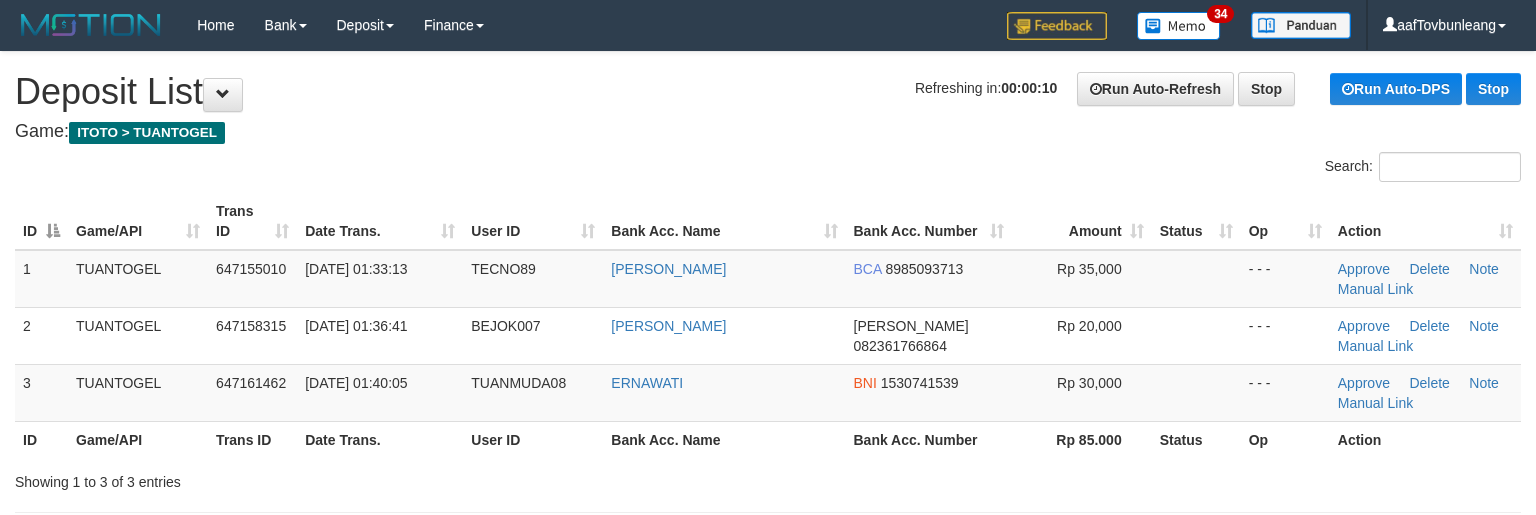 scroll, scrollTop: 0, scrollLeft: 0, axis: both 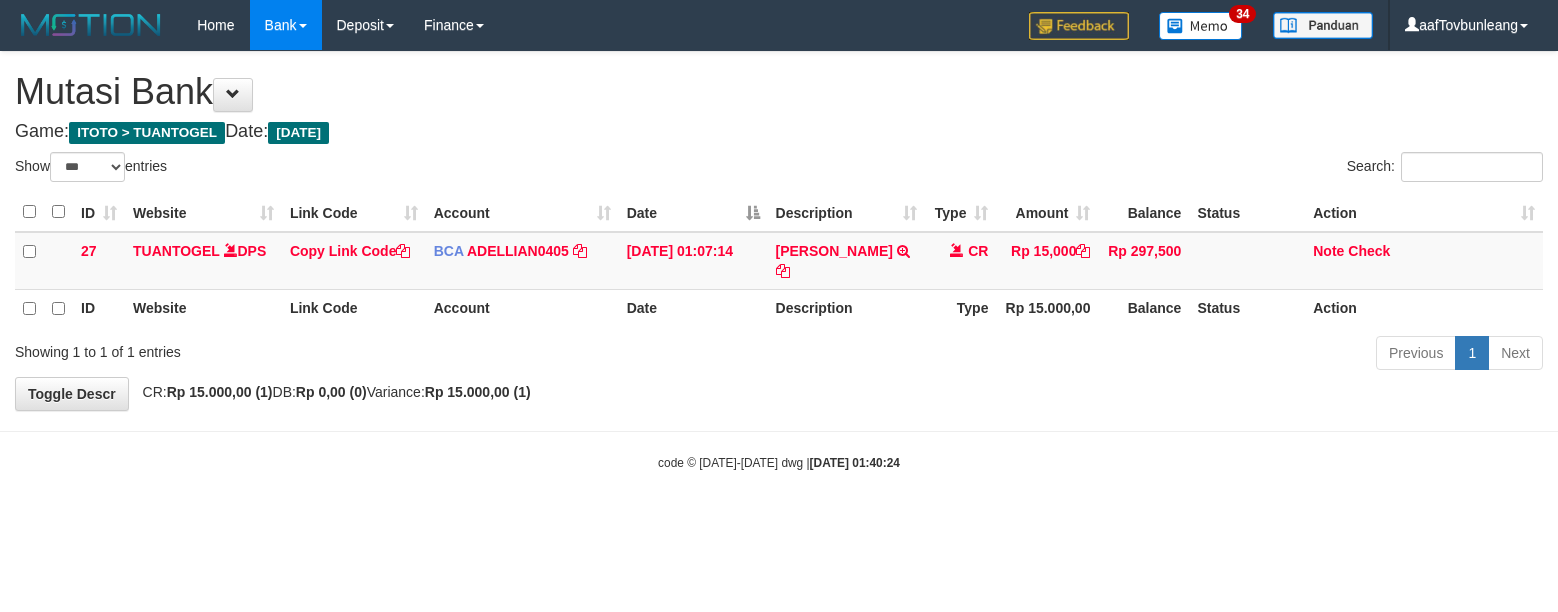 select on "***" 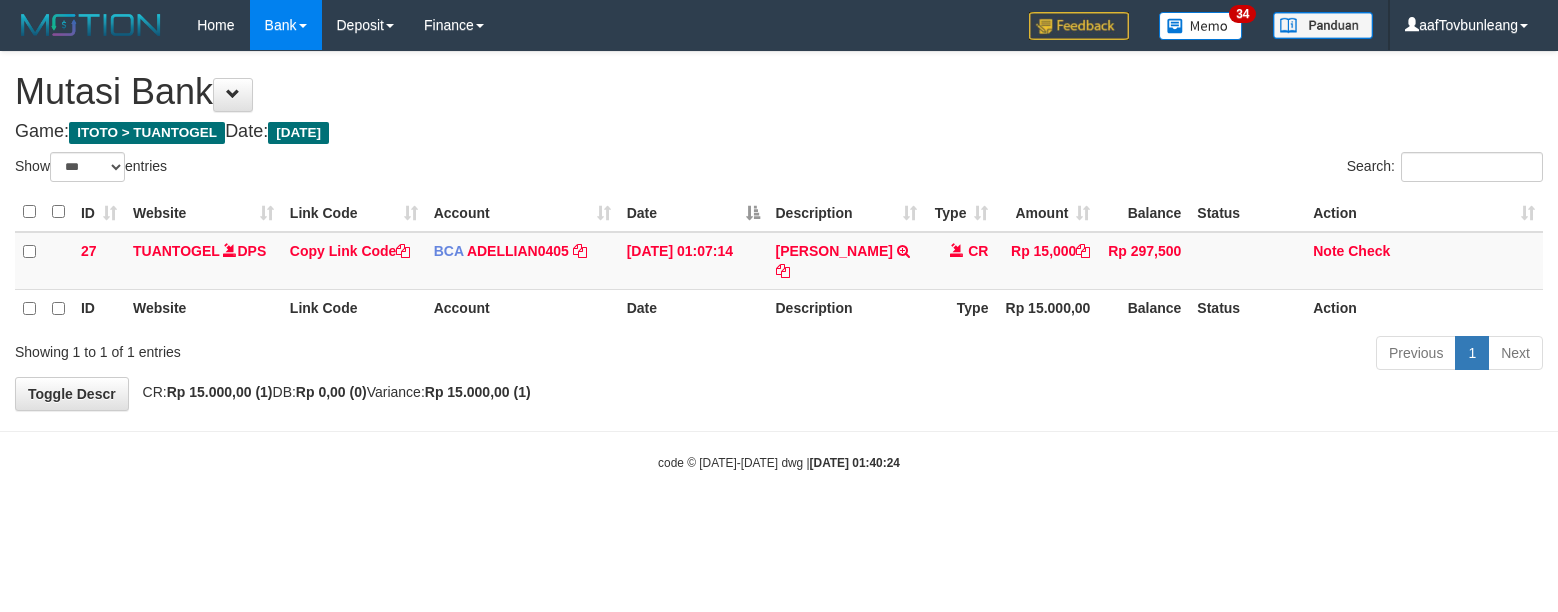 scroll, scrollTop: 0, scrollLeft: 0, axis: both 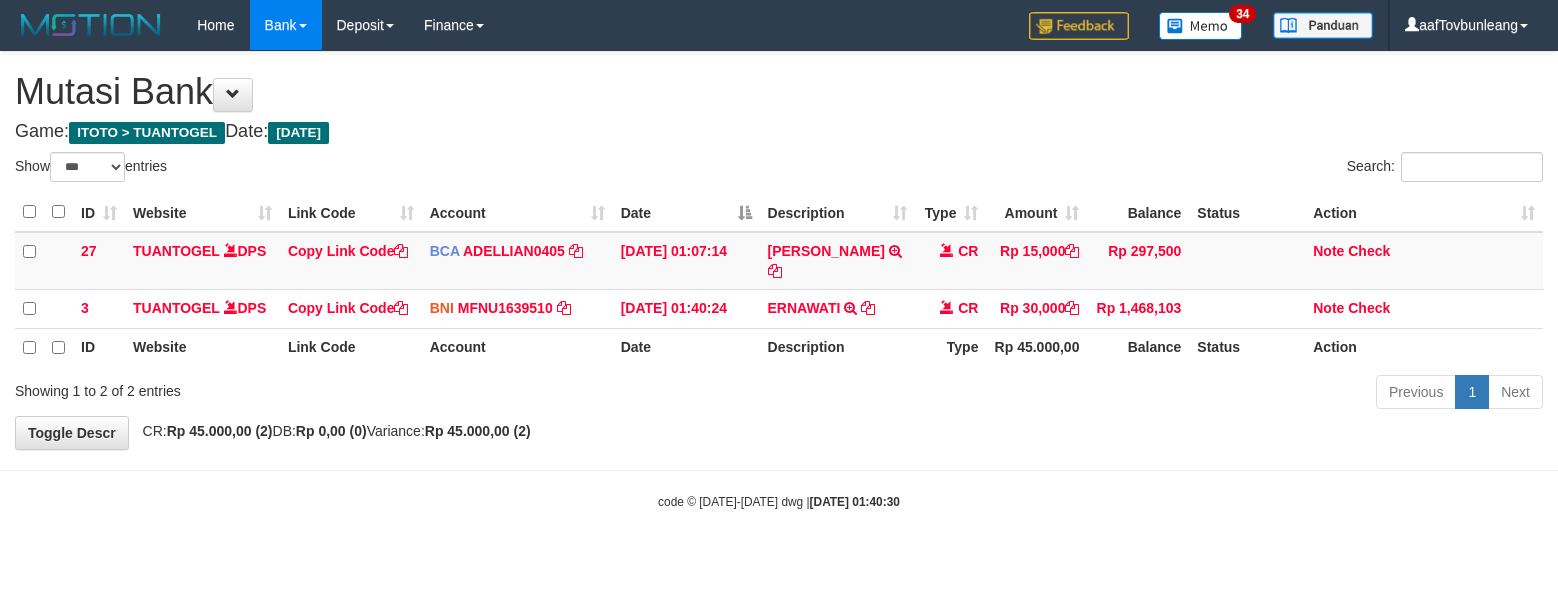 select on "***" 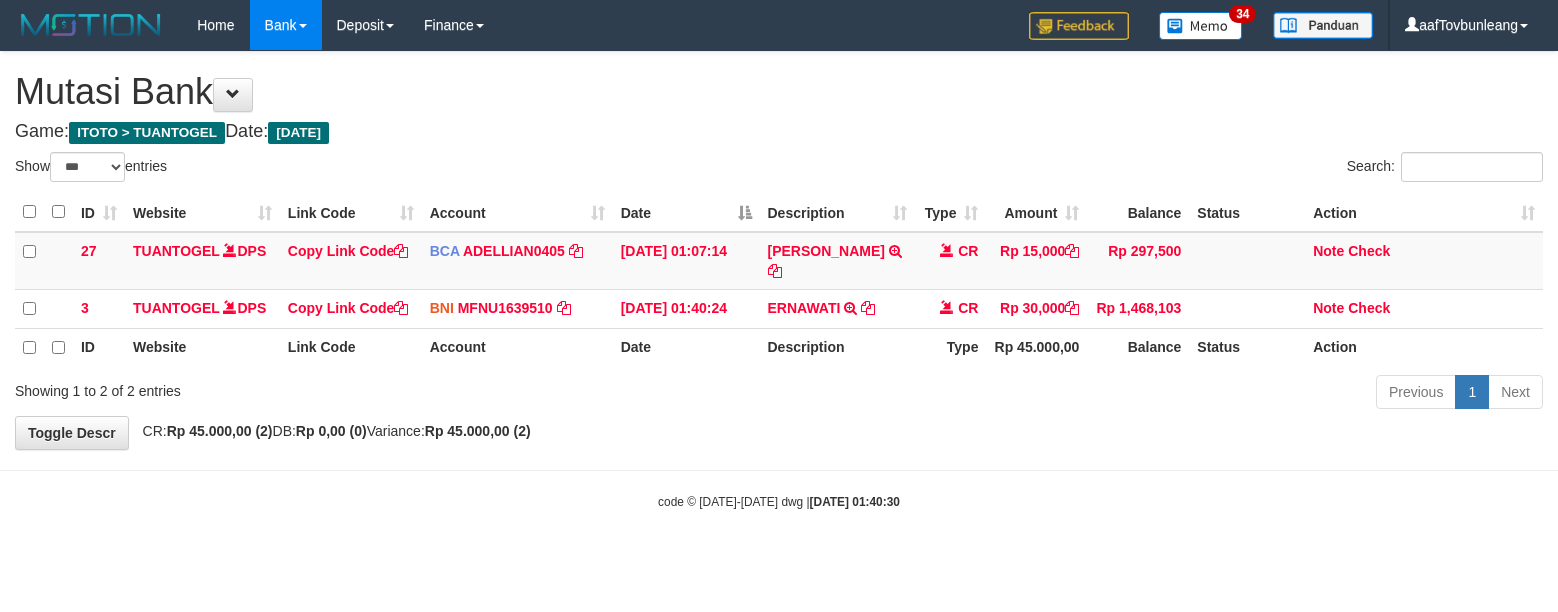 scroll, scrollTop: 0, scrollLeft: 0, axis: both 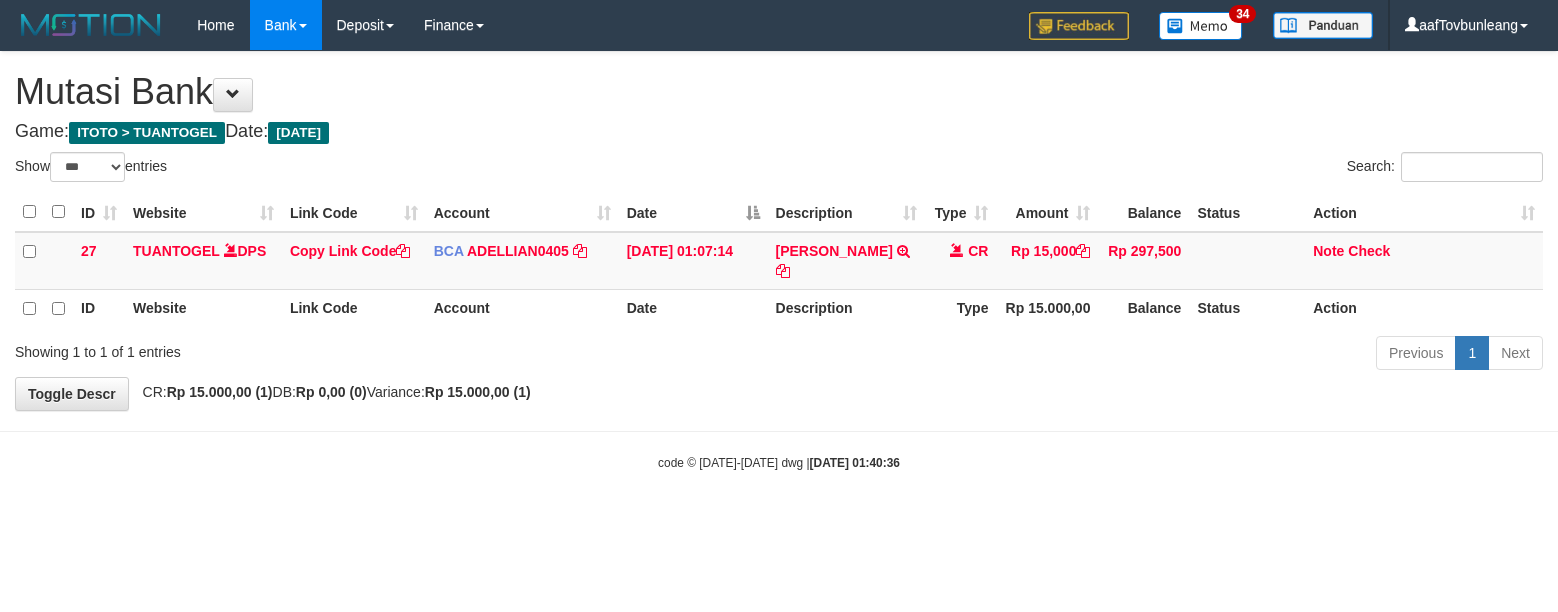 select on "***" 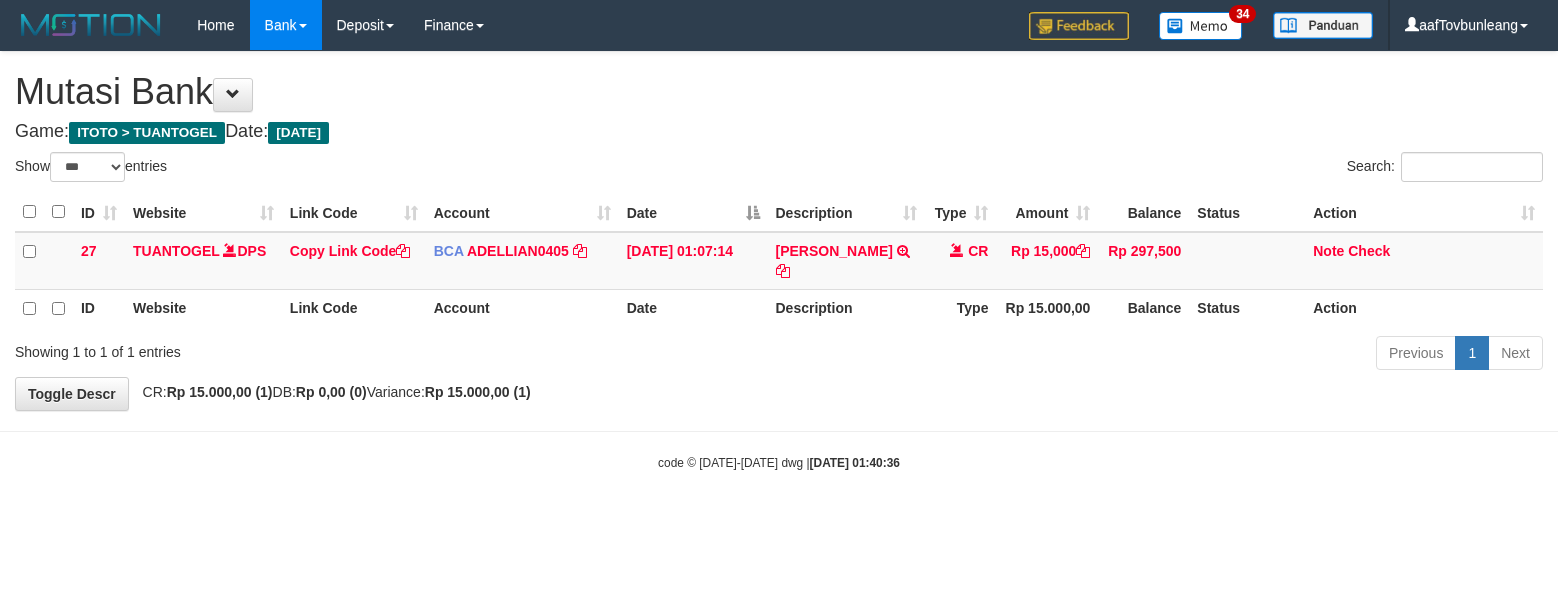 scroll, scrollTop: 0, scrollLeft: 0, axis: both 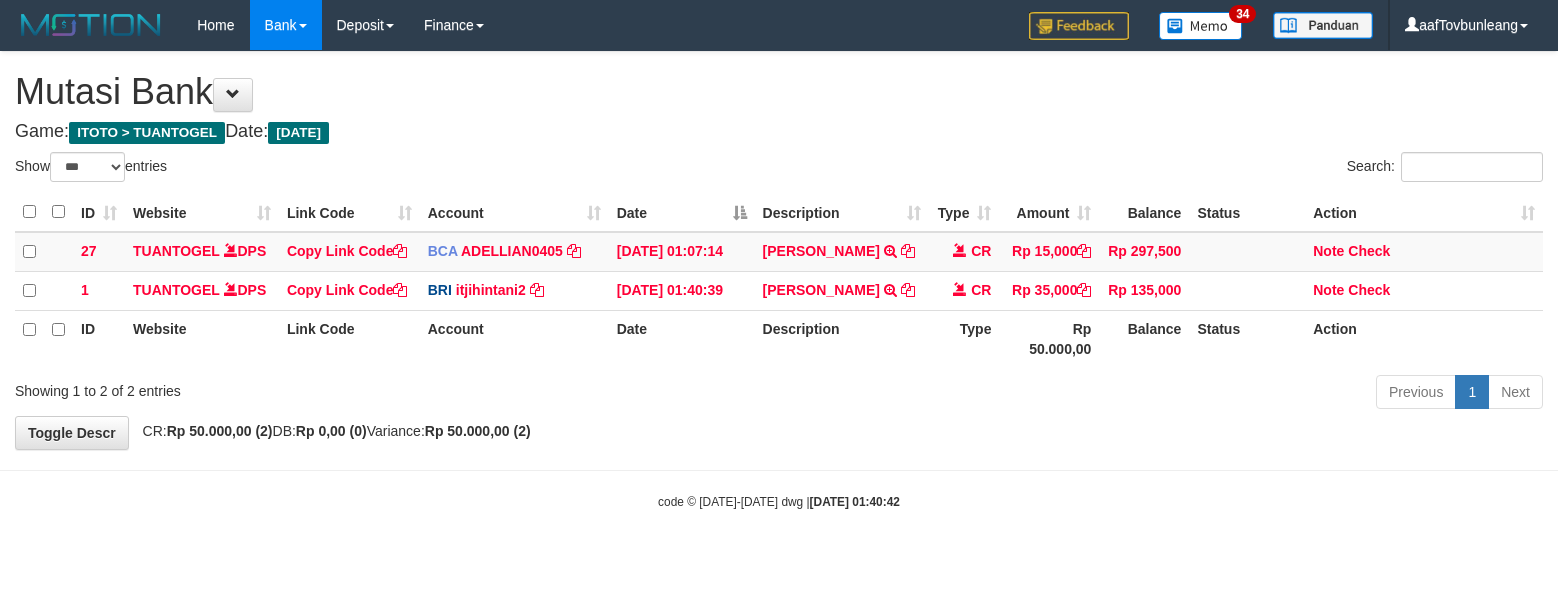 select on "***" 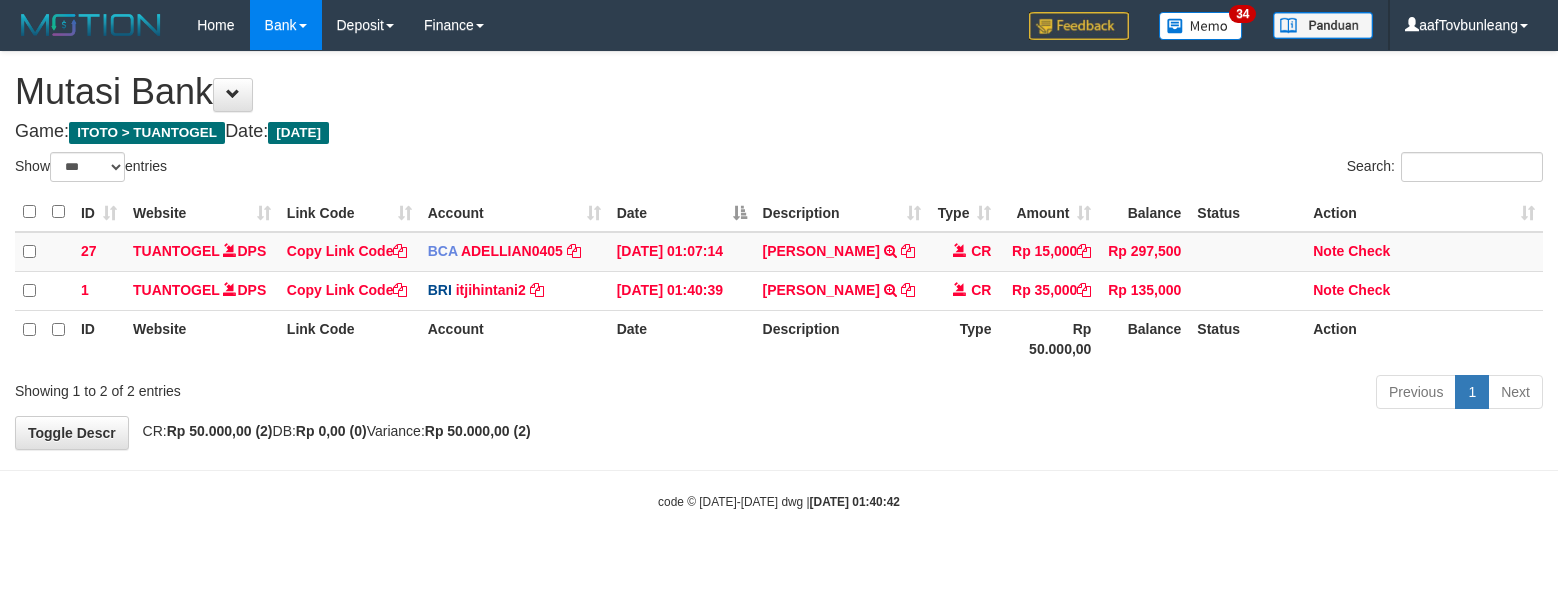scroll, scrollTop: 0, scrollLeft: 0, axis: both 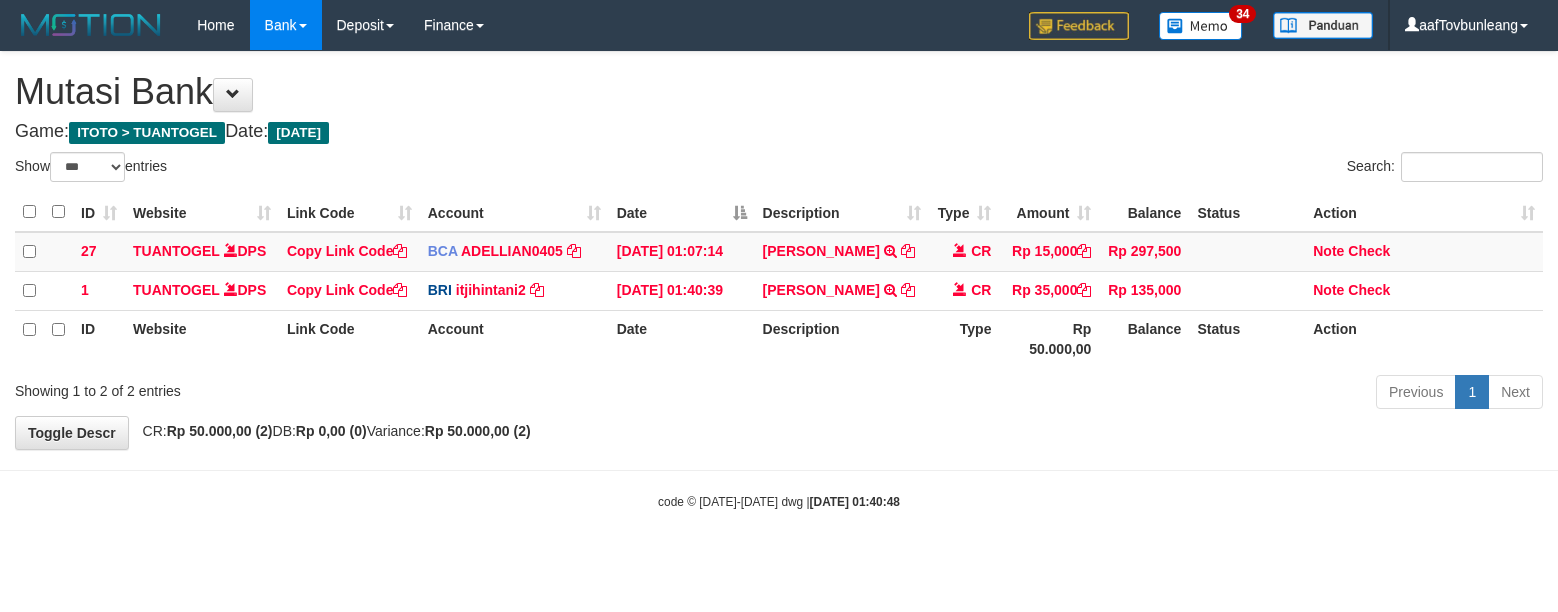 select on "***" 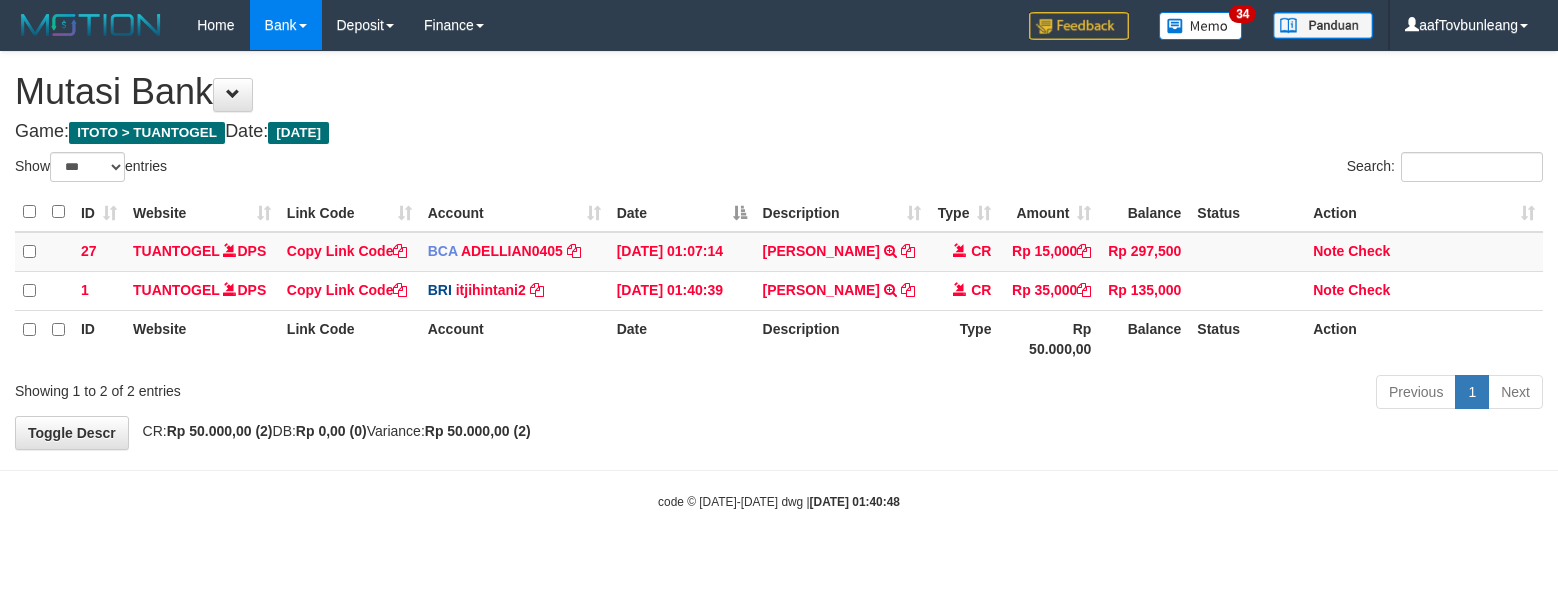 scroll, scrollTop: 0, scrollLeft: 0, axis: both 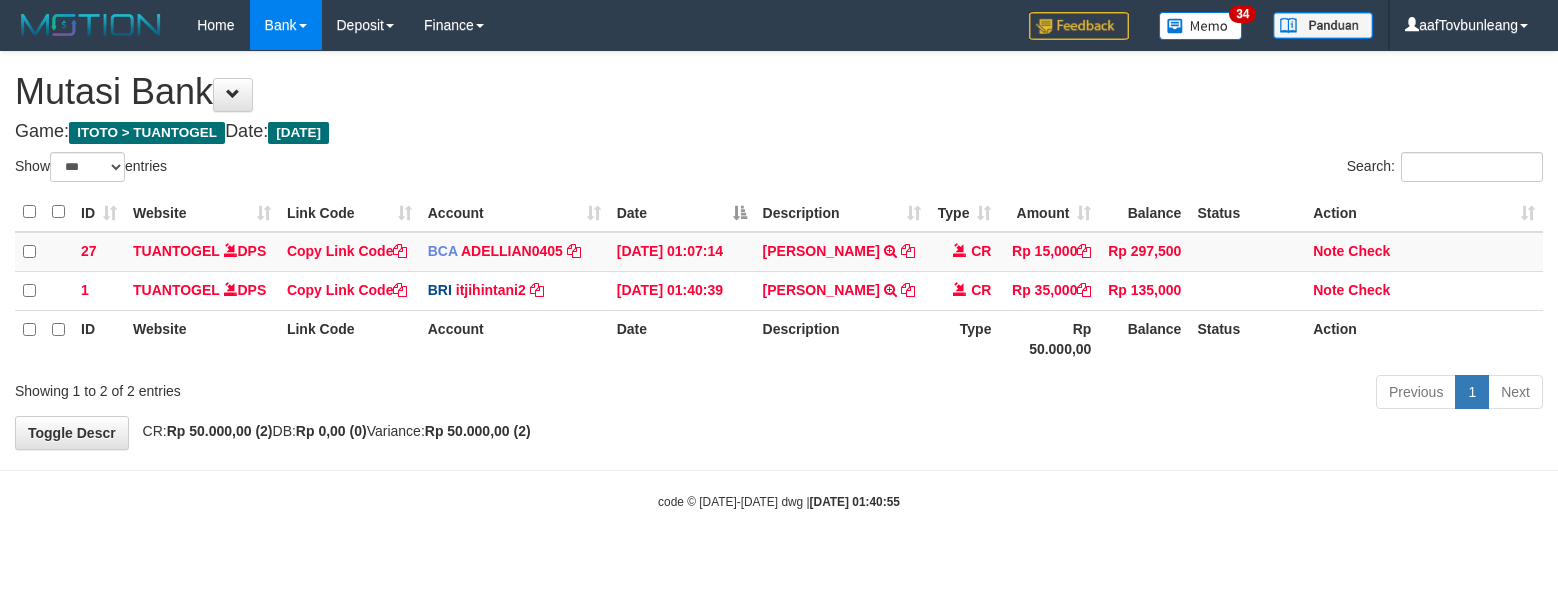 select on "***" 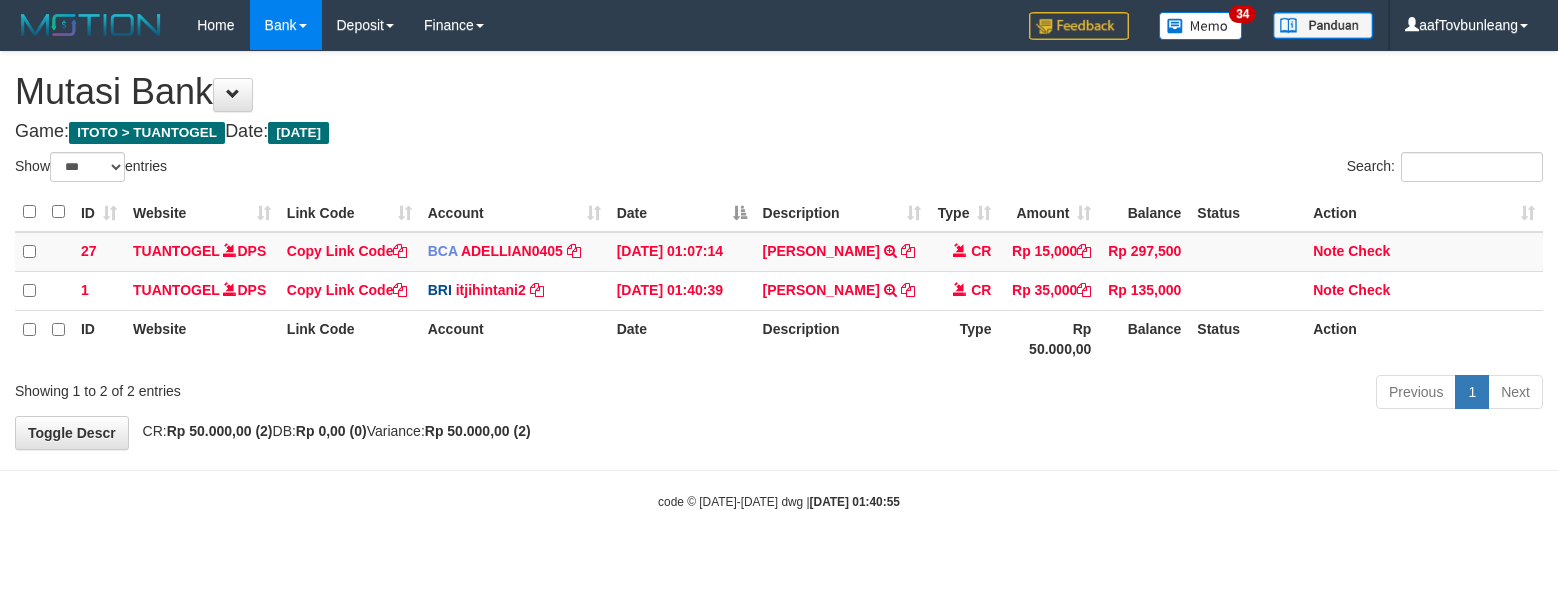 scroll, scrollTop: 0, scrollLeft: 0, axis: both 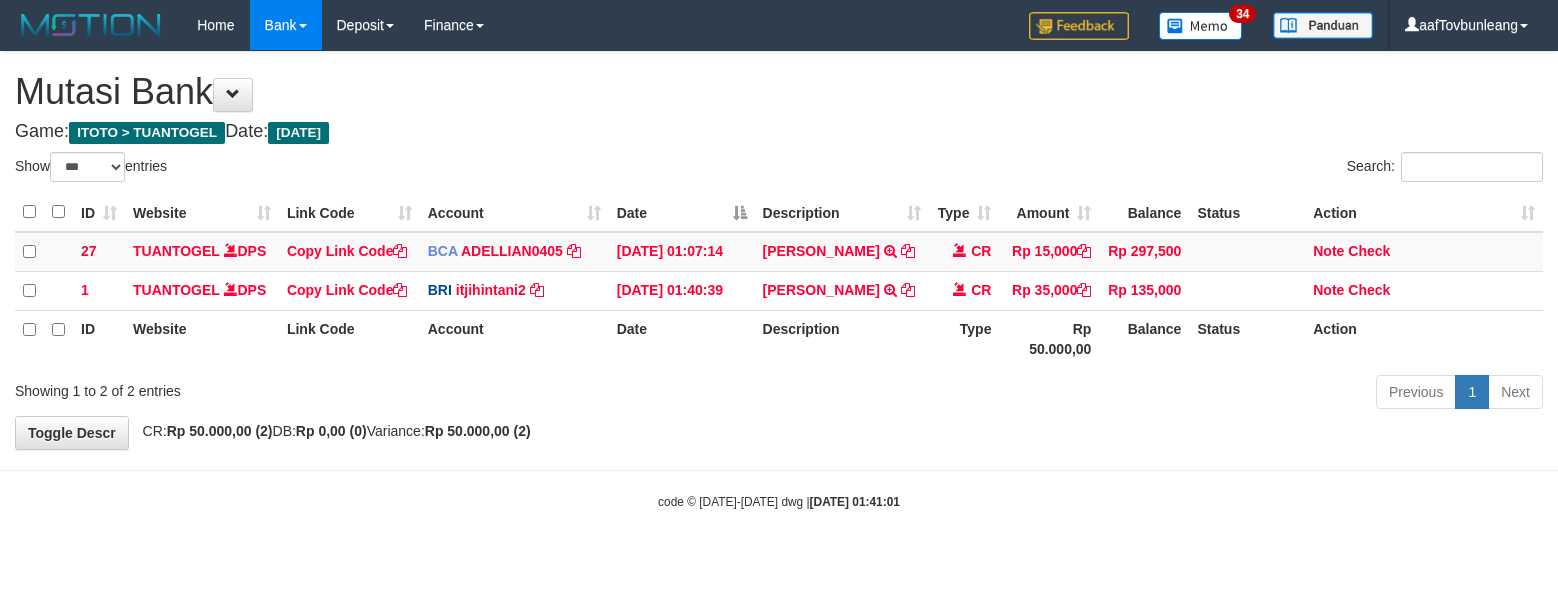 select on "***" 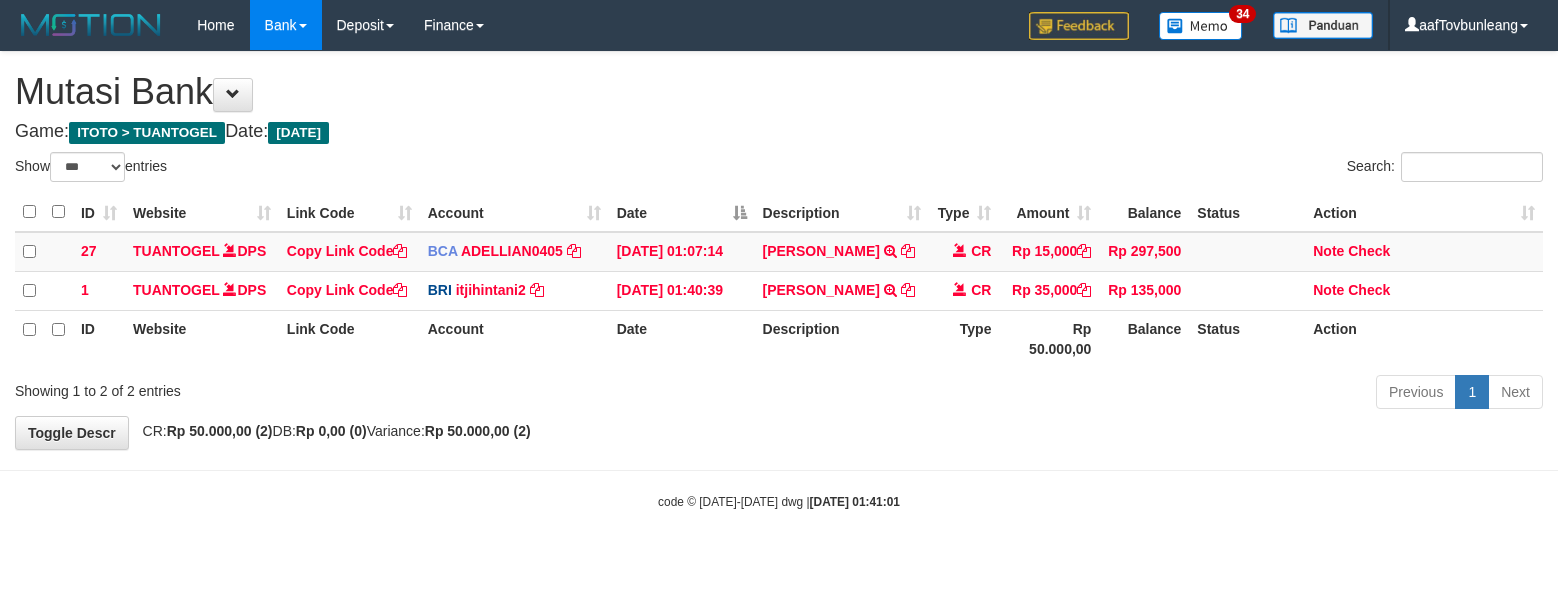 scroll, scrollTop: 0, scrollLeft: 0, axis: both 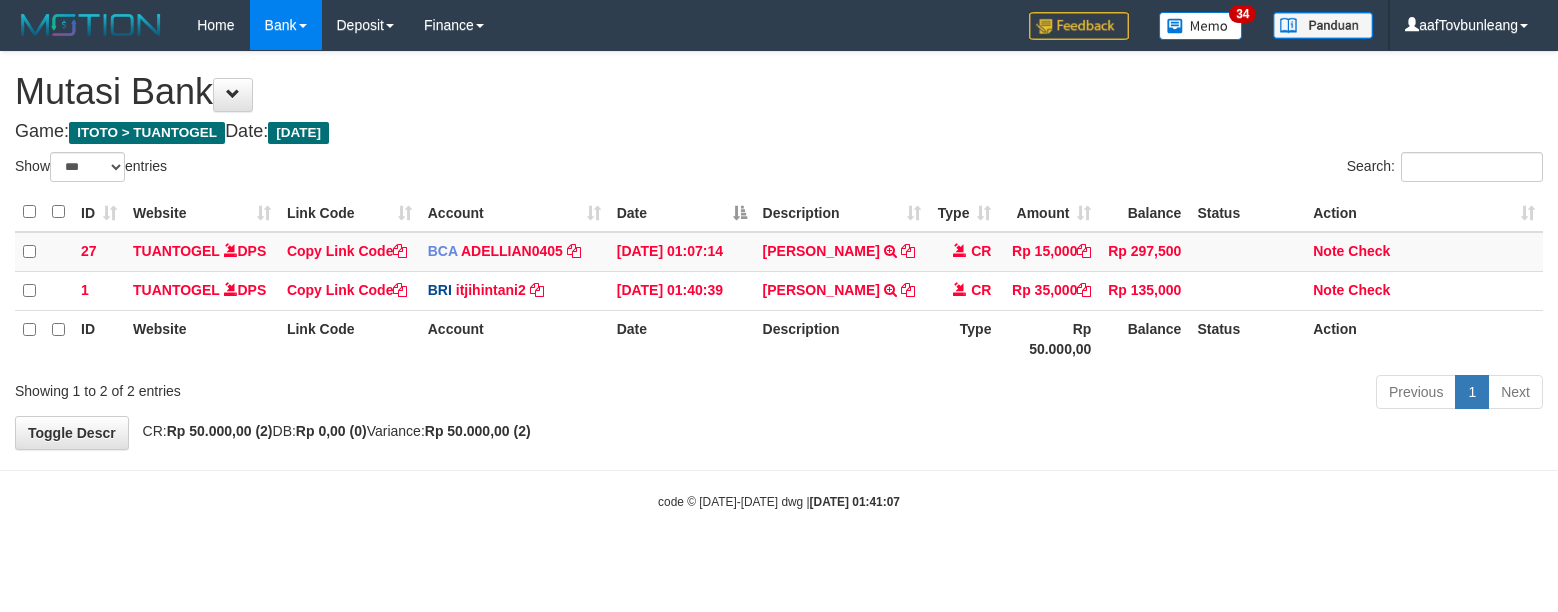 select on "***" 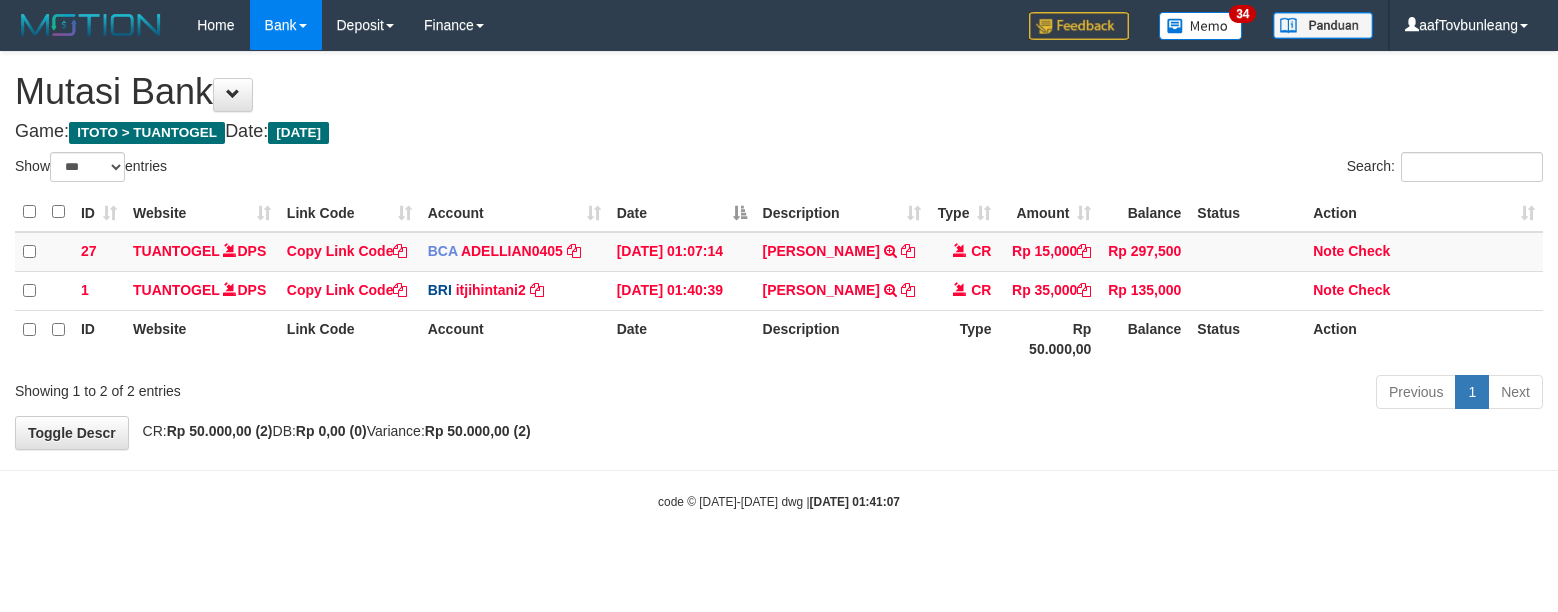 scroll, scrollTop: 0, scrollLeft: 0, axis: both 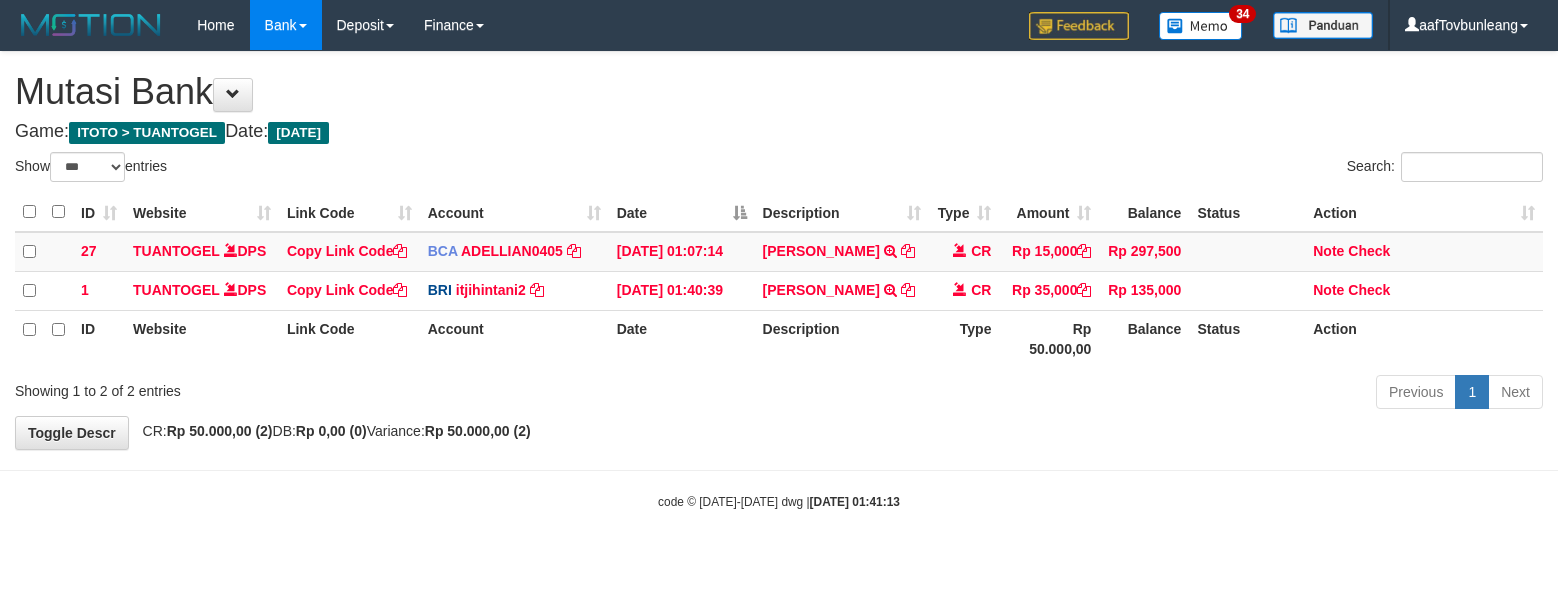 select on "***" 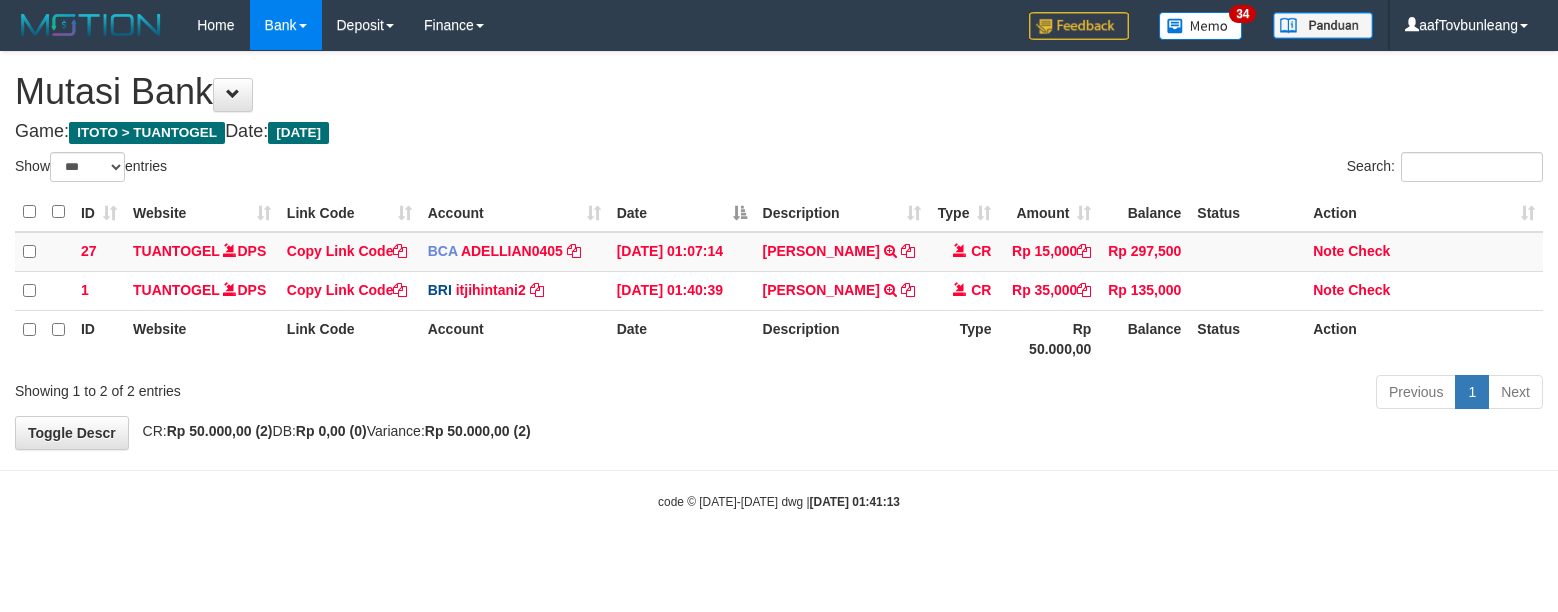 scroll, scrollTop: 0, scrollLeft: 0, axis: both 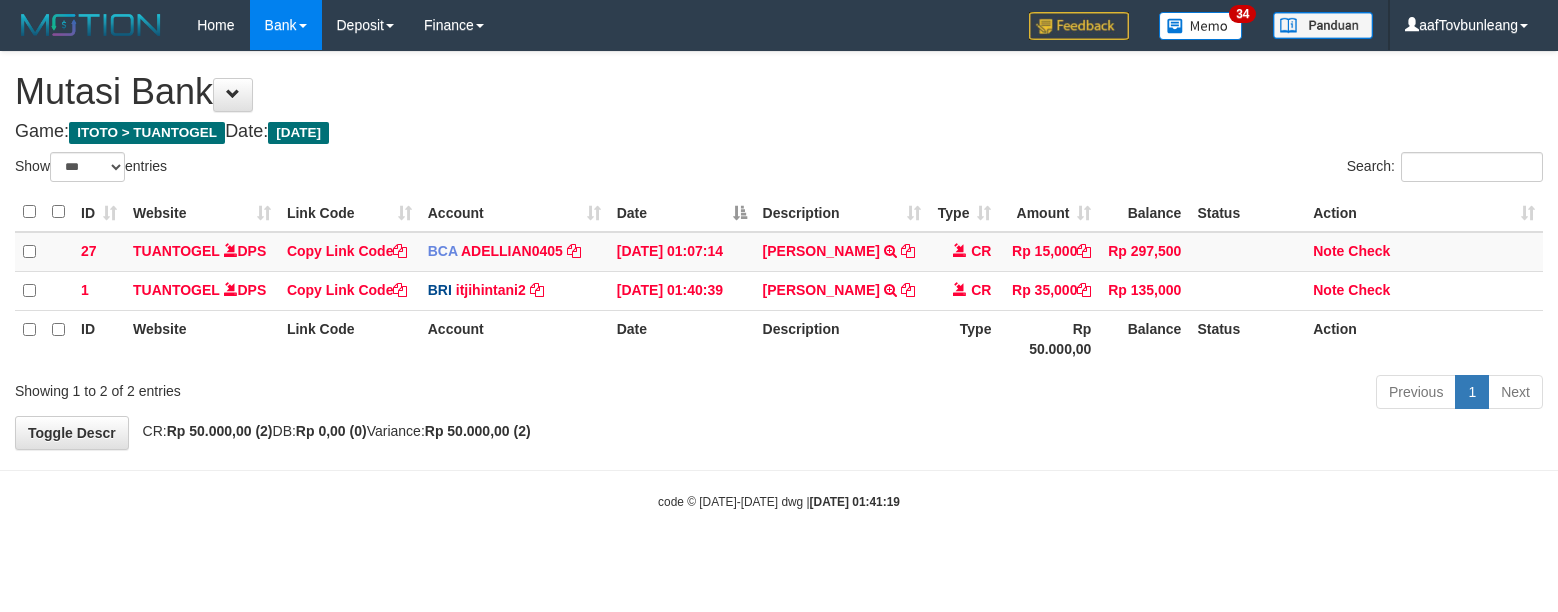 select on "***" 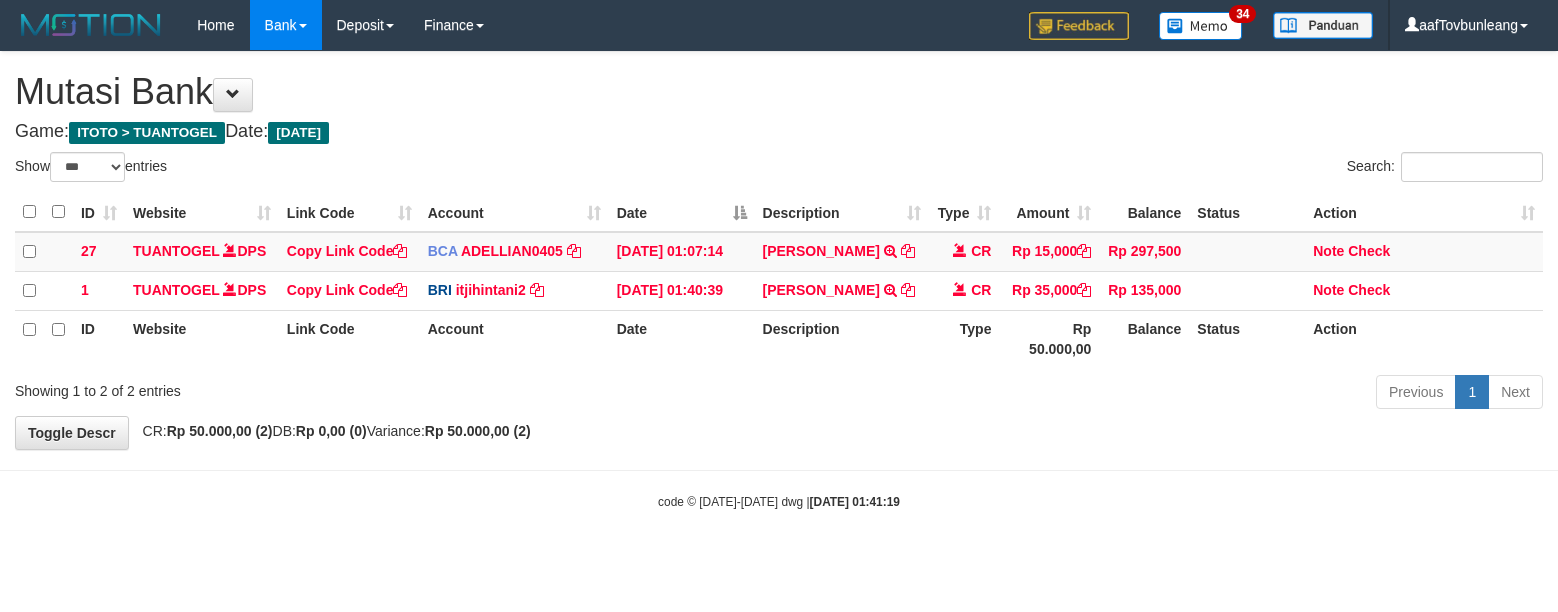 scroll, scrollTop: 0, scrollLeft: 0, axis: both 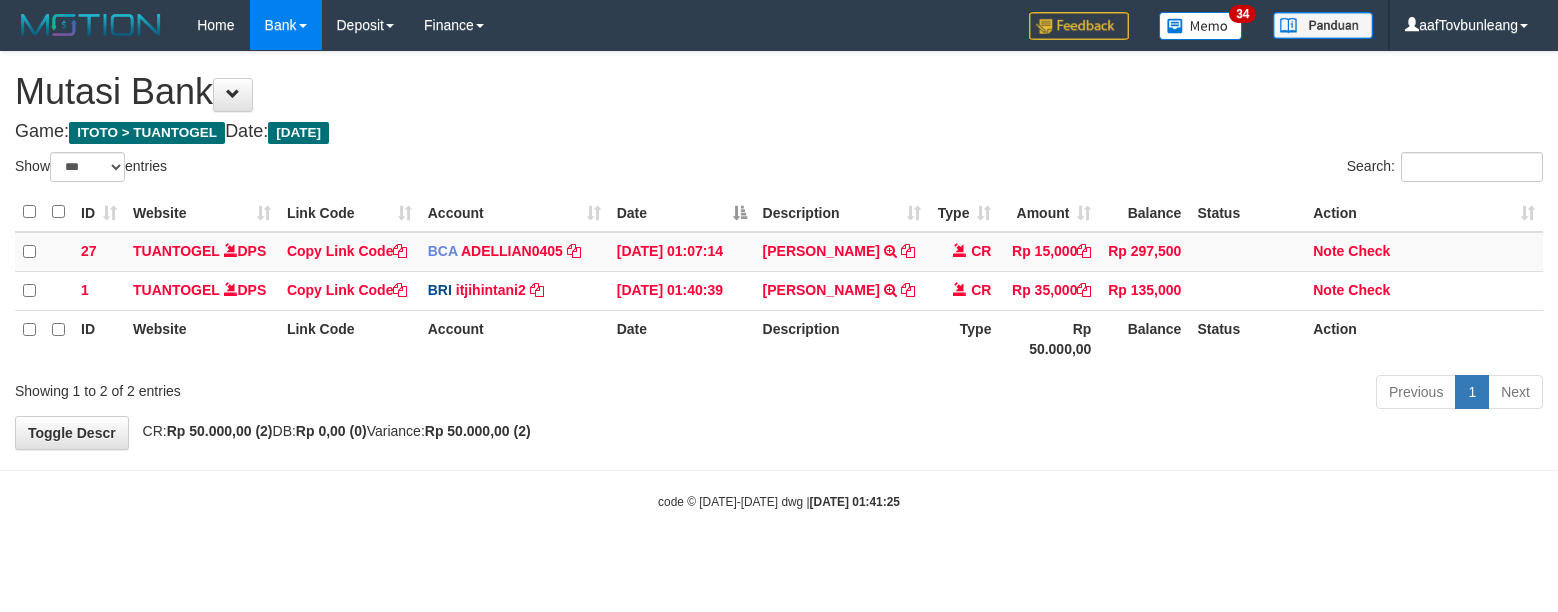 select on "***" 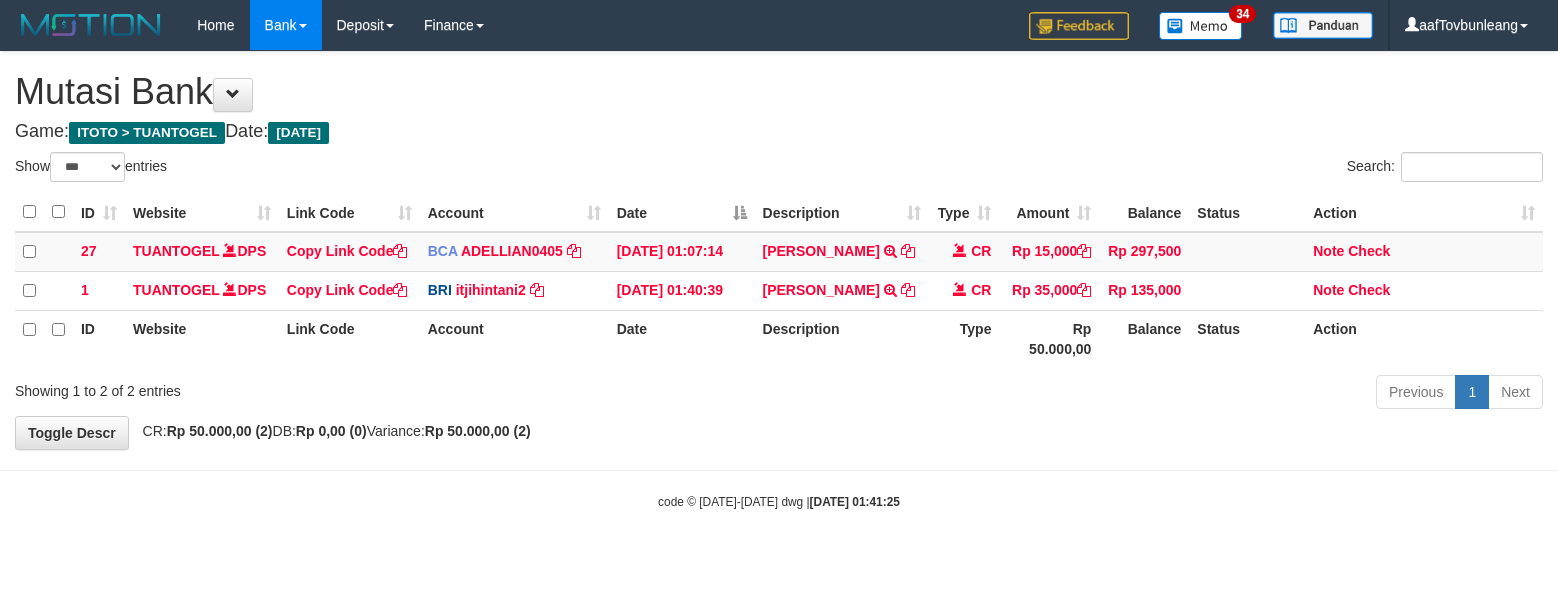 scroll, scrollTop: 0, scrollLeft: 0, axis: both 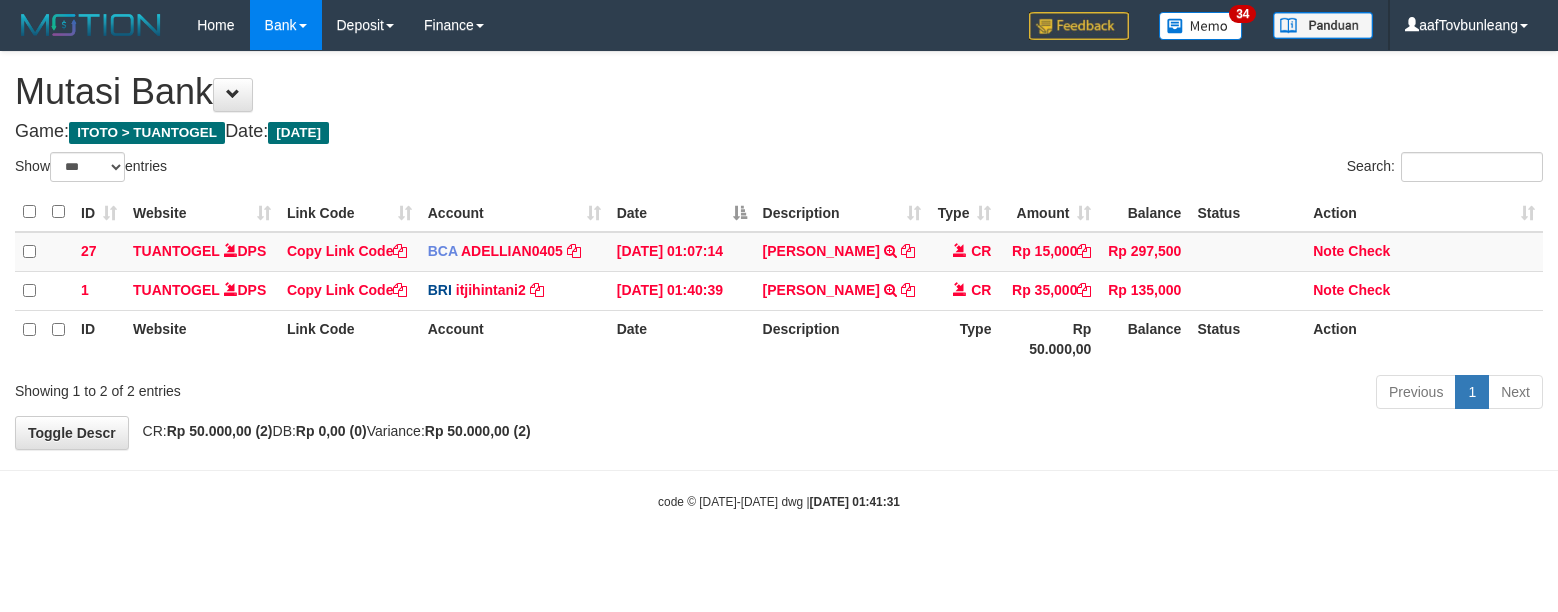select on "***" 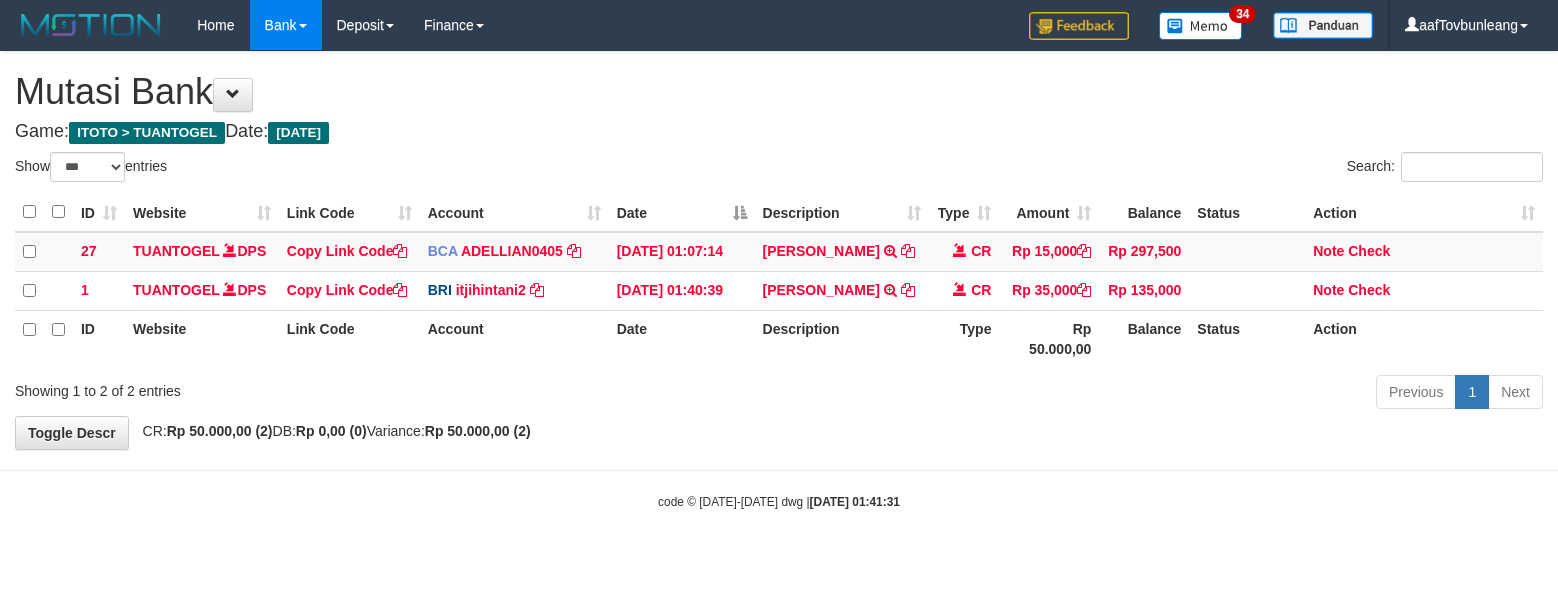 scroll, scrollTop: 0, scrollLeft: 0, axis: both 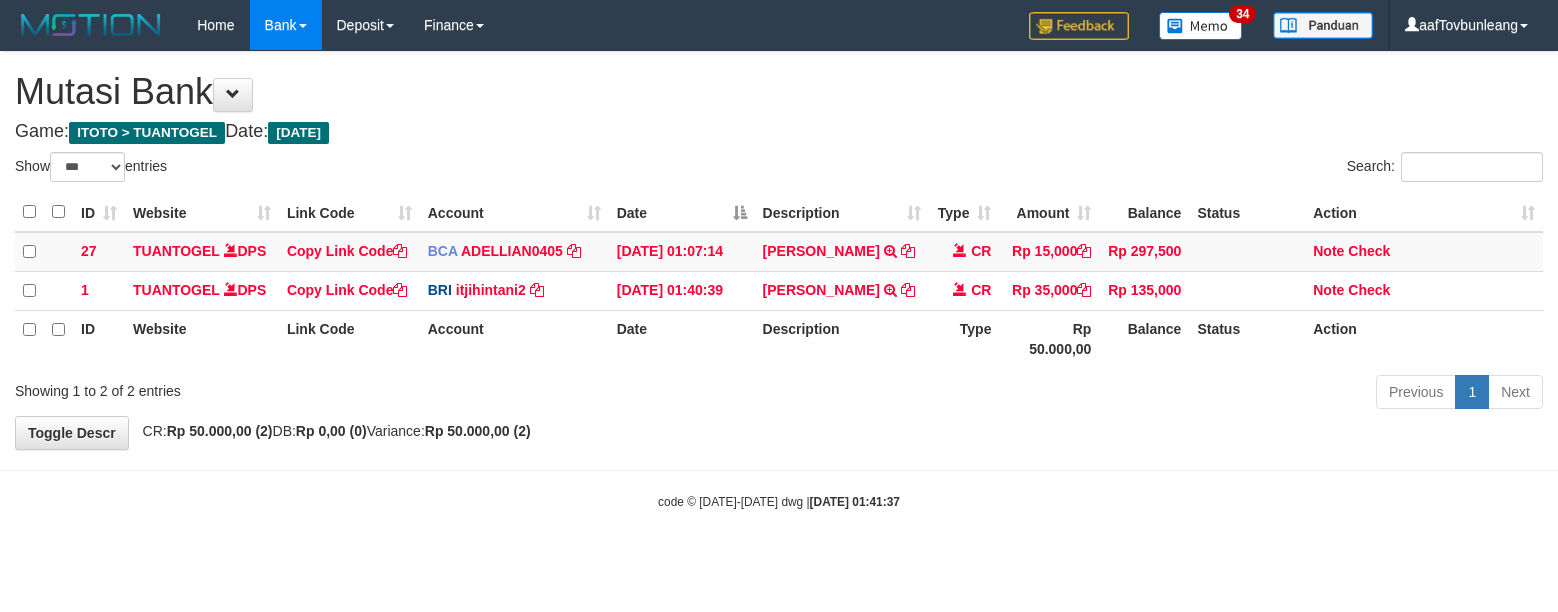 select on "***" 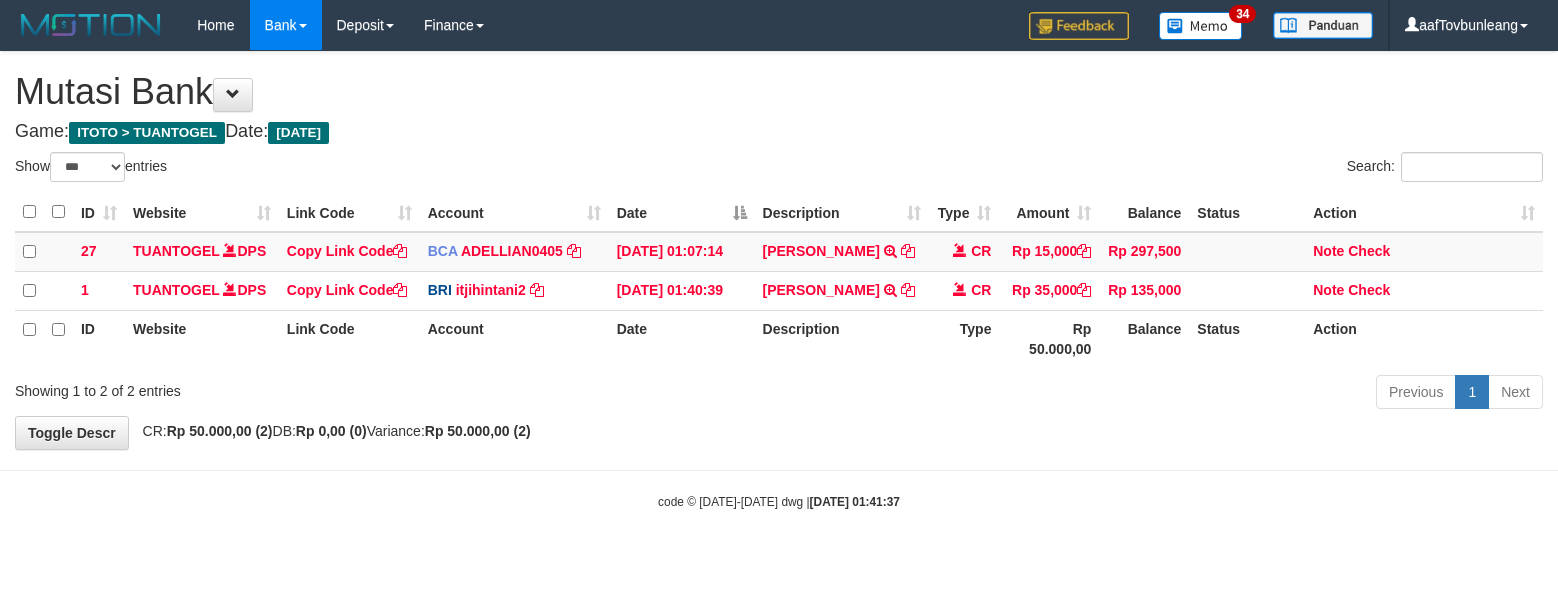 scroll, scrollTop: 0, scrollLeft: 0, axis: both 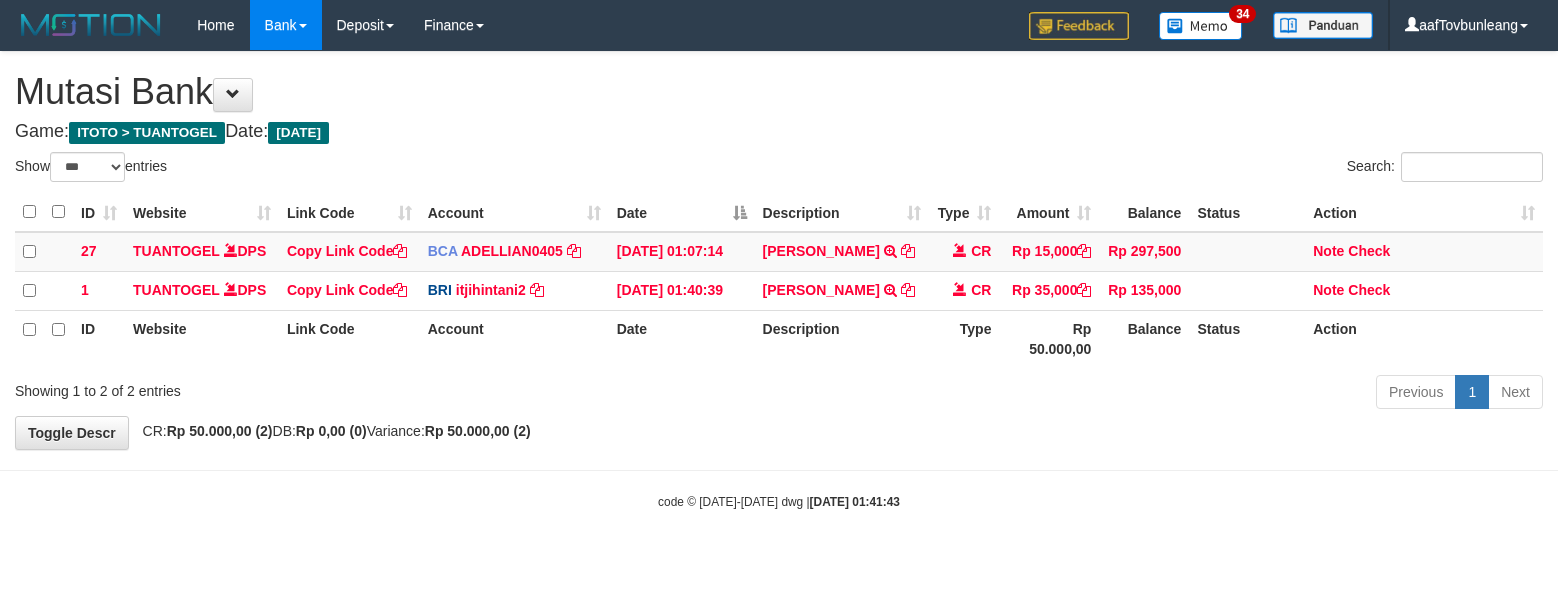 select on "***" 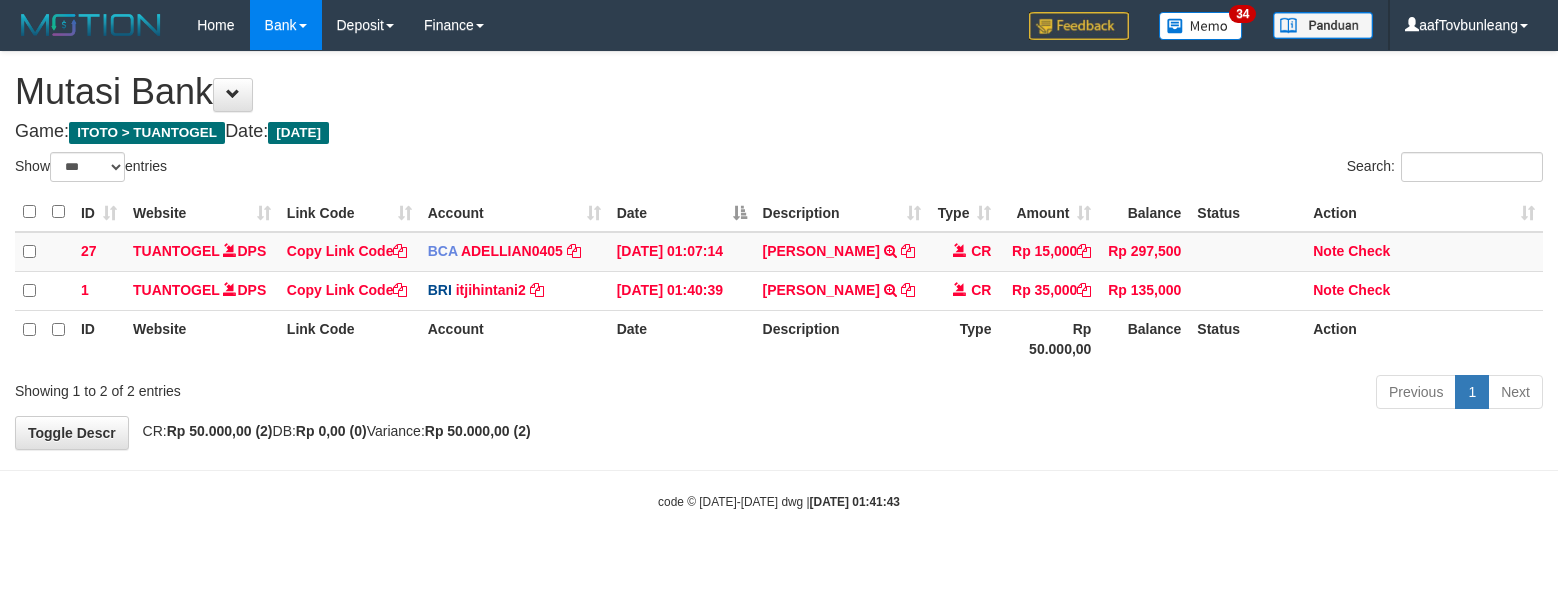 scroll, scrollTop: 0, scrollLeft: 0, axis: both 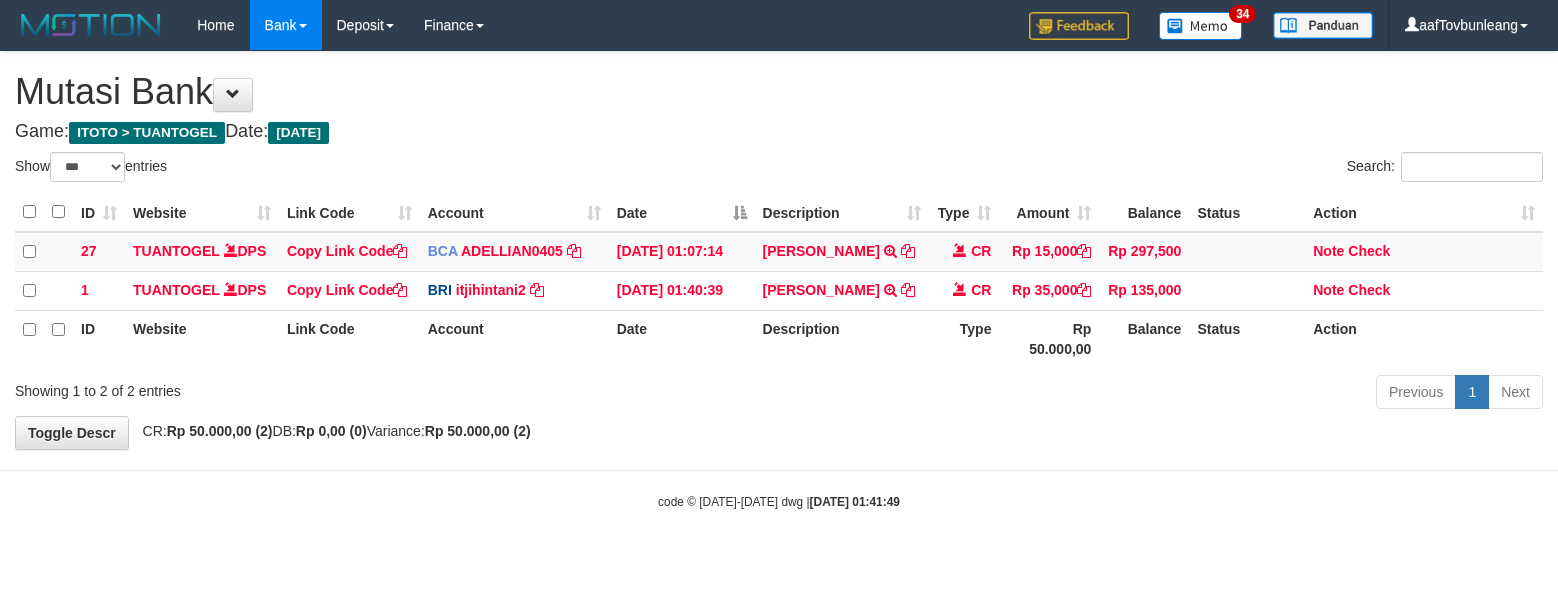 select on "***" 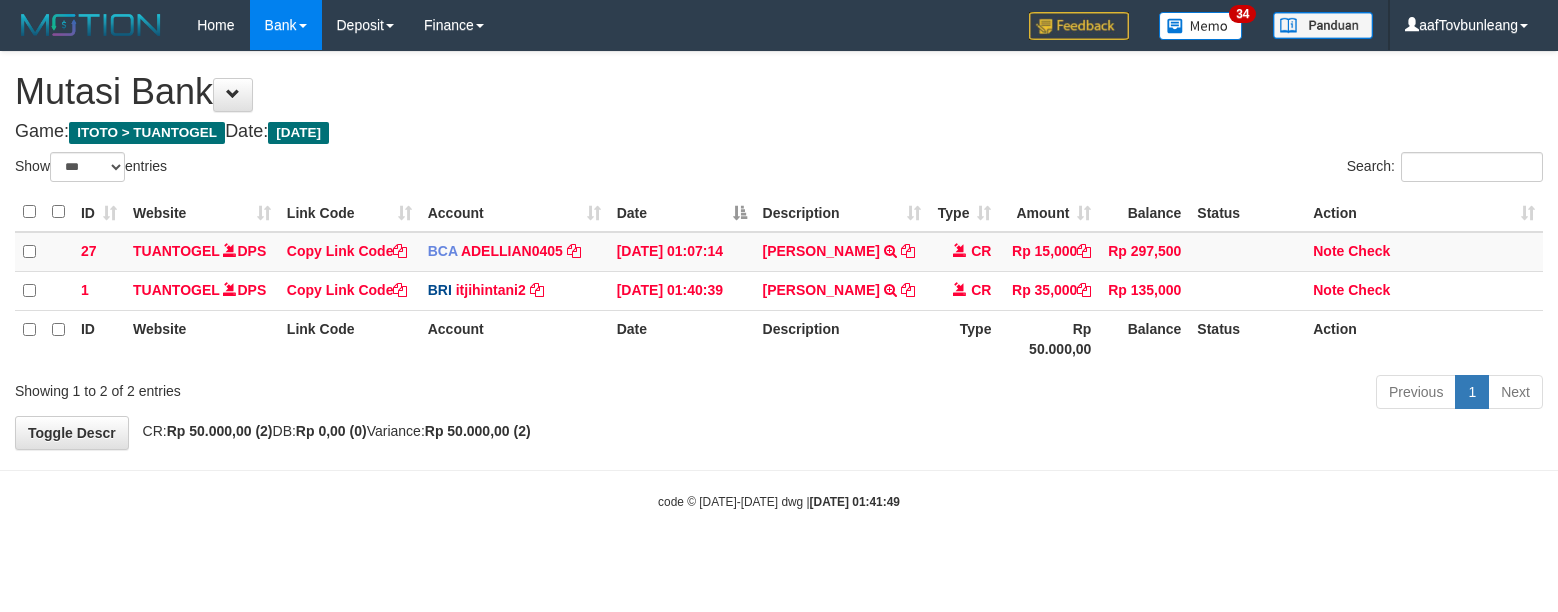 scroll, scrollTop: 0, scrollLeft: 0, axis: both 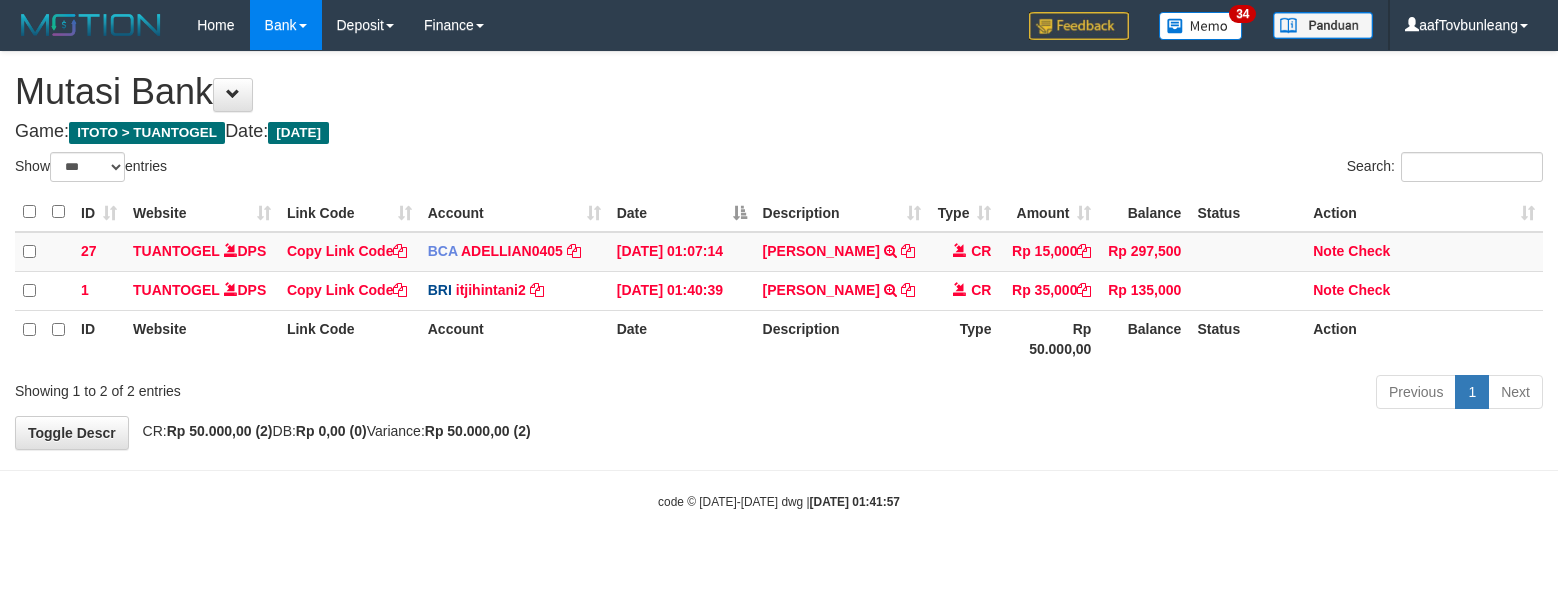 select on "***" 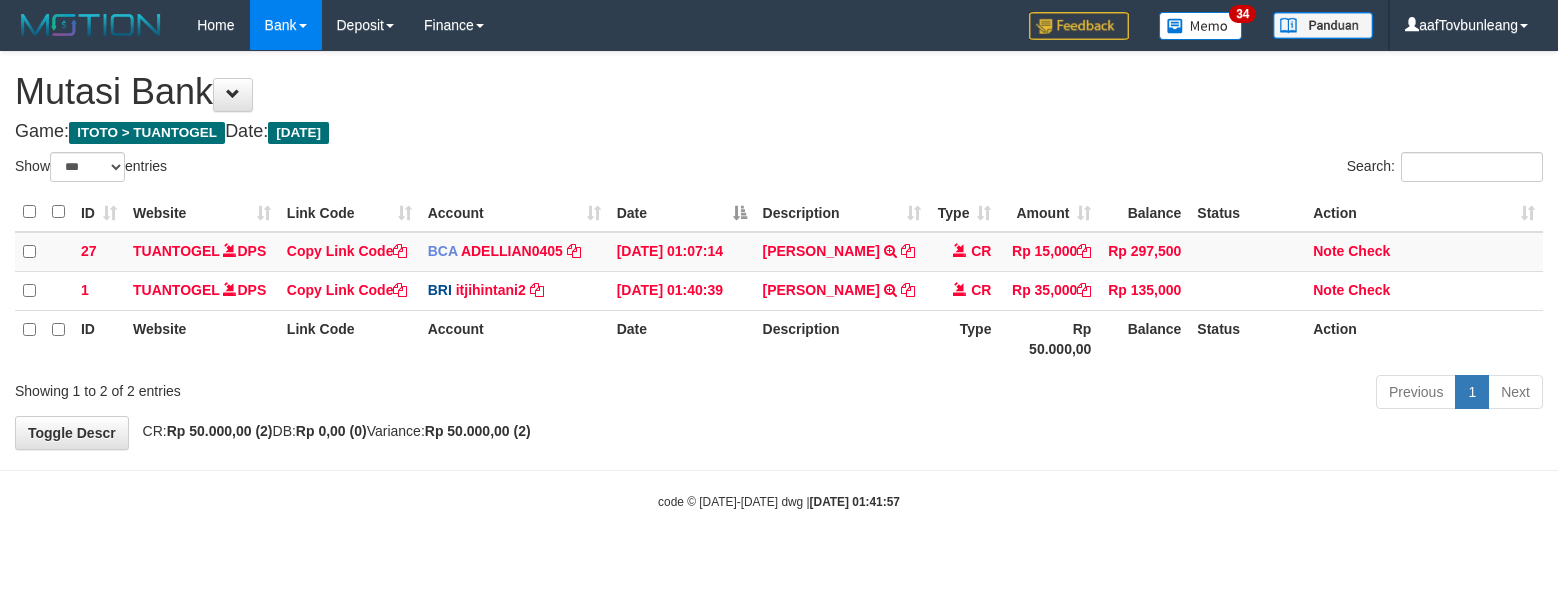 scroll, scrollTop: 0, scrollLeft: 0, axis: both 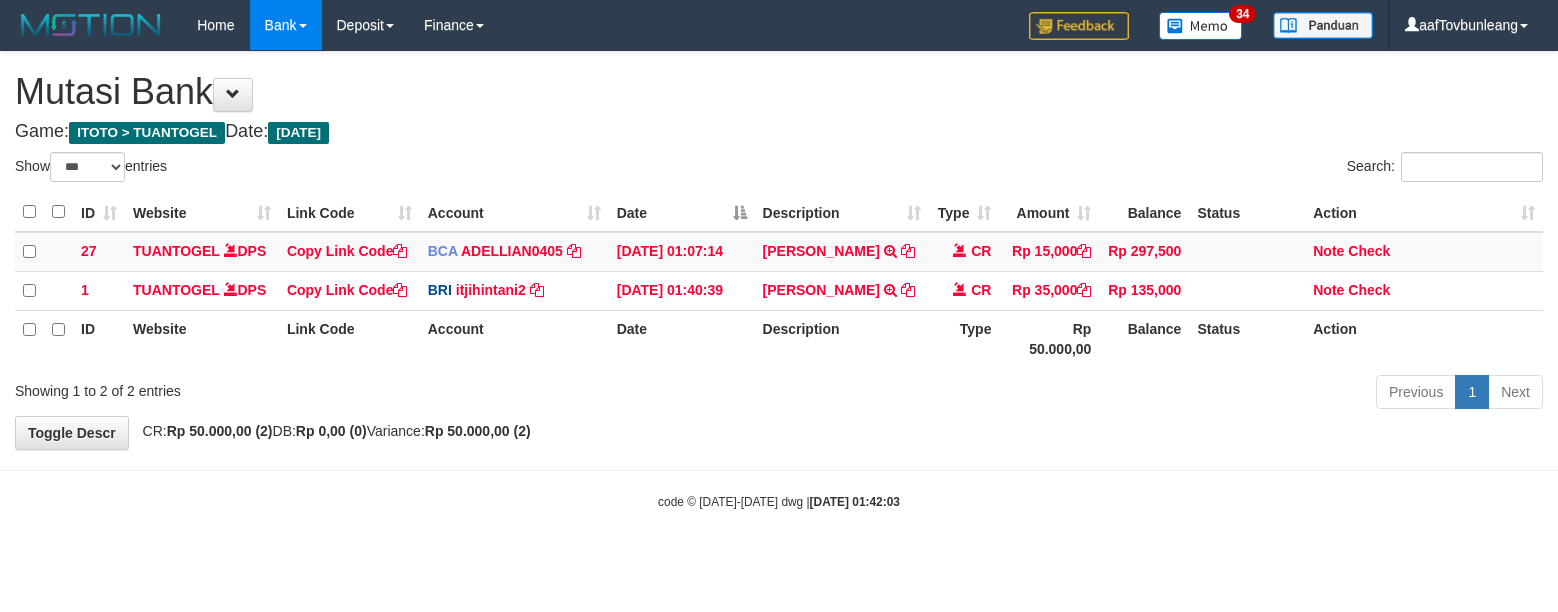 select on "***" 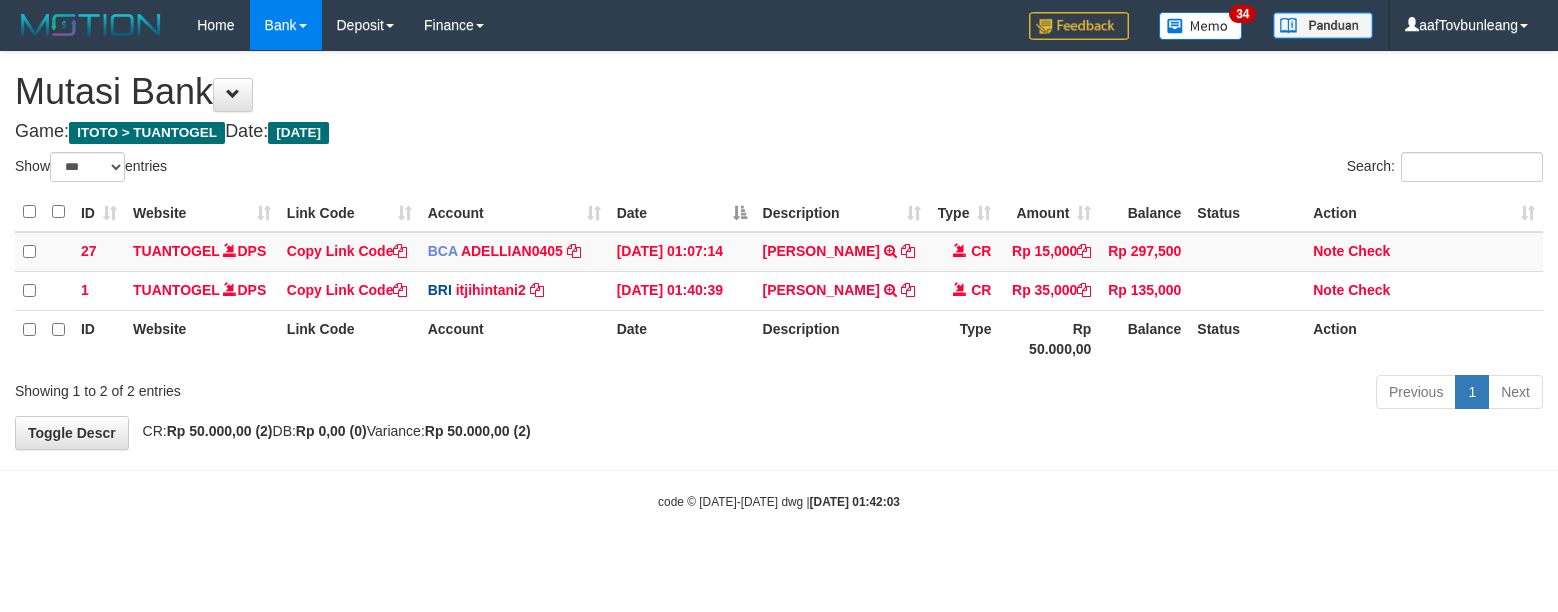 scroll, scrollTop: 0, scrollLeft: 0, axis: both 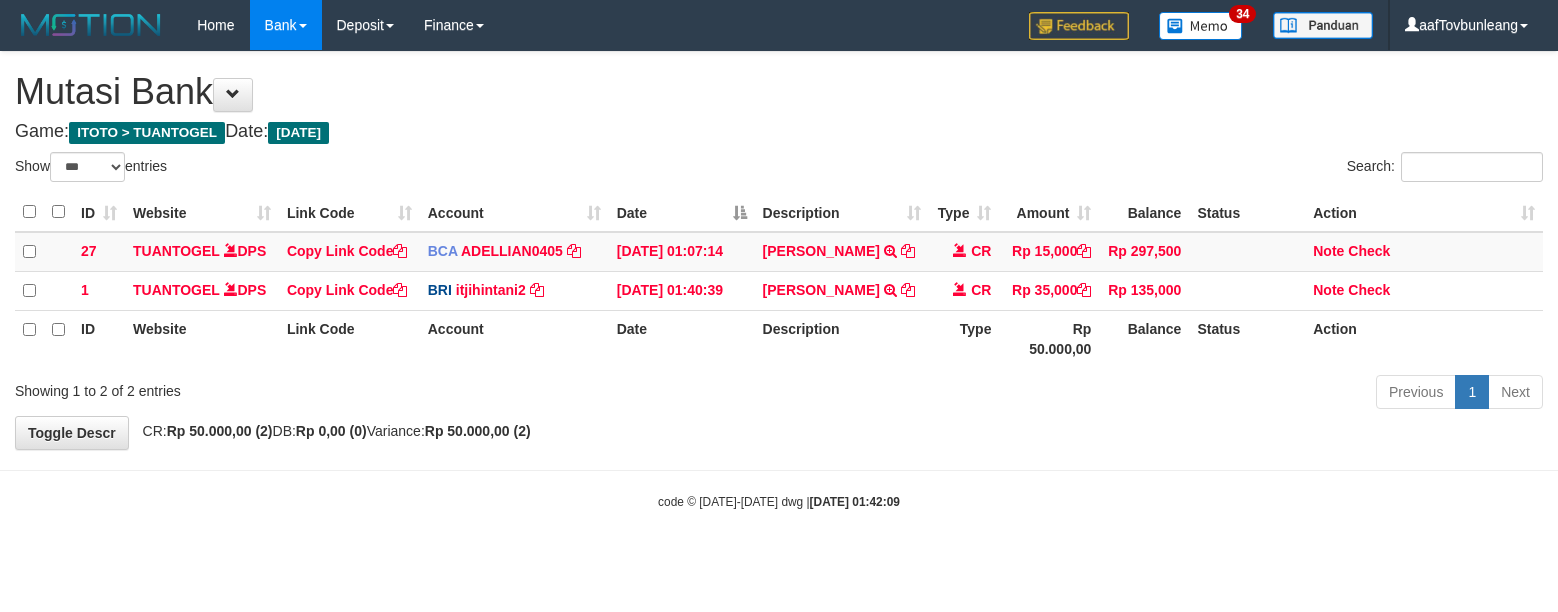 select on "***" 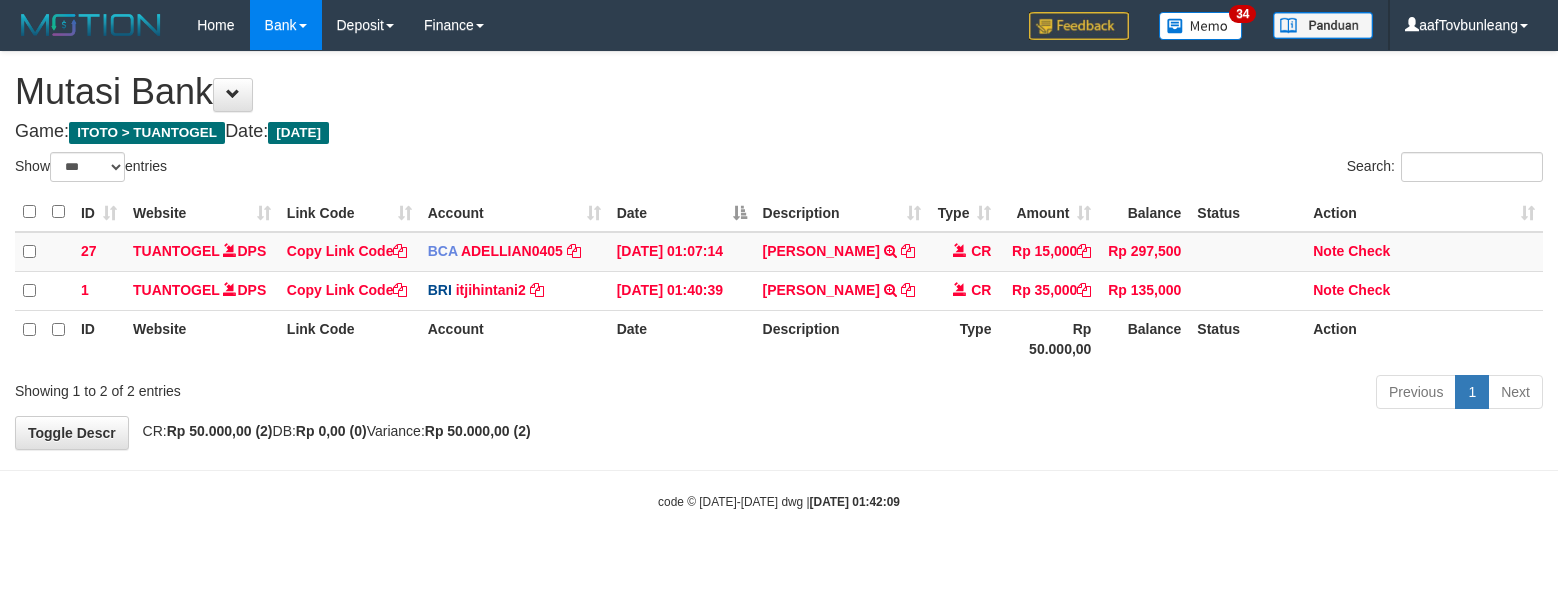 scroll, scrollTop: 0, scrollLeft: 0, axis: both 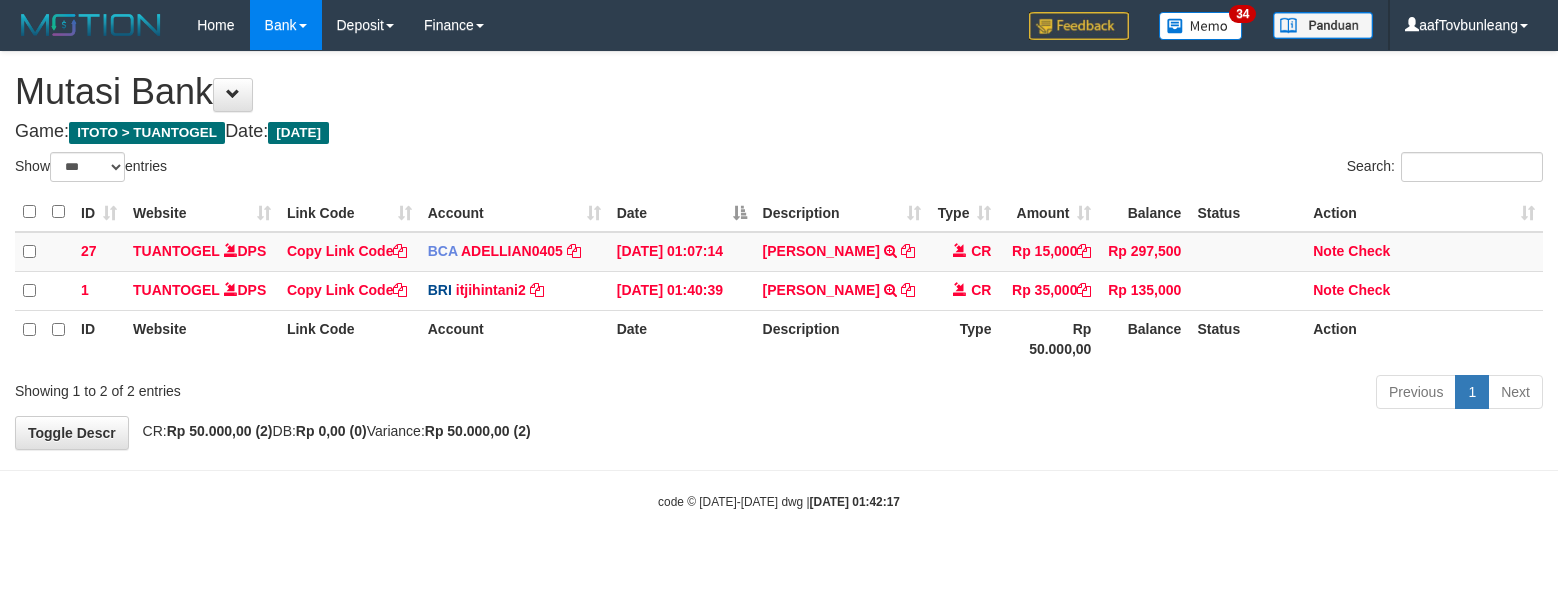 select on "***" 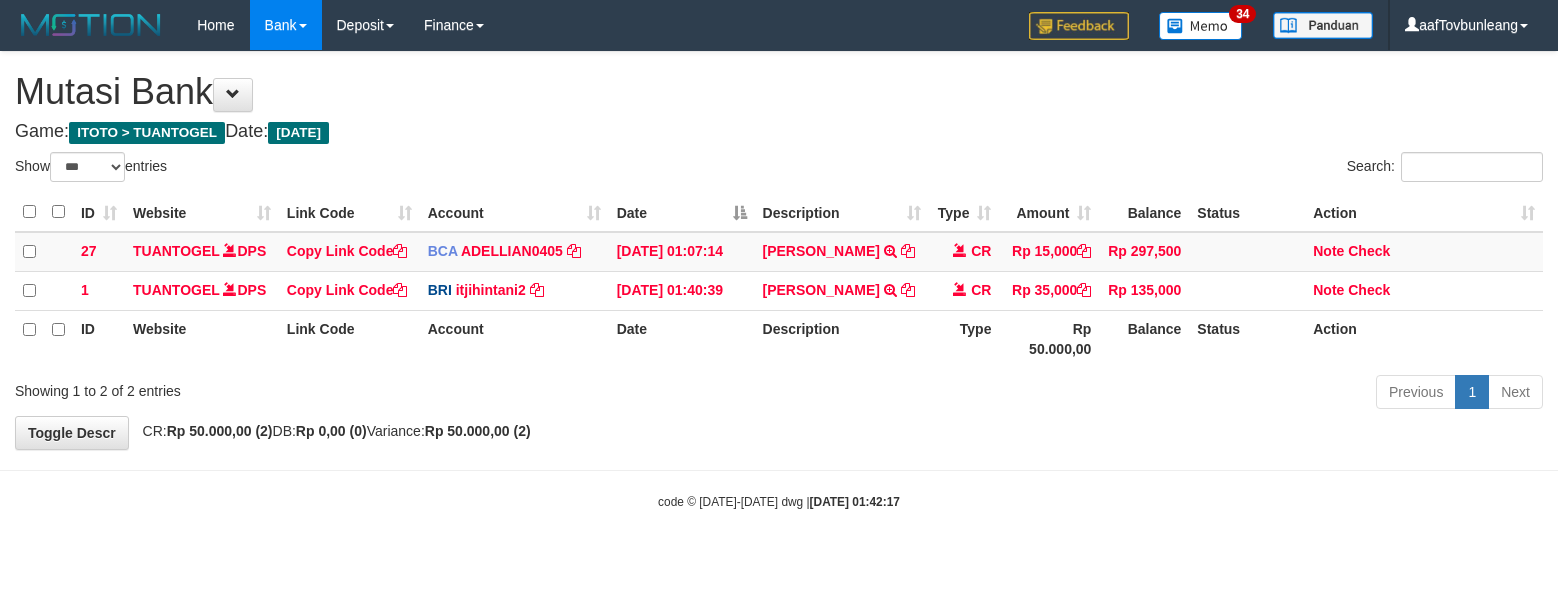 scroll, scrollTop: 0, scrollLeft: 0, axis: both 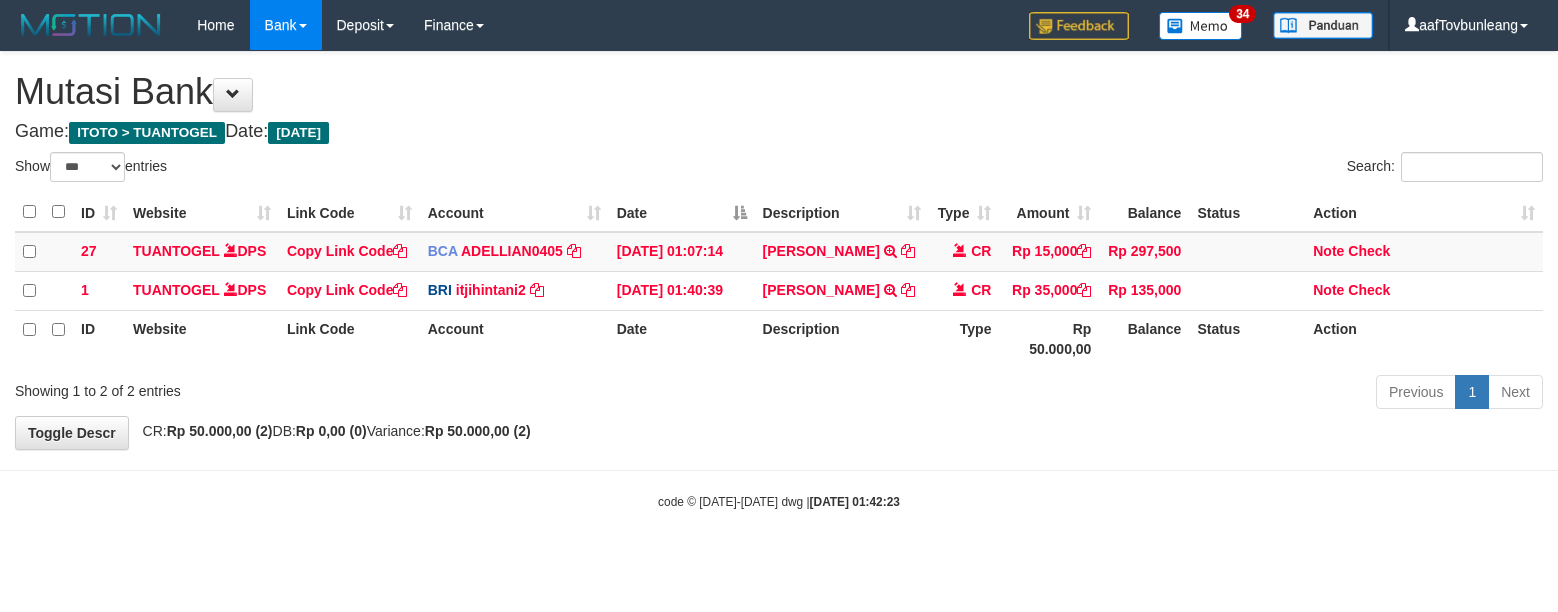 select on "***" 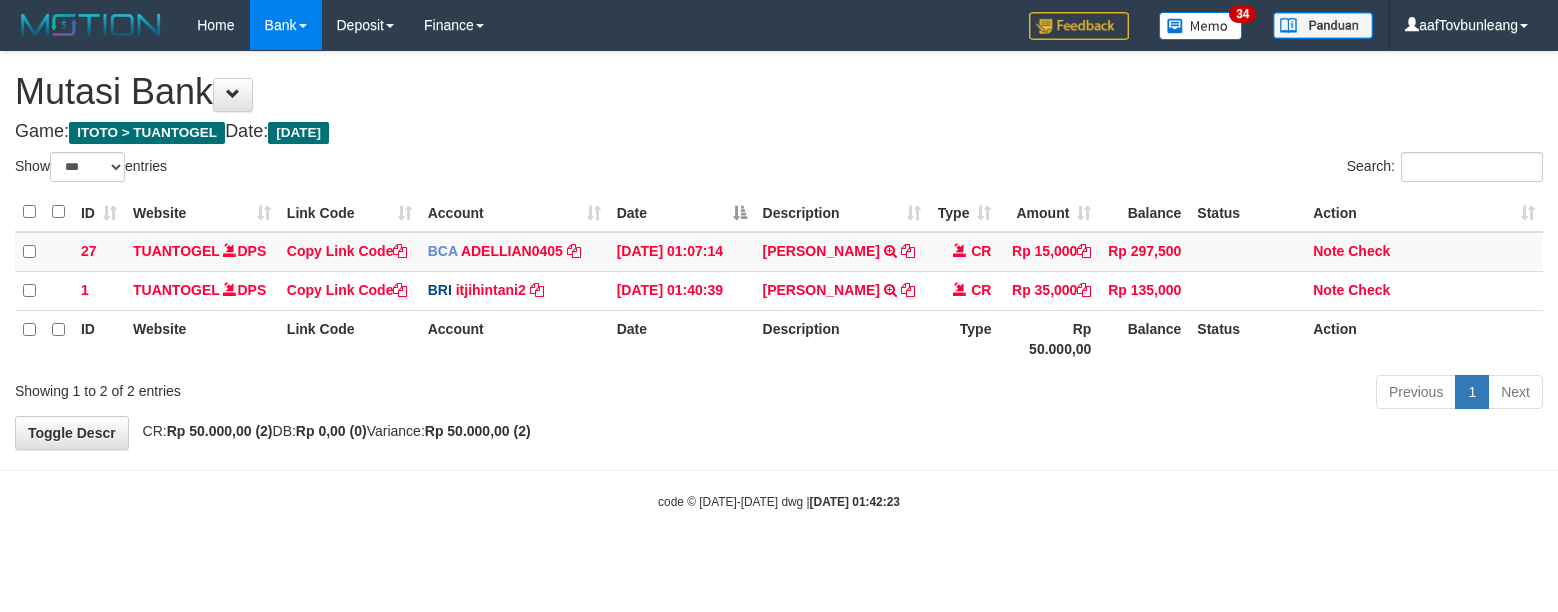 scroll, scrollTop: 0, scrollLeft: 0, axis: both 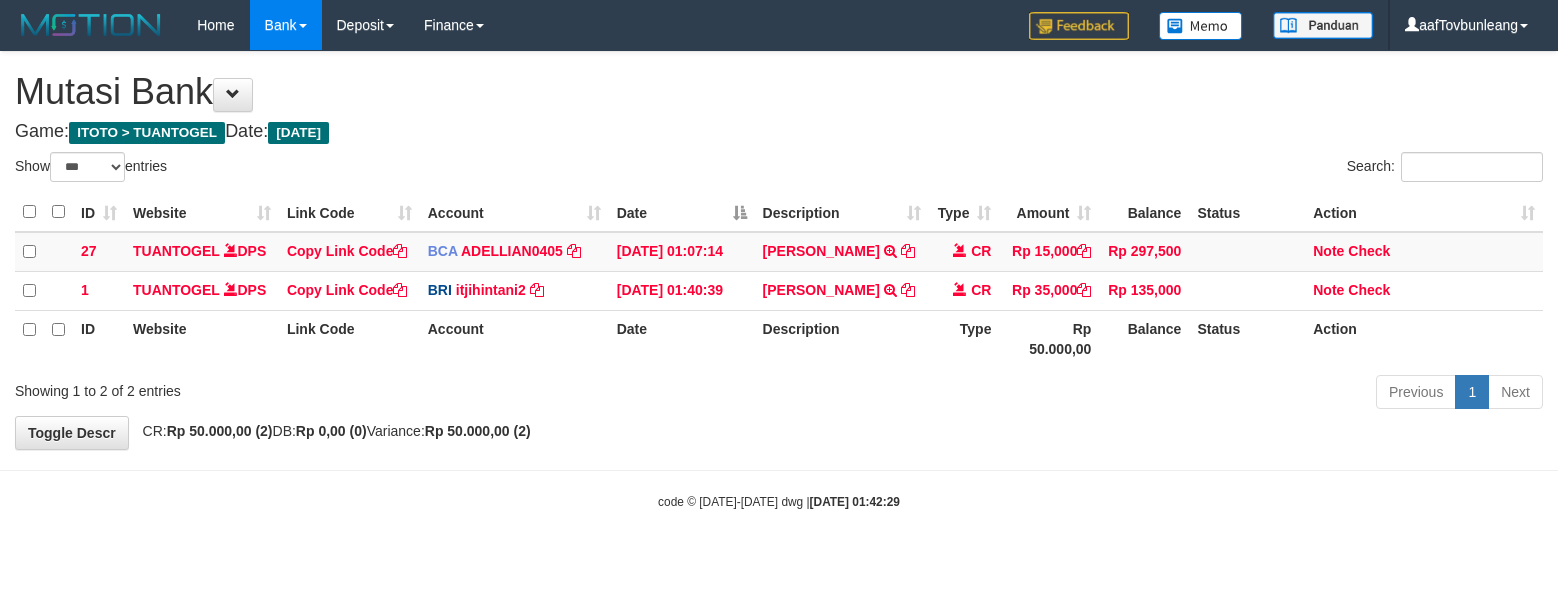 select on "***" 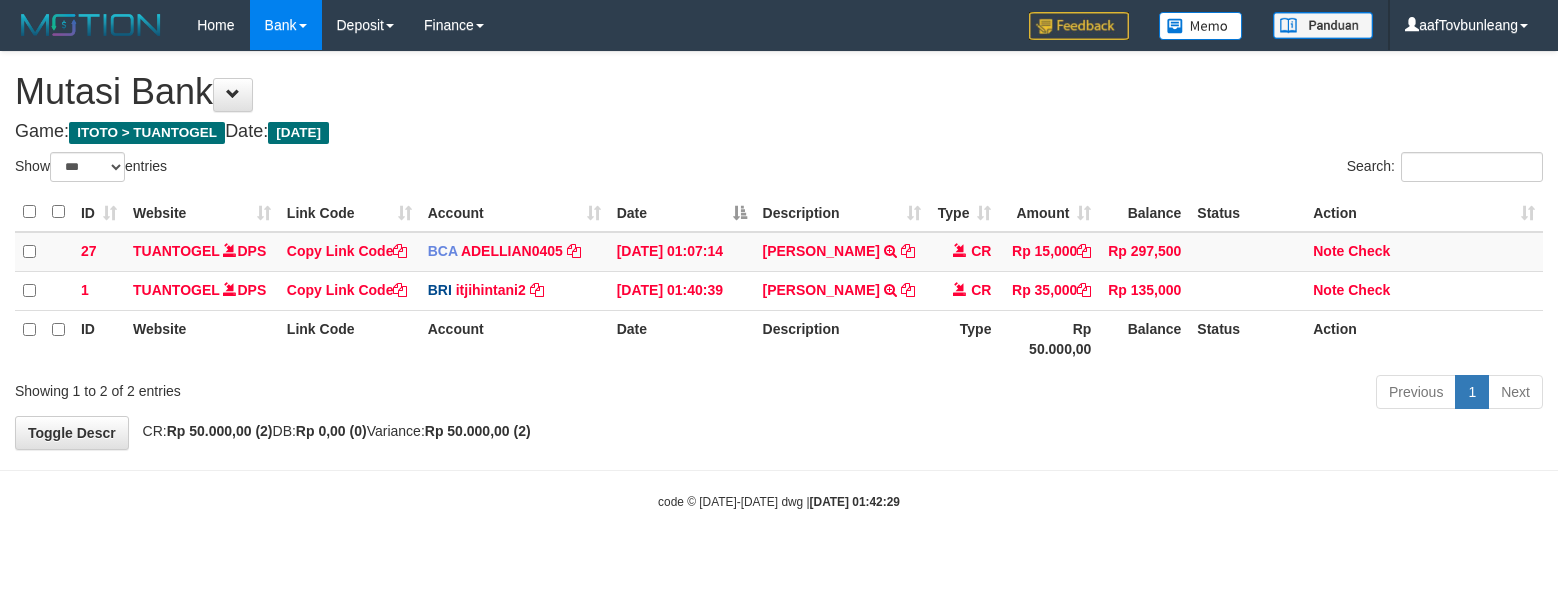 scroll, scrollTop: 0, scrollLeft: 0, axis: both 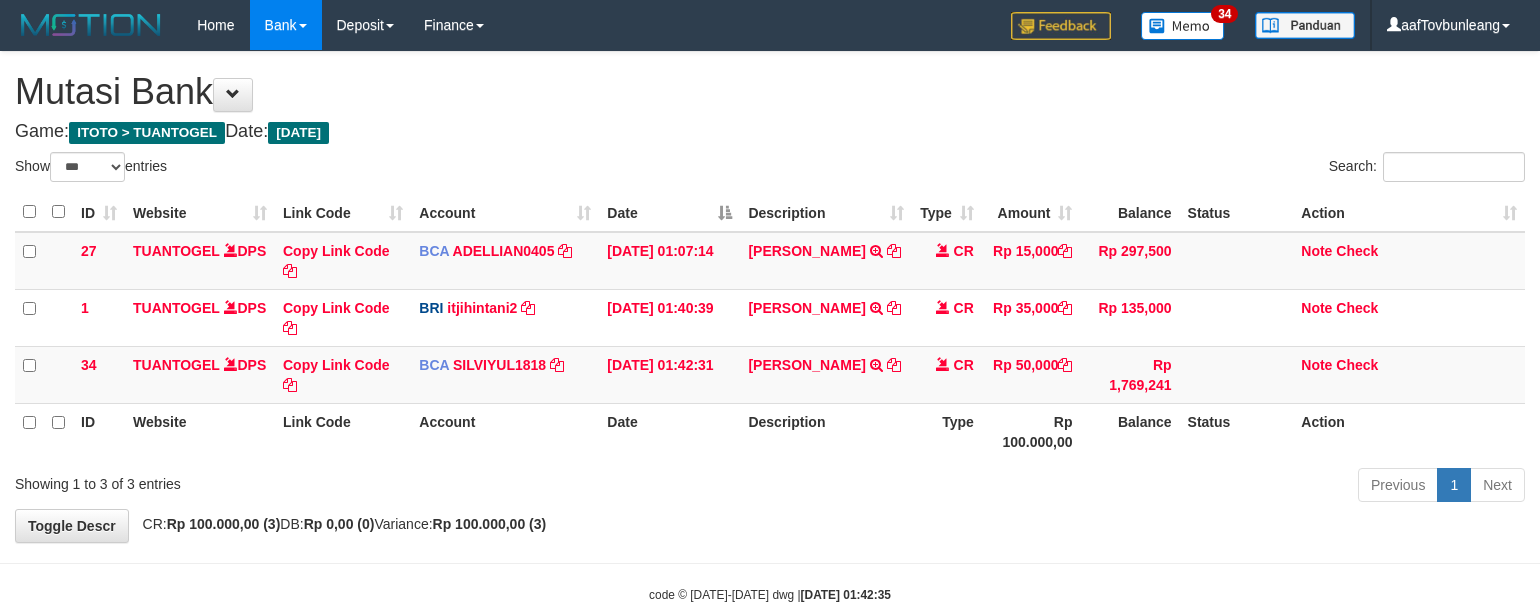 select on "***" 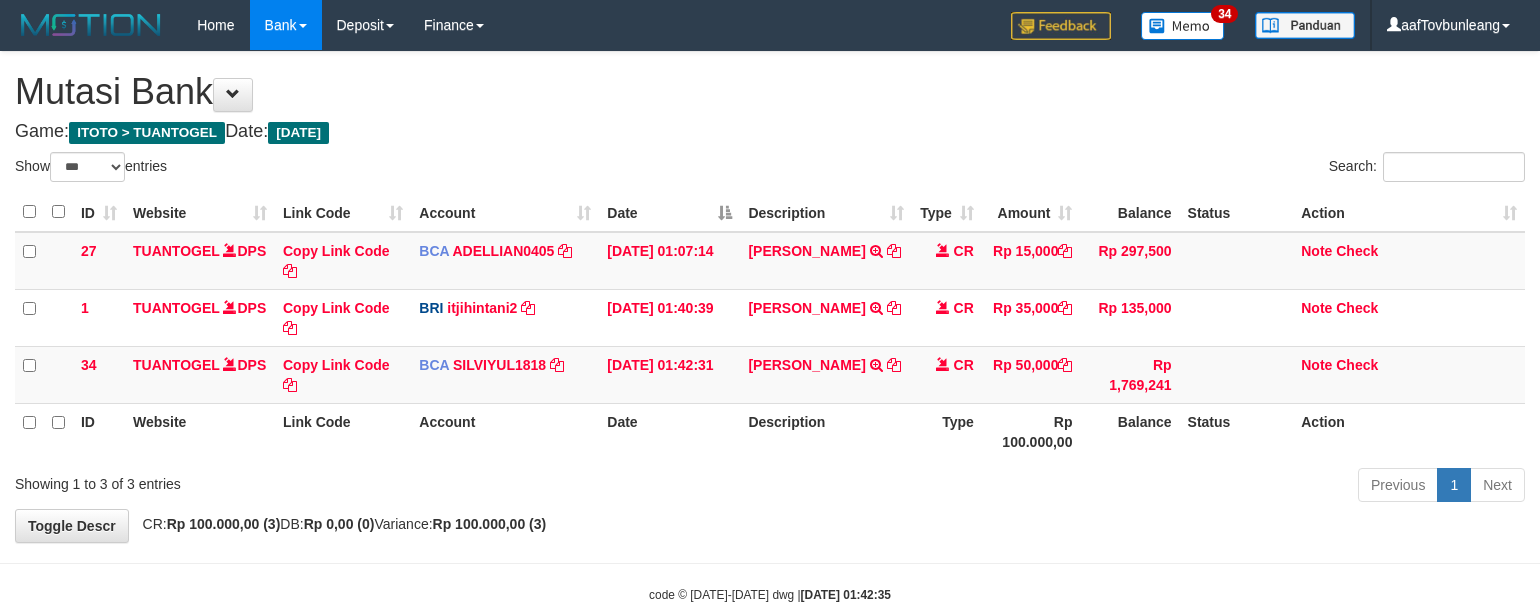 scroll, scrollTop: 0, scrollLeft: 0, axis: both 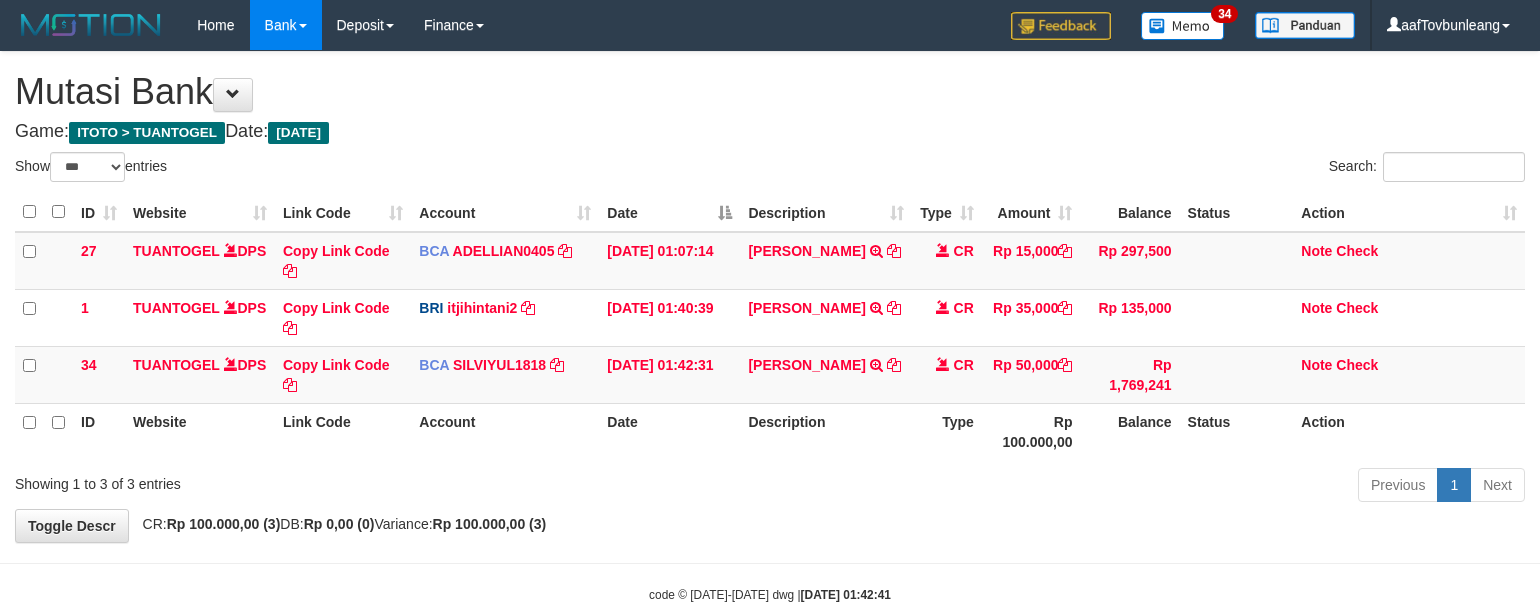 select on "***" 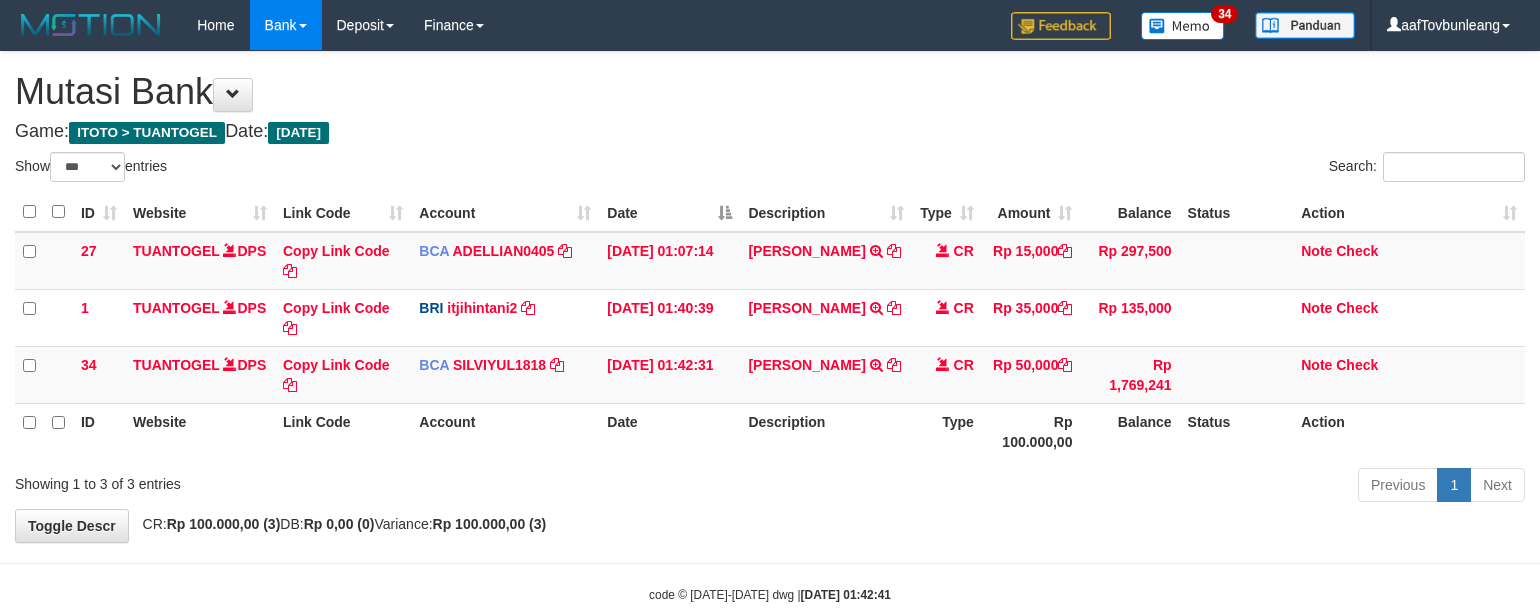 scroll, scrollTop: 0, scrollLeft: 0, axis: both 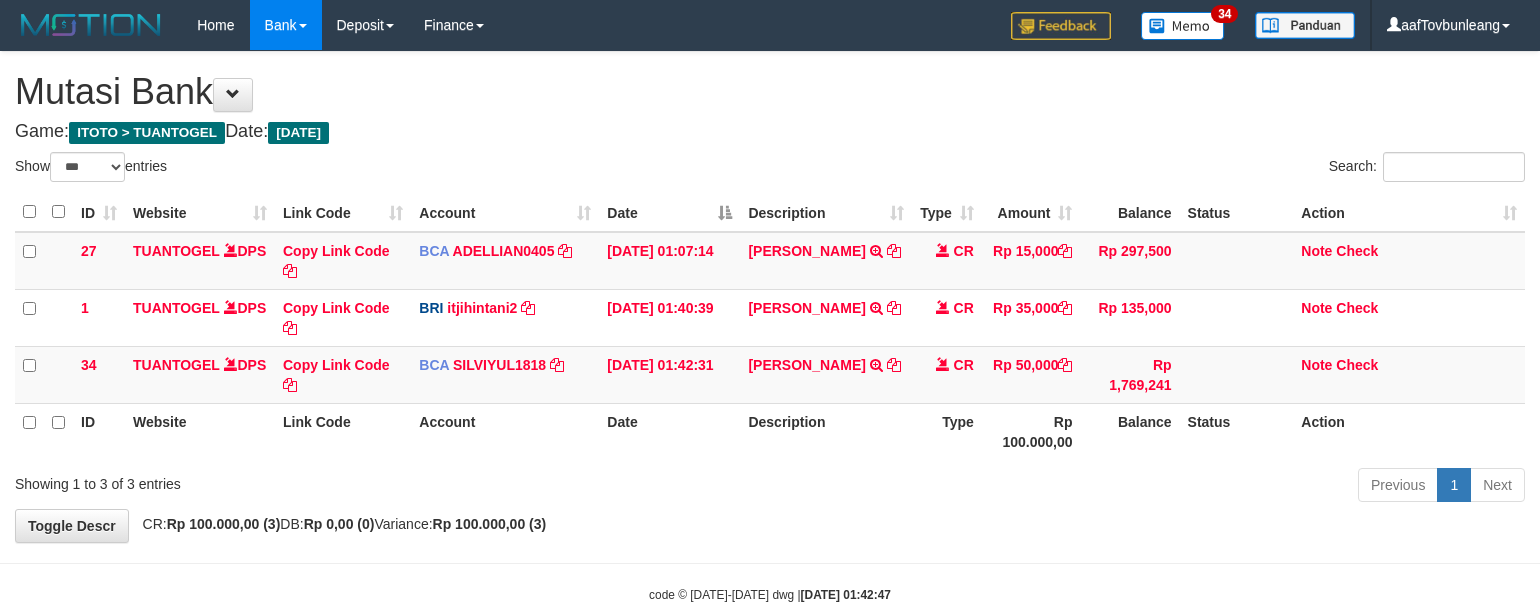 select on "***" 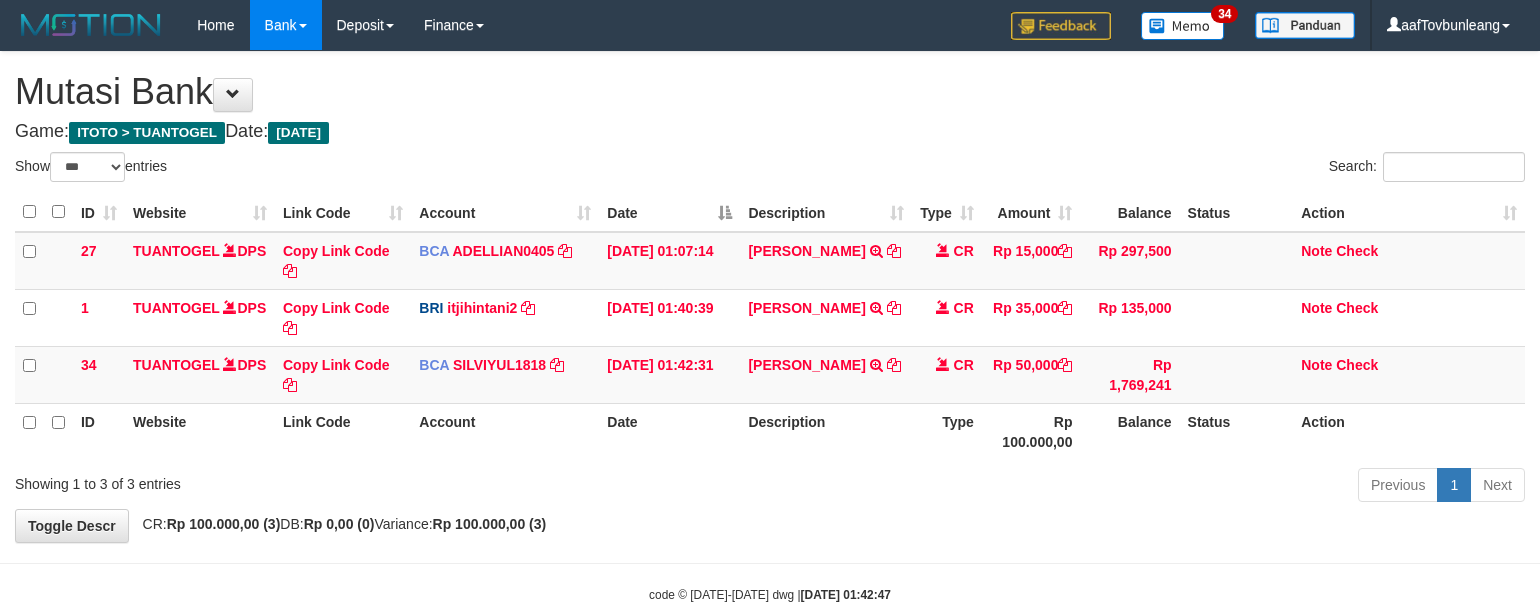 scroll, scrollTop: 0, scrollLeft: 0, axis: both 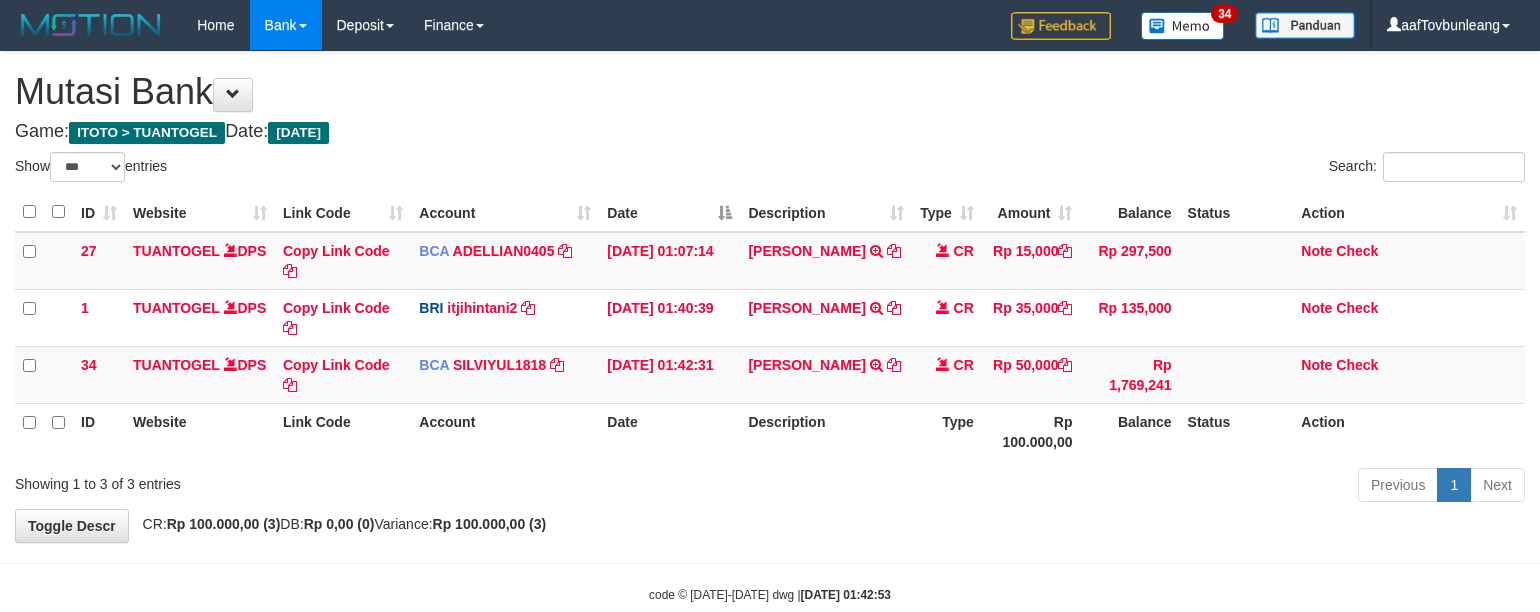 select on "***" 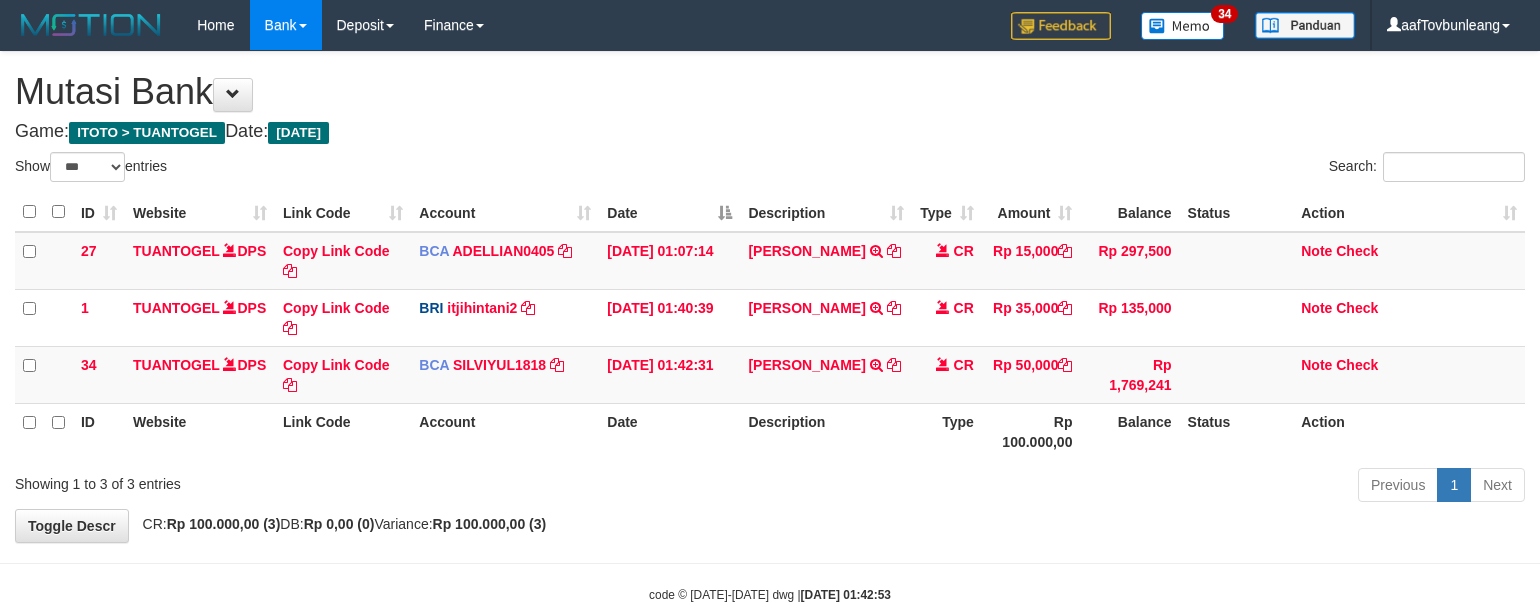 scroll, scrollTop: 0, scrollLeft: 0, axis: both 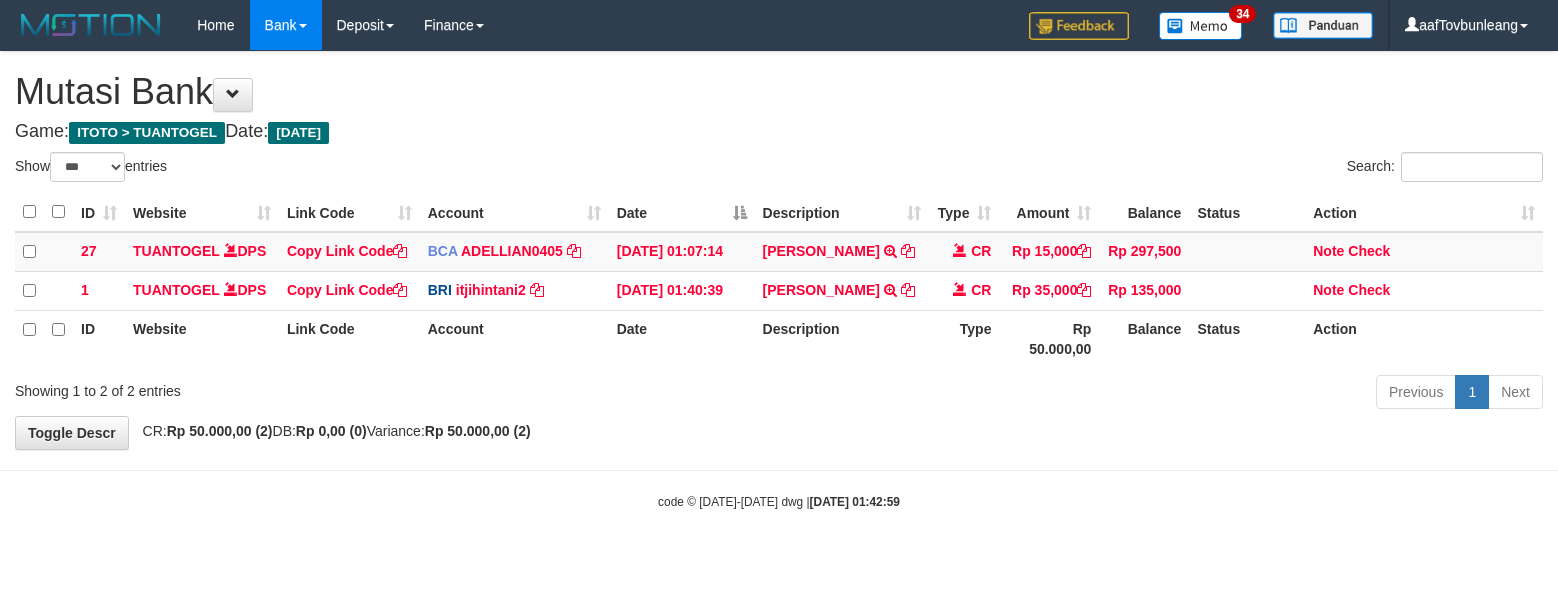 select on "***" 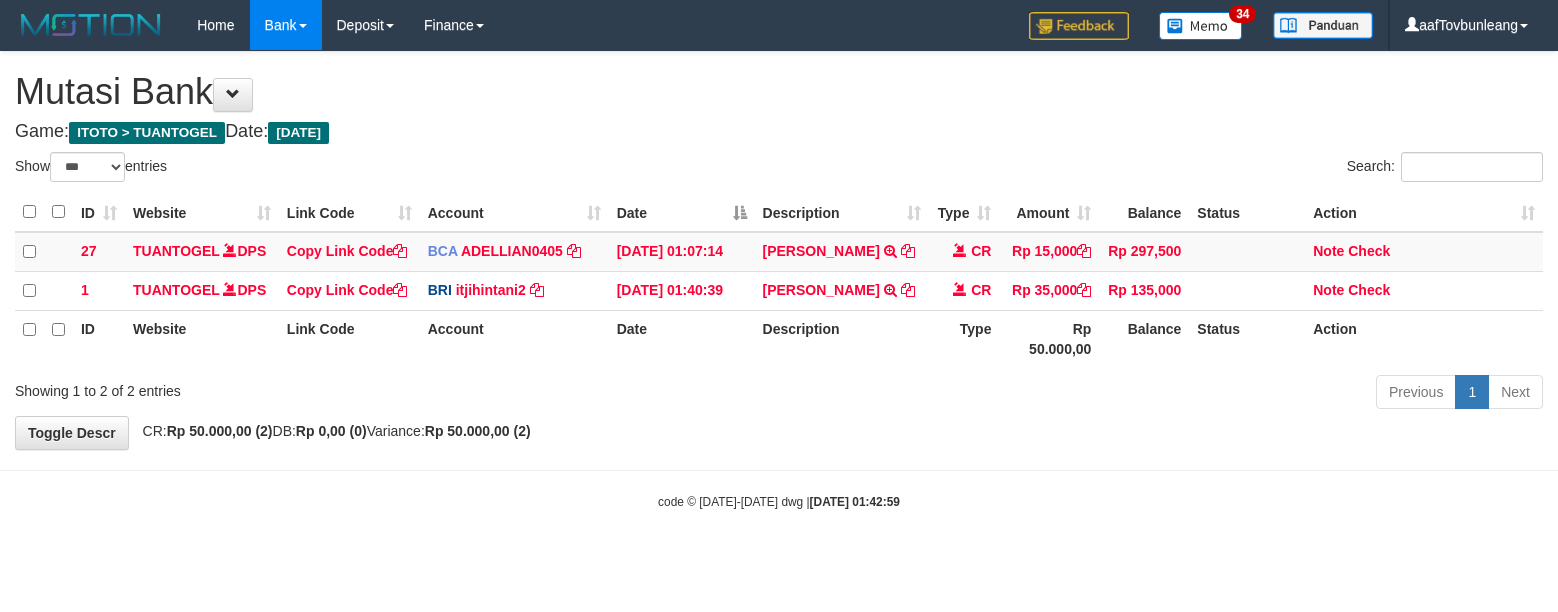 scroll, scrollTop: 0, scrollLeft: 0, axis: both 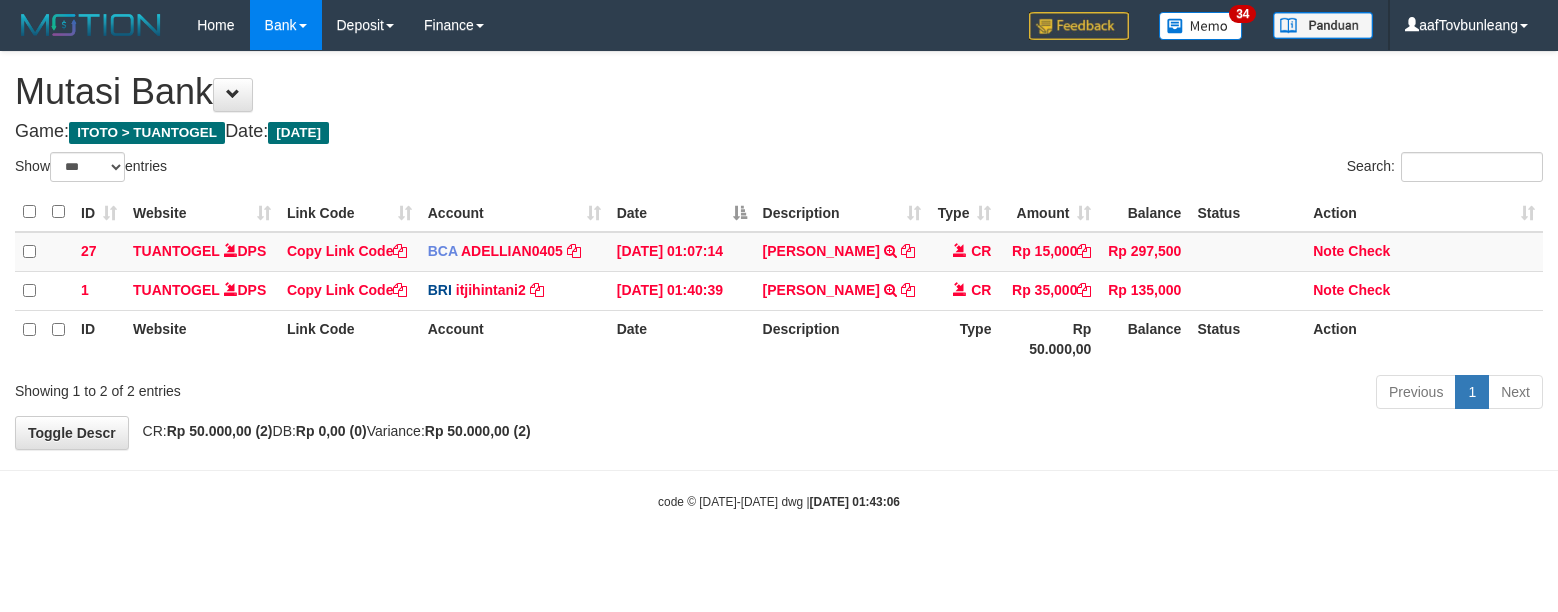select on "***" 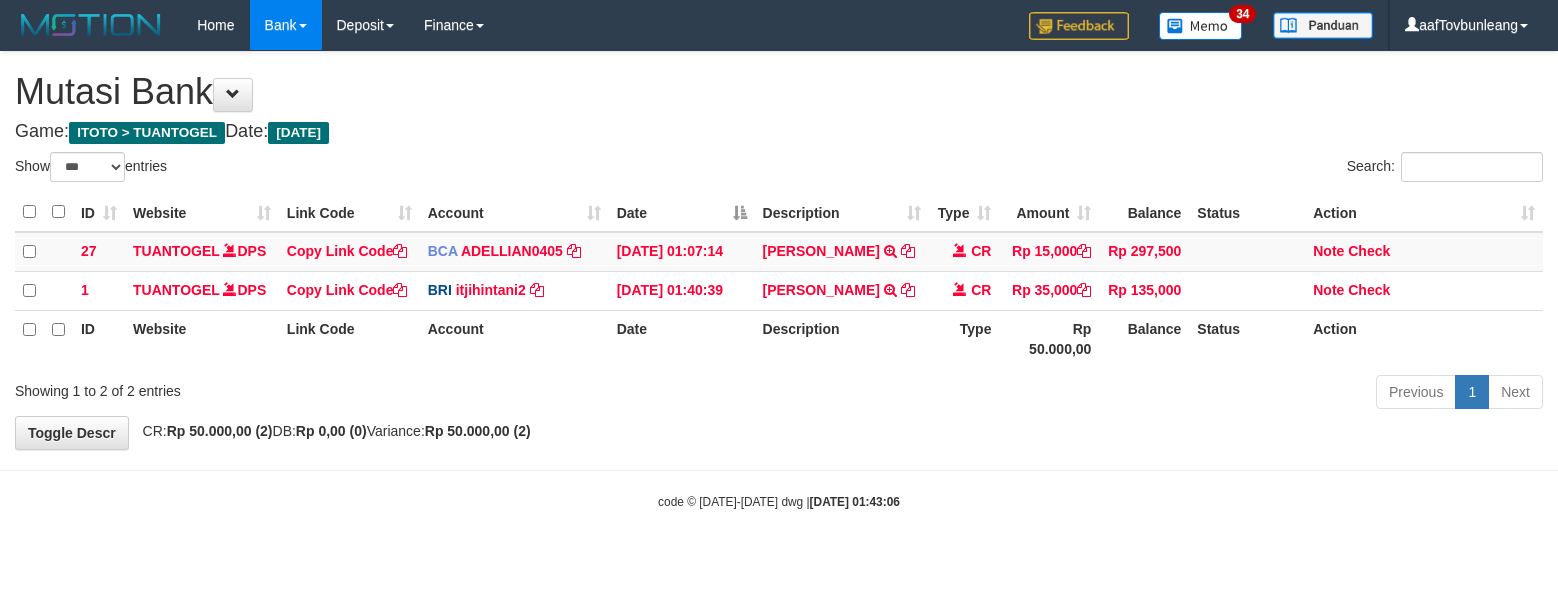 scroll, scrollTop: 0, scrollLeft: 0, axis: both 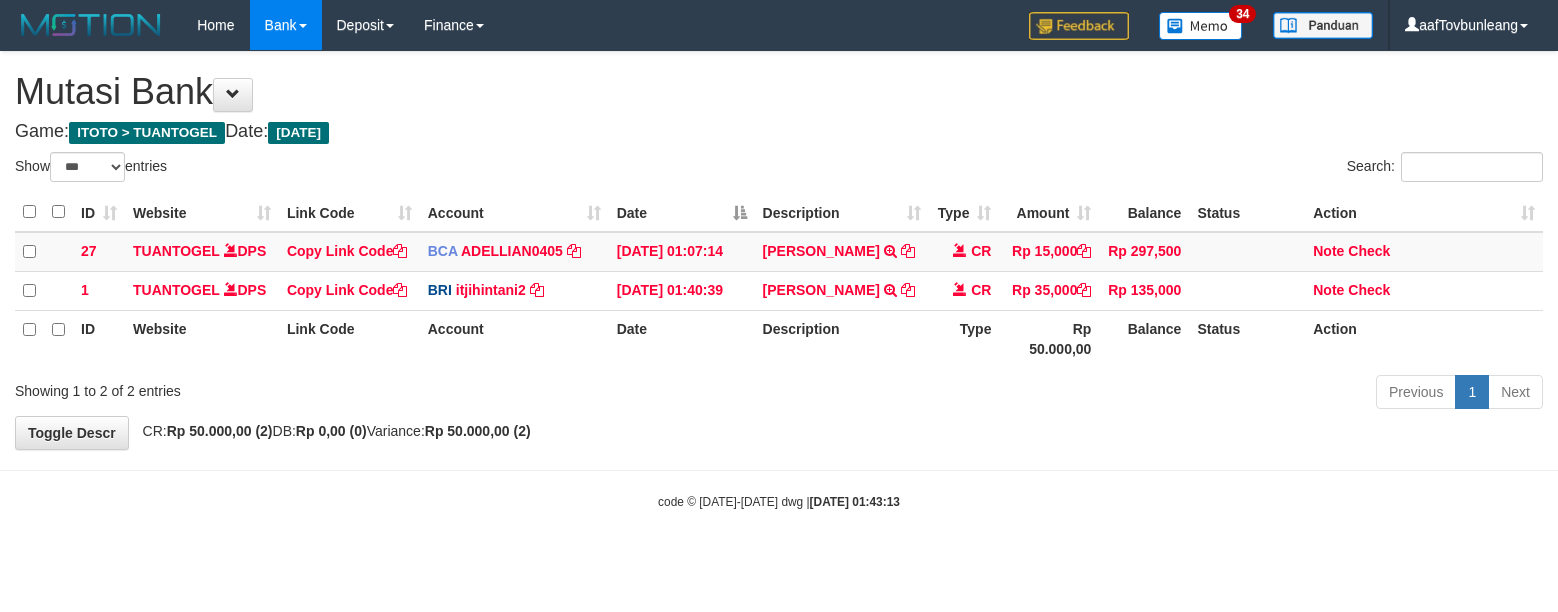 select on "***" 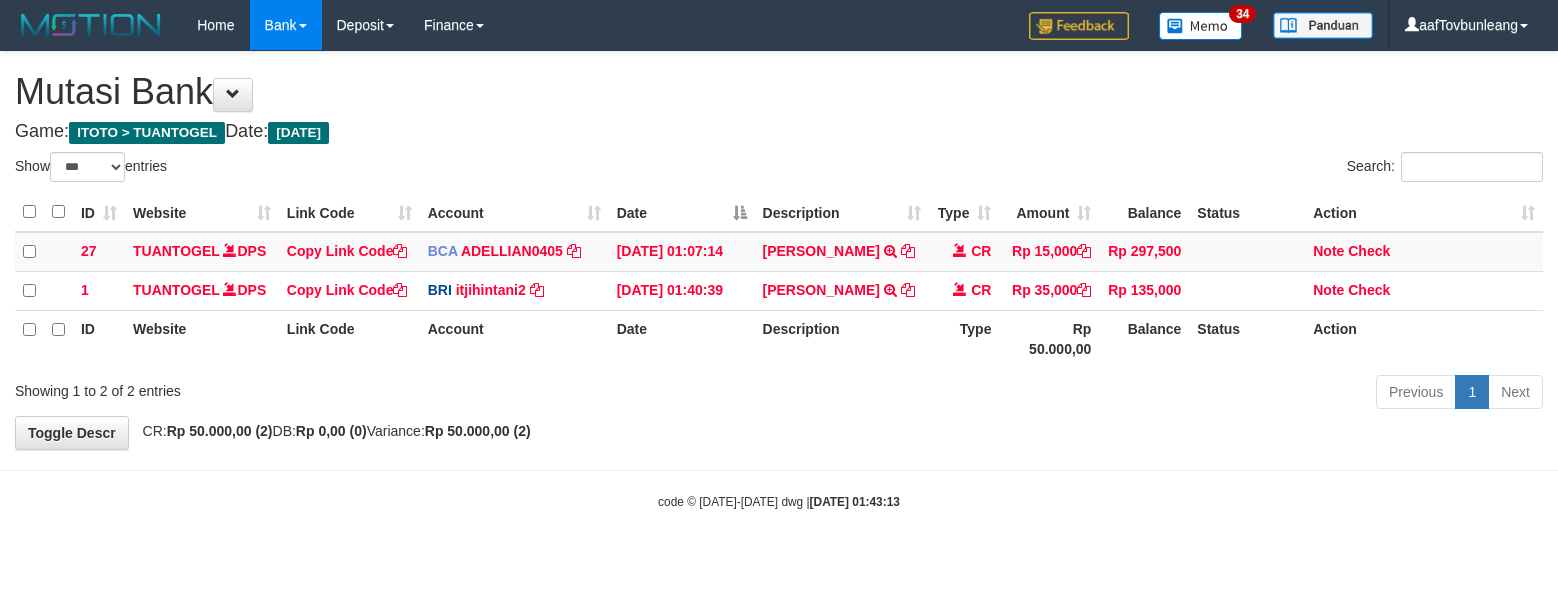 scroll, scrollTop: 0, scrollLeft: 0, axis: both 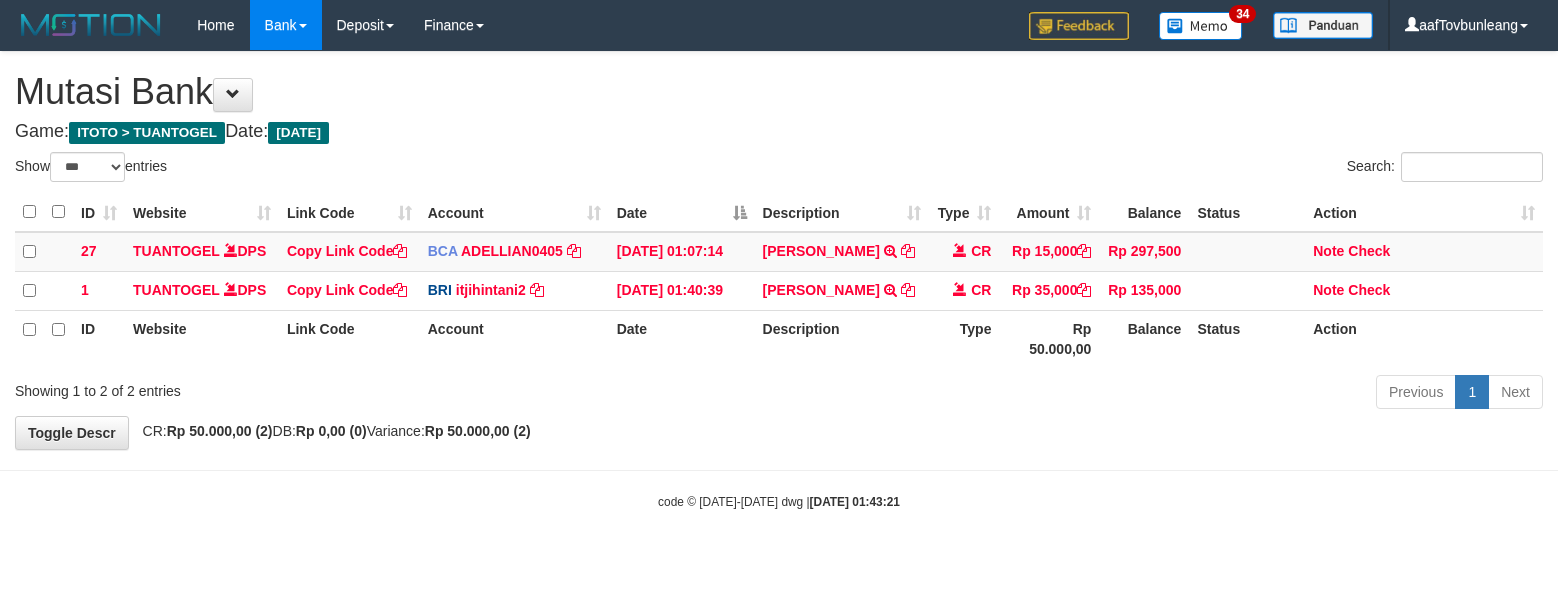 select on "***" 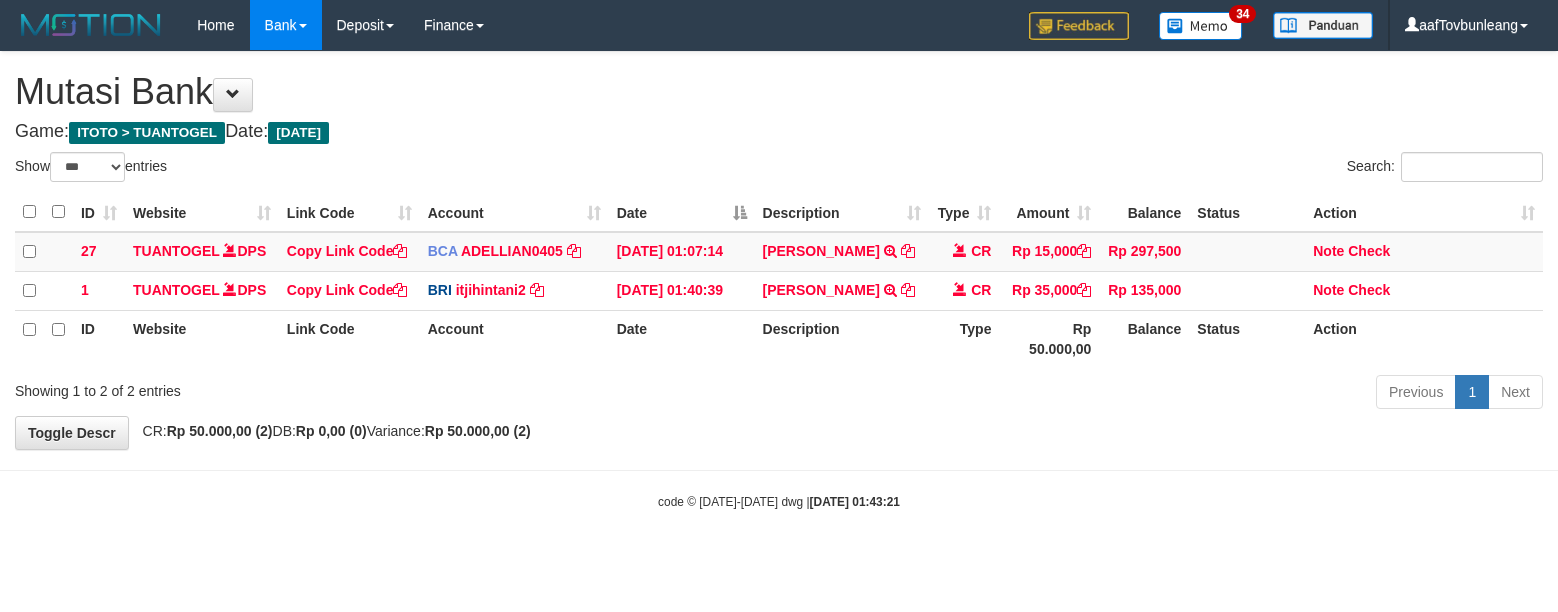 scroll, scrollTop: 0, scrollLeft: 0, axis: both 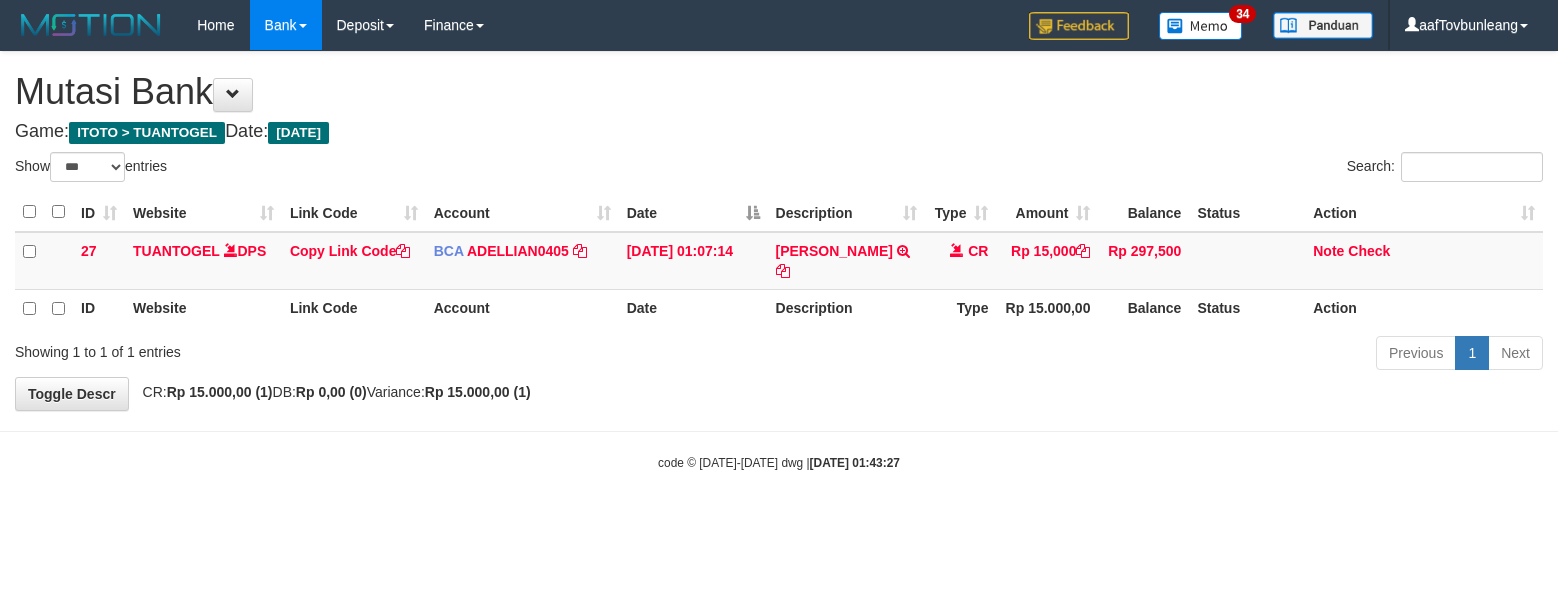 select on "***" 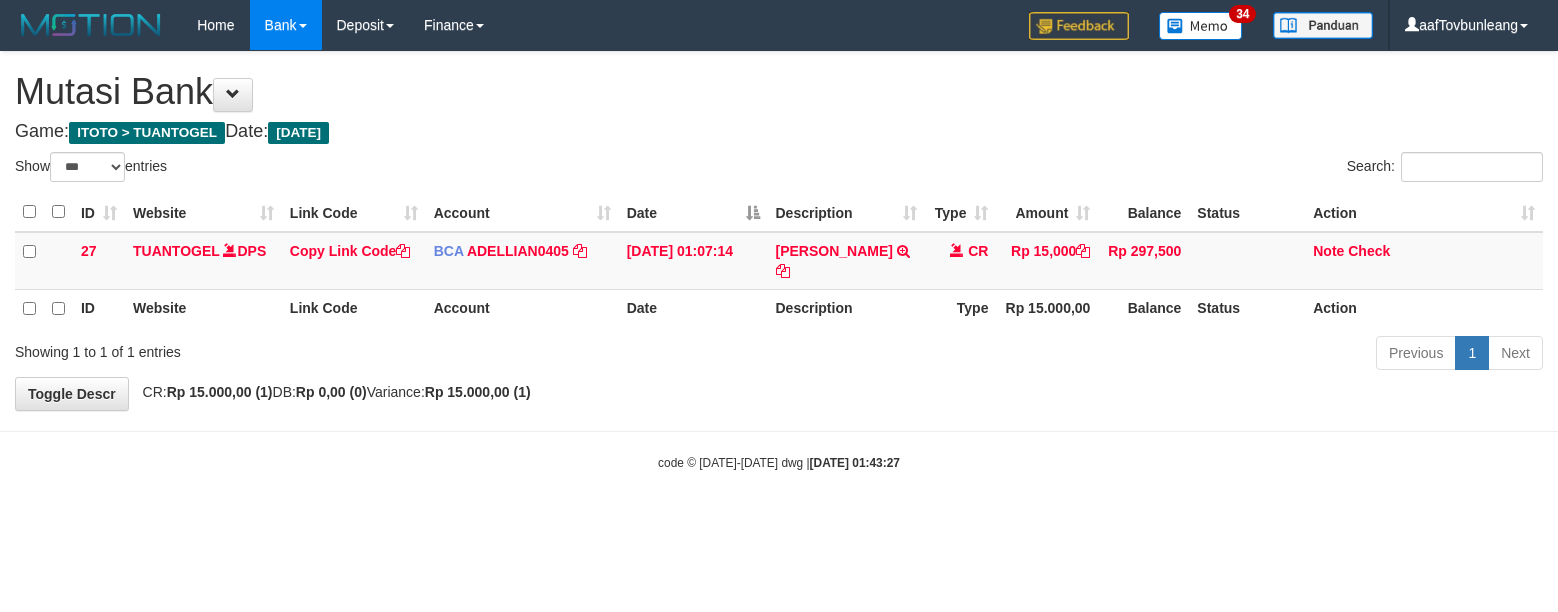 scroll, scrollTop: 0, scrollLeft: 0, axis: both 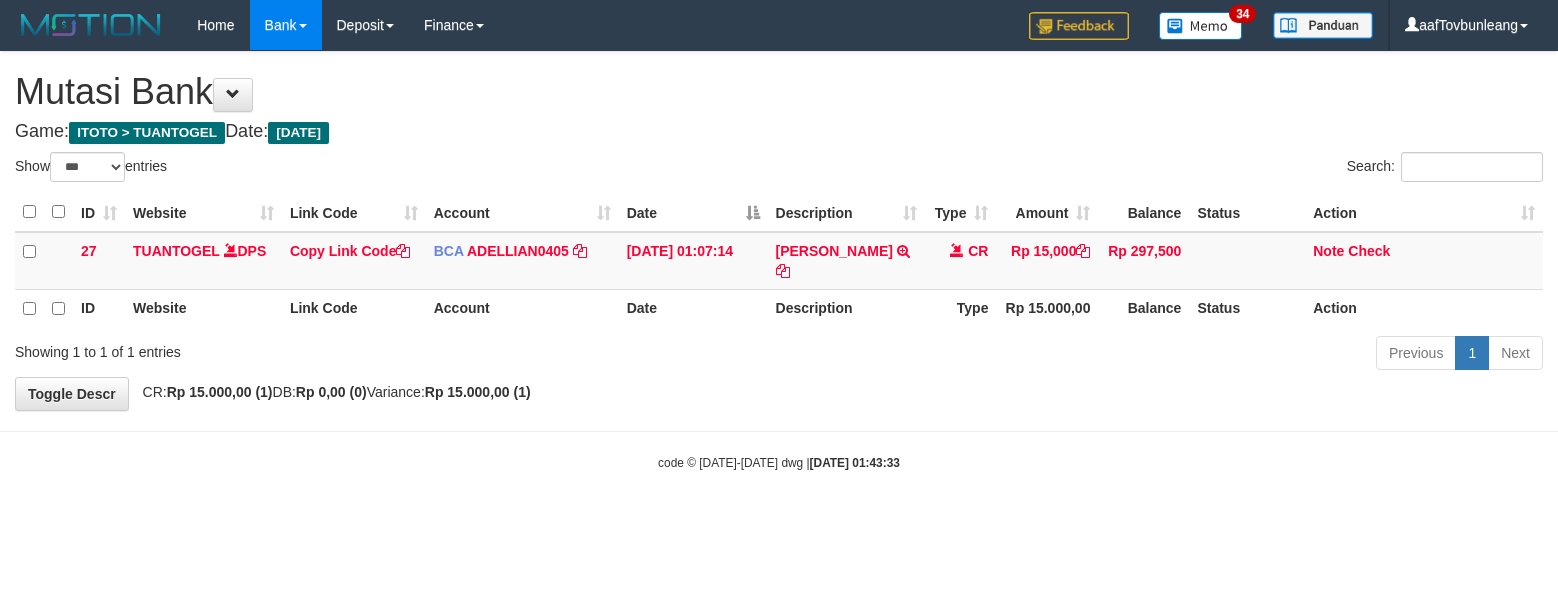 select on "***" 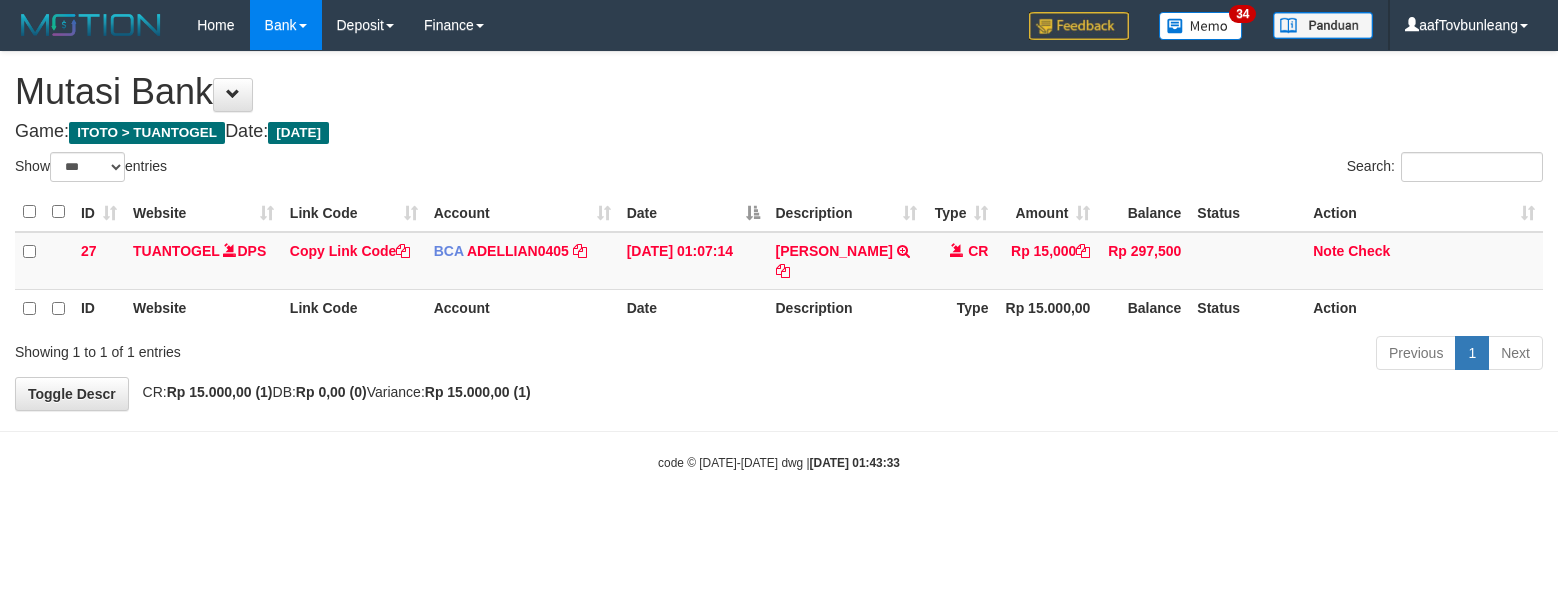 scroll, scrollTop: 0, scrollLeft: 0, axis: both 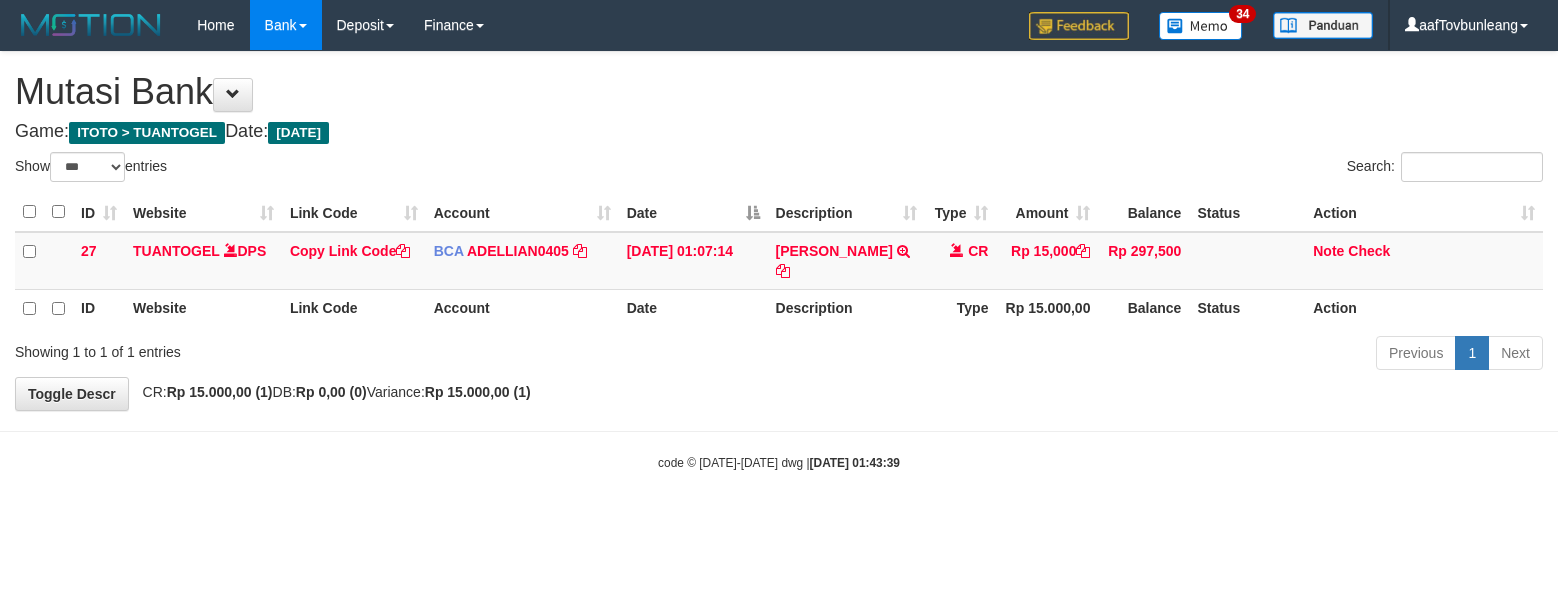 select on "***" 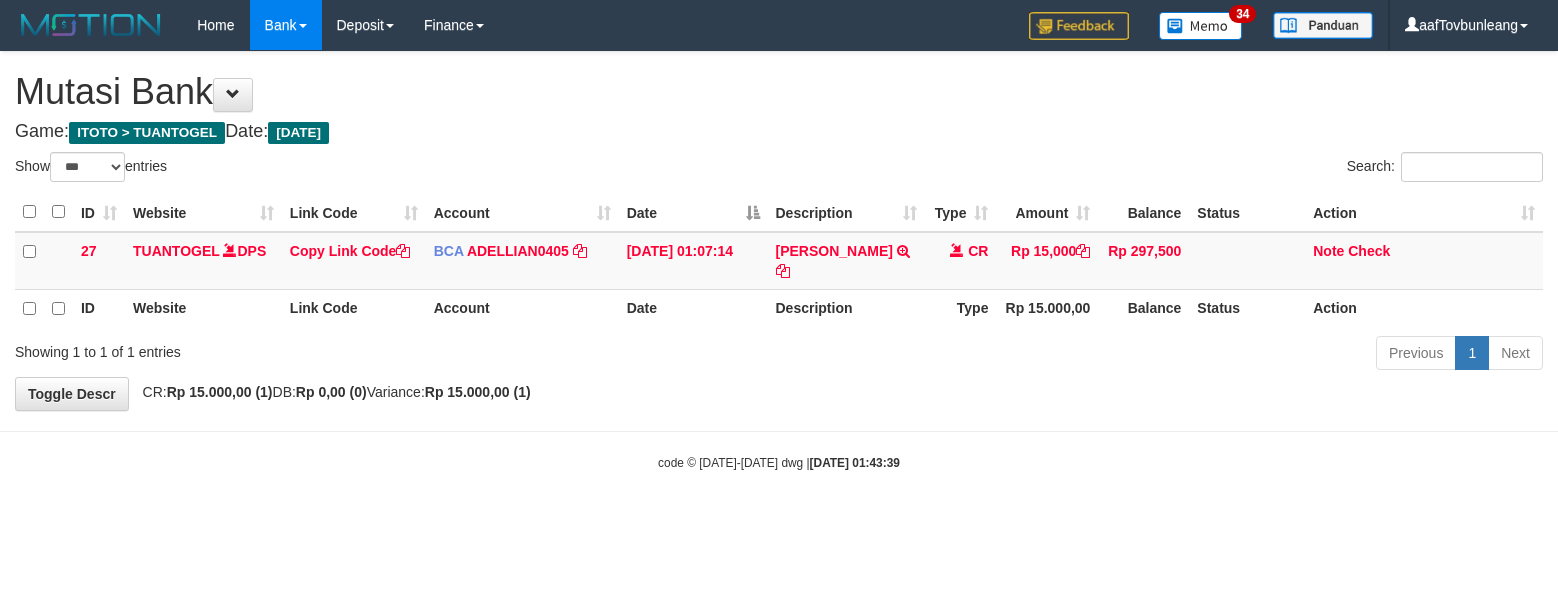 scroll, scrollTop: 0, scrollLeft: 0, axis: both 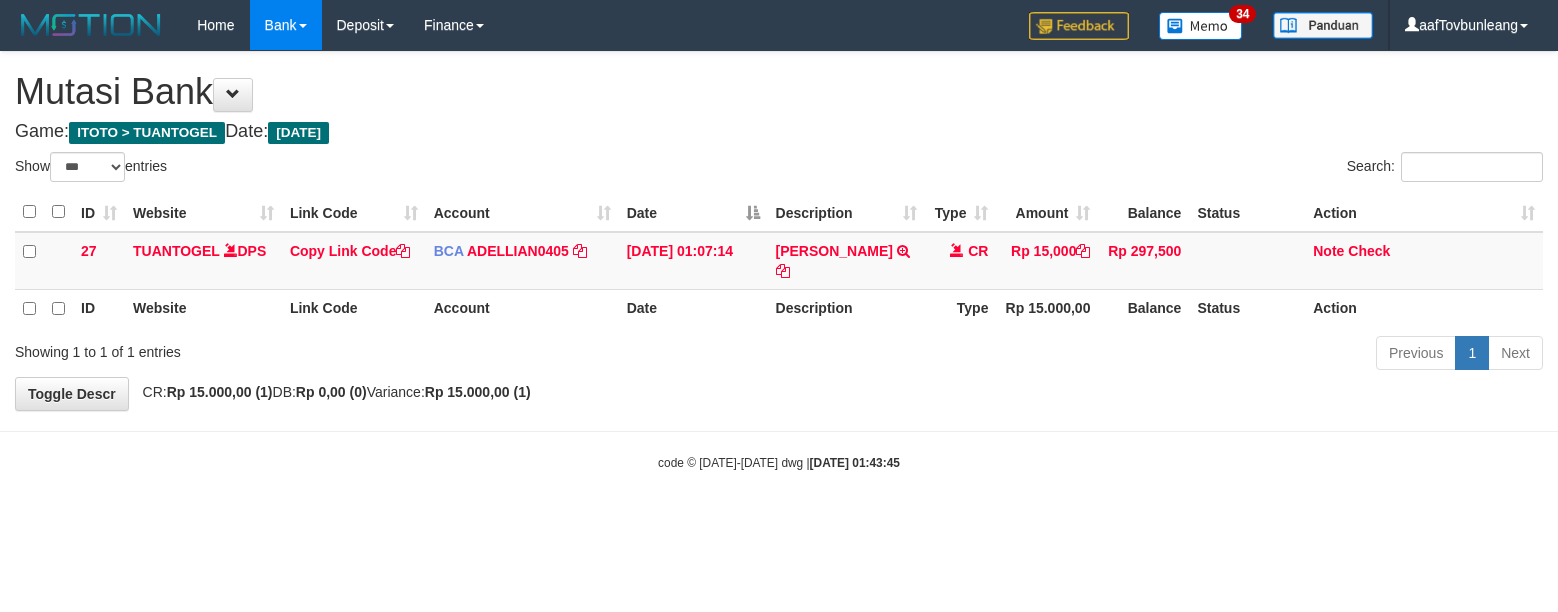 select on "***" 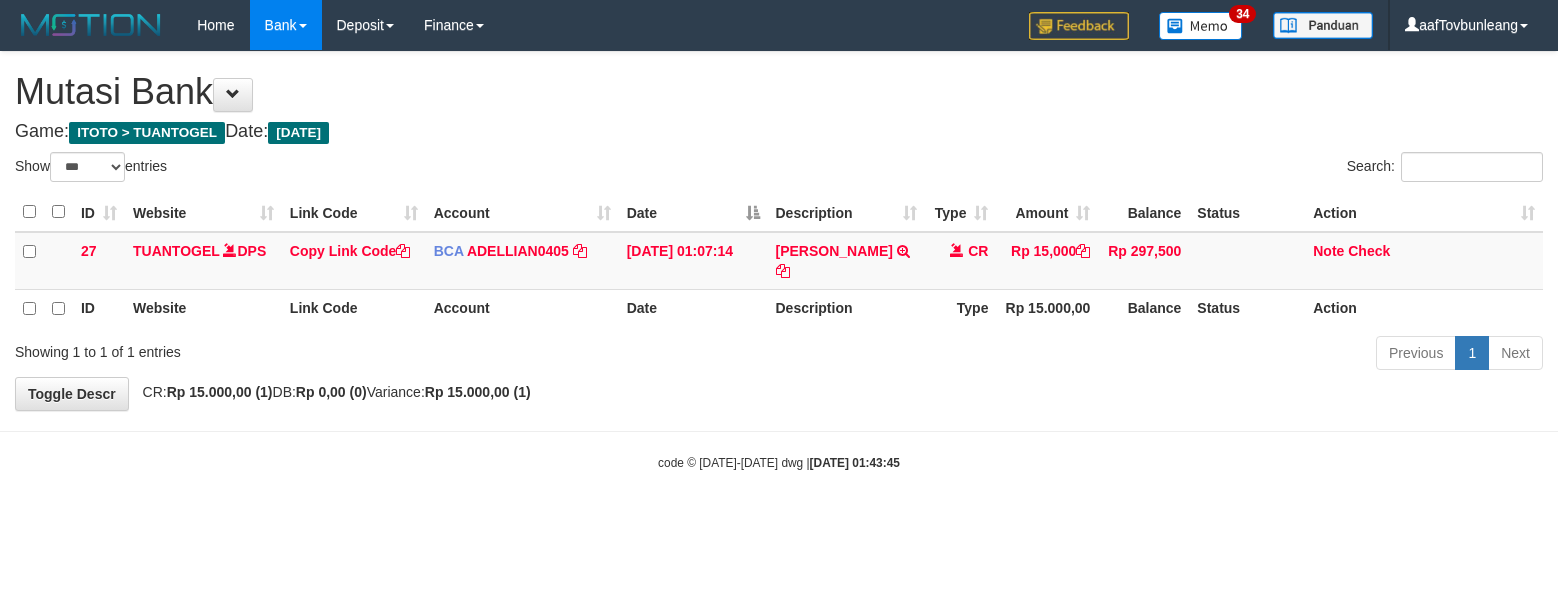 scroll, scrollTop: 0, scrollLeft: 0, axis: both 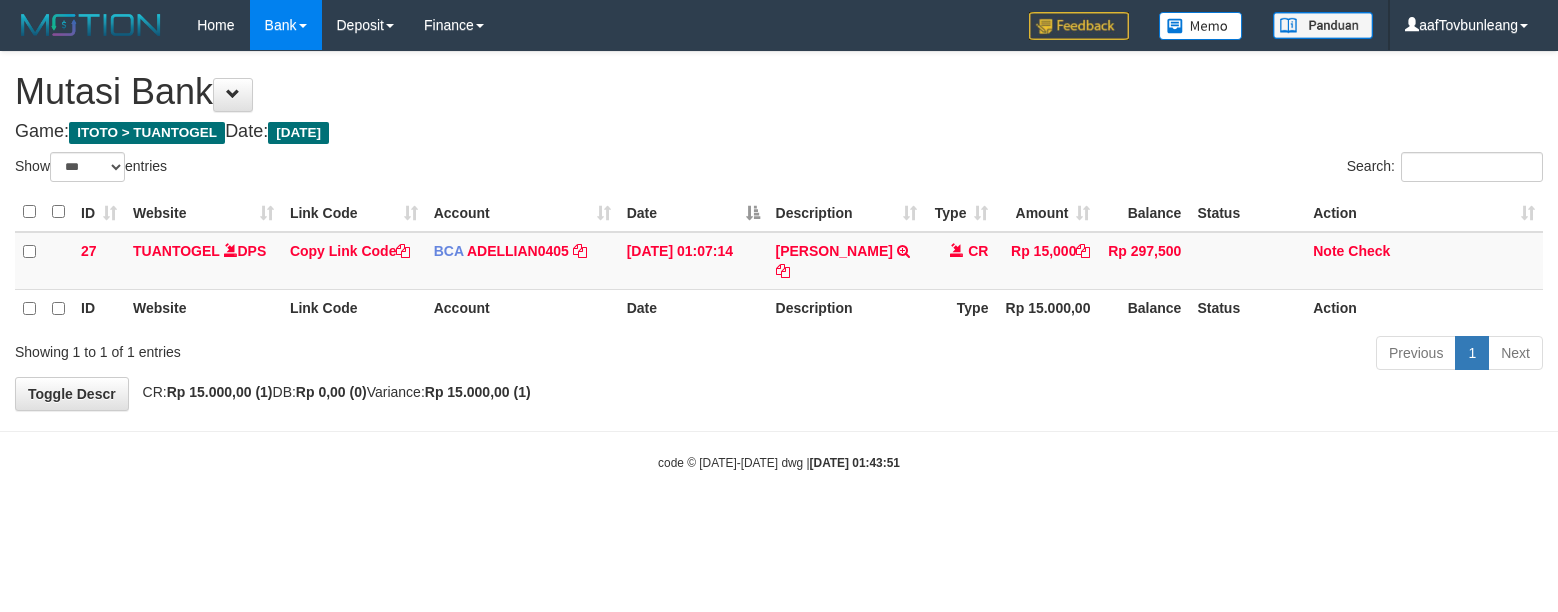 select on "***" 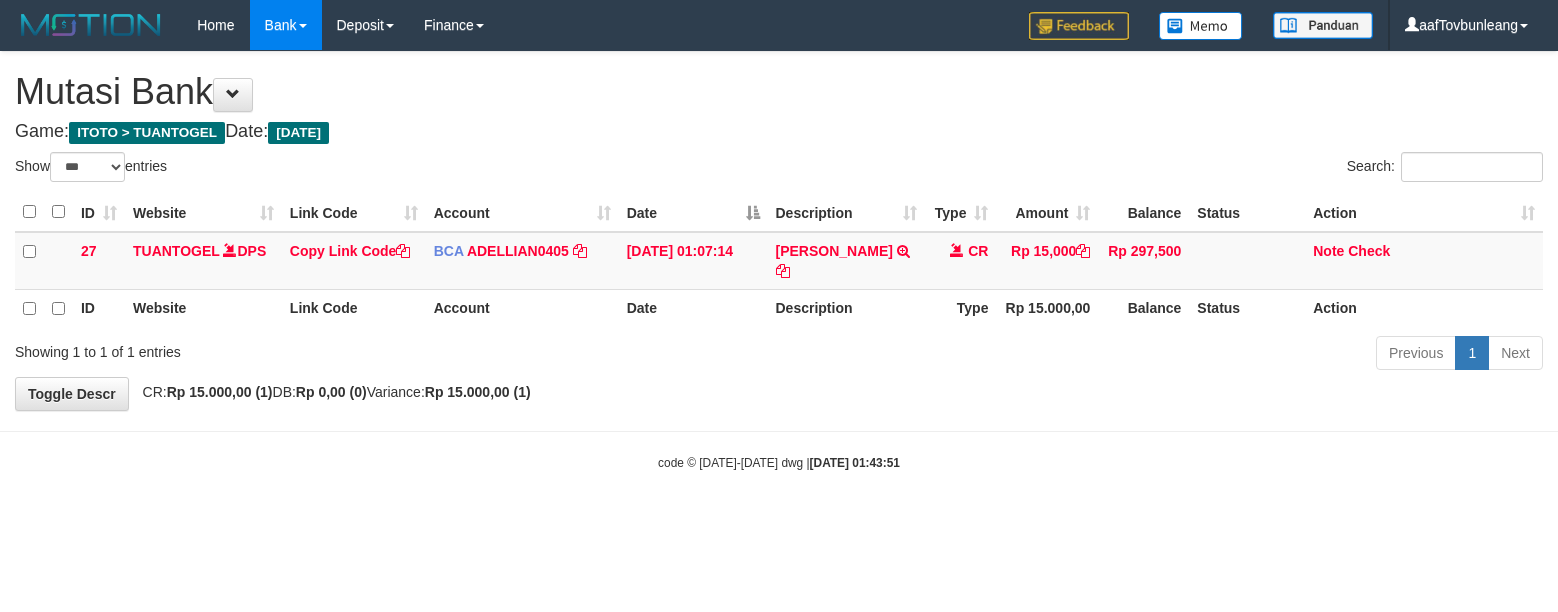 scroll, scrollTop: 0, scrollLeft: 0, axis: both 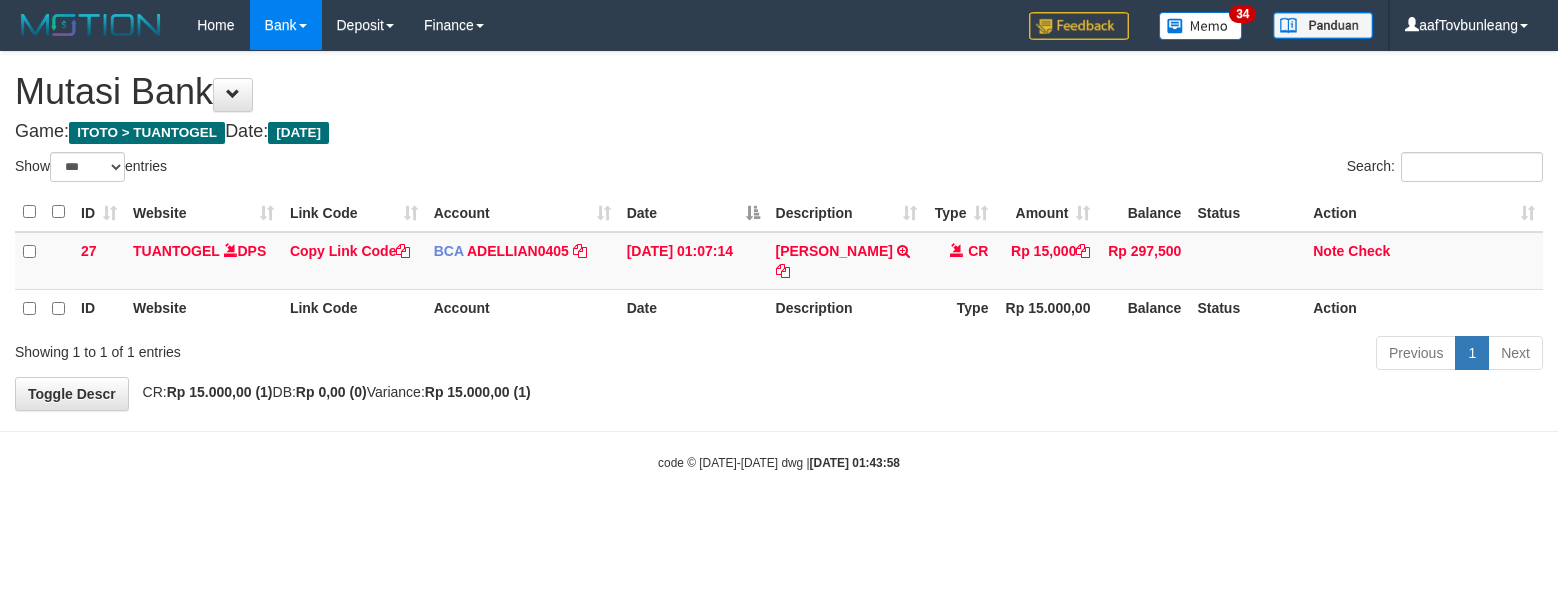 select on "***" 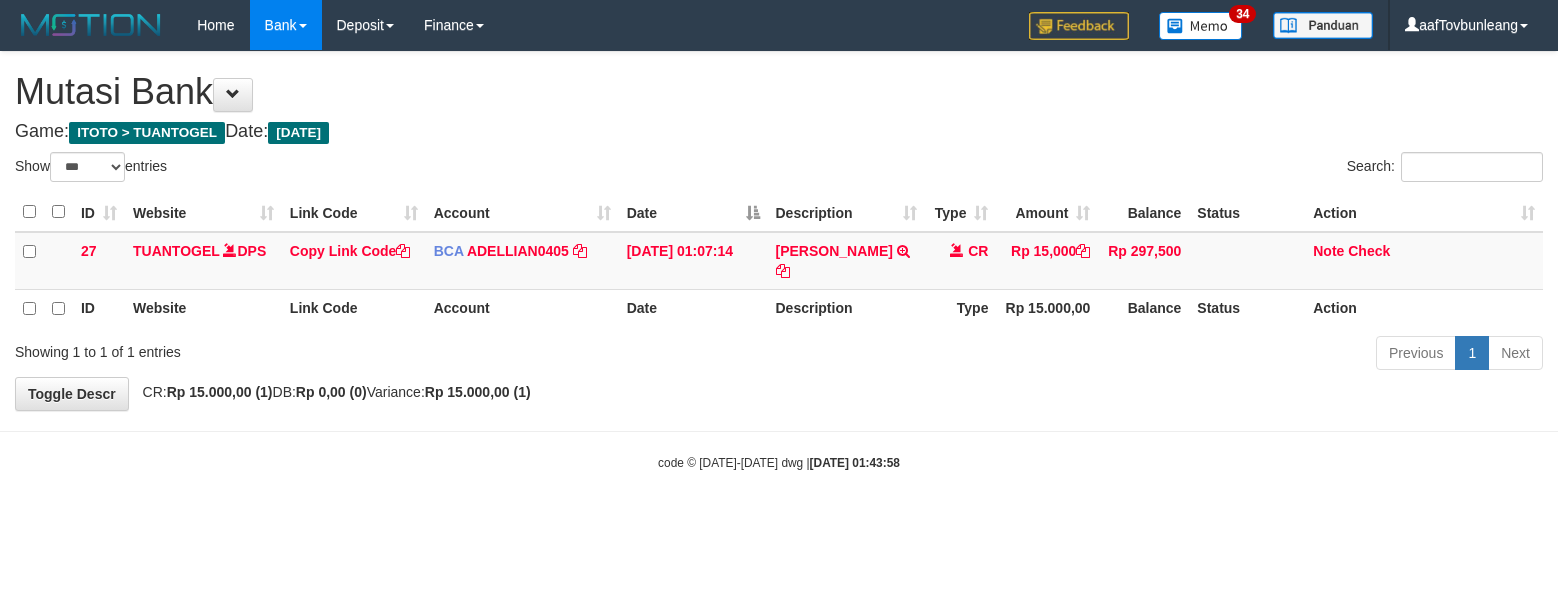 scroll, scrollTop: 0, scrollLeft: 0, axis: both 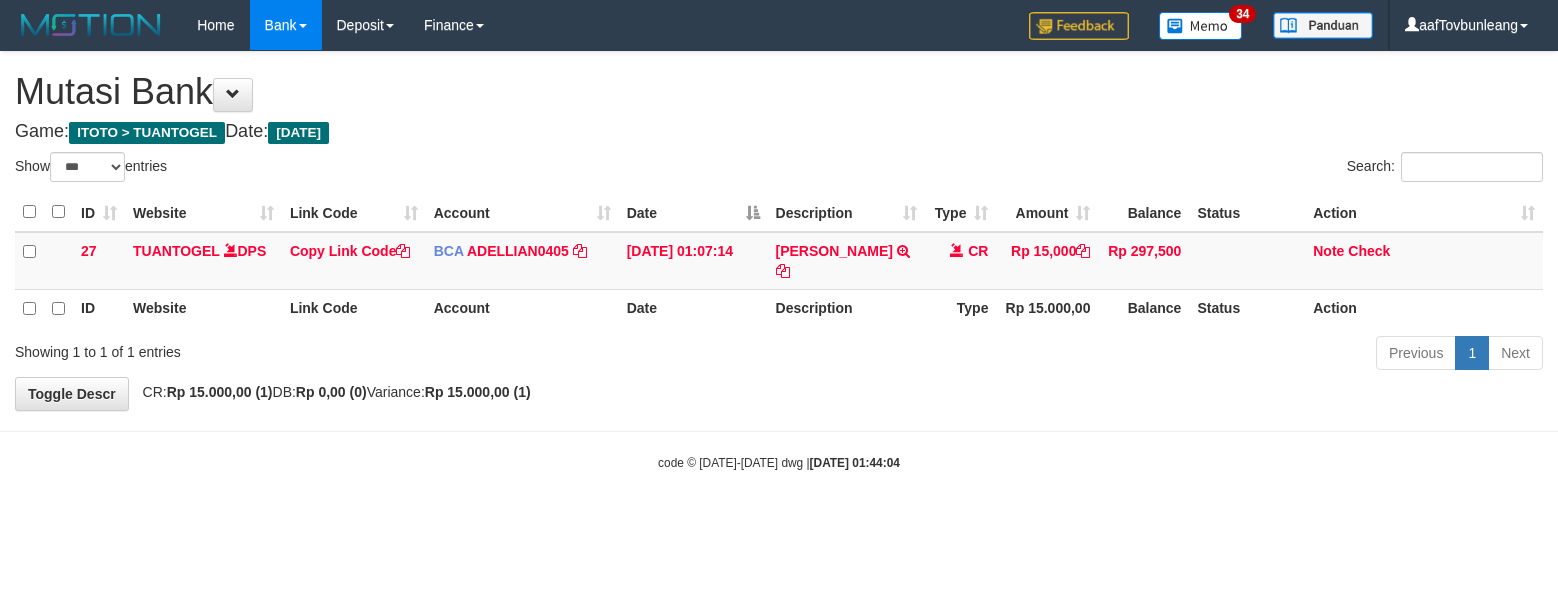 select on "***" 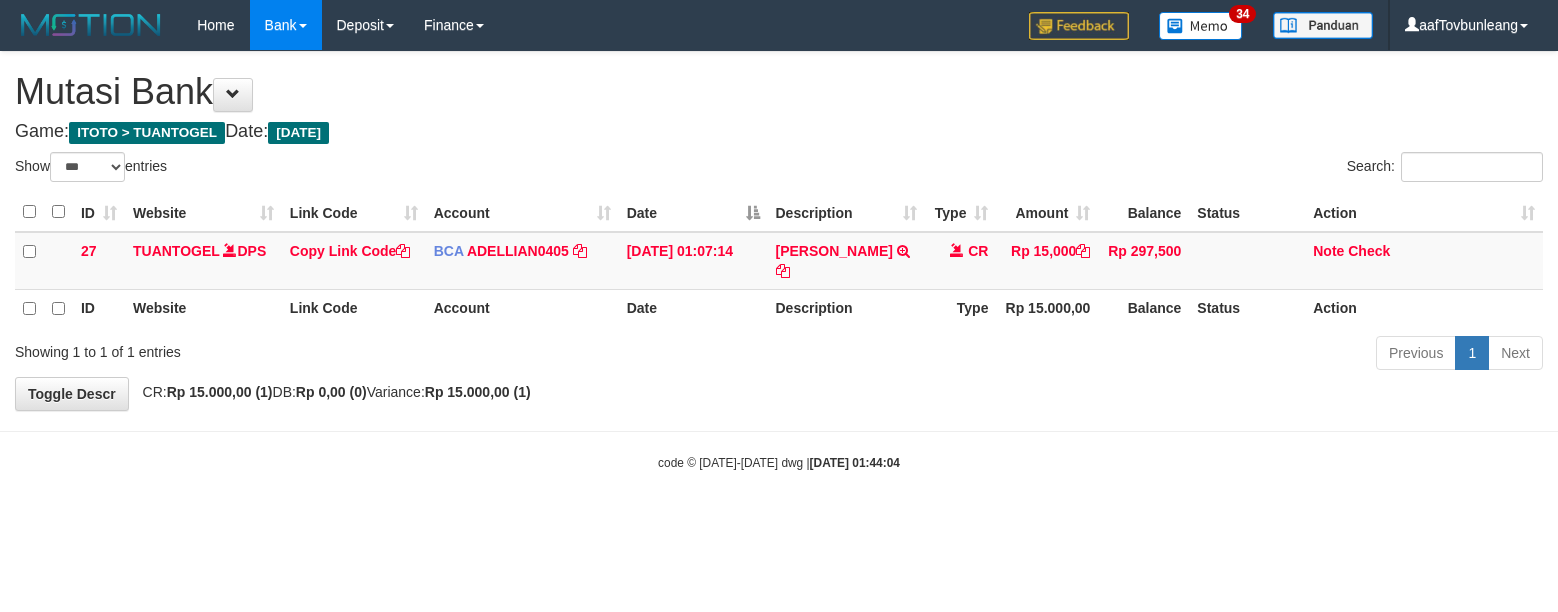 scroll, scrollTop: 0, scrollLeft: 0, axis: both 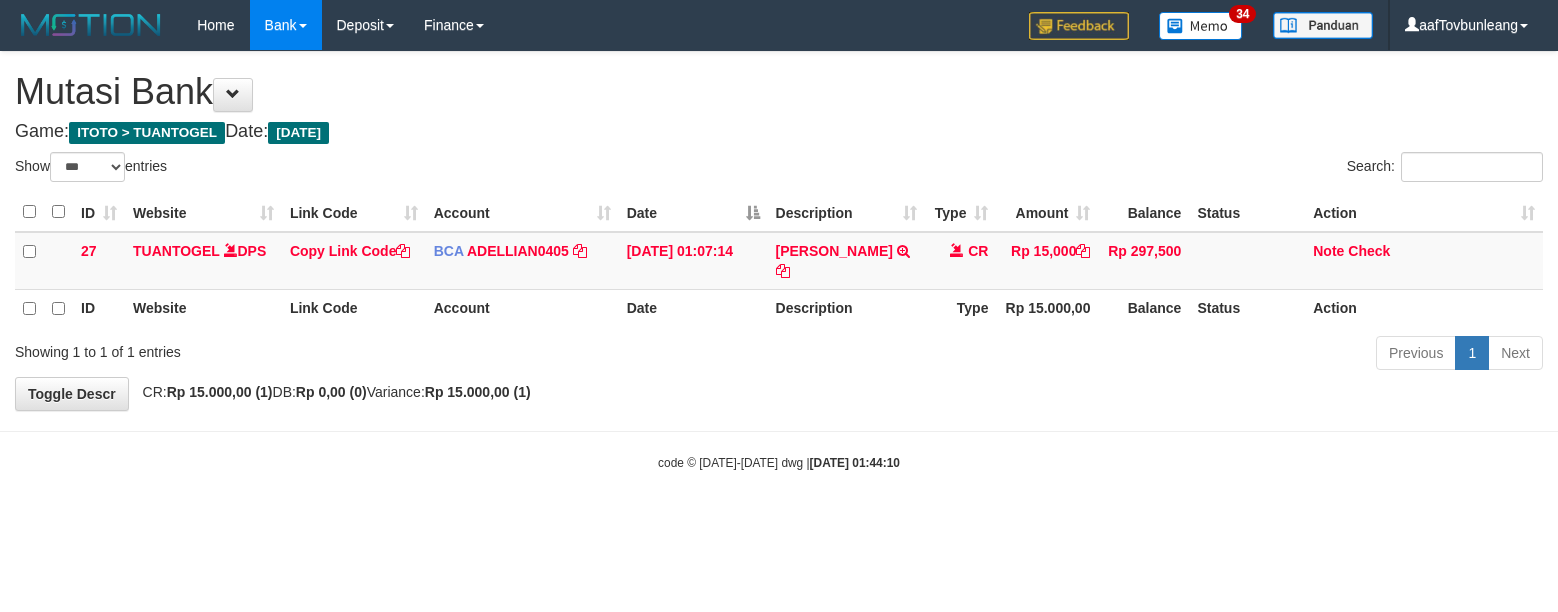 select on "***" 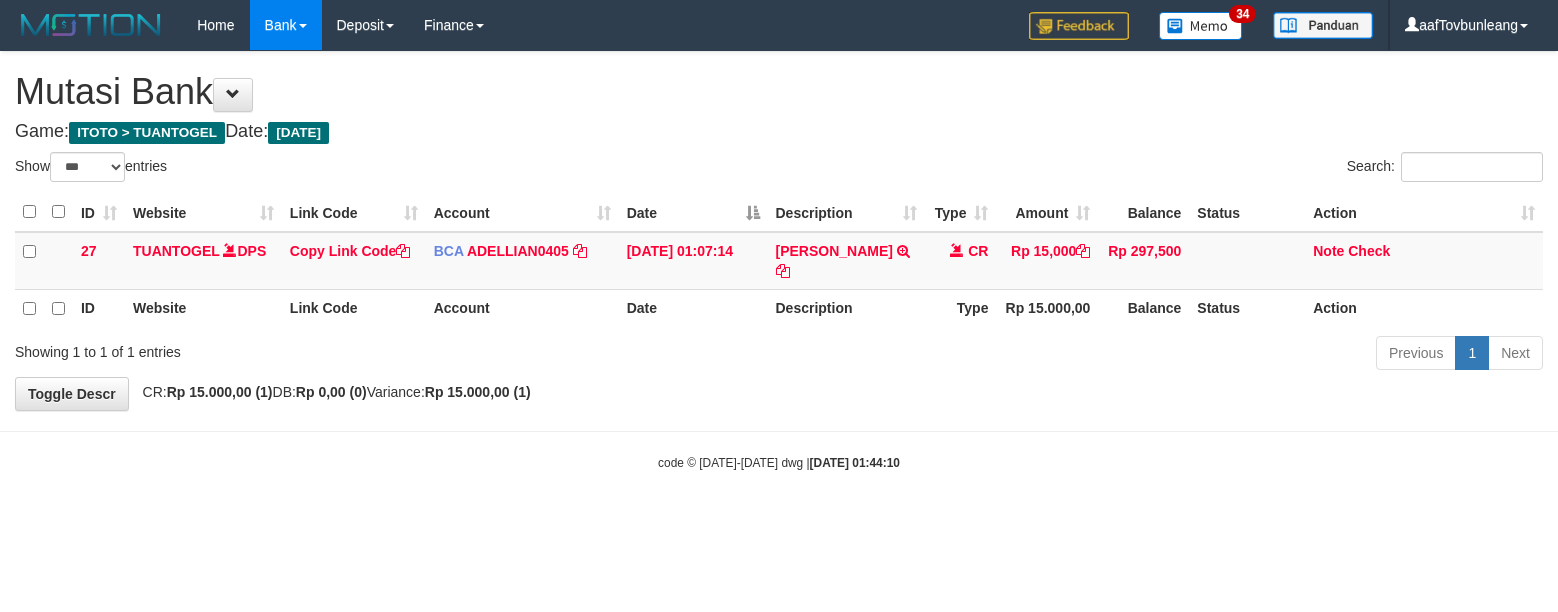 scroll, scrollTop: 0, scrollLeft: 0, axis: both 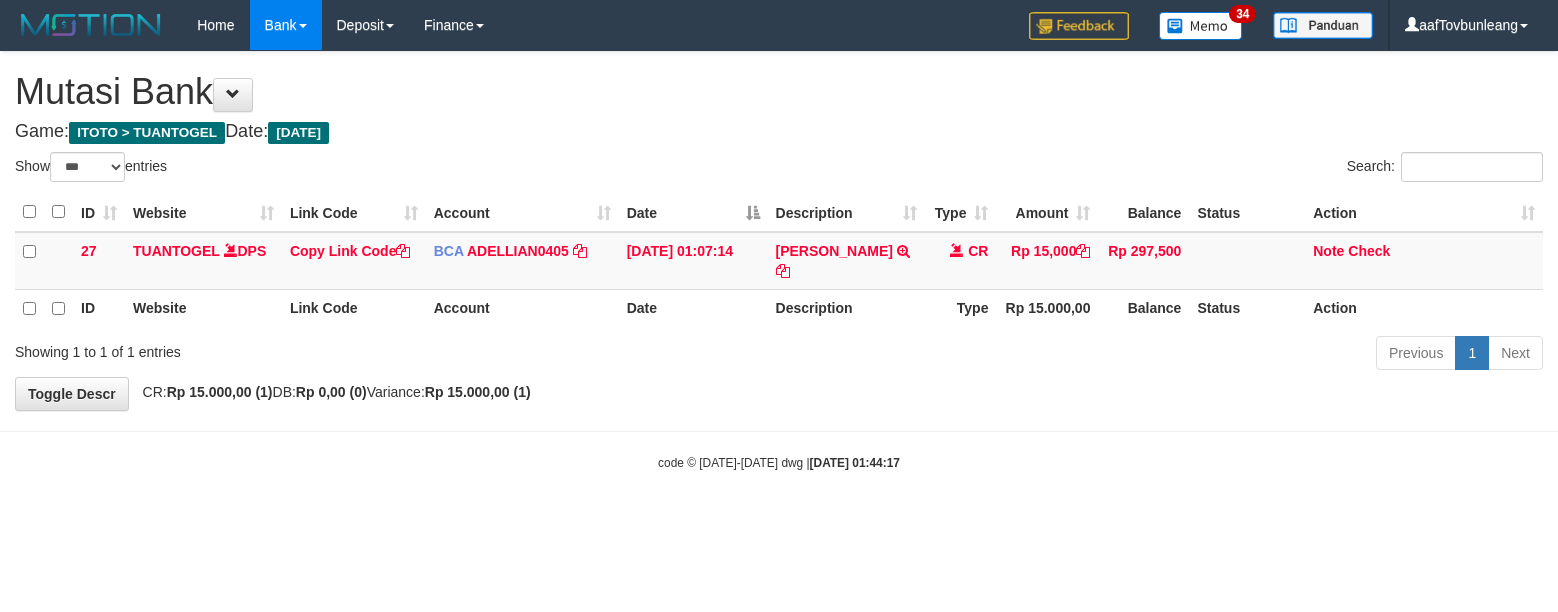 select on "***" 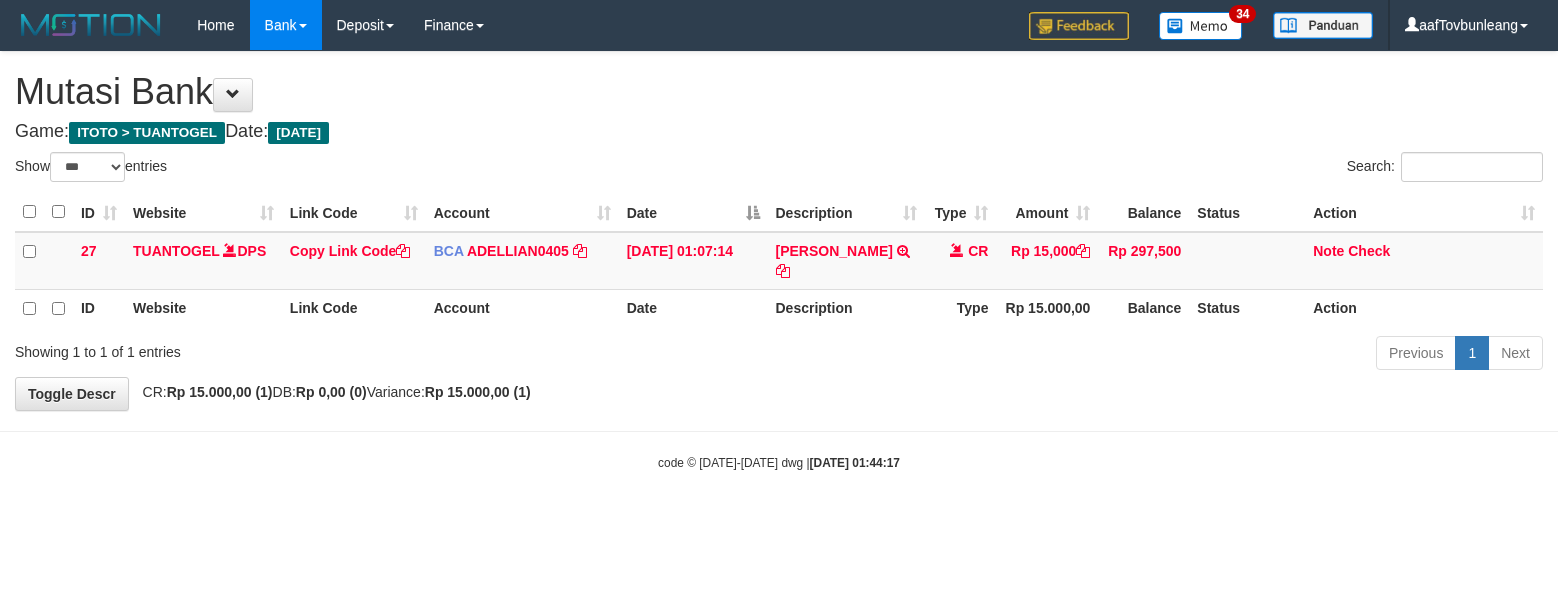 scroll, scrollTop: 0, scrollLeft: 0, axis: both 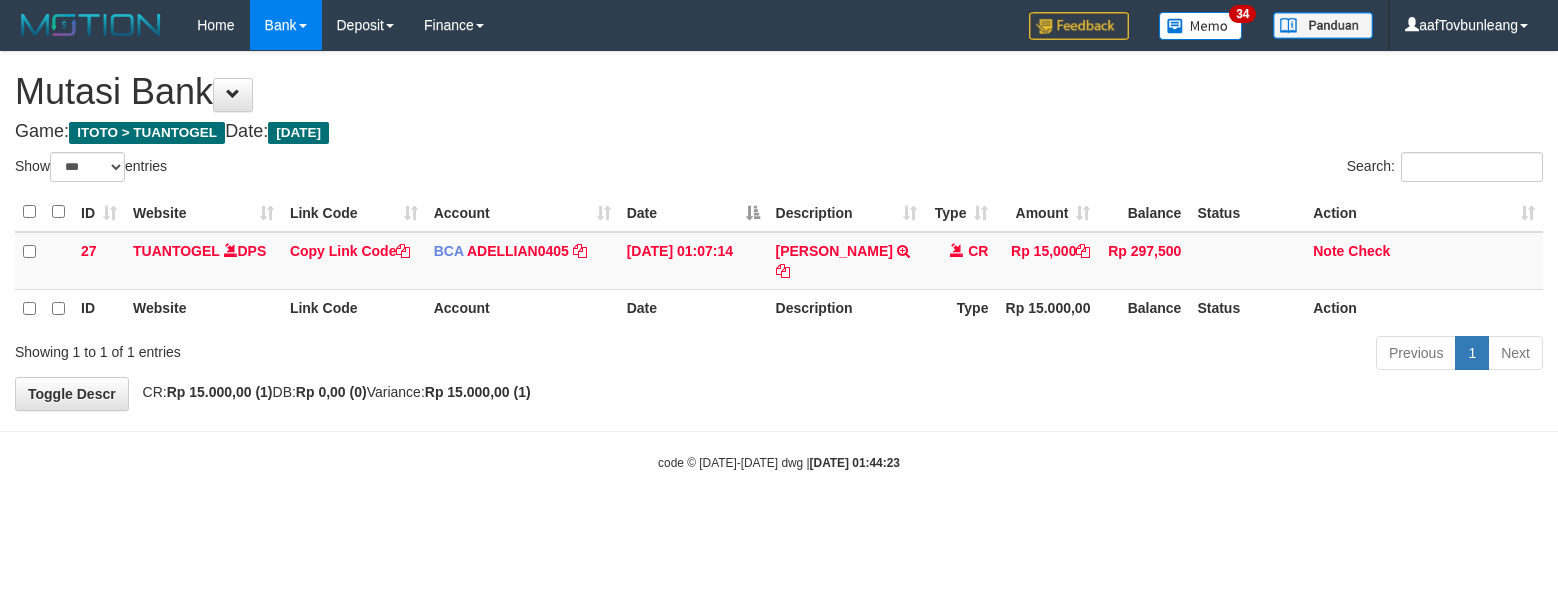 select on "***" 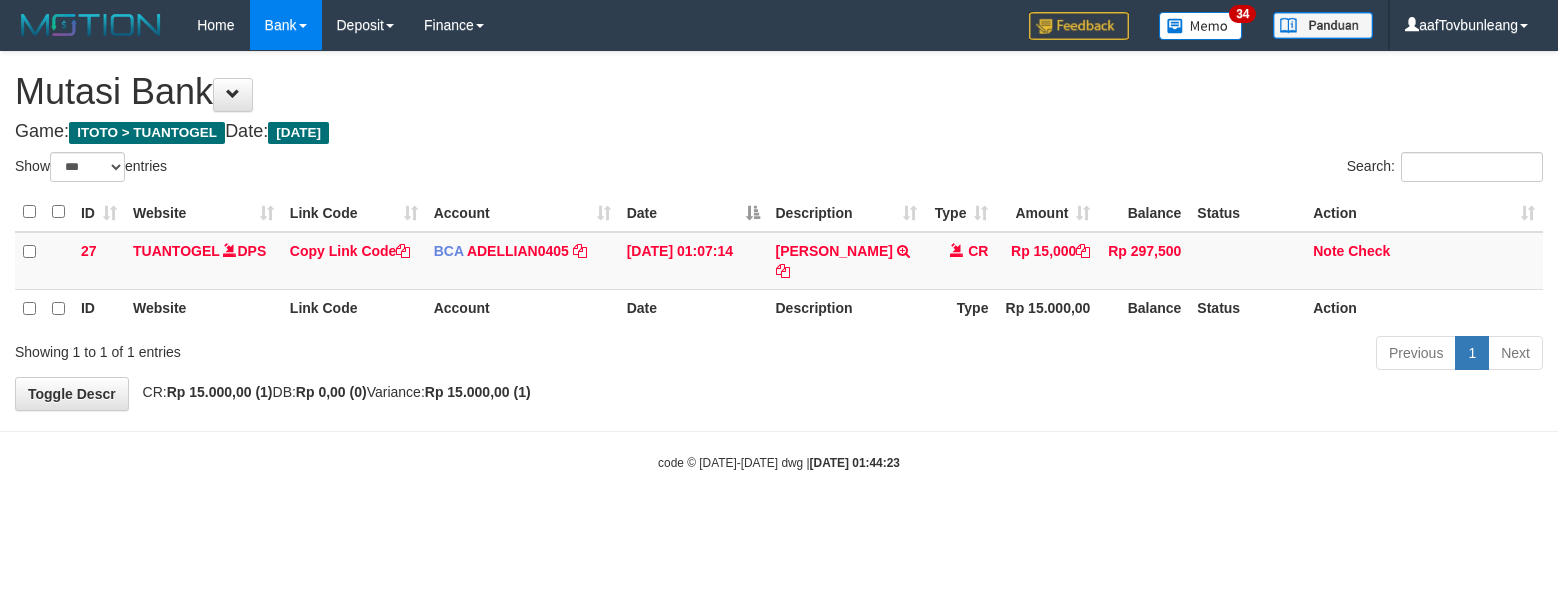 scroll, scrollTop: 0, scrollLeft: 0, axis: both 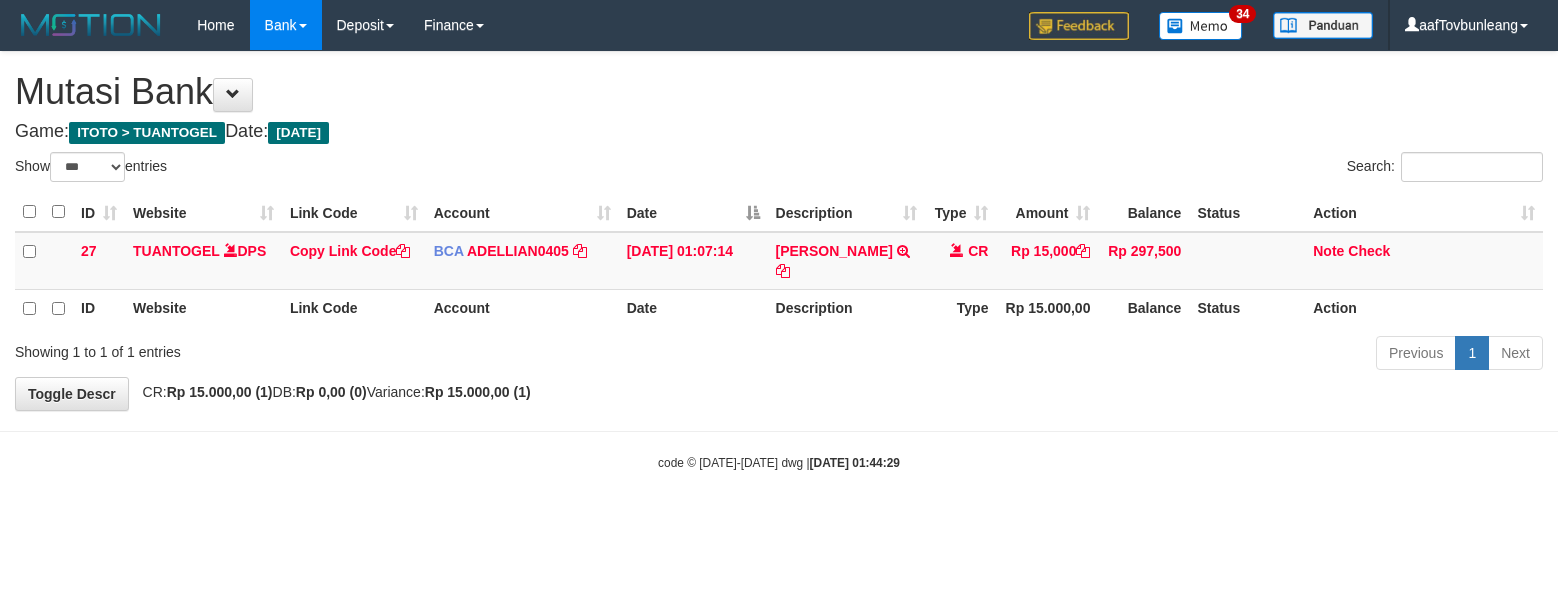 select on "***" 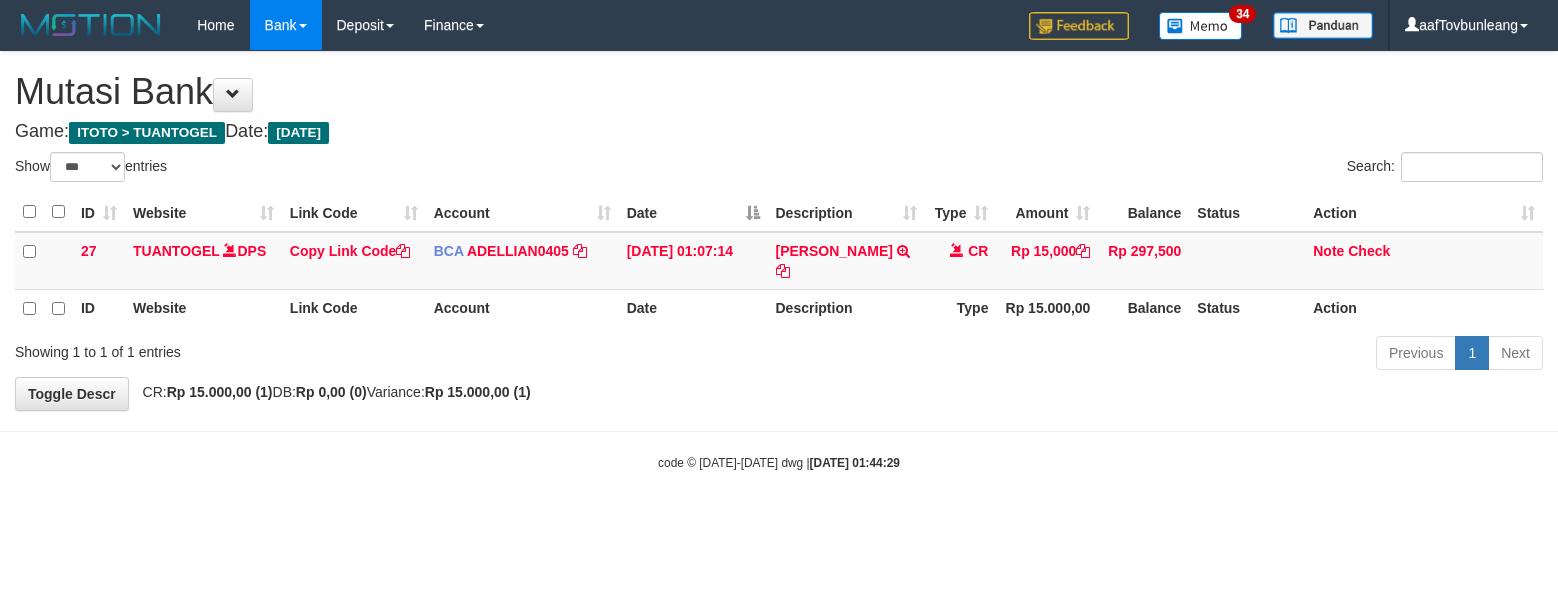 scroll, scrollTop: 0, scrollLeft: 0, axis: both 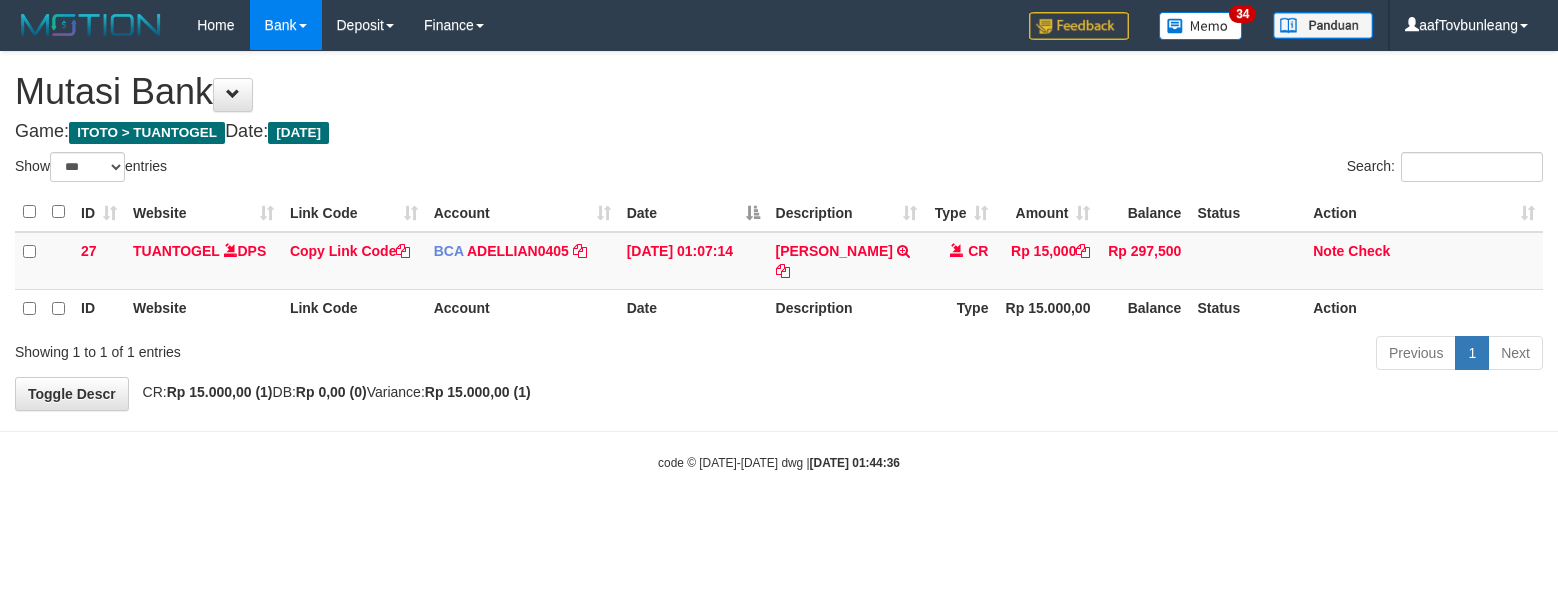 select on "***" 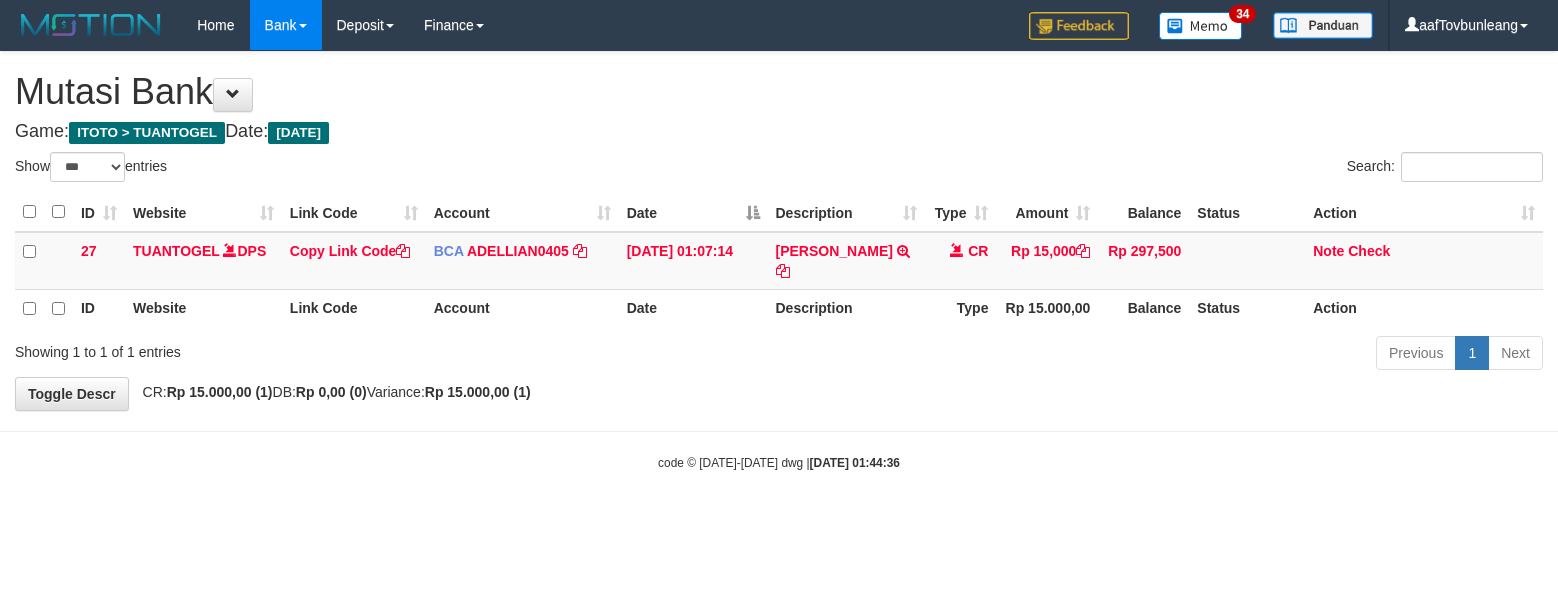 scroll, scrollTop: 0, scrollLeft: 0, axis: both 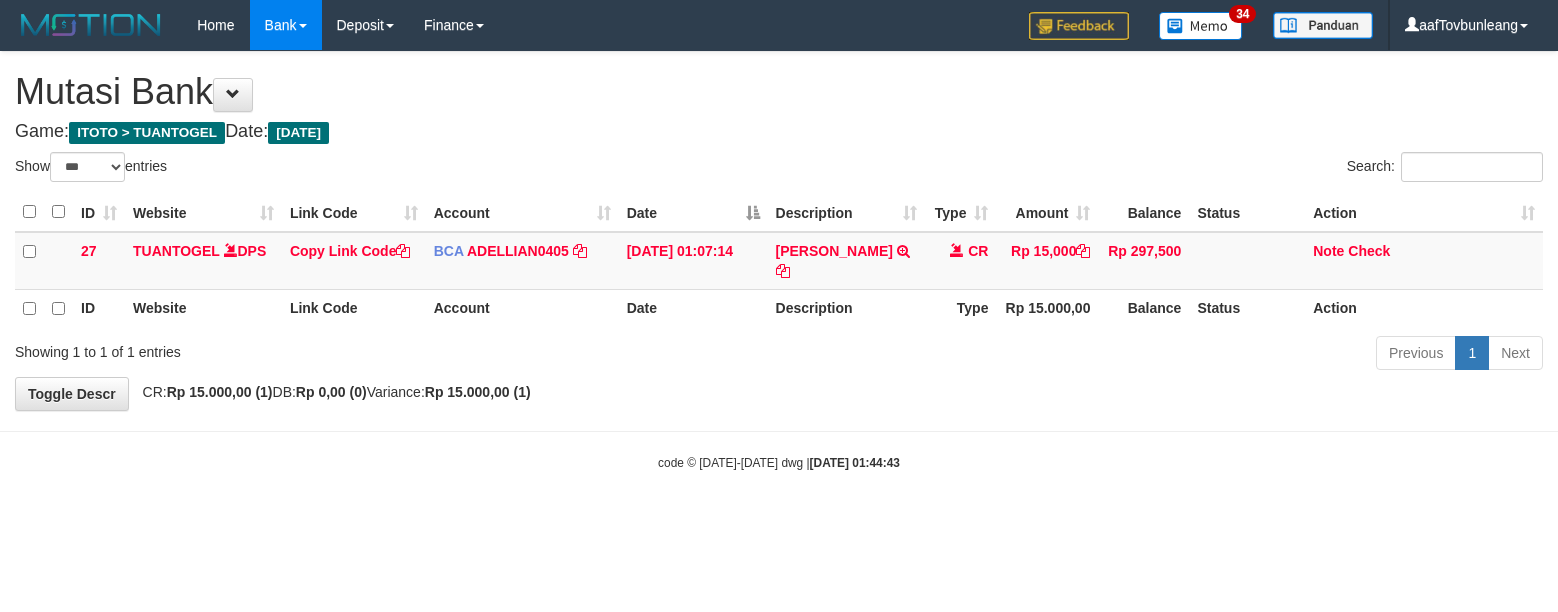 select on "***" 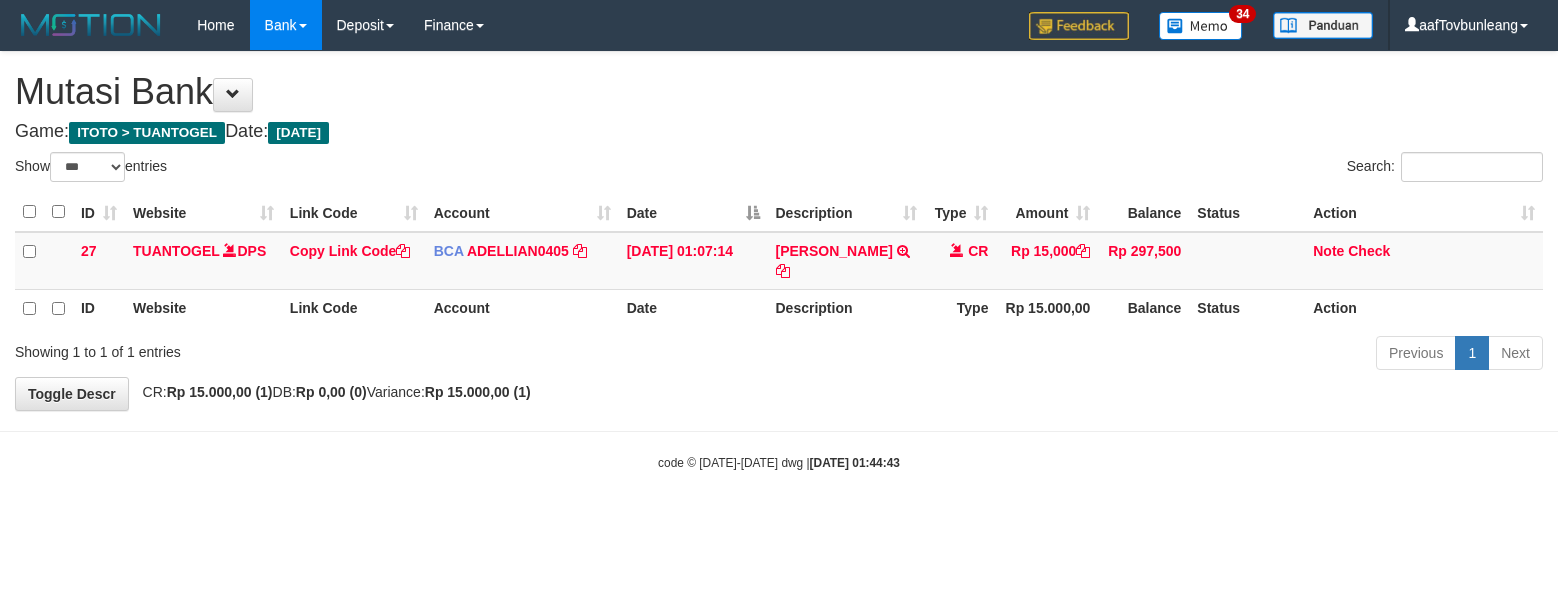 scroll, scrollTop: 0, scrollLeft: 0, axis: both 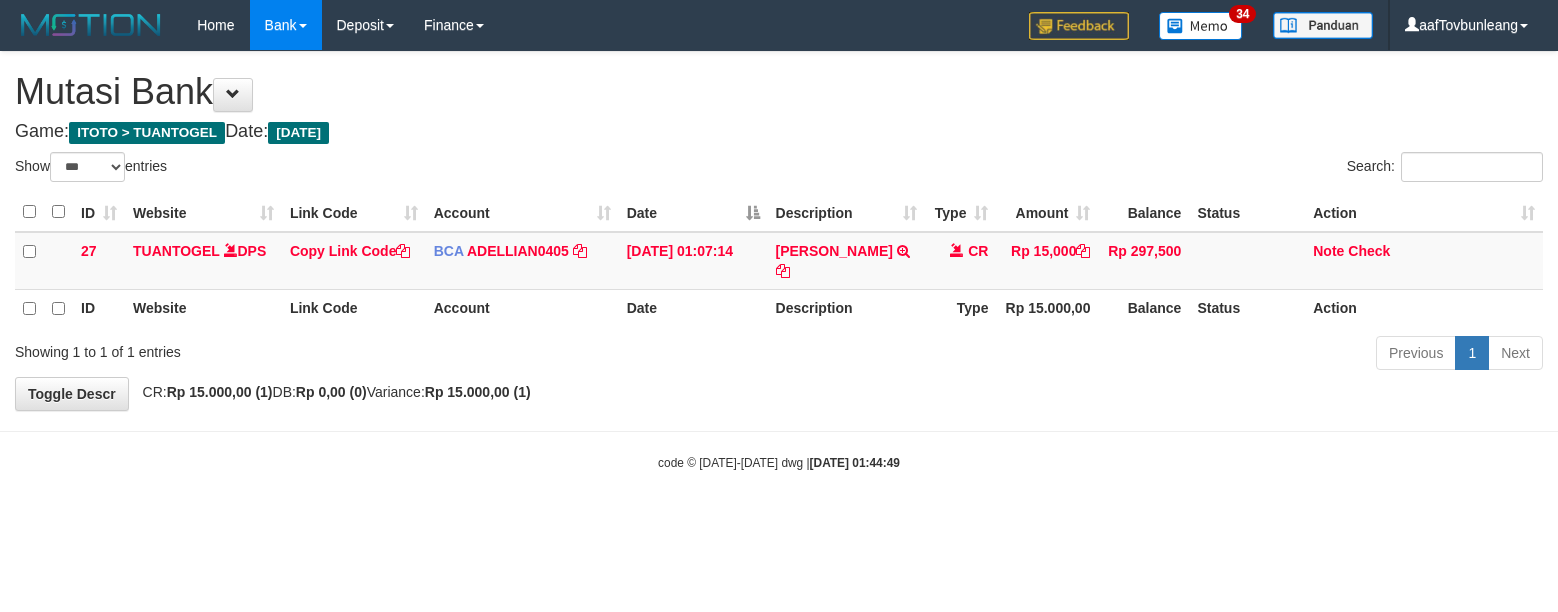 select on "***" 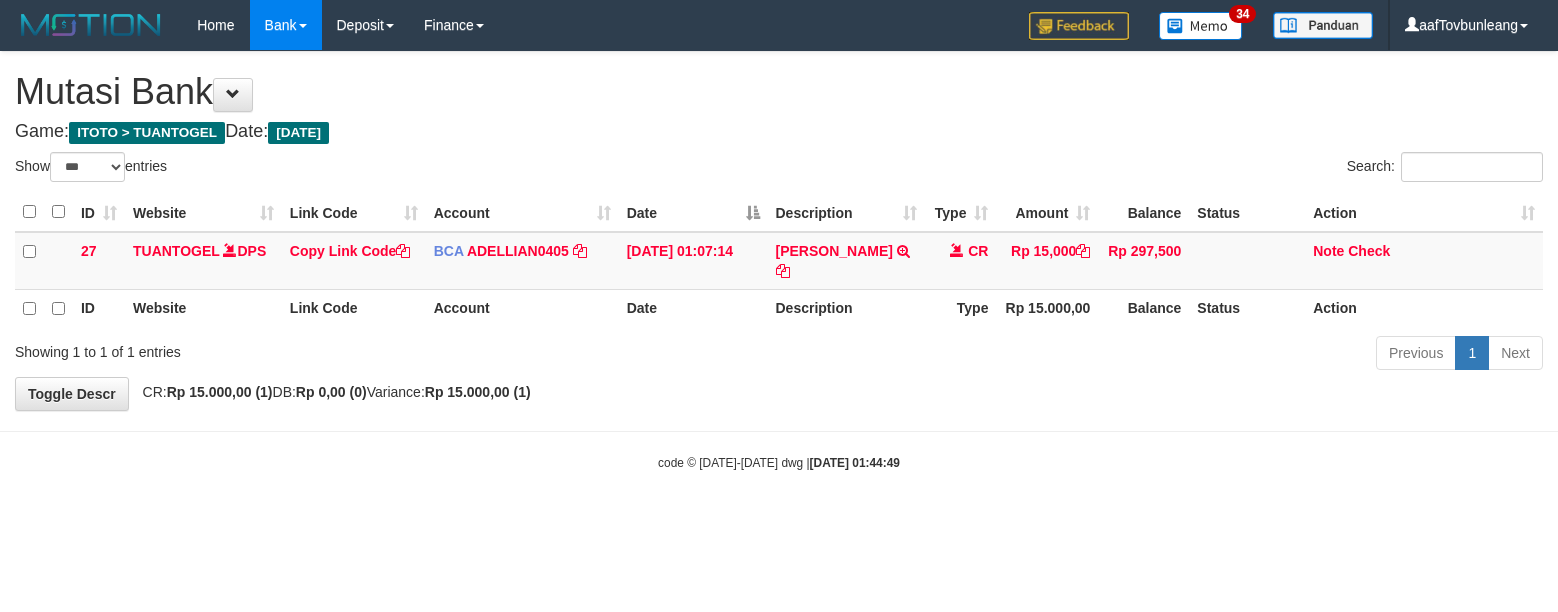 scroll, scrollTop: 0, scrollLeft: 0, axis: both 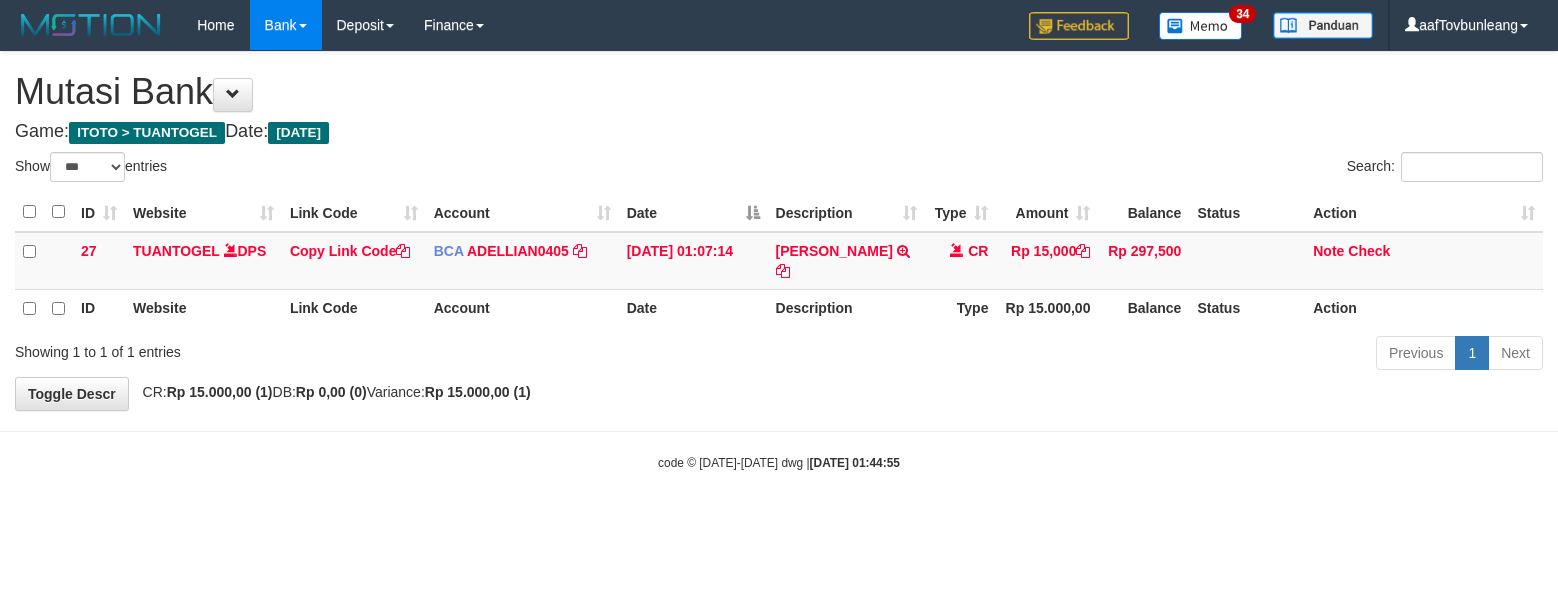 select on "***" 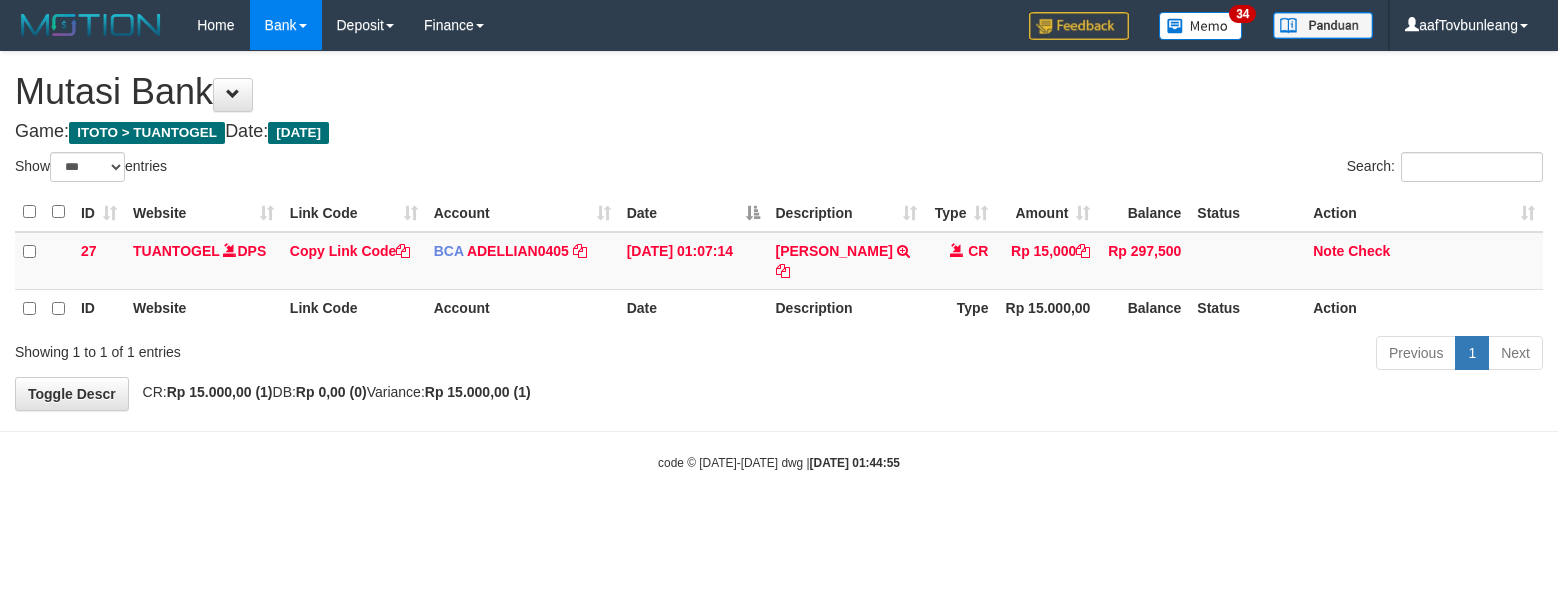 scroll, scrollTop: 0, scrollLeft: 0, axis: both 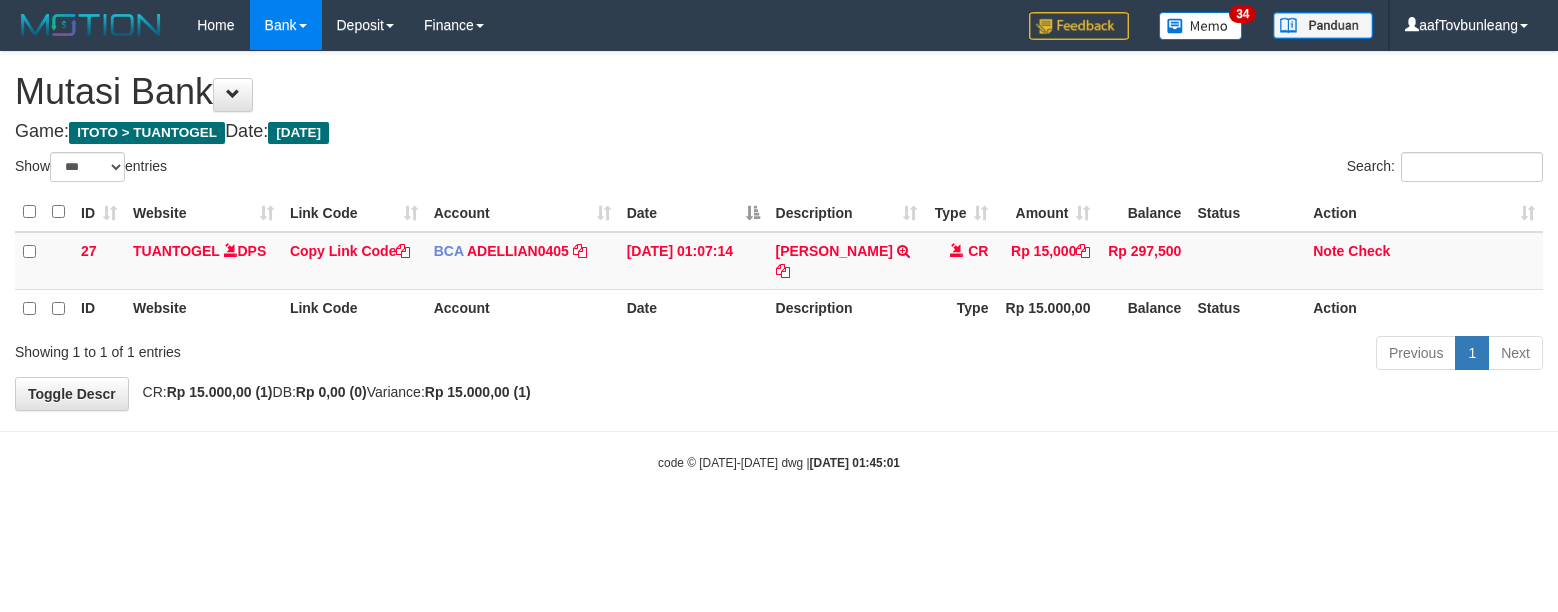 select on "***" 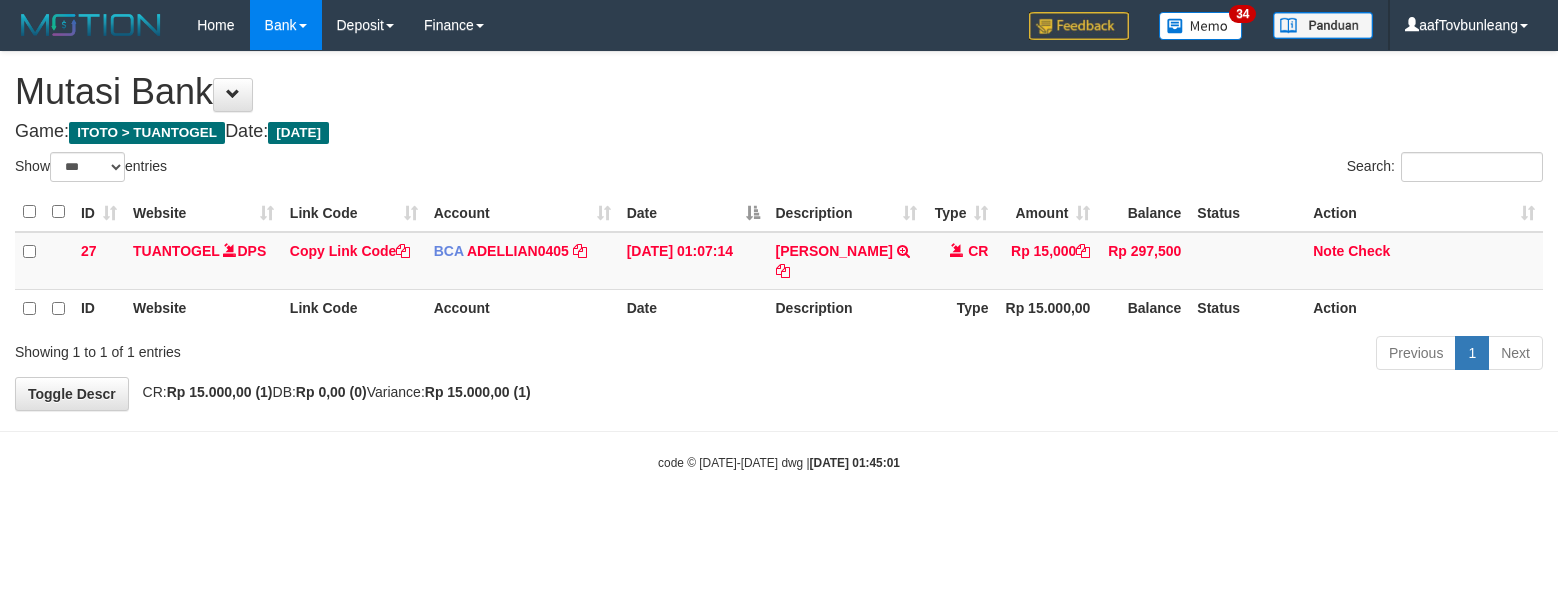 scroll, scrollTop: 0, scrollLeft: 0, axis: both 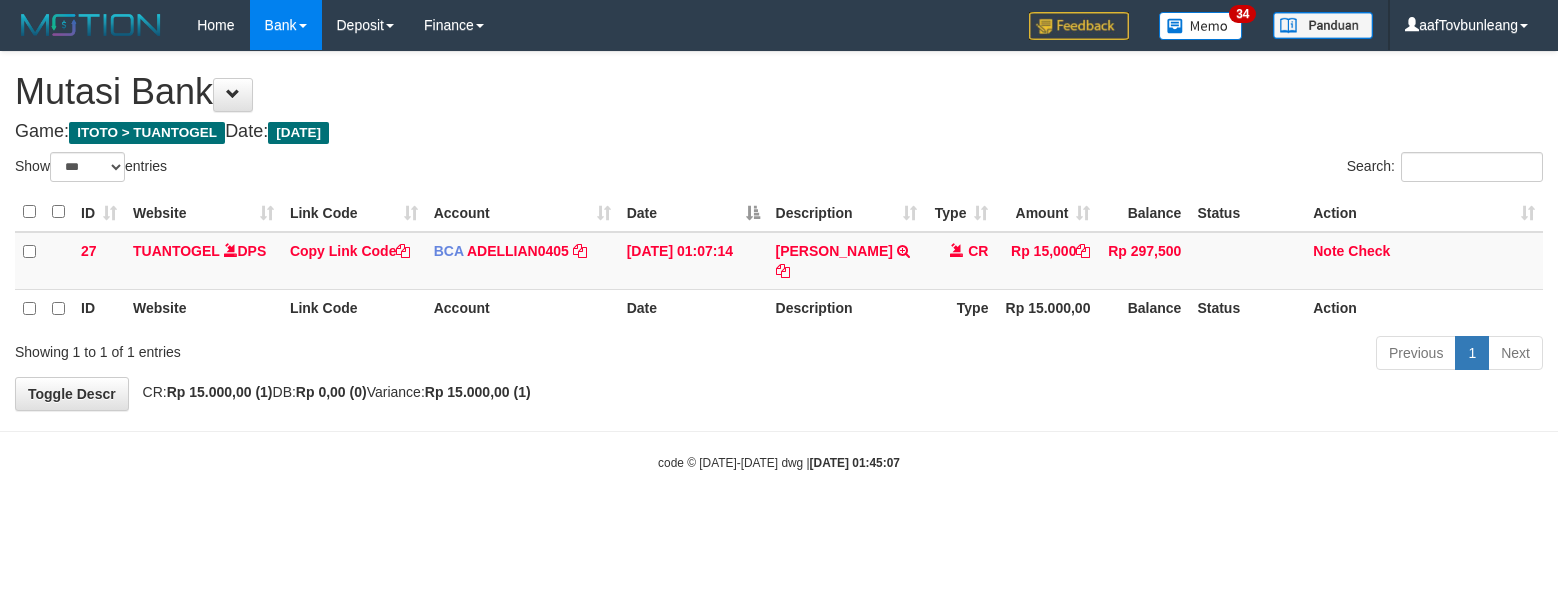 select on "***" 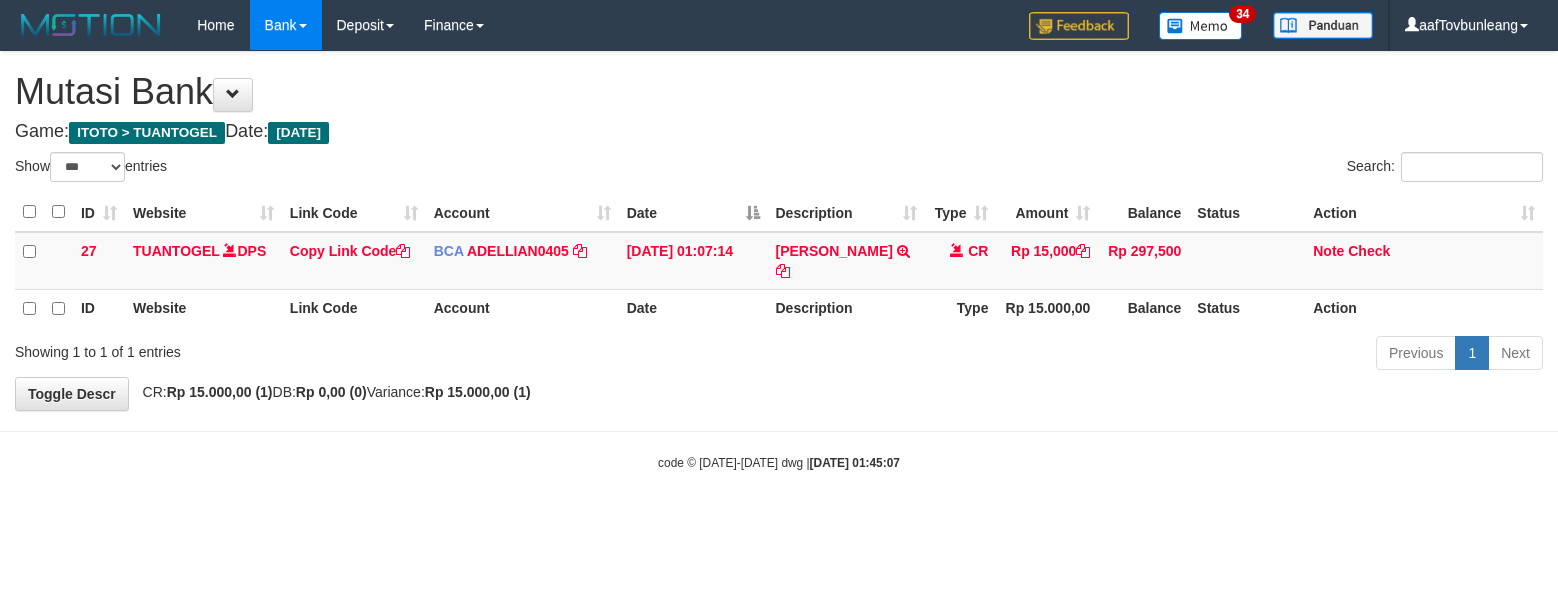 scroll, scrollTop: 0, scrollLeft: 0, axis: both 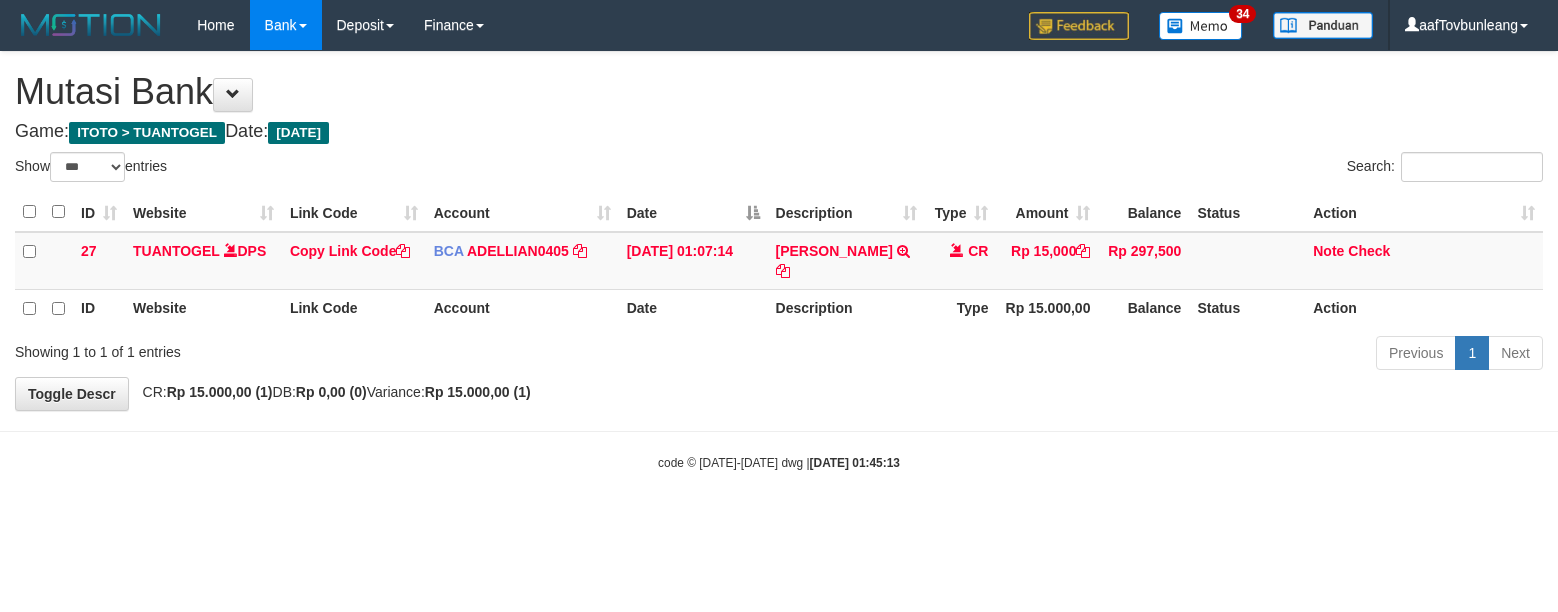 select on "***" 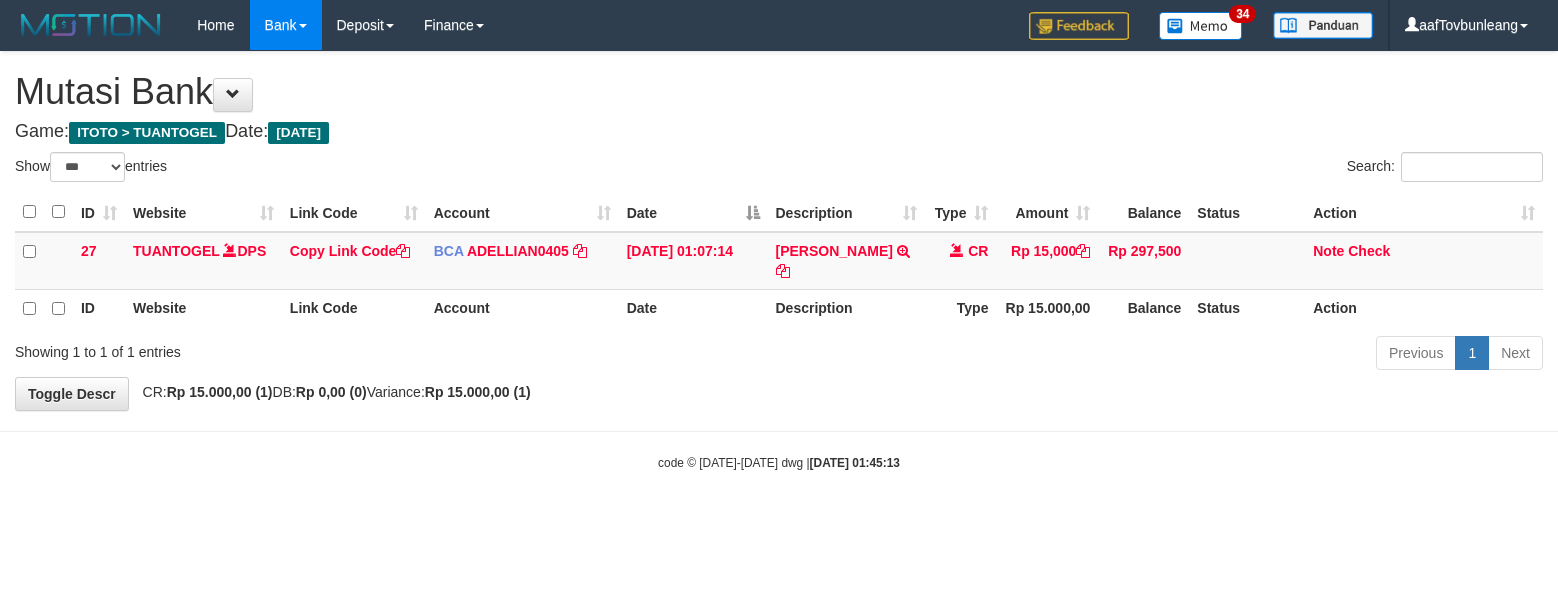 scroll, scrollTop: 0, scrollLeft: 0, axis: both 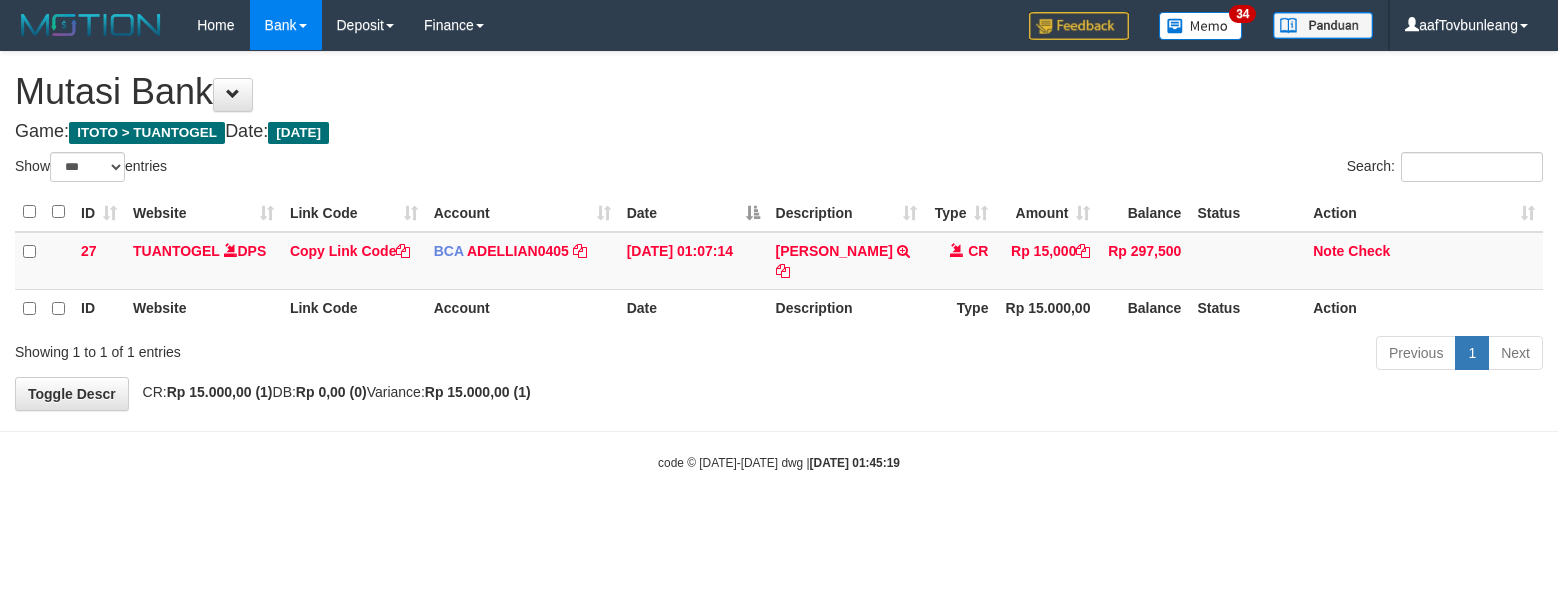 select on "***" 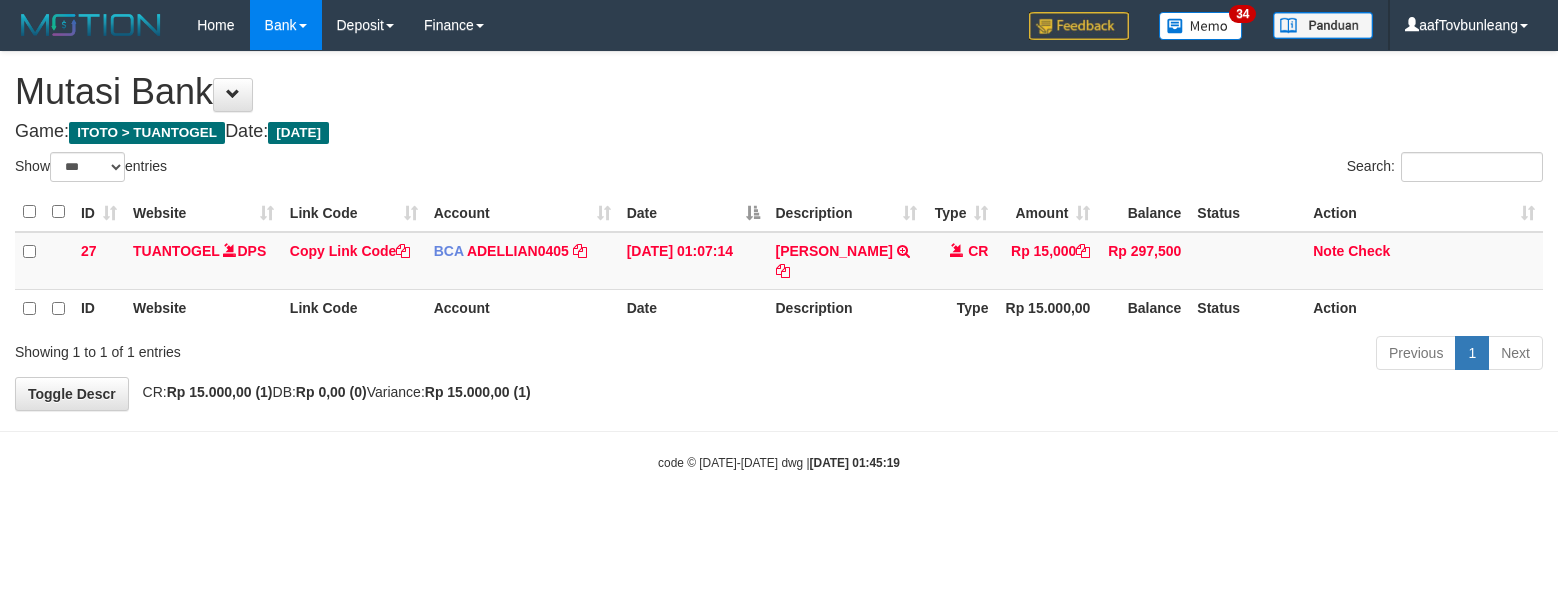 scroll, scrollTop: 0, scrollLeft: 0, axis: both 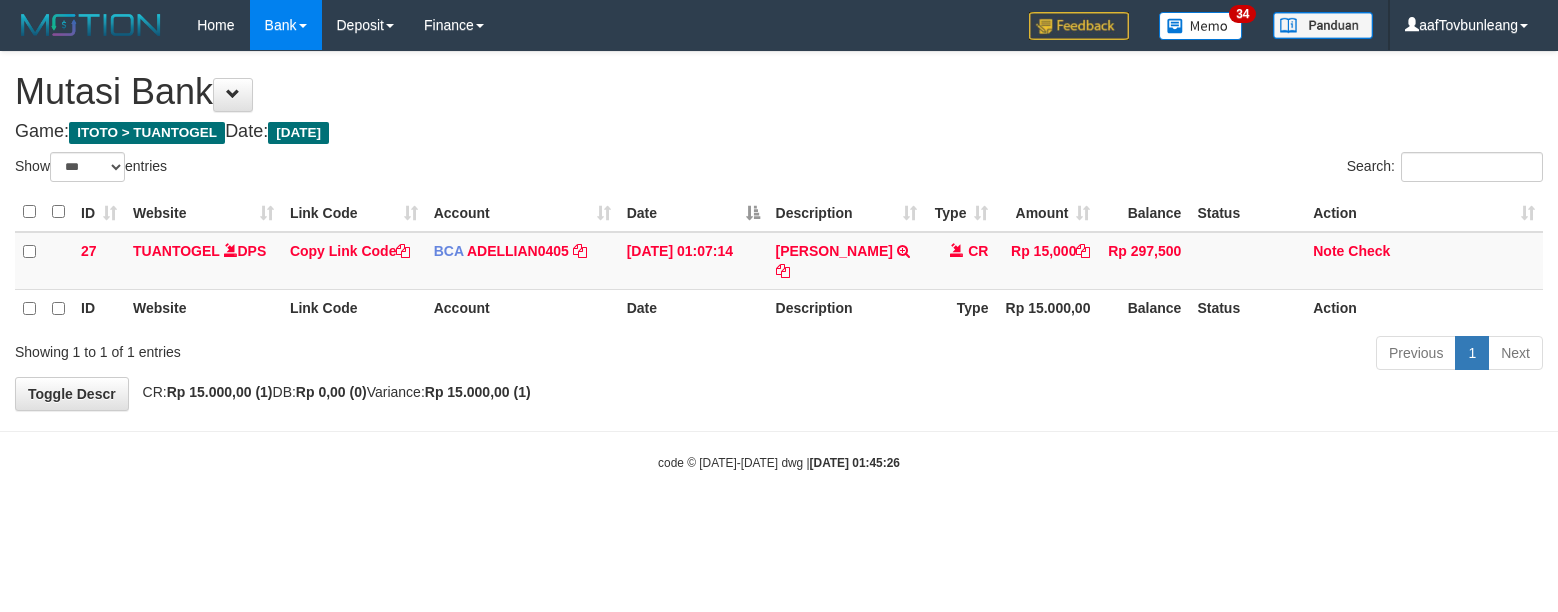 select on "***" 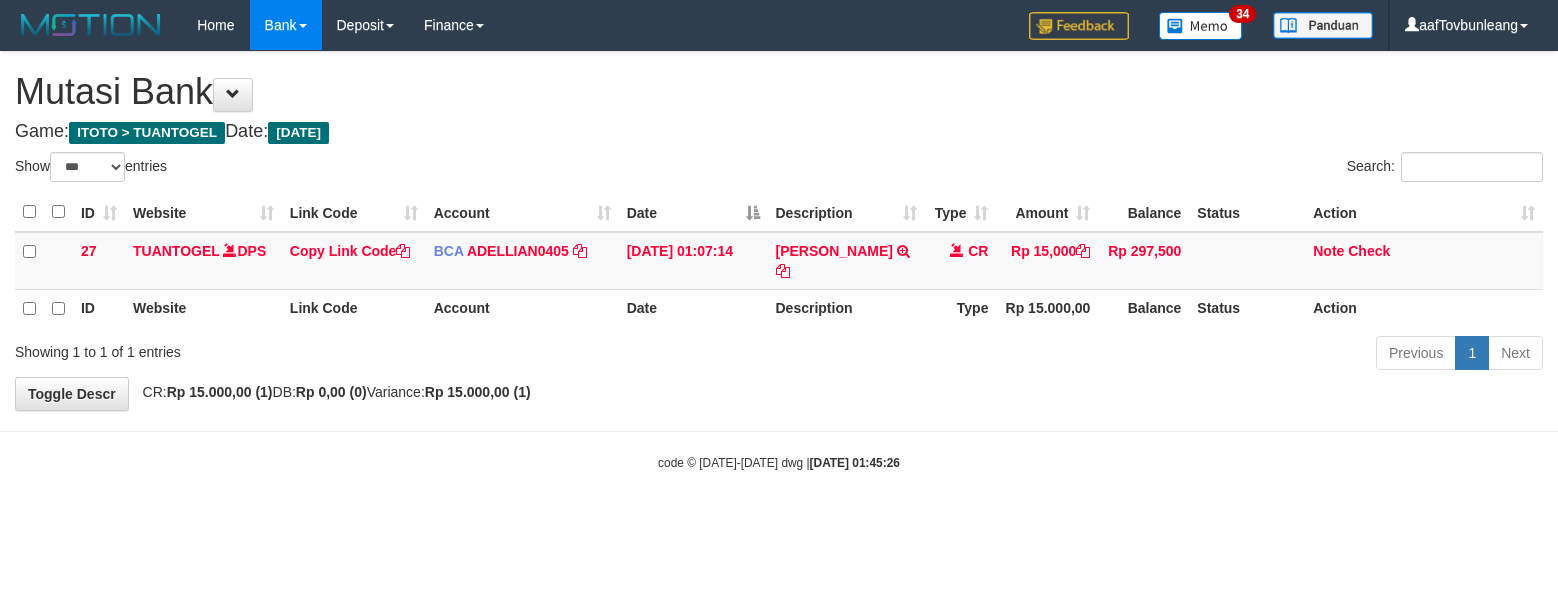 scroll, scrollTop: 0, scrollLeft: 0, axis: both 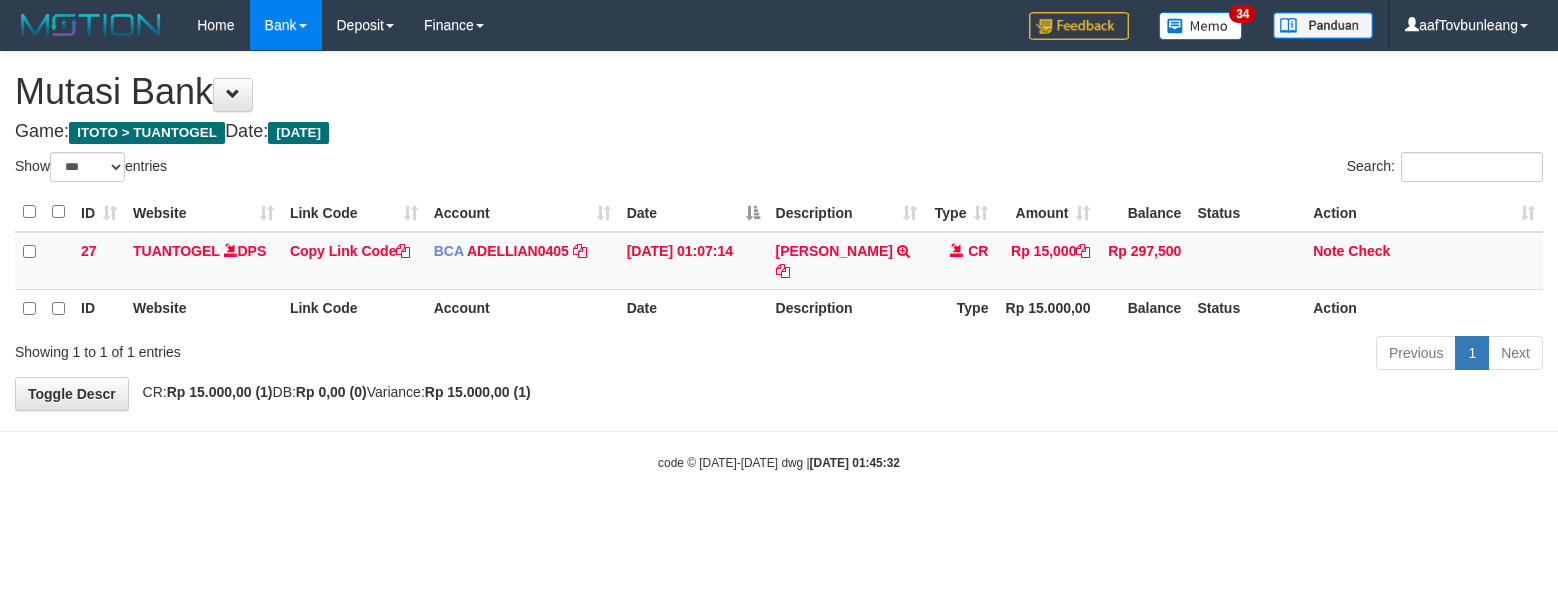 select on "***" 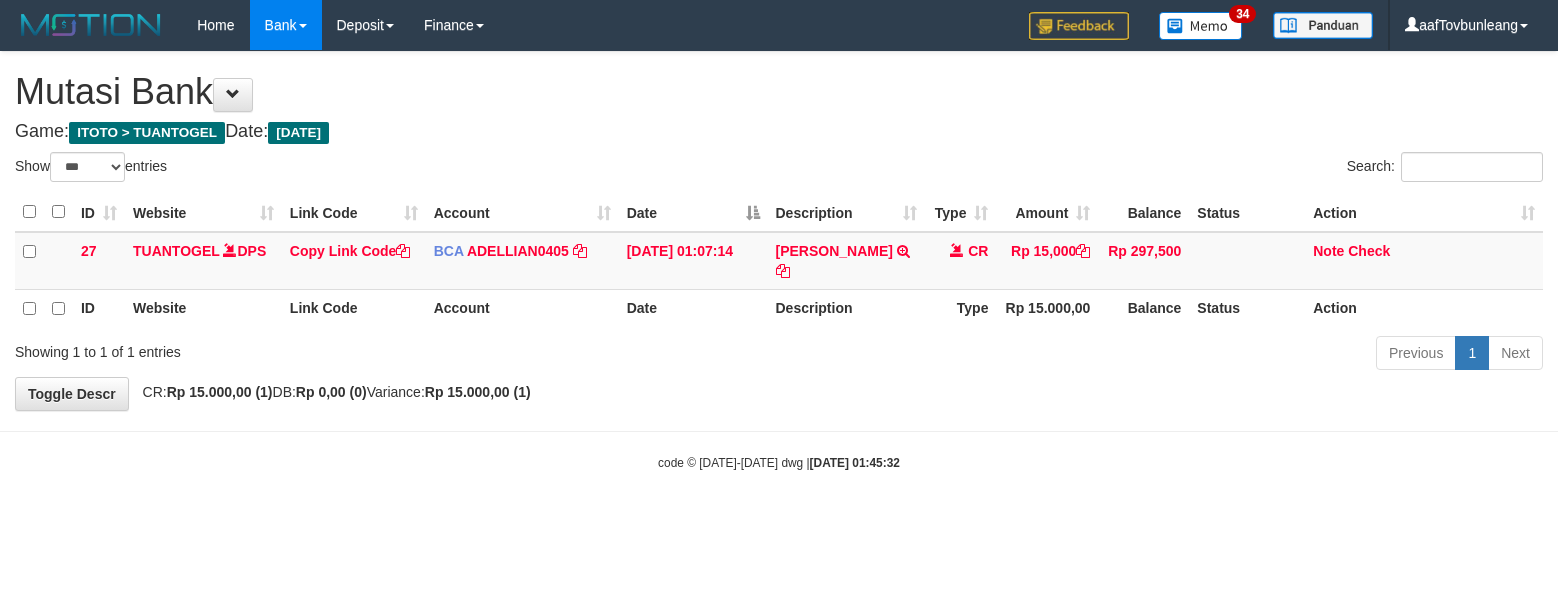 scroll, scrollTop: 0, scrollLeft: 0, axis: both 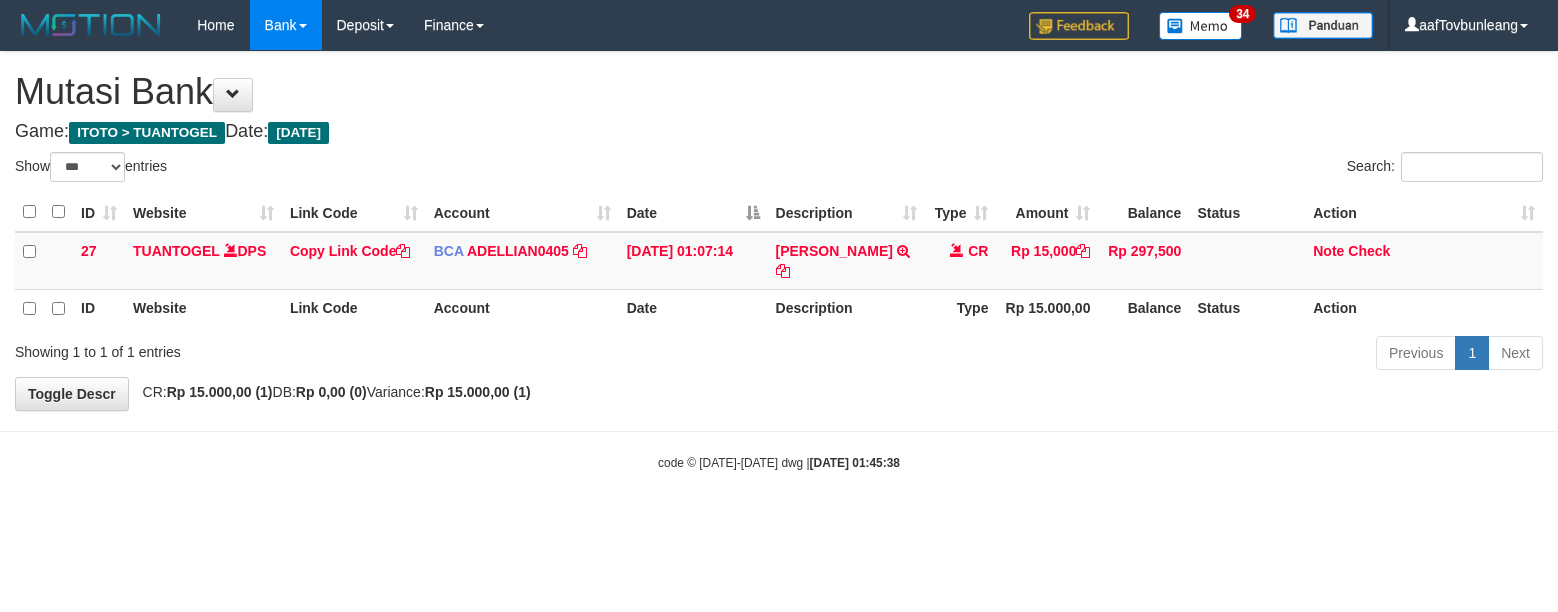 select on "***" 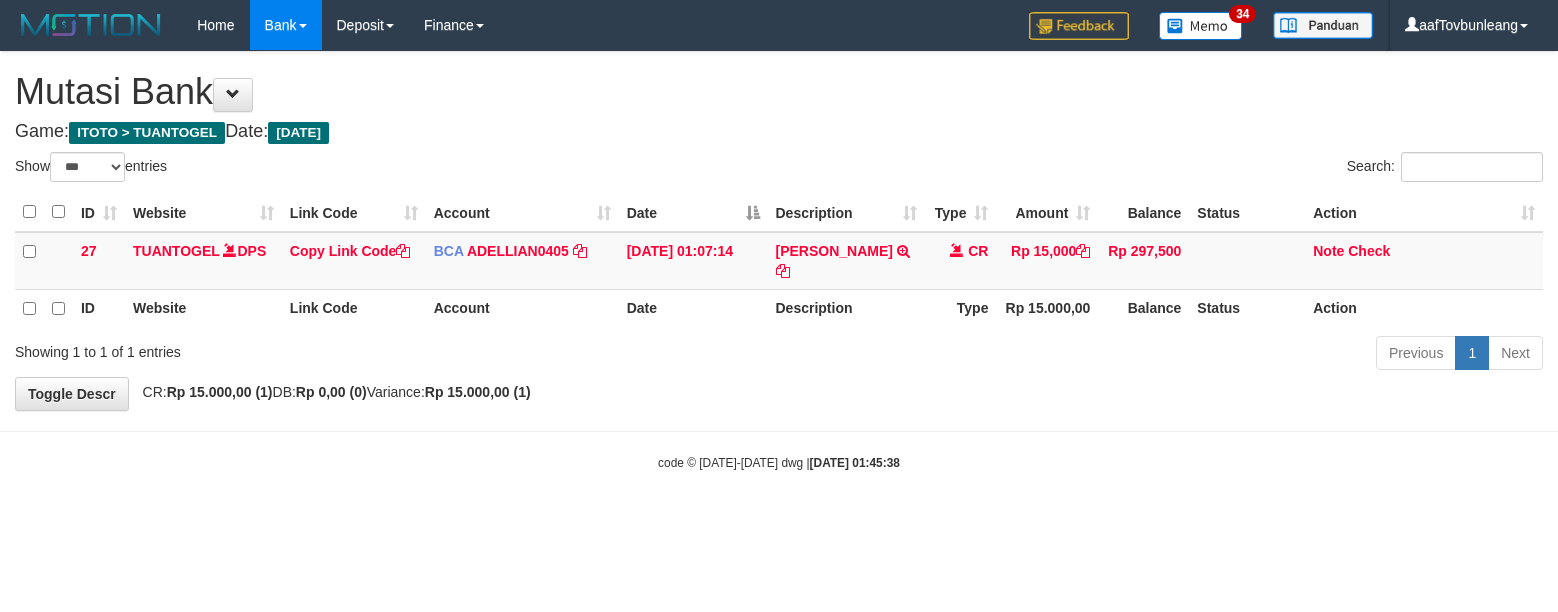 scroll, scrollTop: 0, scrollLeft: 0, axis: both 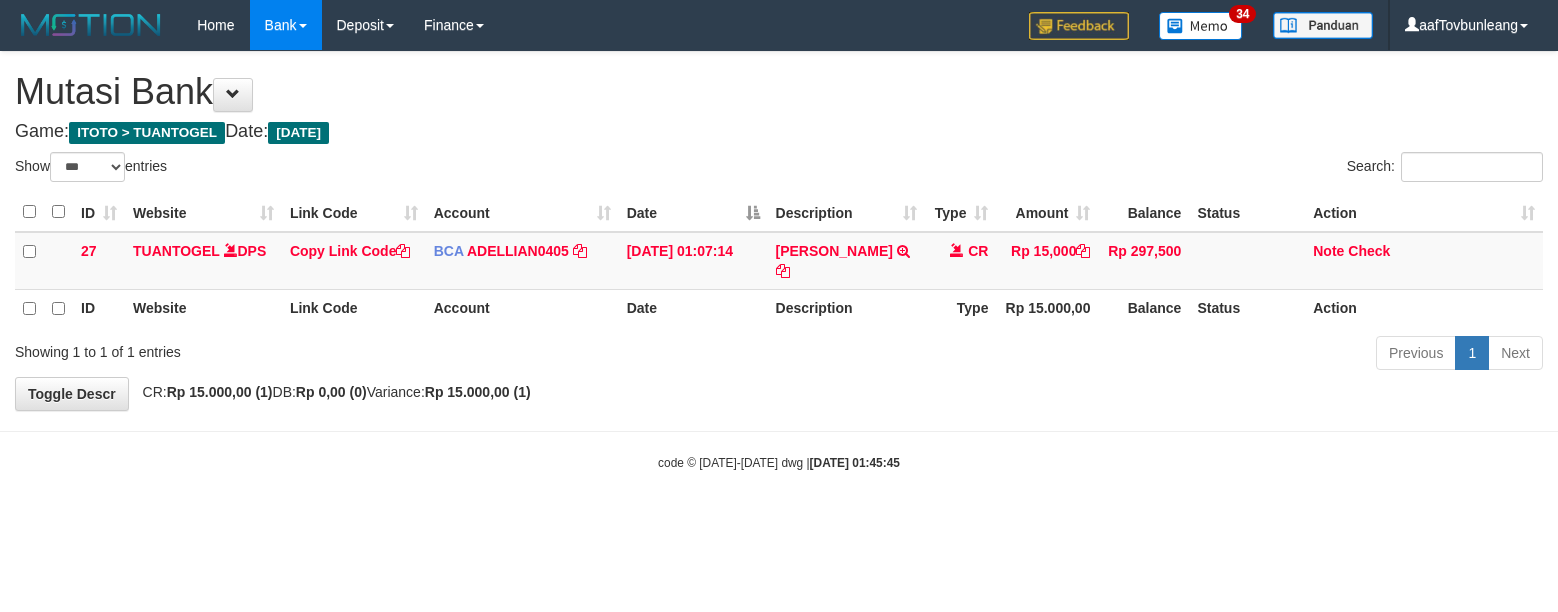 select on "***" 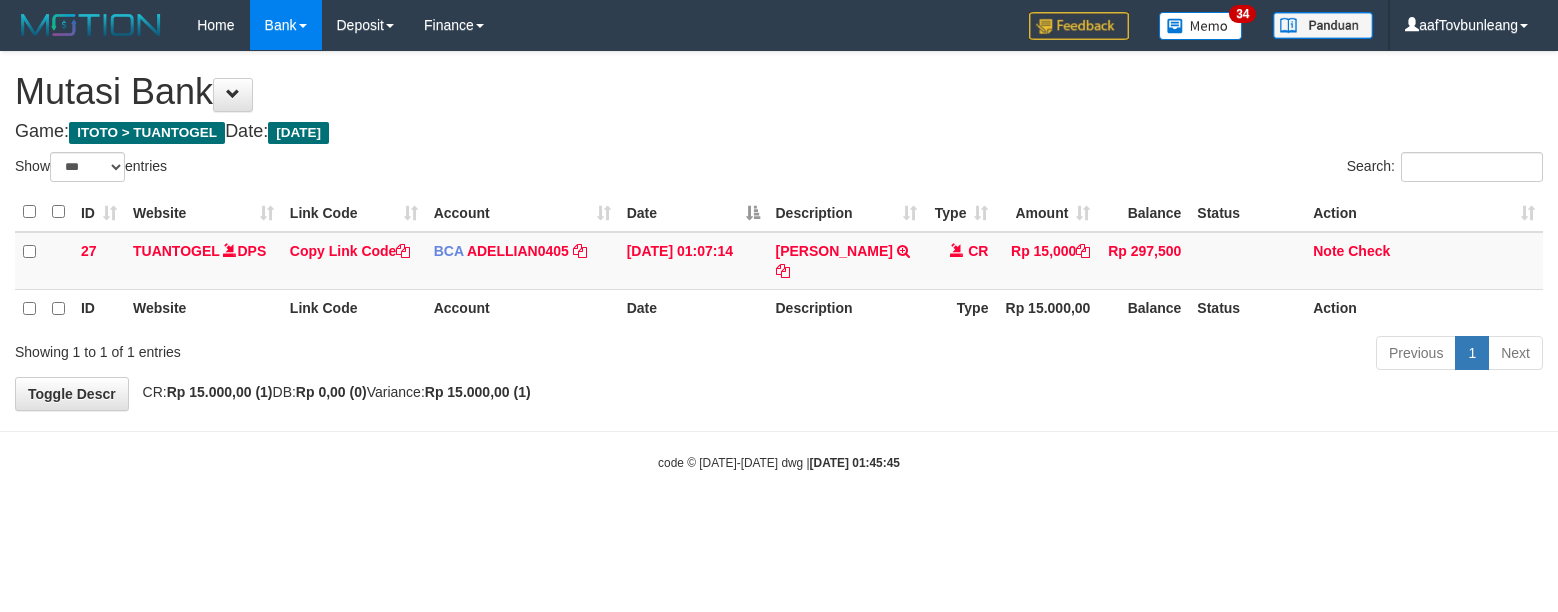 scroll, scrollTop: 0, scrollLeft: 0, axis: both 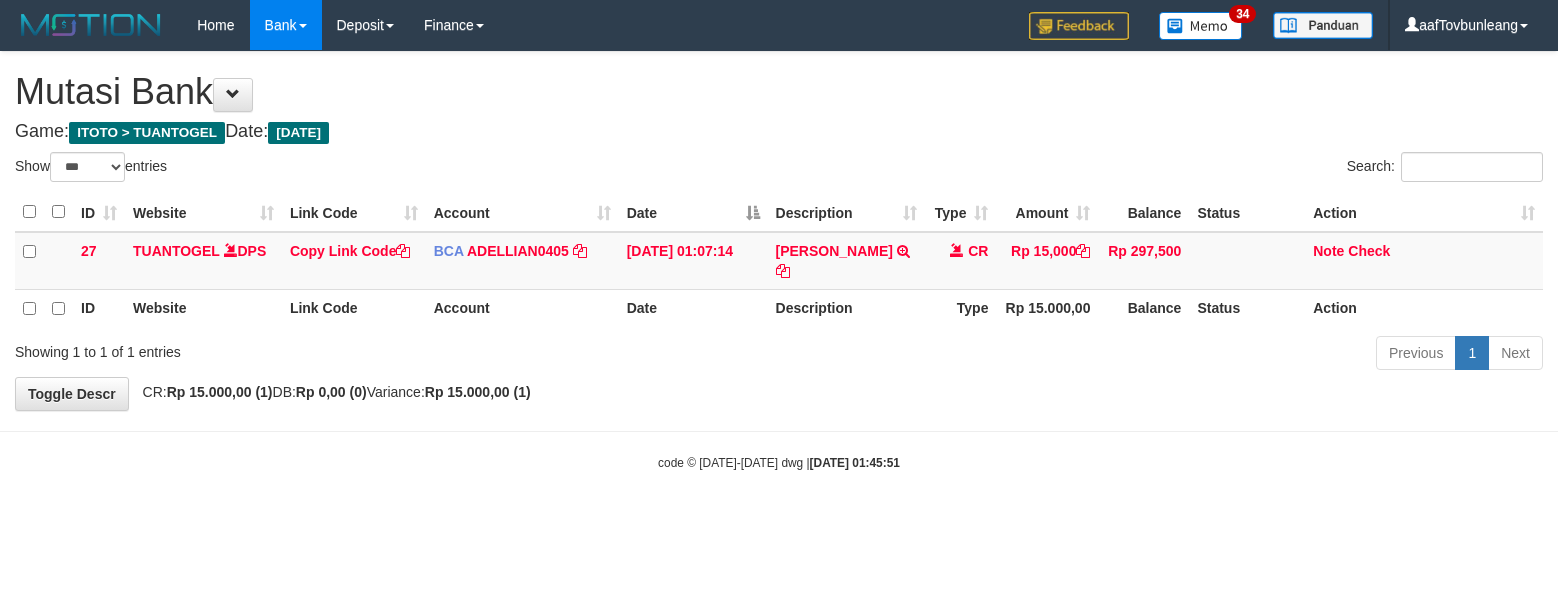 select on "***" 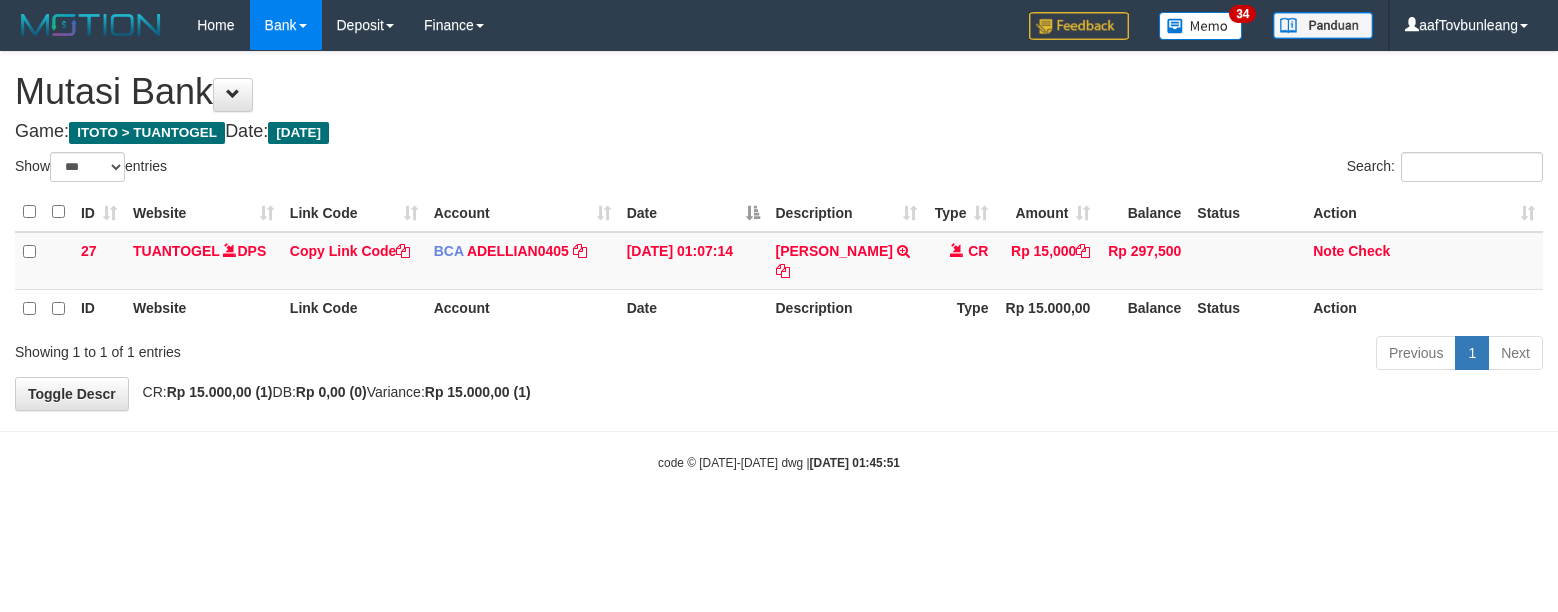 scroll, scrollTop: 0, scrollLeft: 0, axis: both 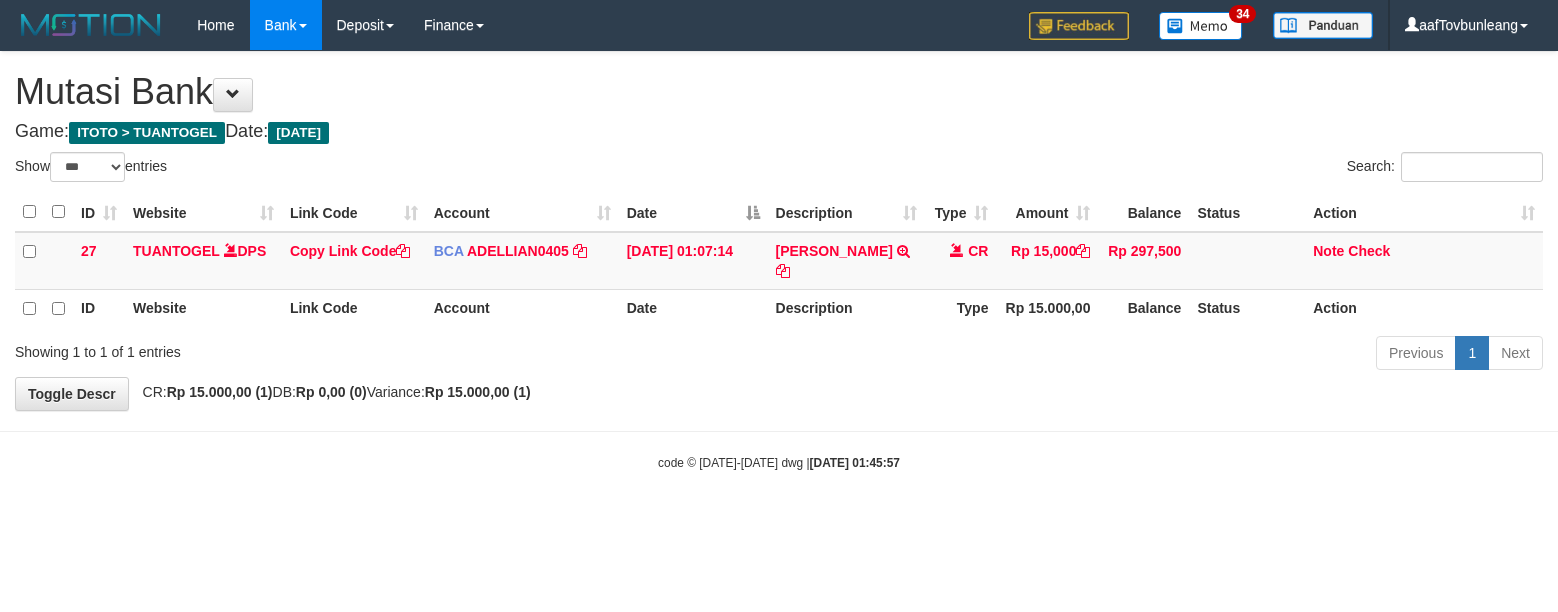 select on "***" 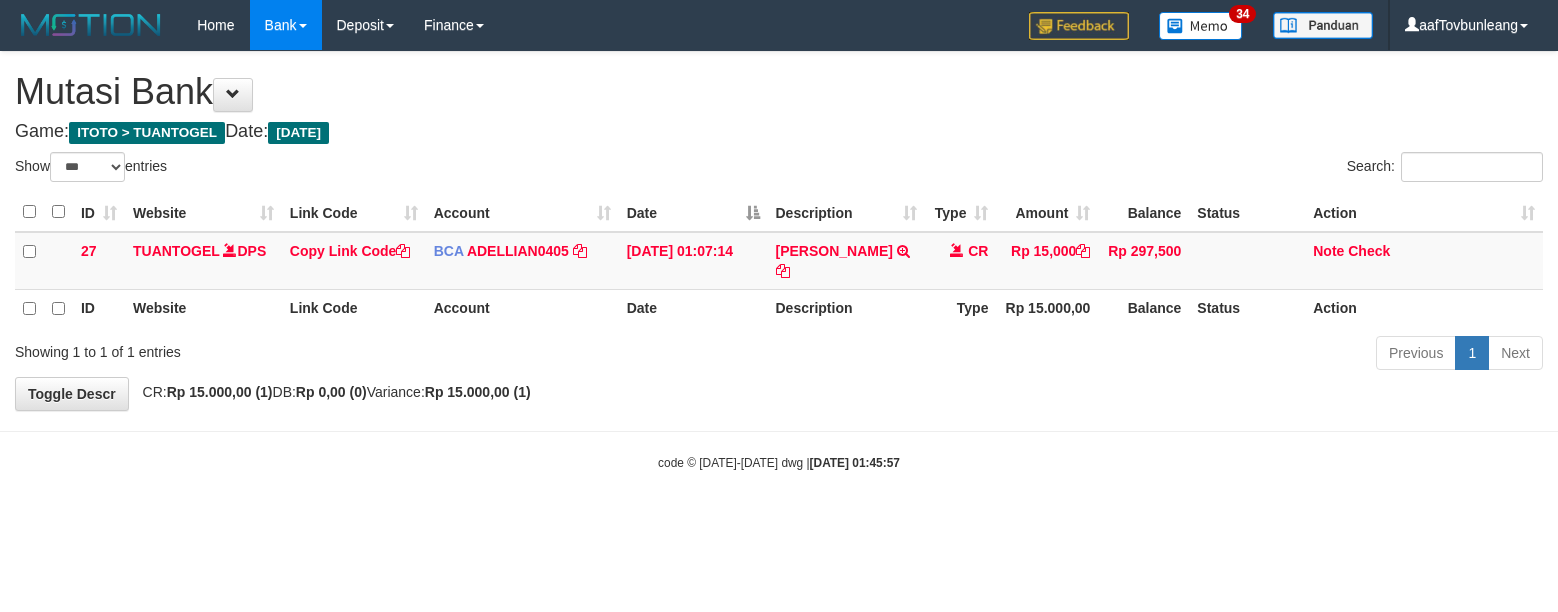 scroll, scrollTop: 0, scrollLeft: 0, axis: both 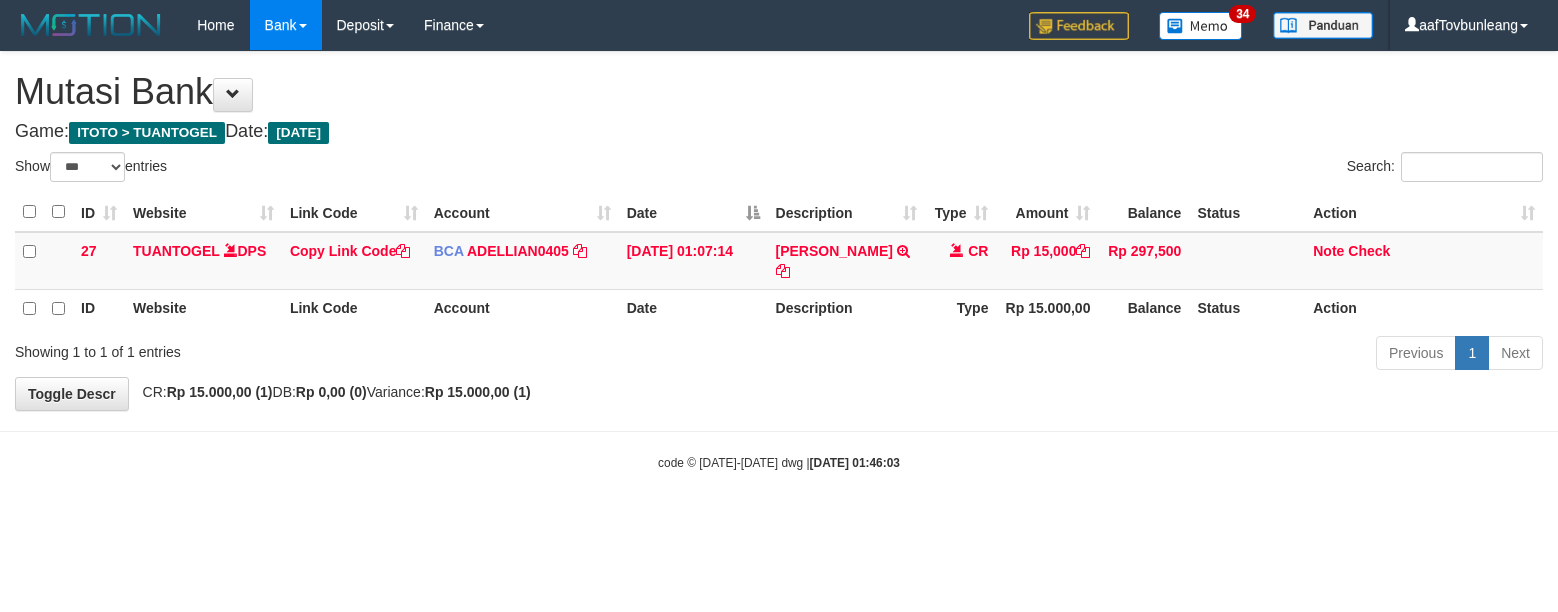 select on "***" 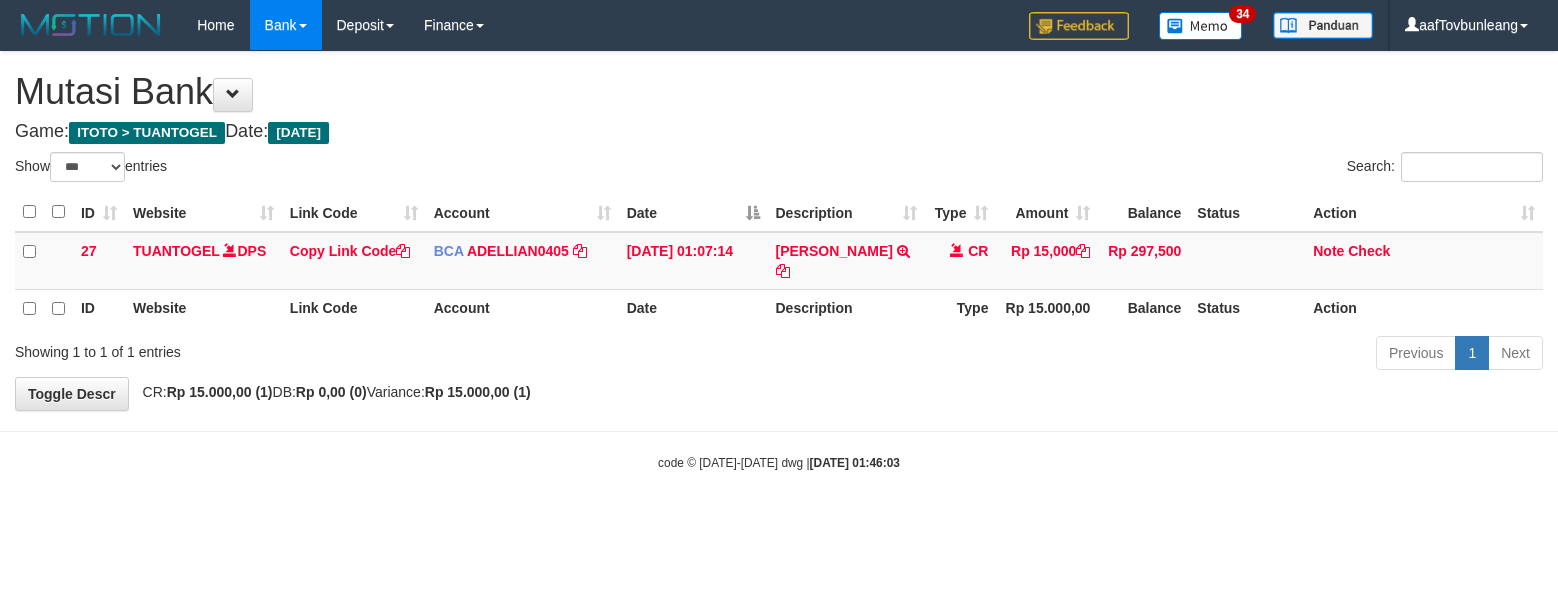 scroll, scrollTop: 0, scrollLeft: 0, axis: both 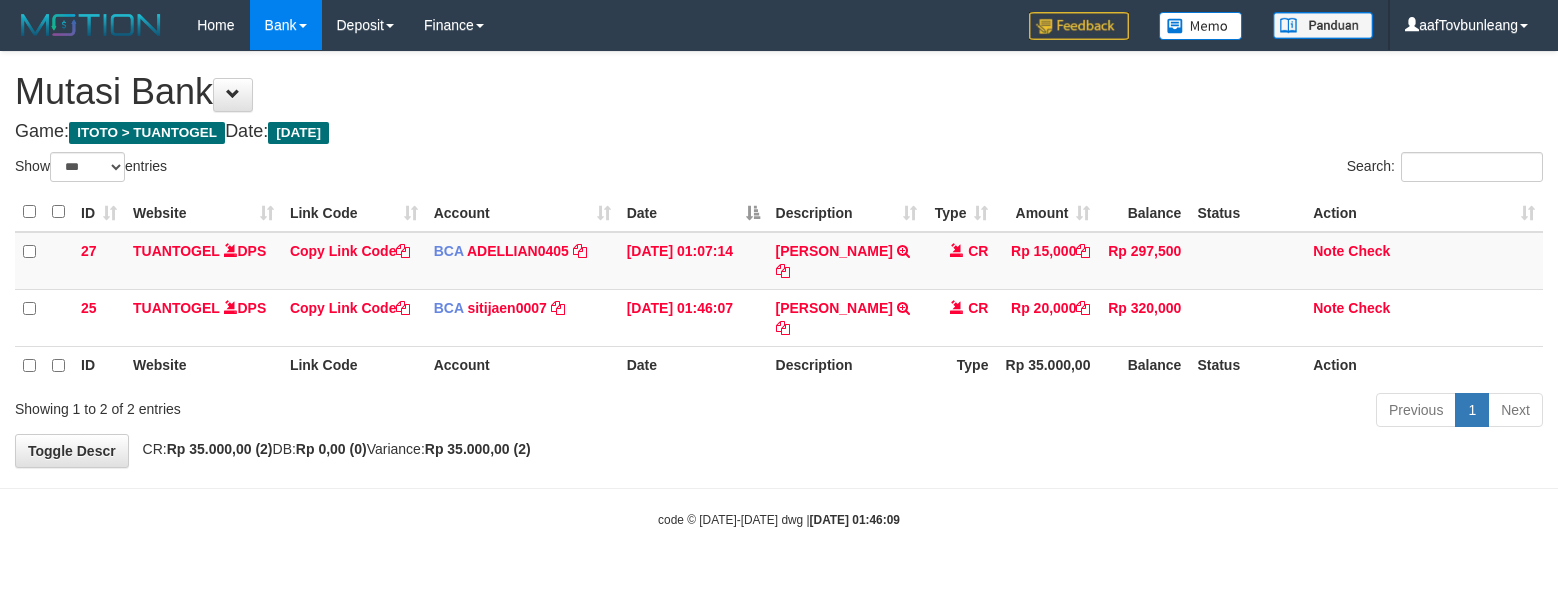select on "***" 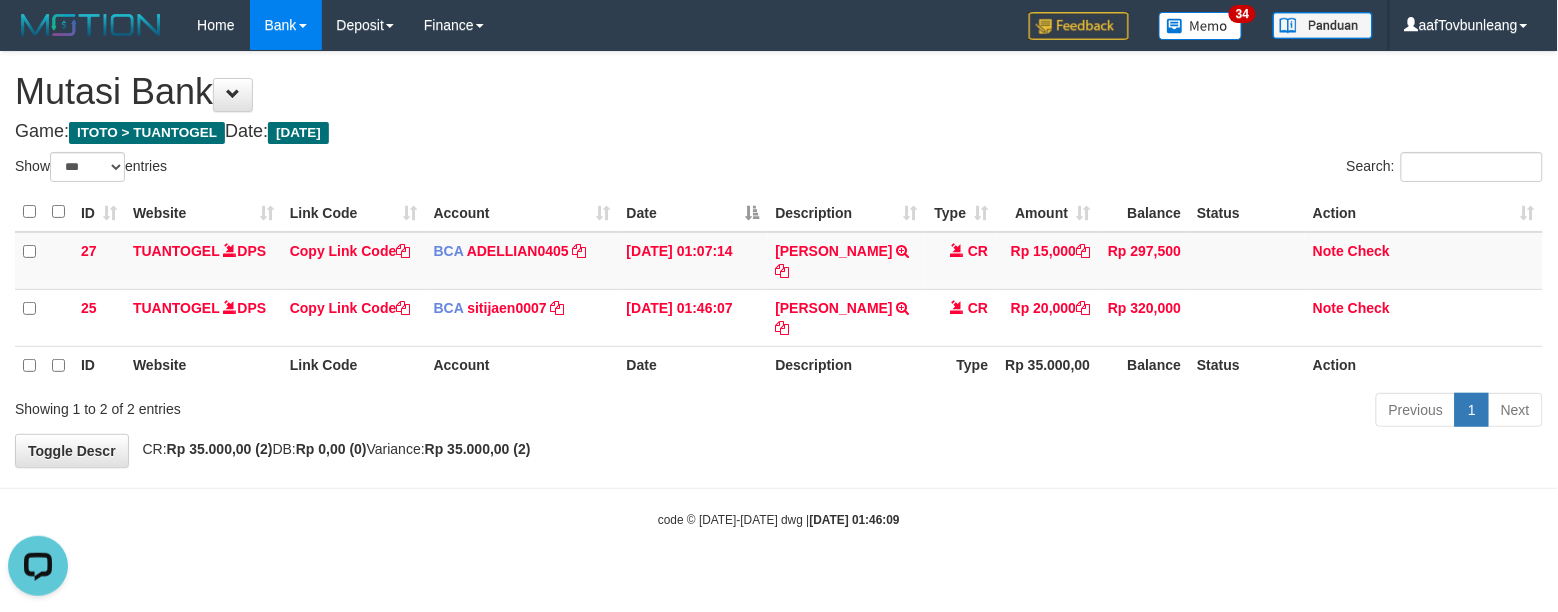 scroll, scrollTop: 0, scrollLeft: 0, axis: both 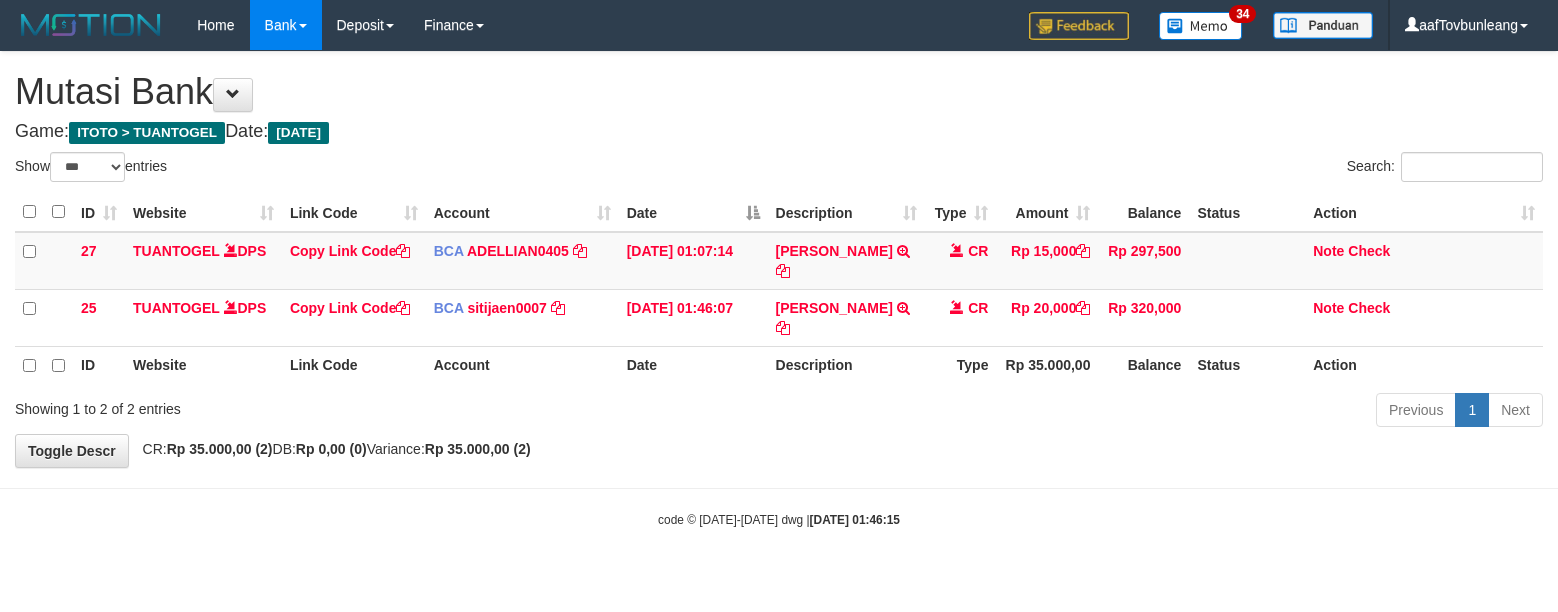 select on "***" 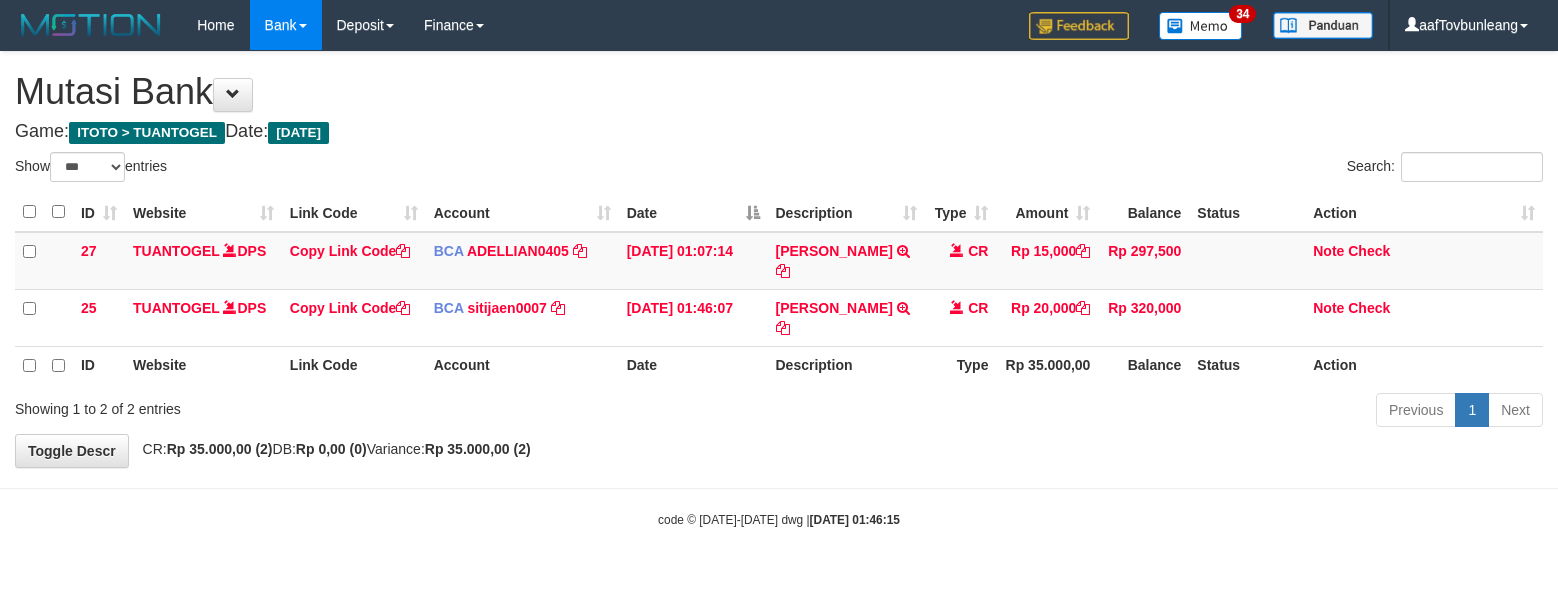 scroll, scrollTop: 0, scrollLeft: 0, axis: both 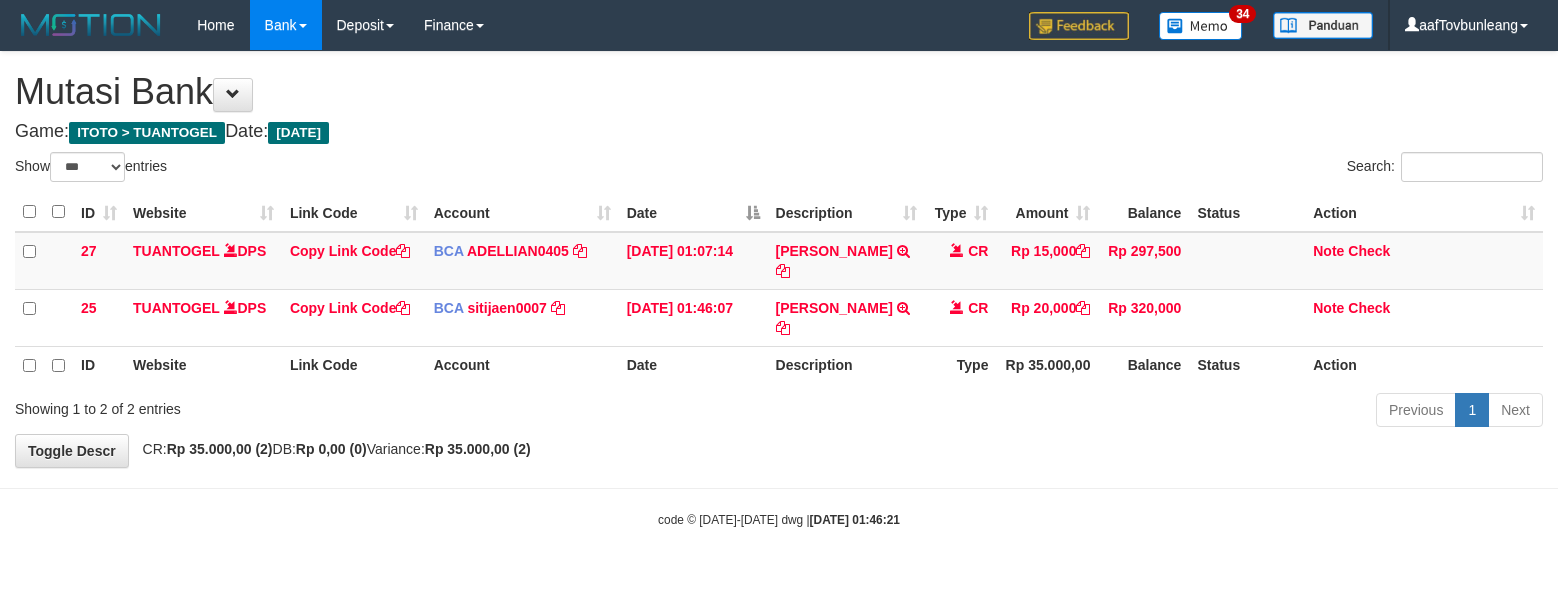 select on "***" 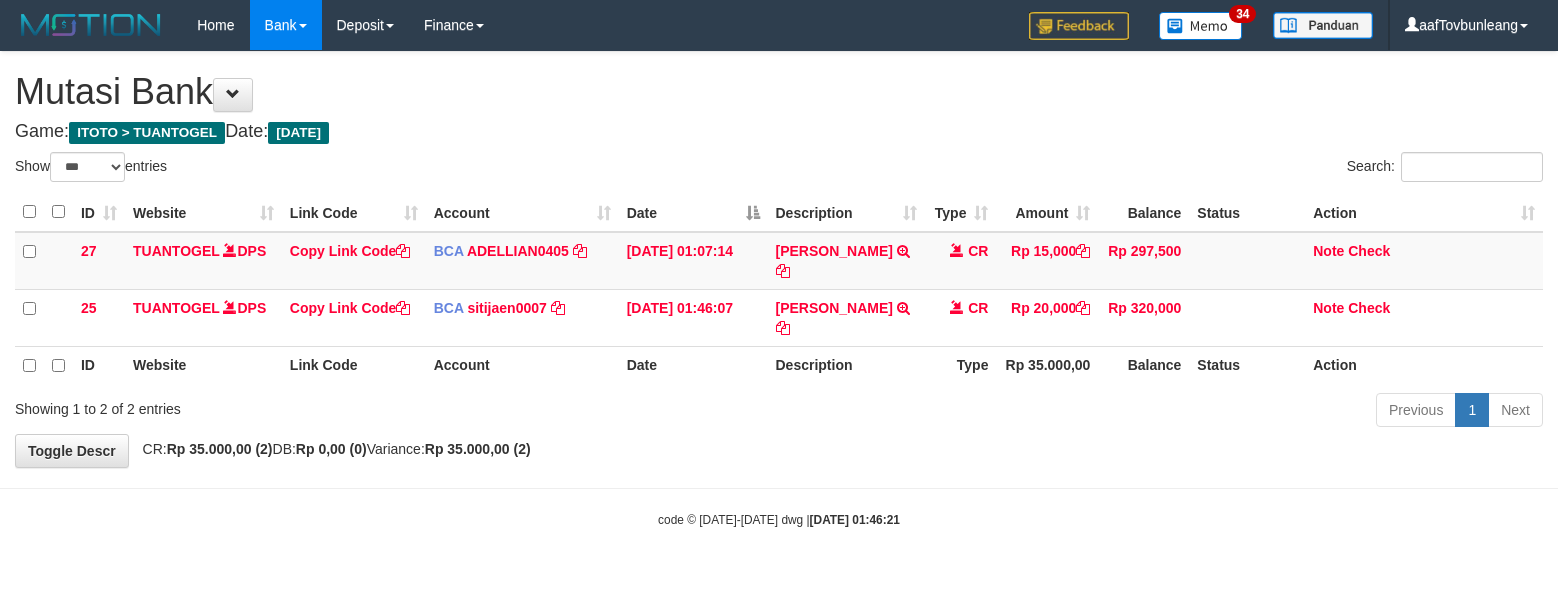scroll, scrollTop: 0, scrollLeft: 0, axis: both 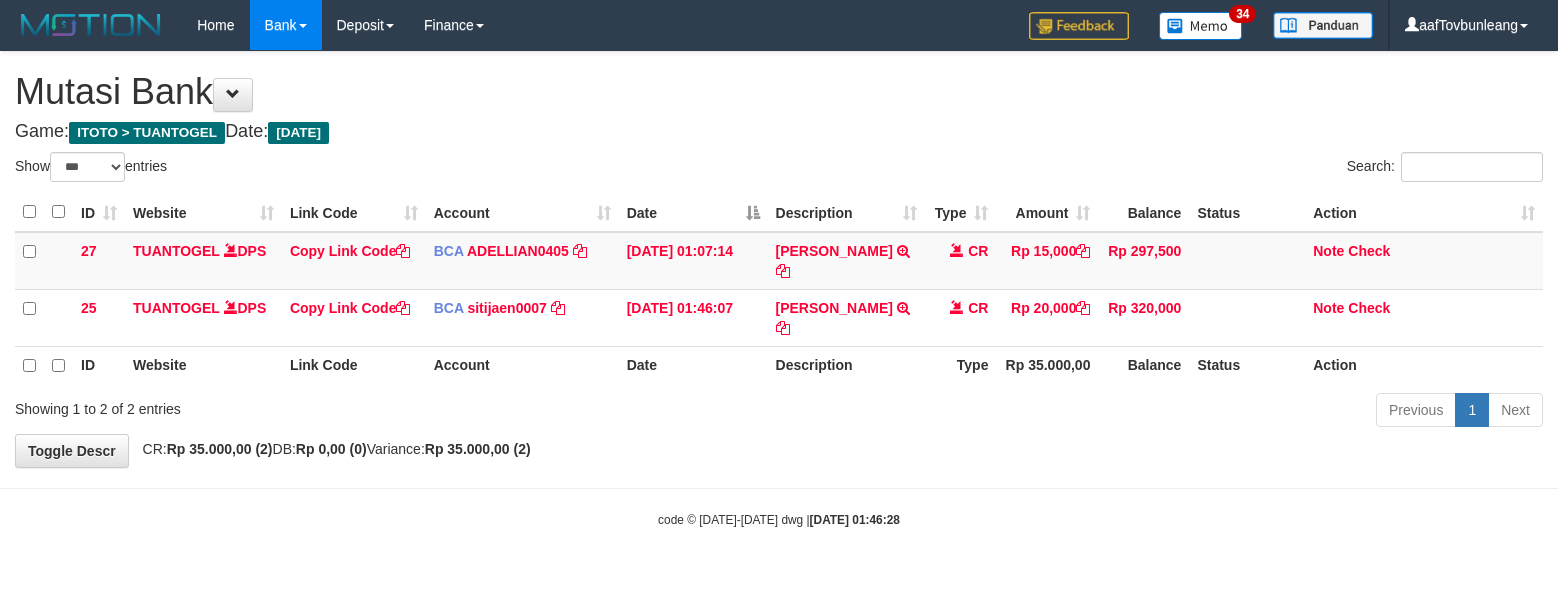 select on "***" 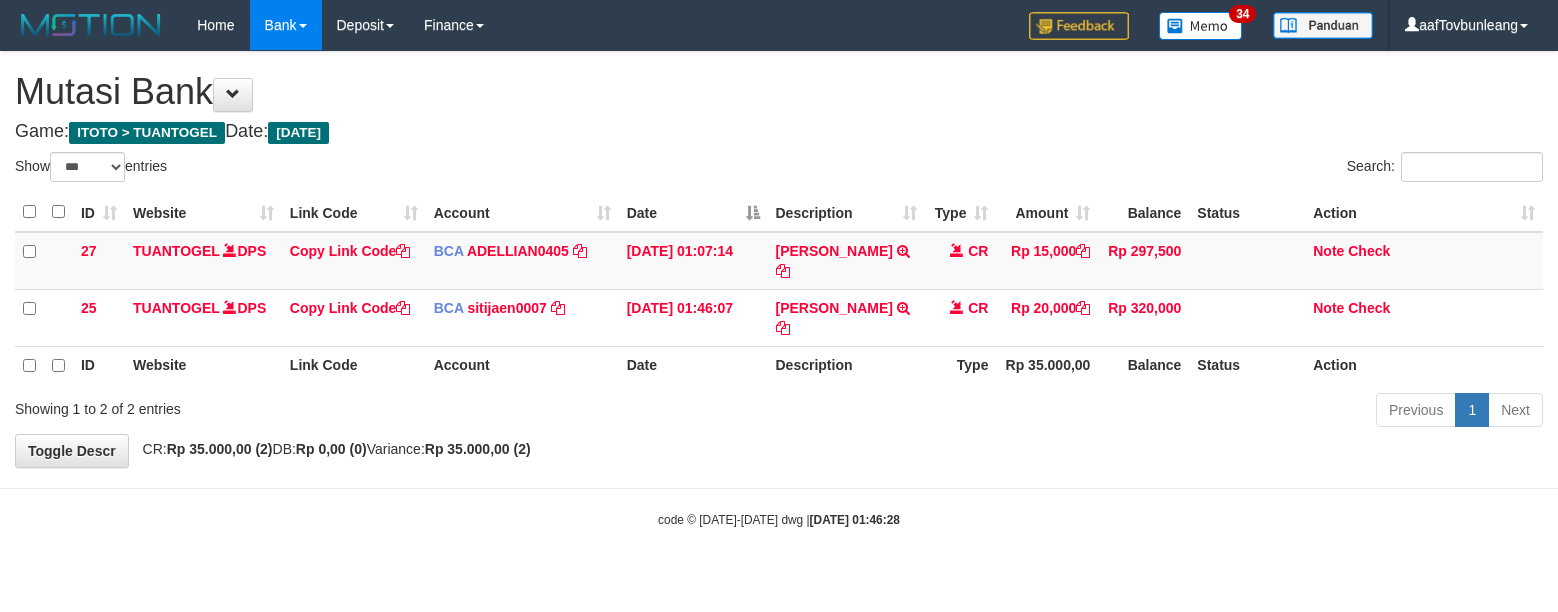 scroll, scrollTop: 0, scrollLeft: 0, axis: both 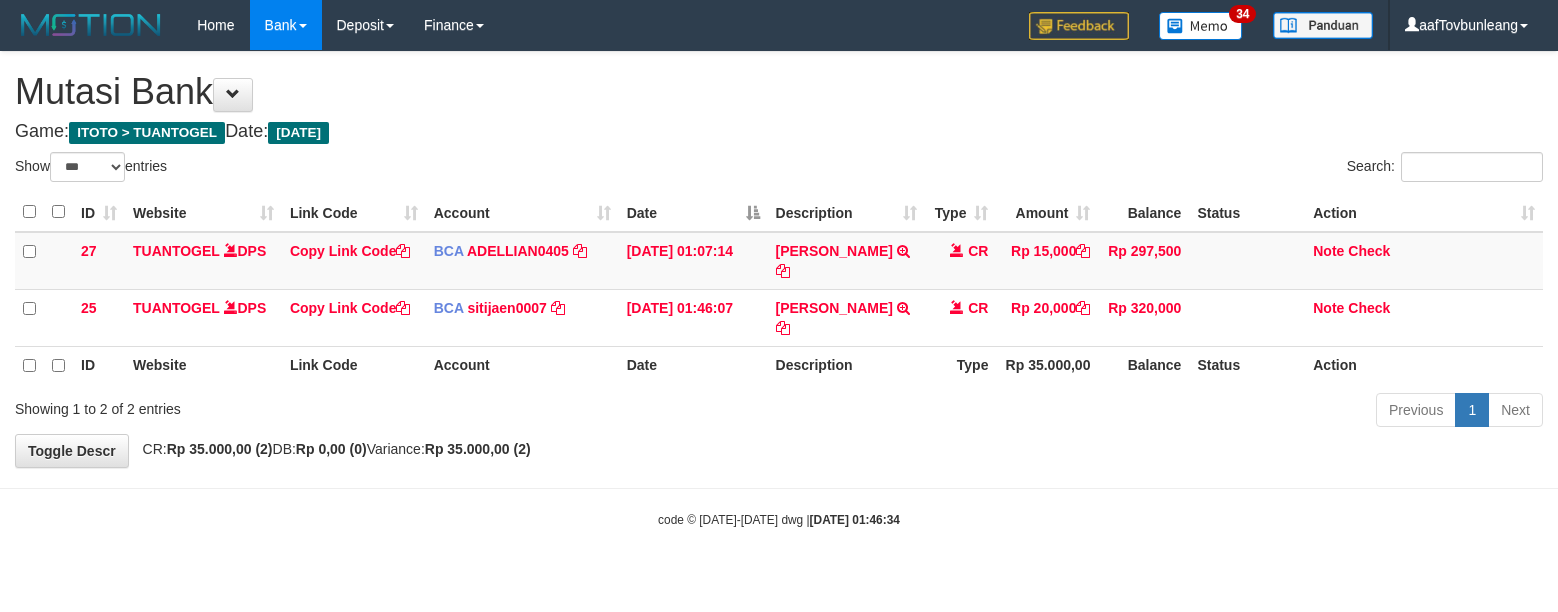 select on "***" 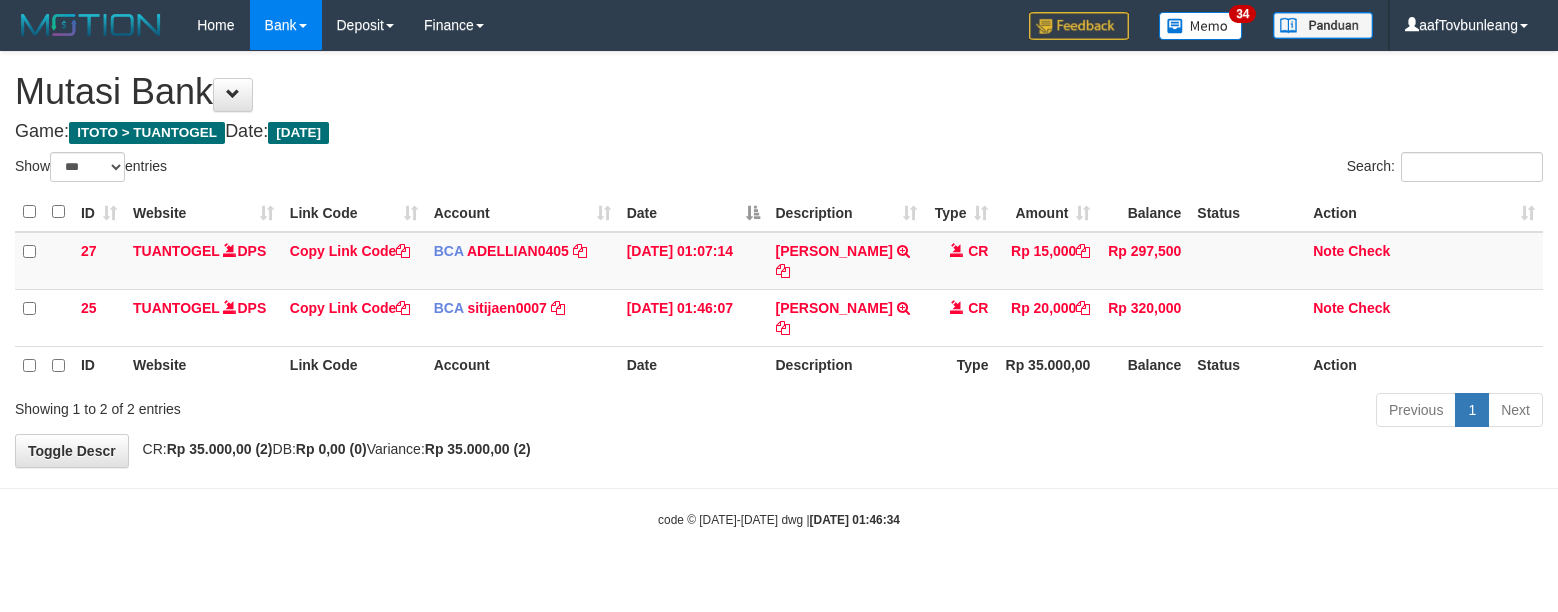 scroll, scrollTop: 0, scrollLeft: 0, axis: both 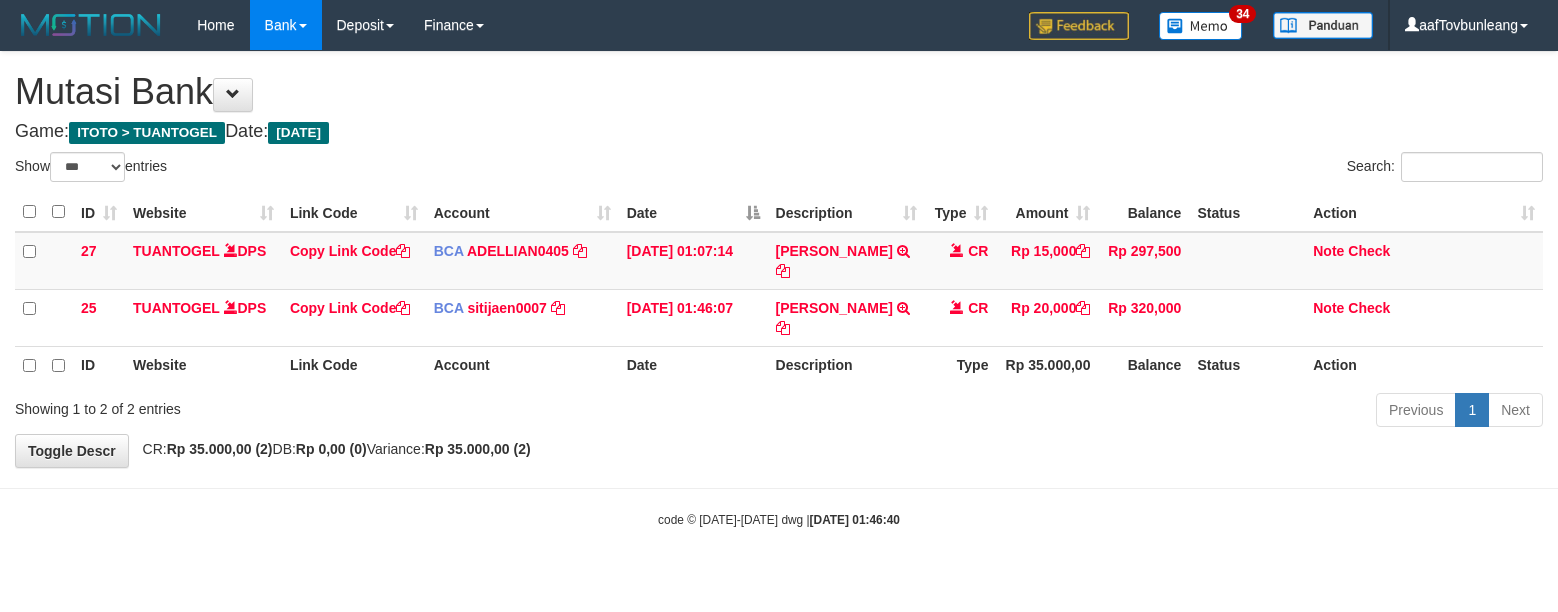select on "***" 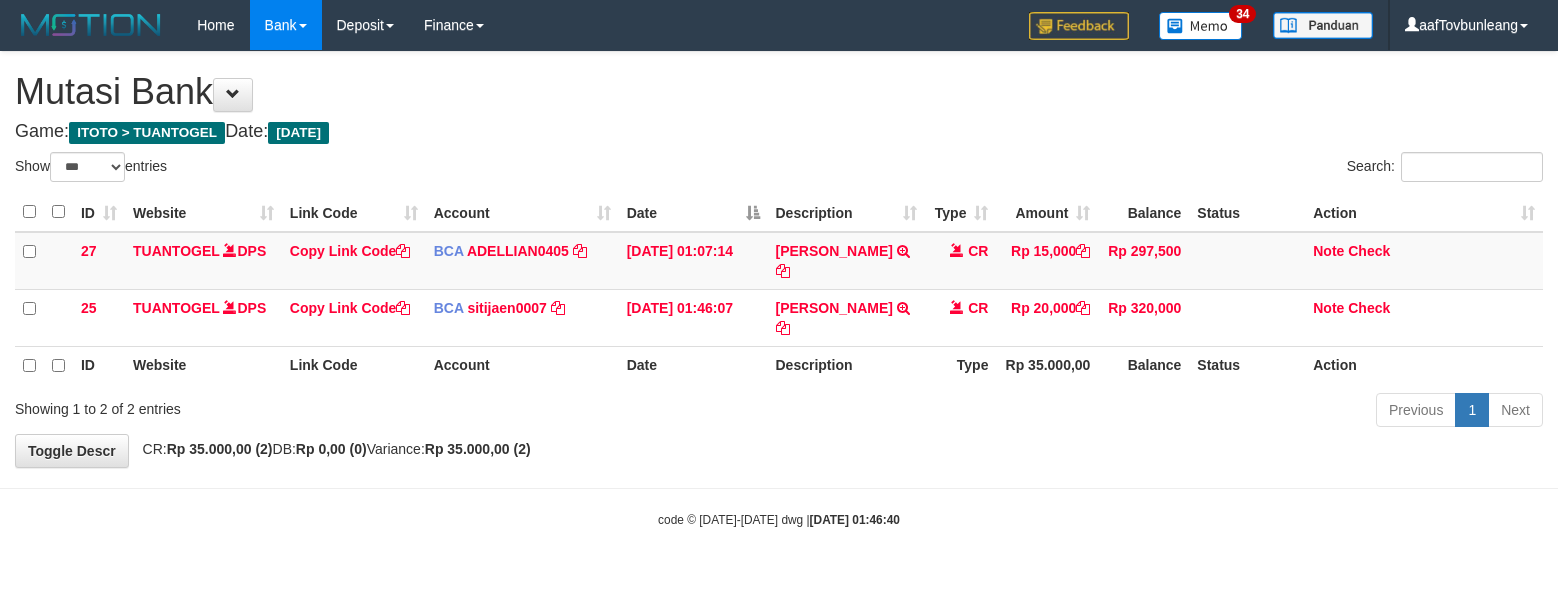 scroll, scrollTop: 0, scrollLeft: 0, axis: both 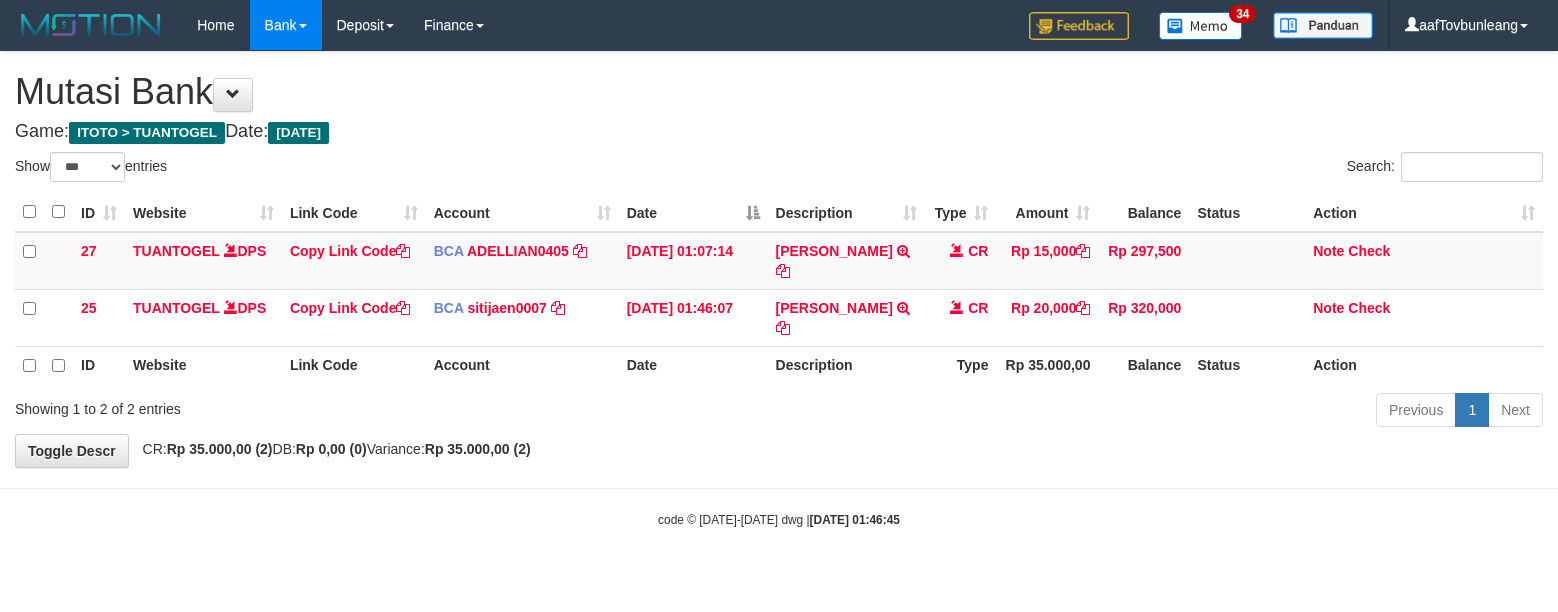 select on "***" 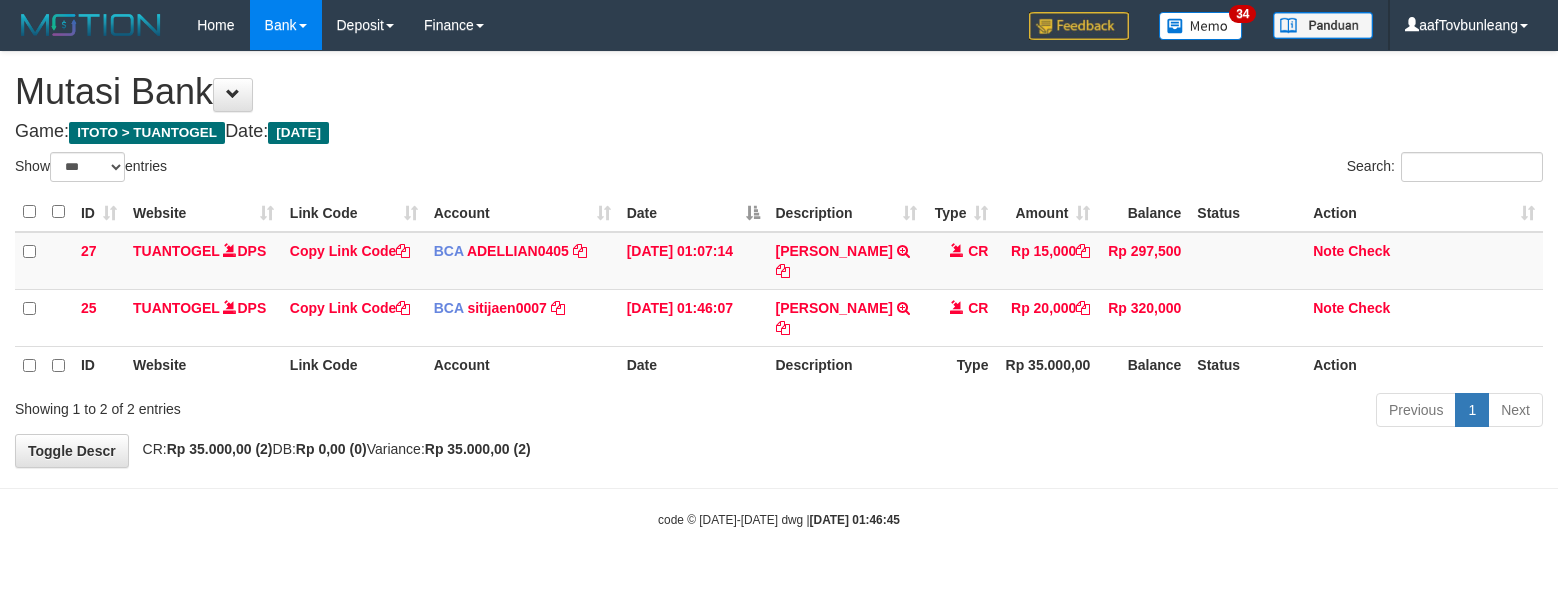 scroll, scrollTop: 0, scrollLeft: 0, axis: both 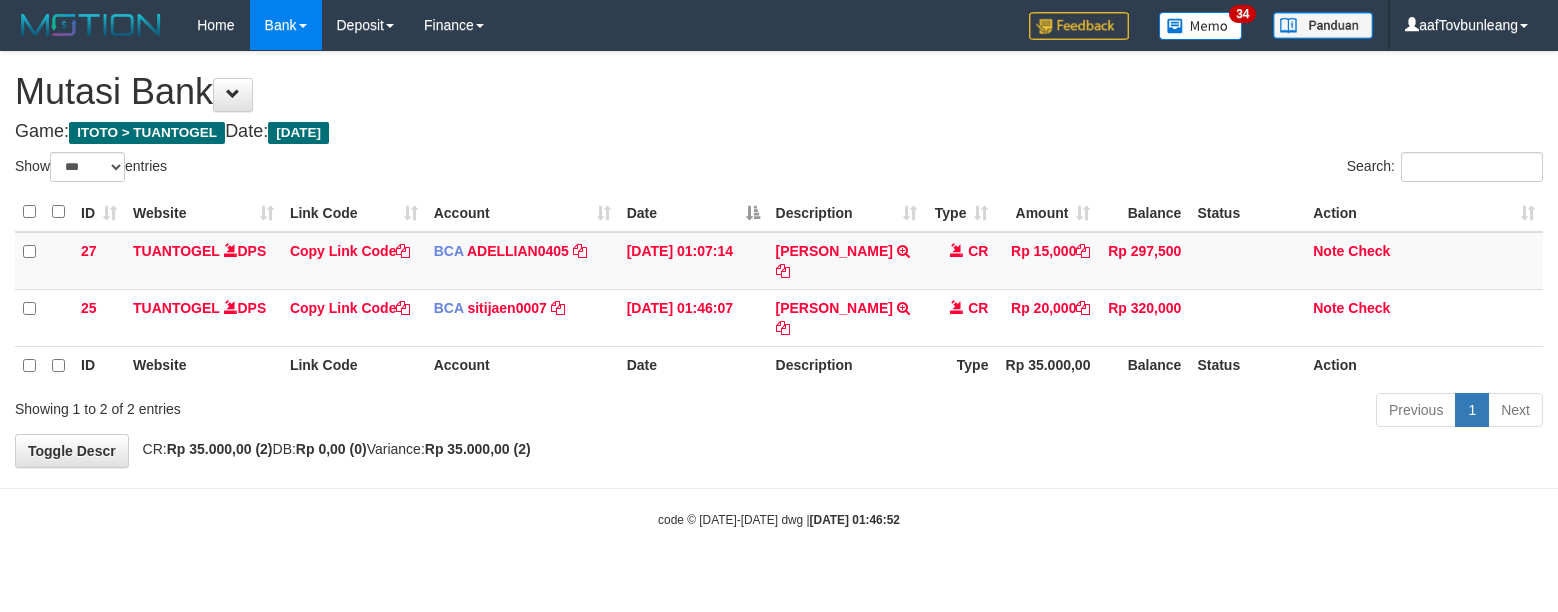 select on "***" 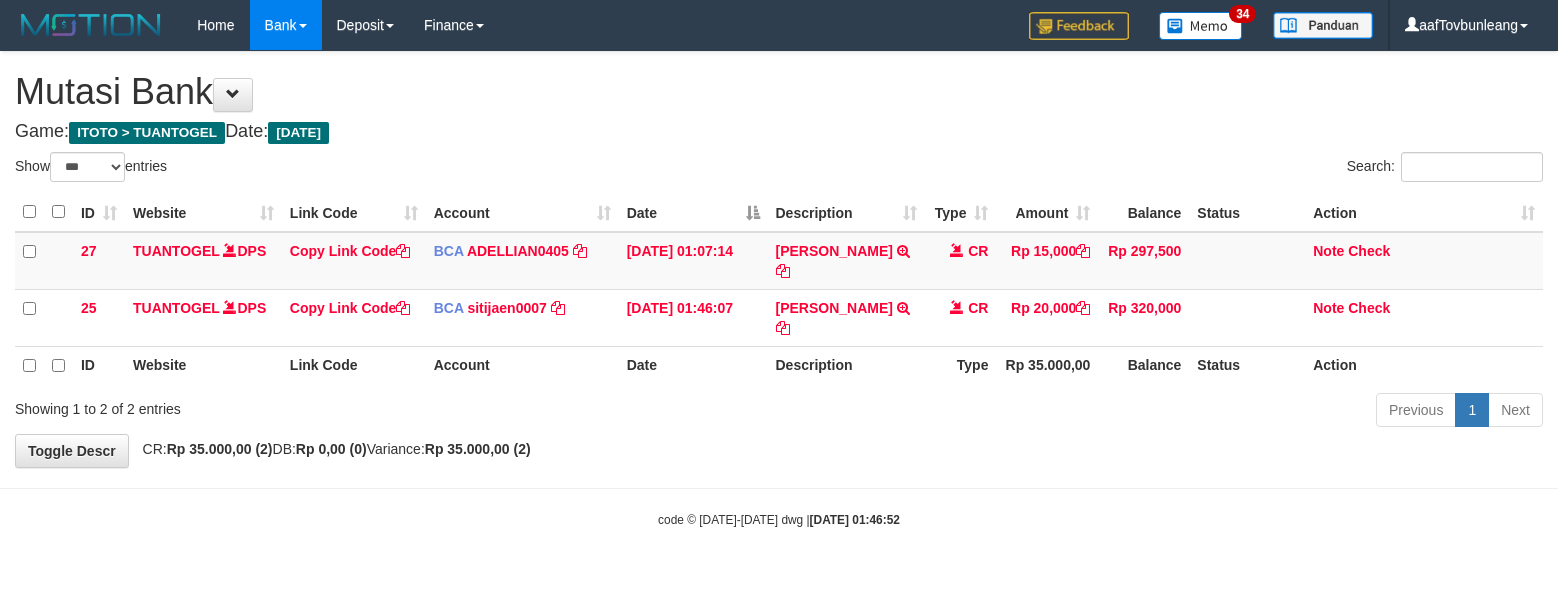 scroll, scrollTop: 0, scrollLeft: 0, axis: both 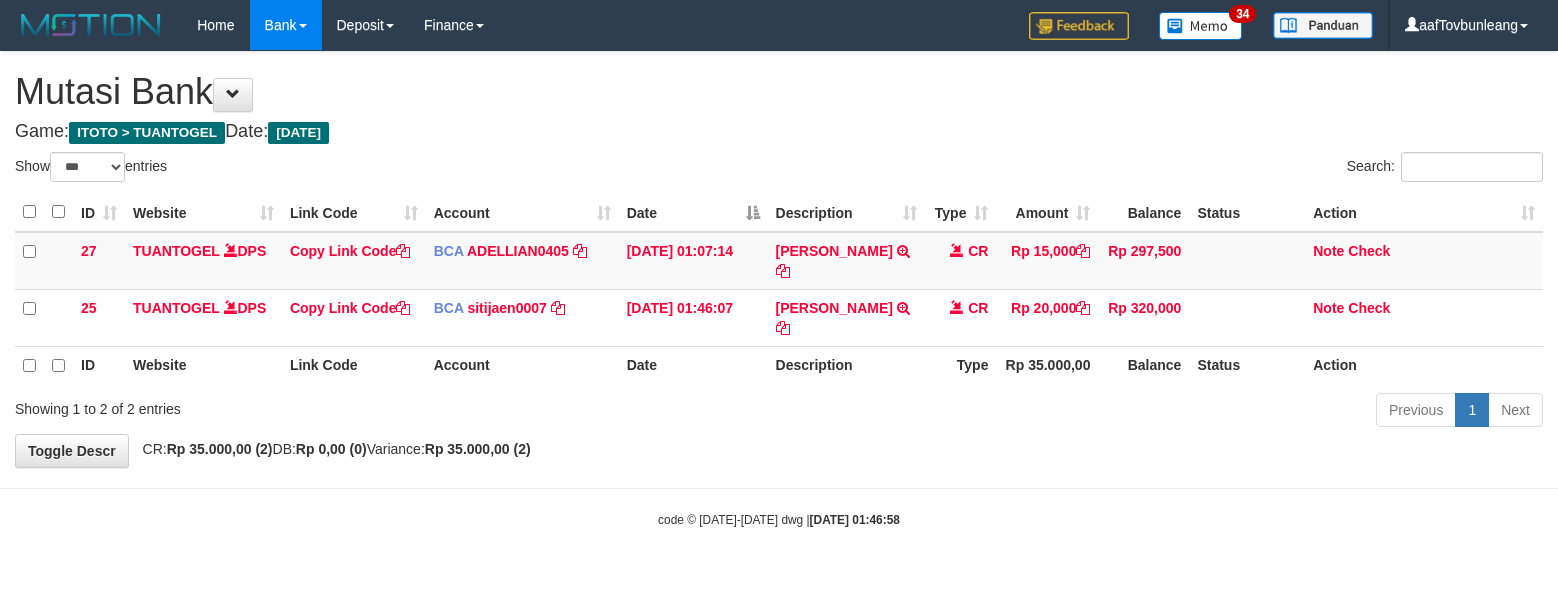 select on "***" 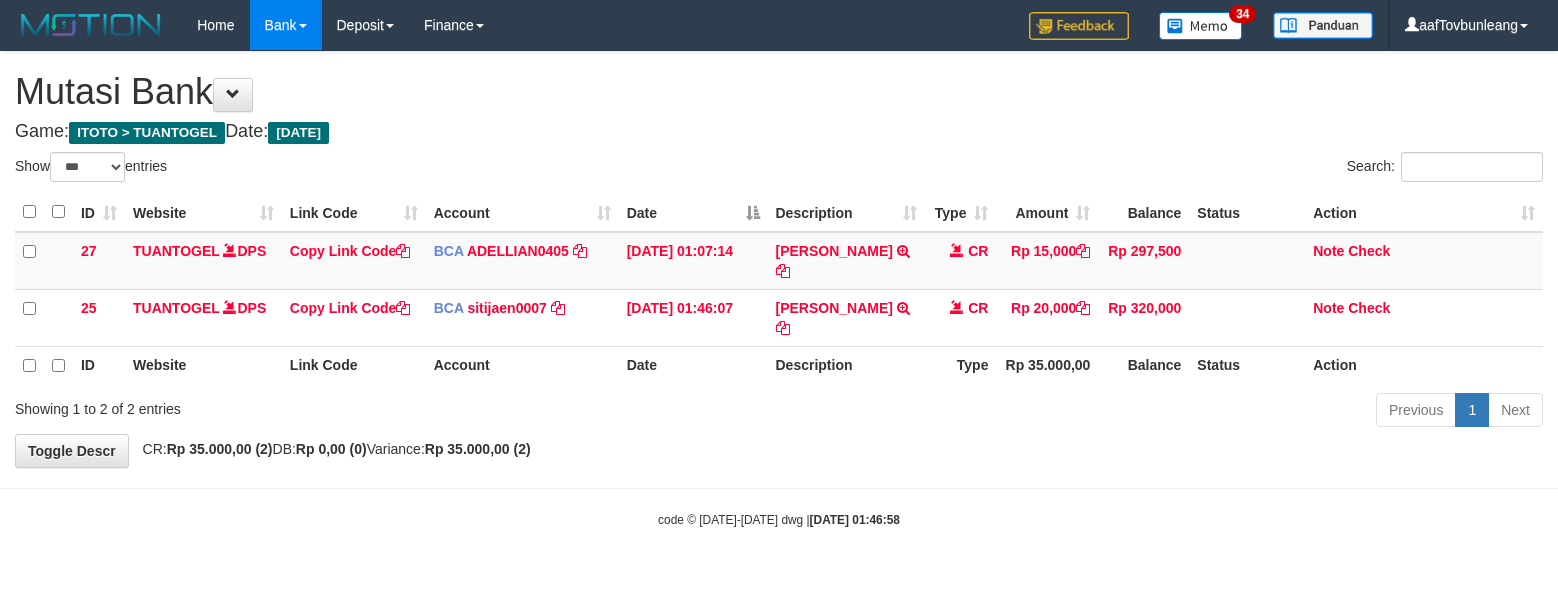 scroll, scrollTop: 0, scrollLeft: 0, axis: both 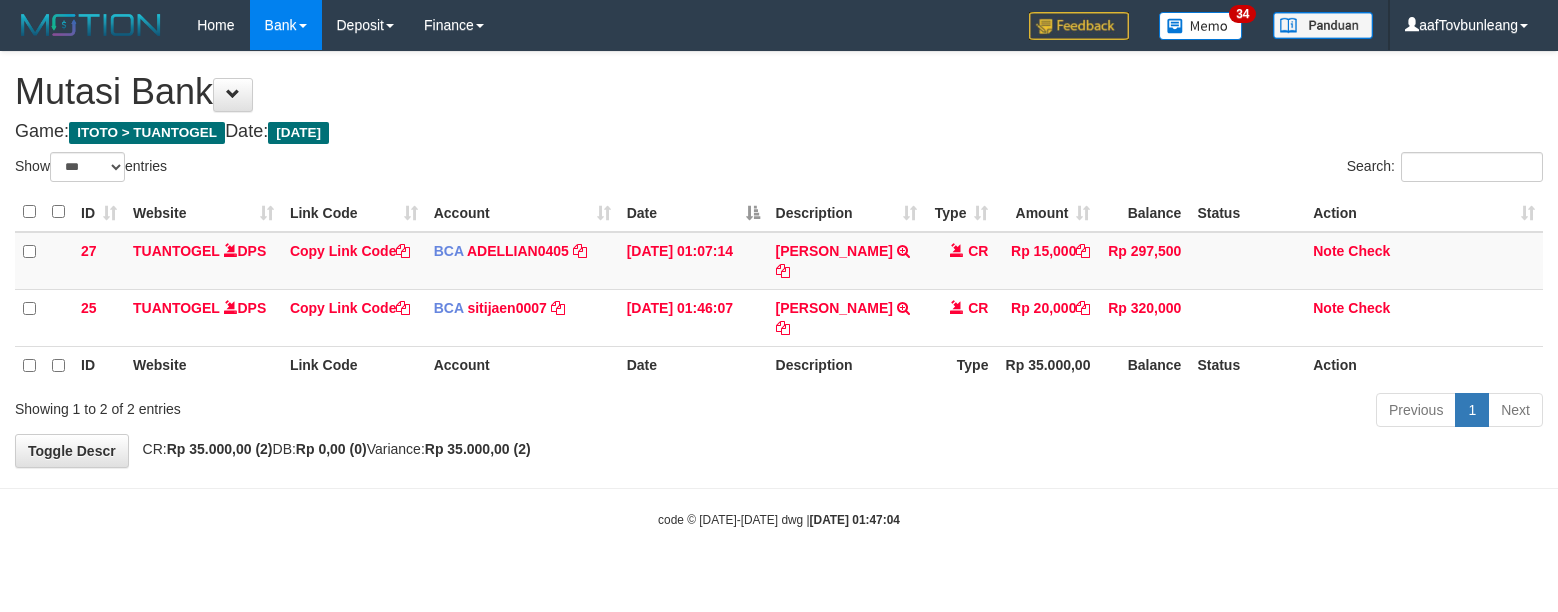 select on "***" 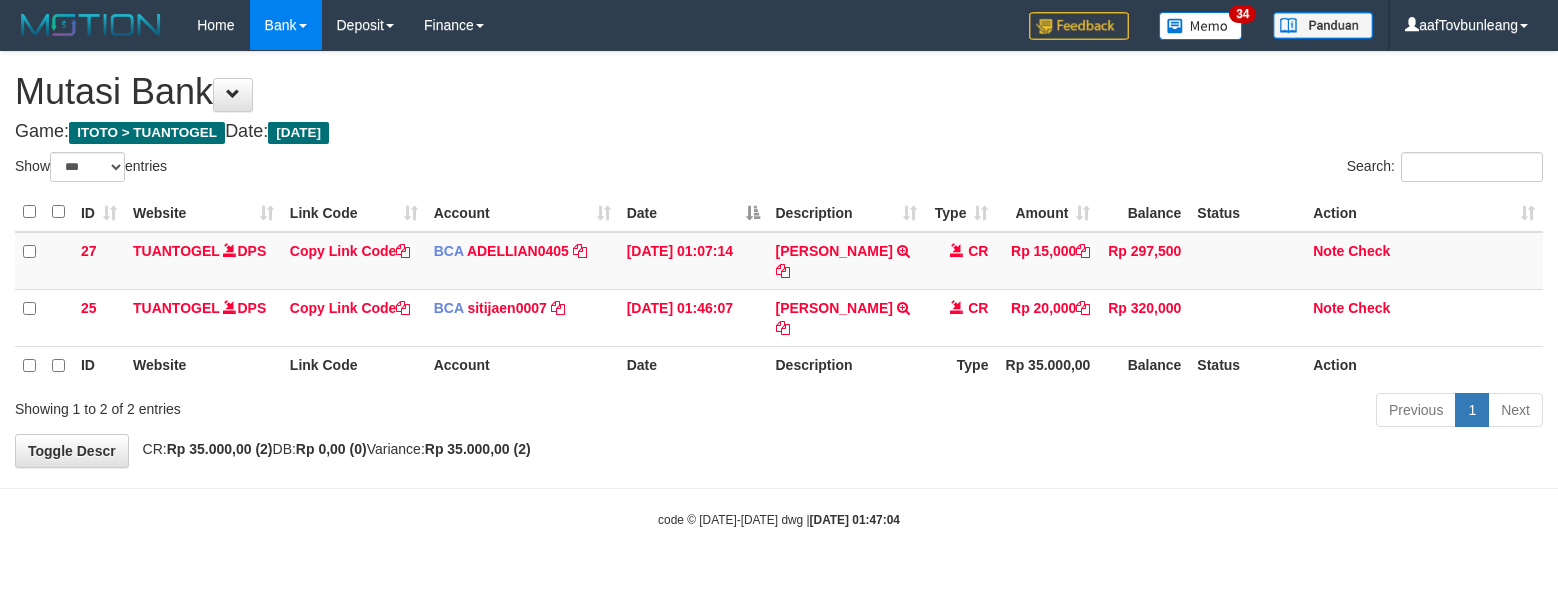 scroll, scrollTop: 0, scrollLeft: 0, axis: both 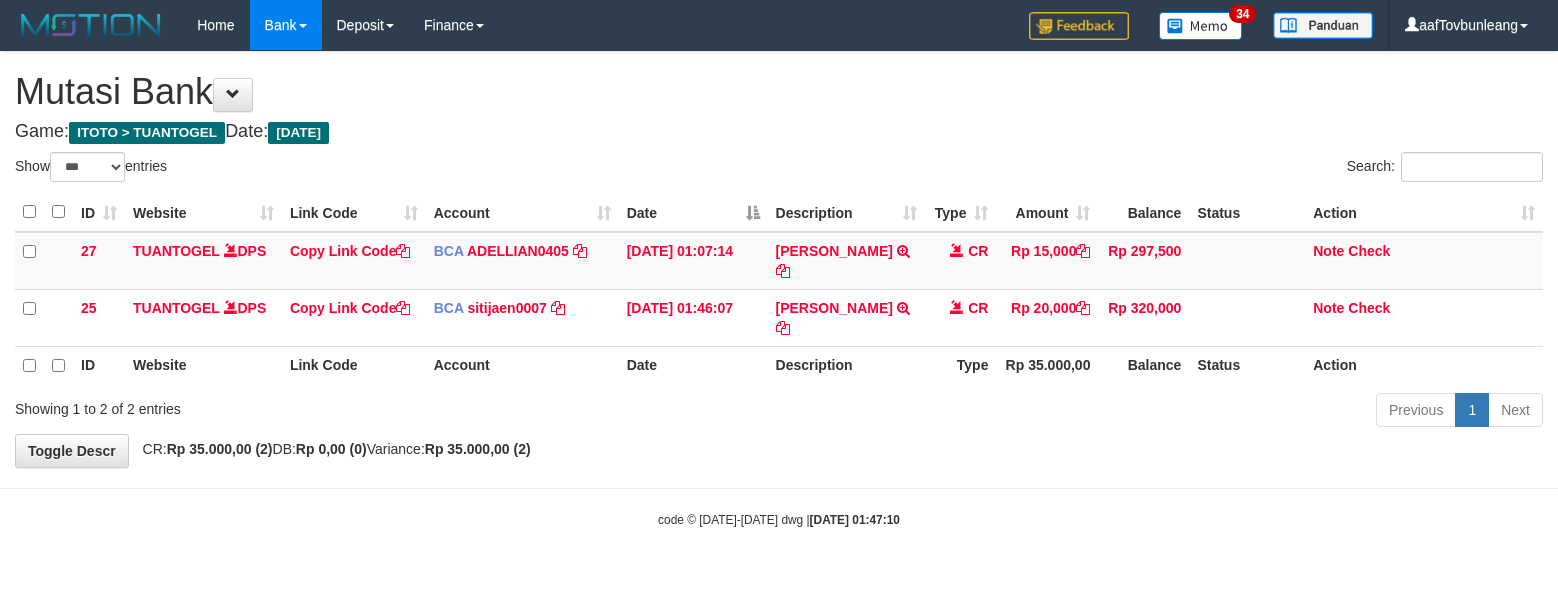 select on "***" 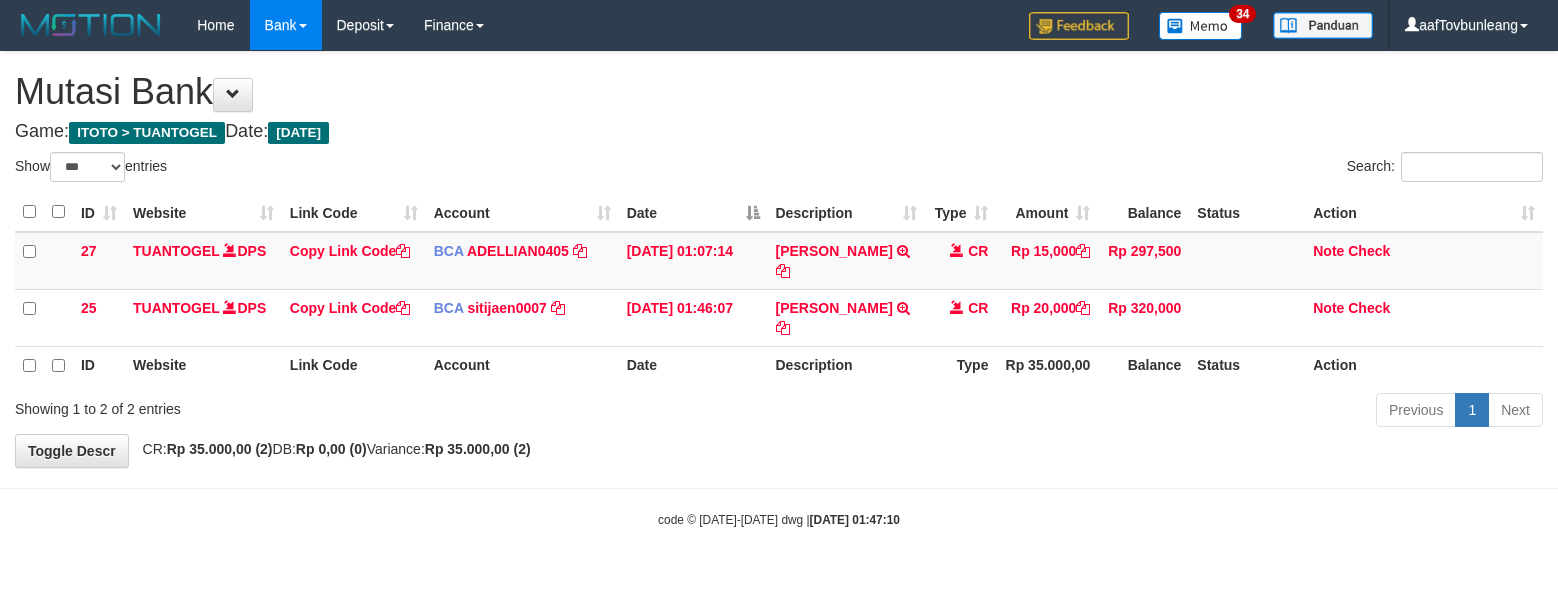 scroll, scrollTop: 0, scrollLeft: 0, axis: both 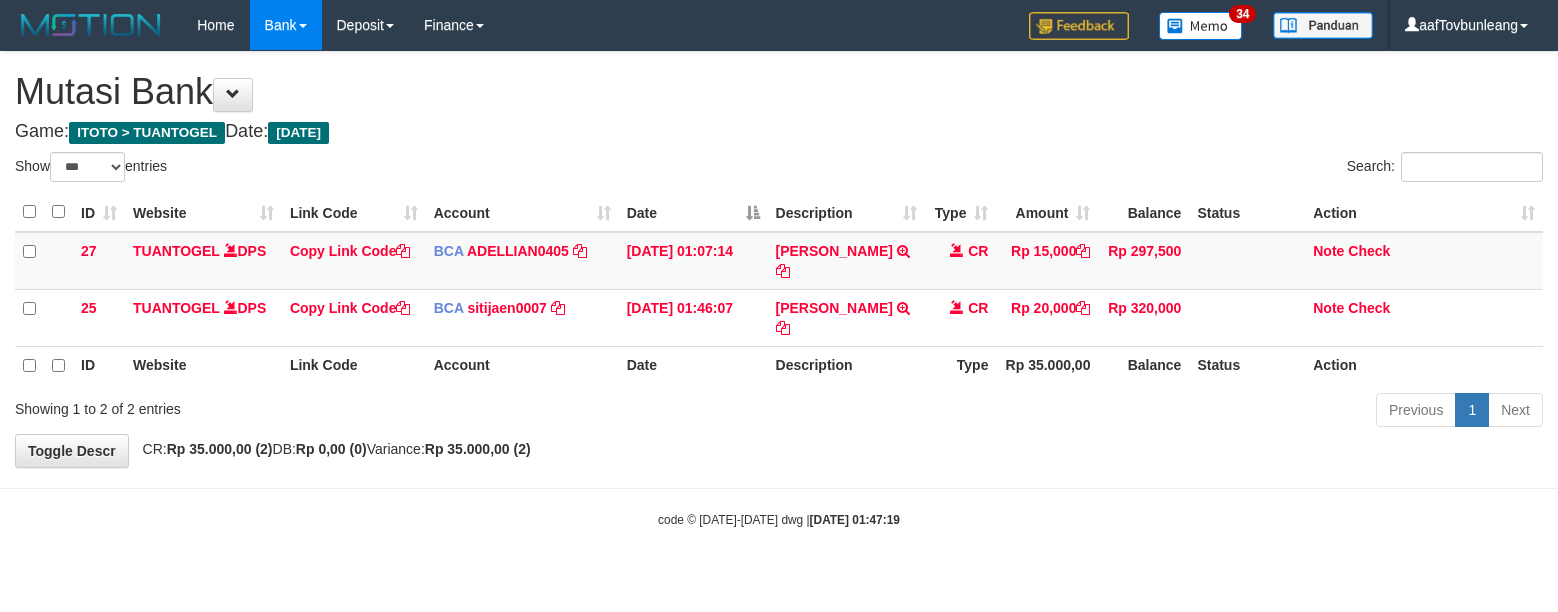select on "***" 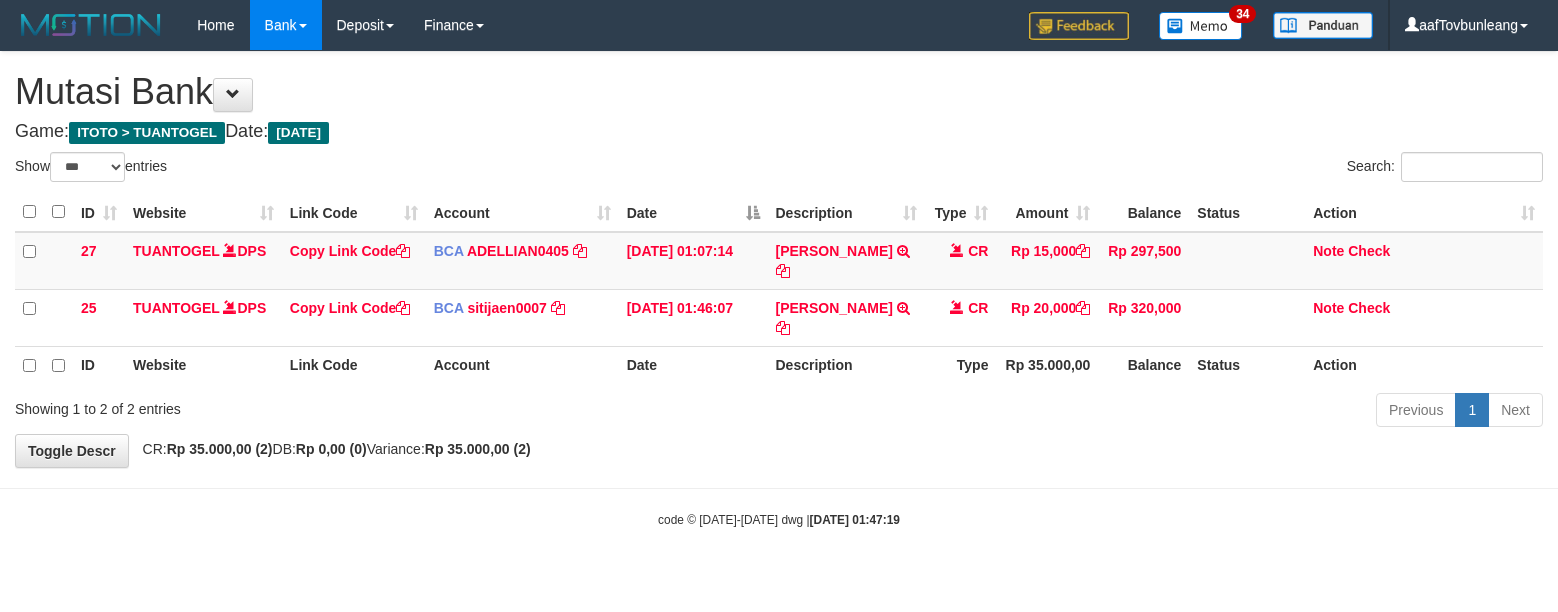 scroll, scrollTop: 0, scrollLeft: 0, axis: both 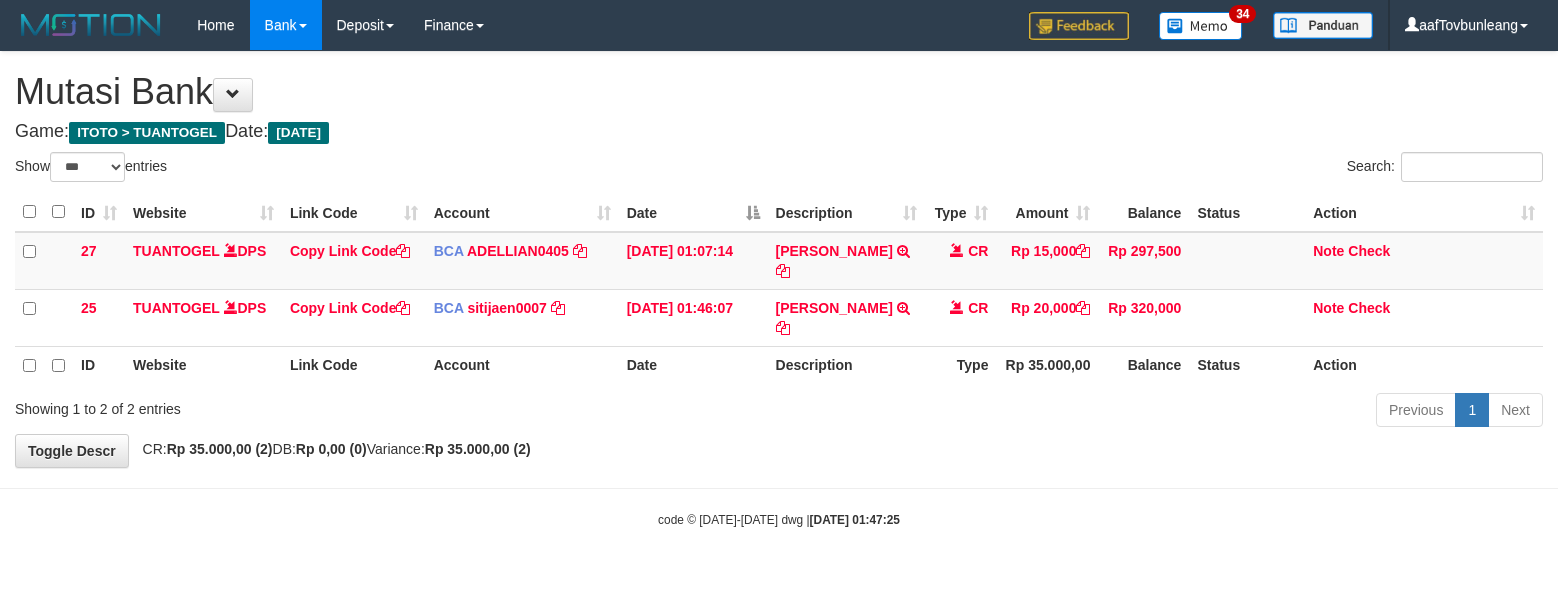 select on "***" 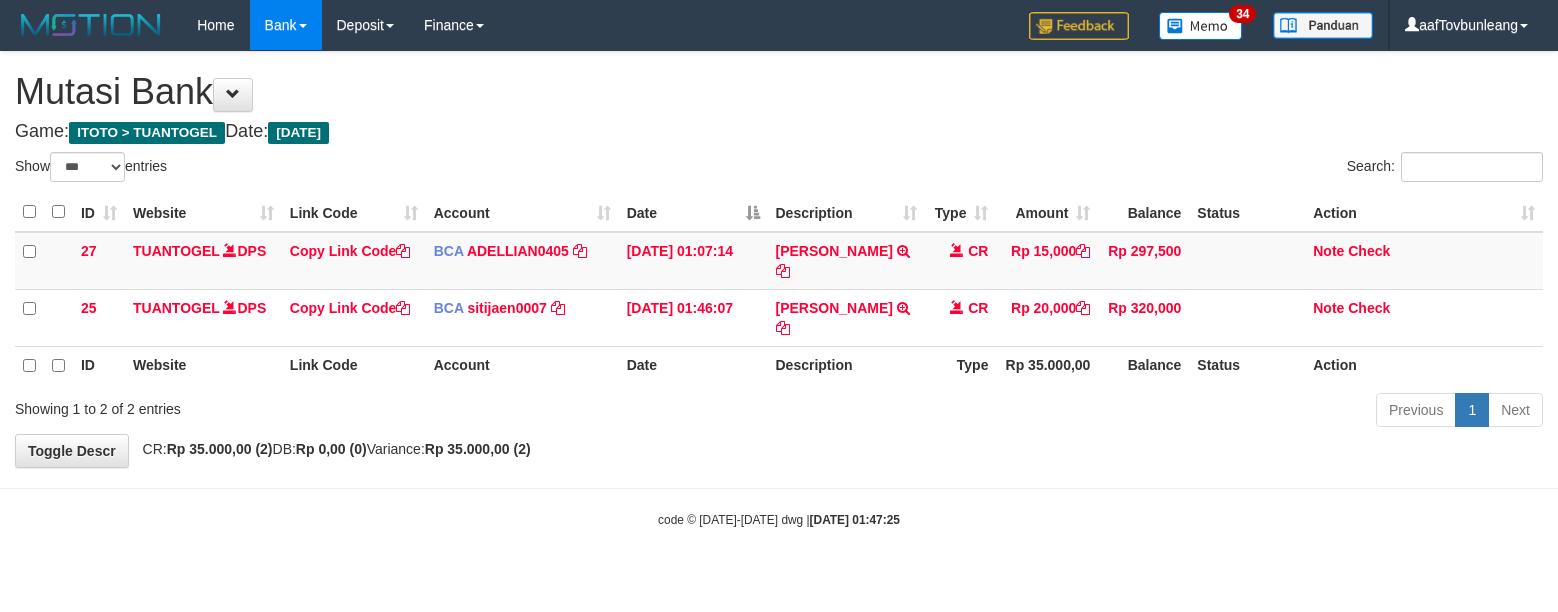 scroll, scrollTop: 0, scrollLeft: 0, axis: both 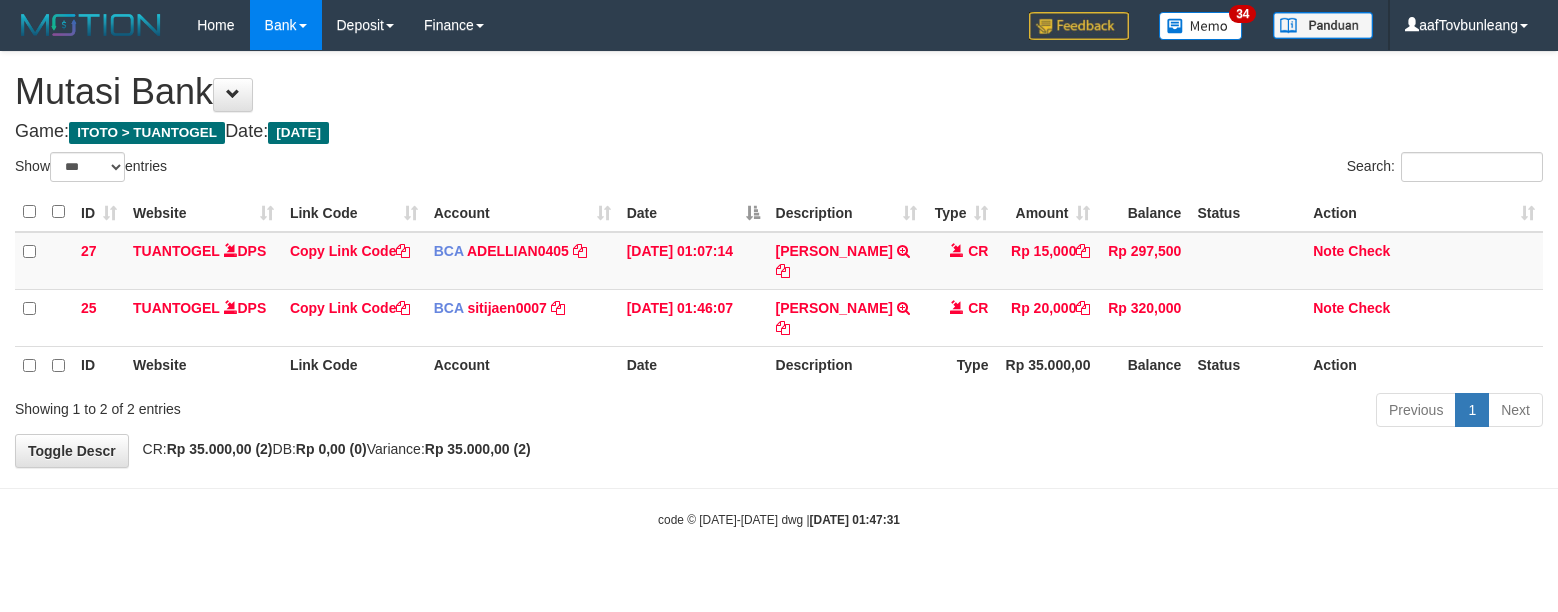 select on "***" 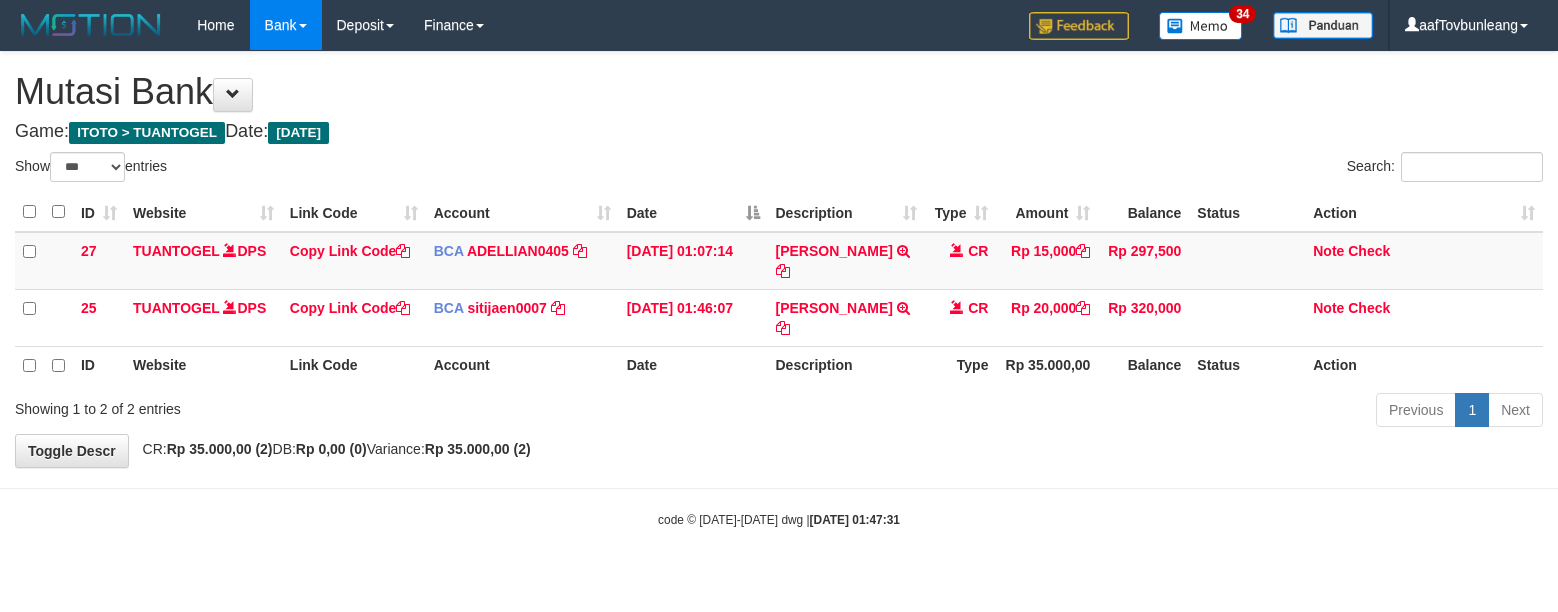 scroll, scrollTop: 0, scrollLeft: 0, axis: both 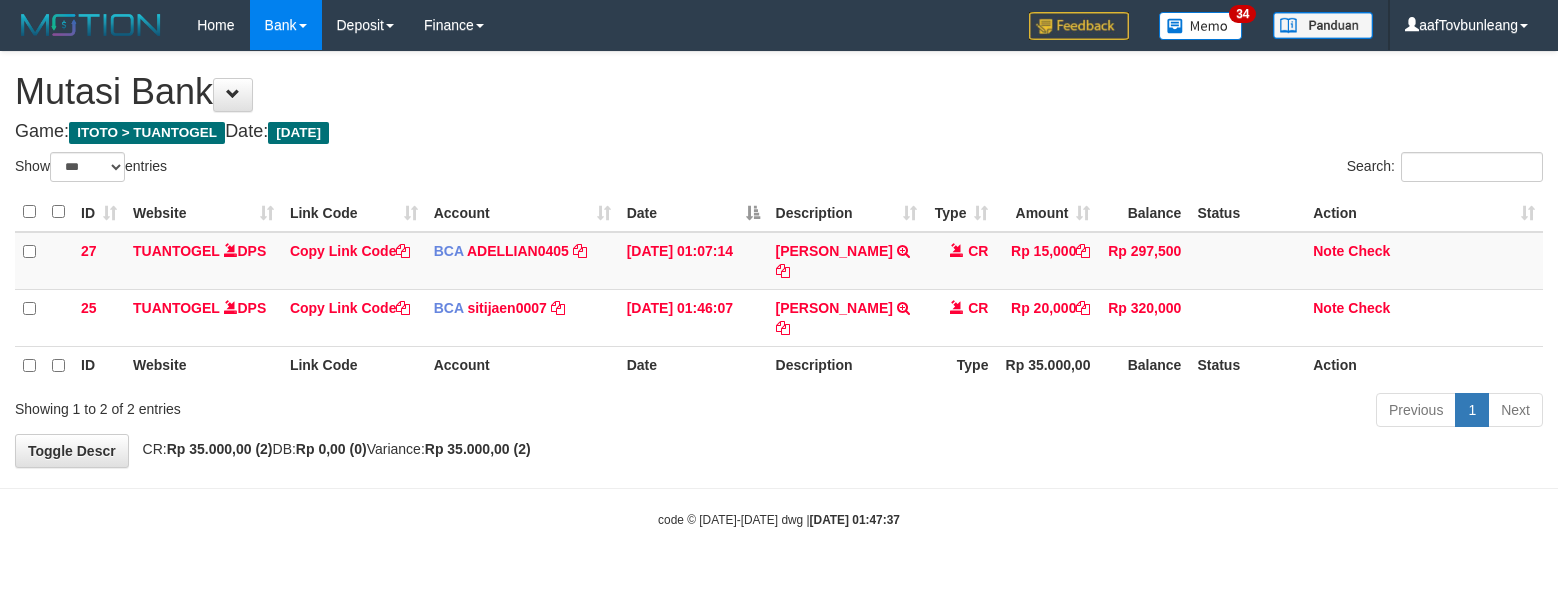 select on "***" 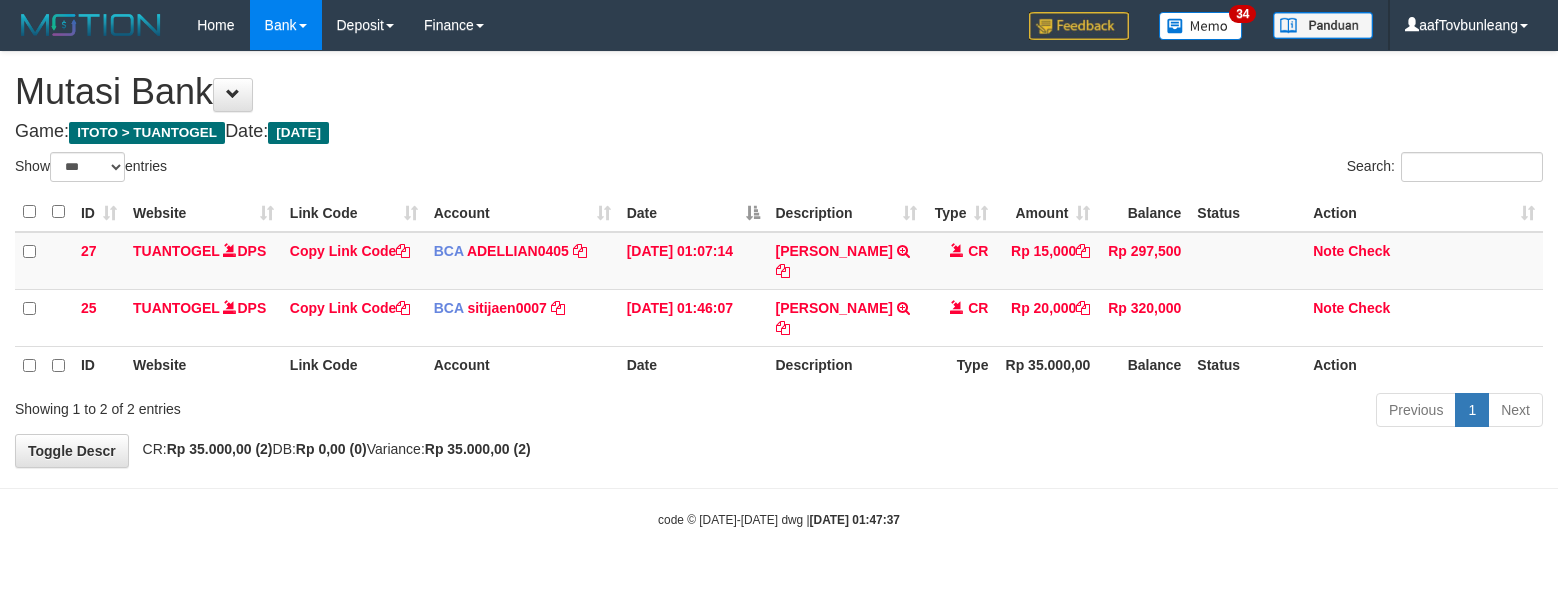 scroll, scrollTop: 0, scrollLeft: 0, axis: both 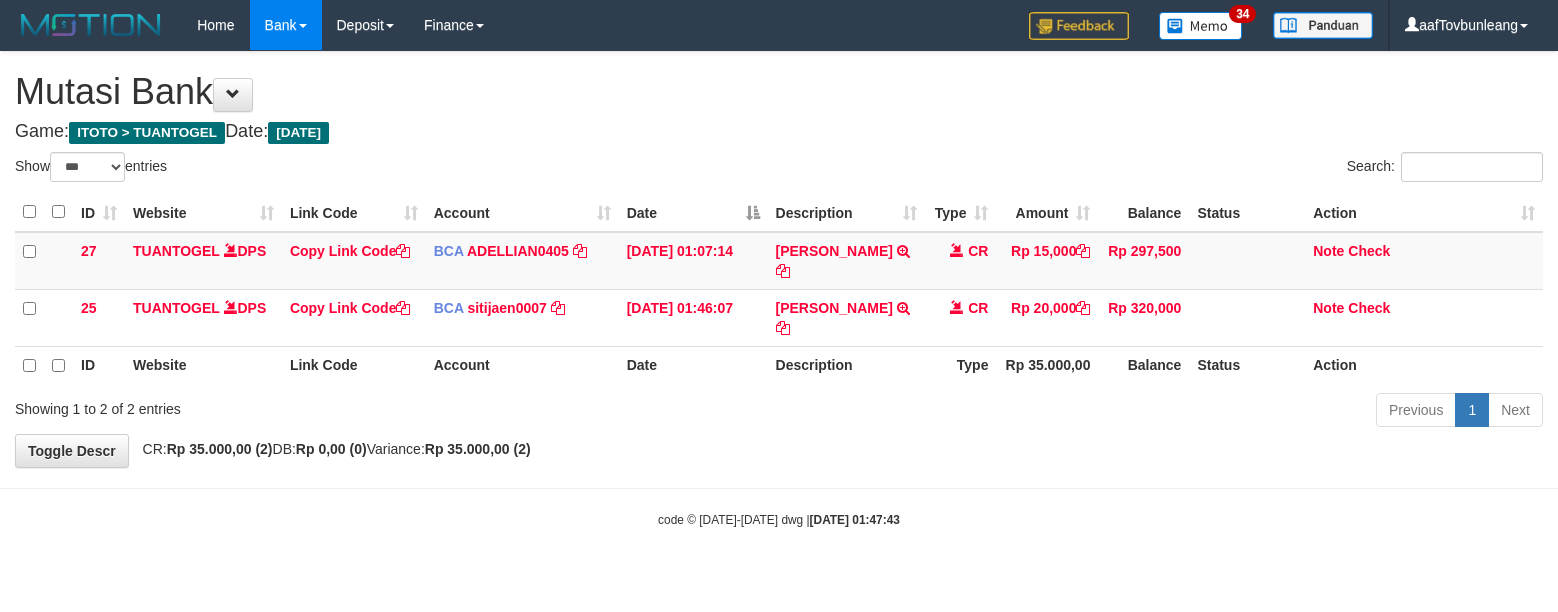 select on "***" 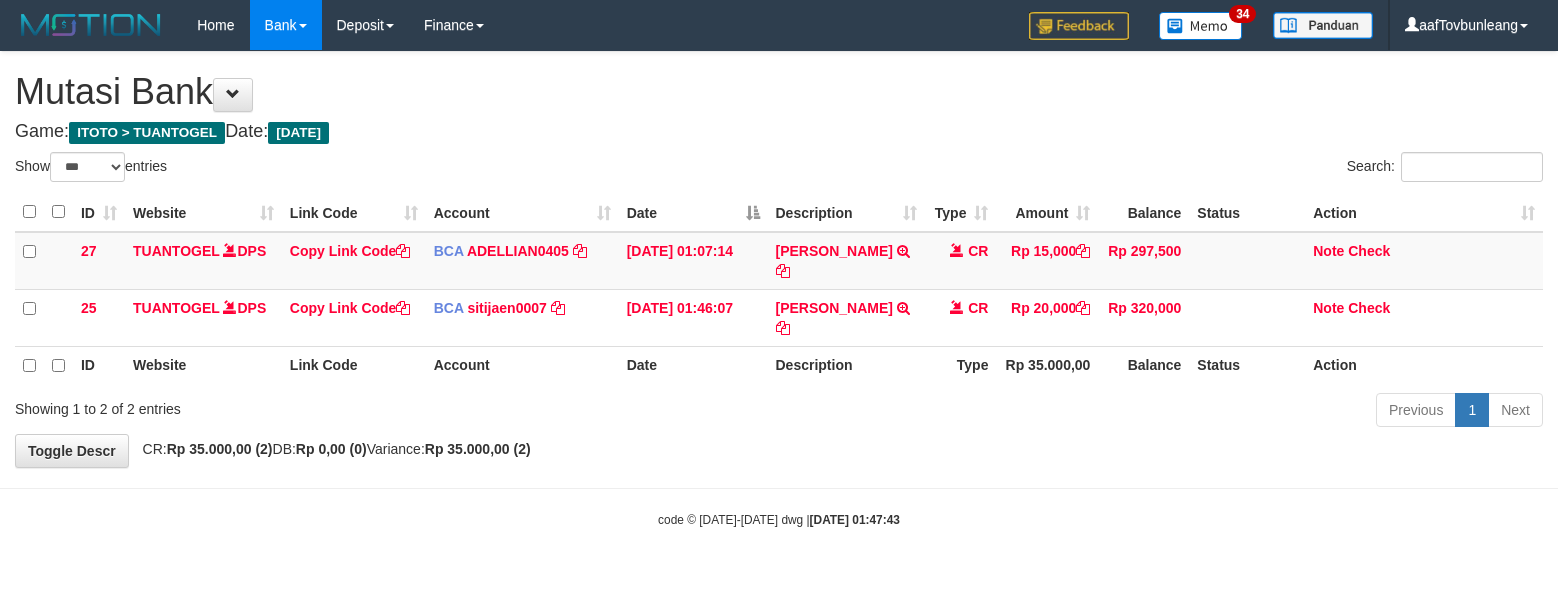 scroll, scrollTop: 0, scrollLeft: 0, axis: both 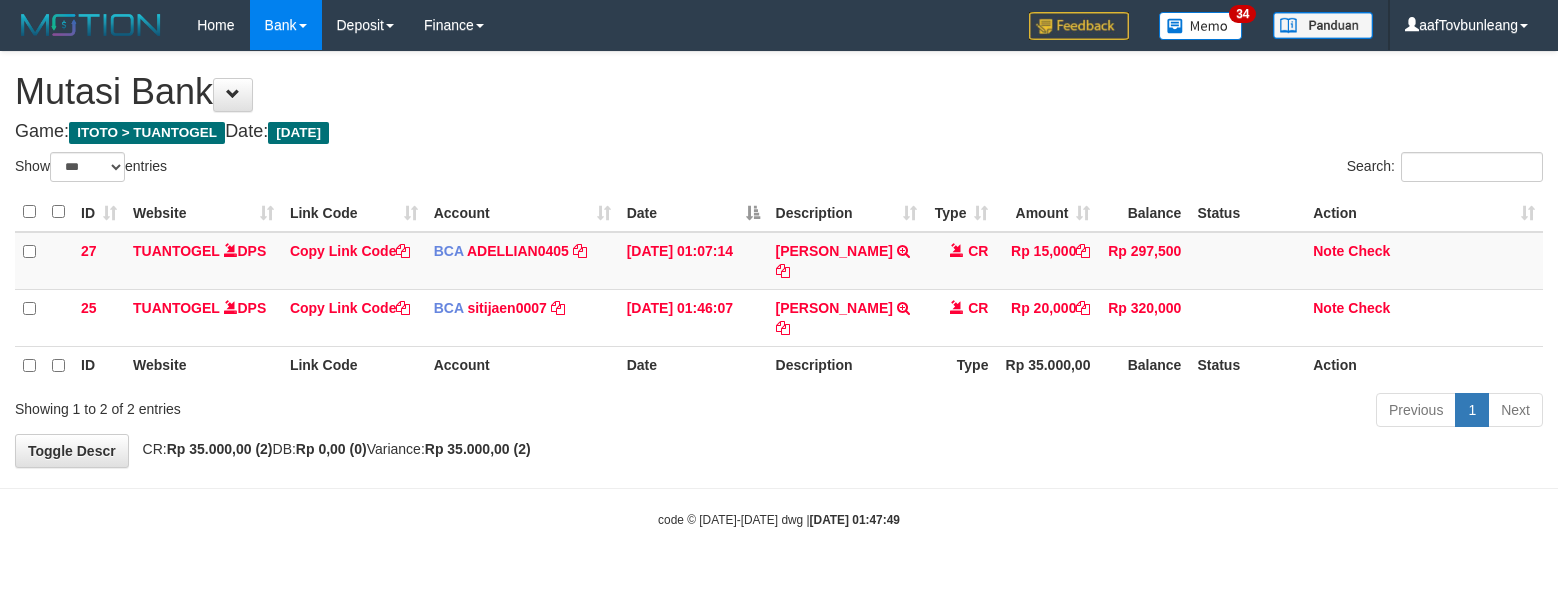 select on "***" 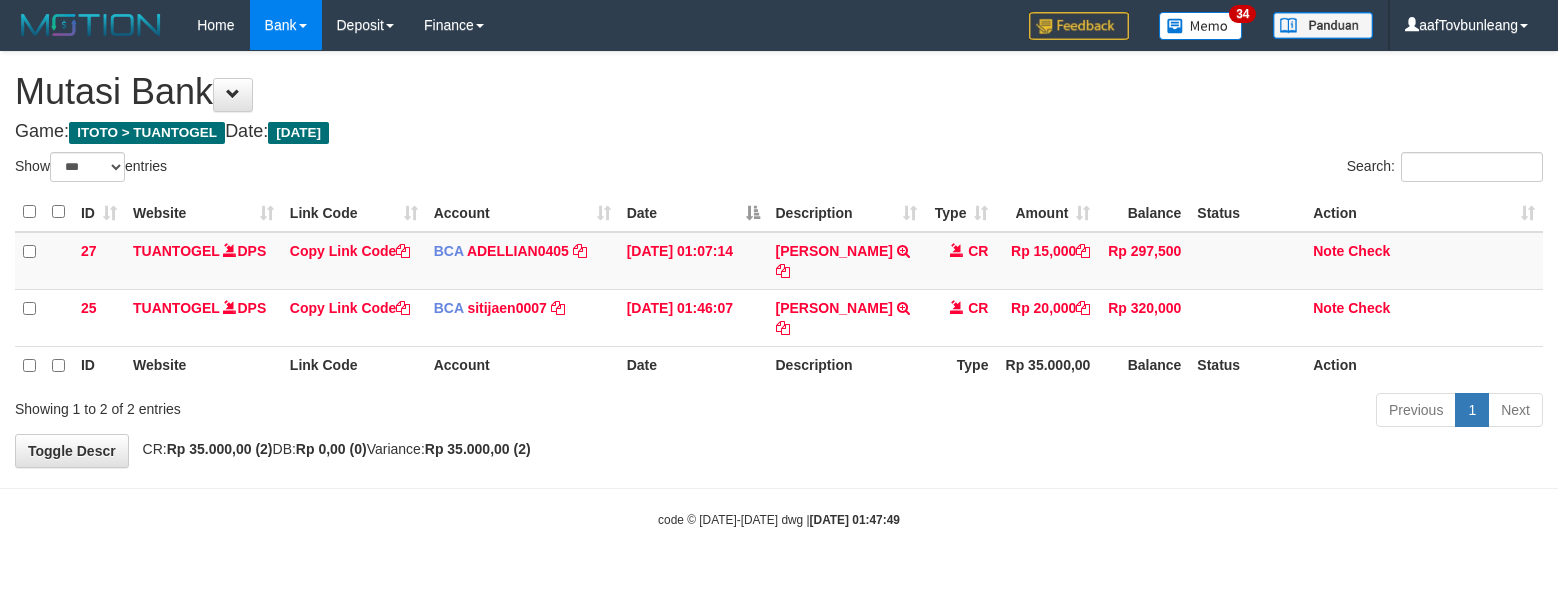 scroll, scrollTop: 0, scrollLeft: 0, axis: both 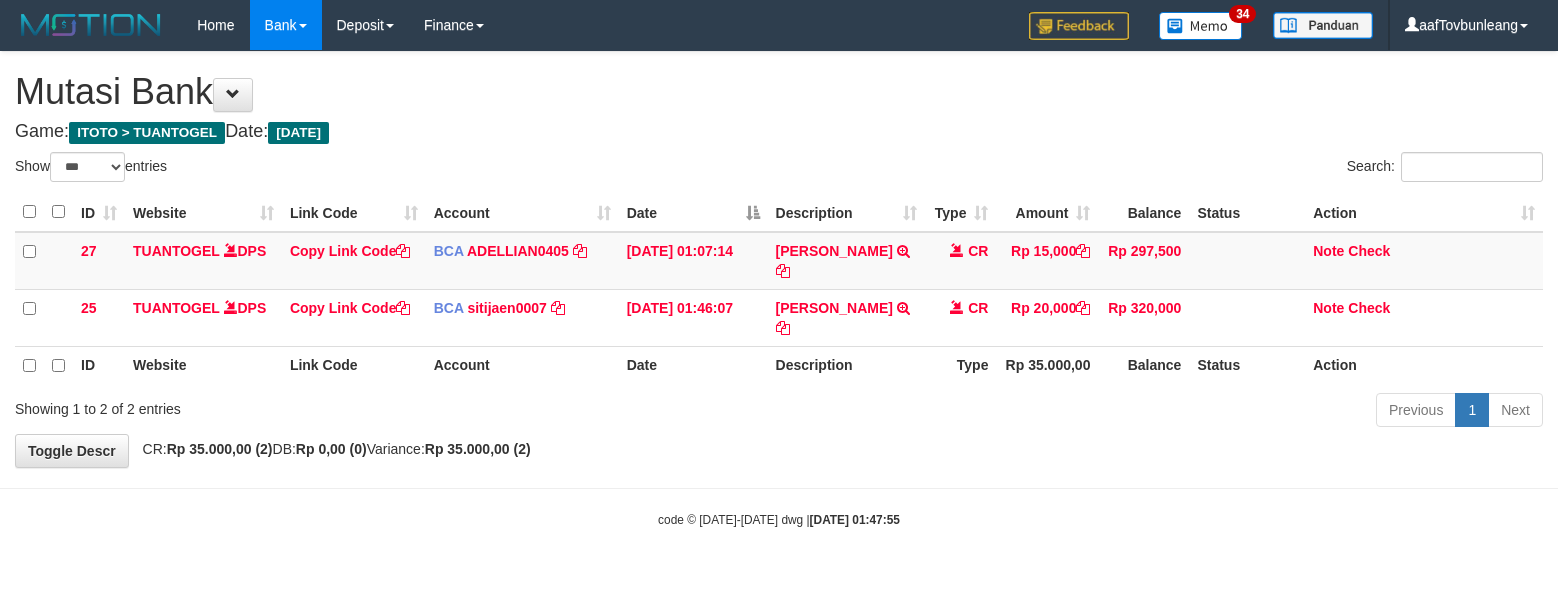 select on "***" 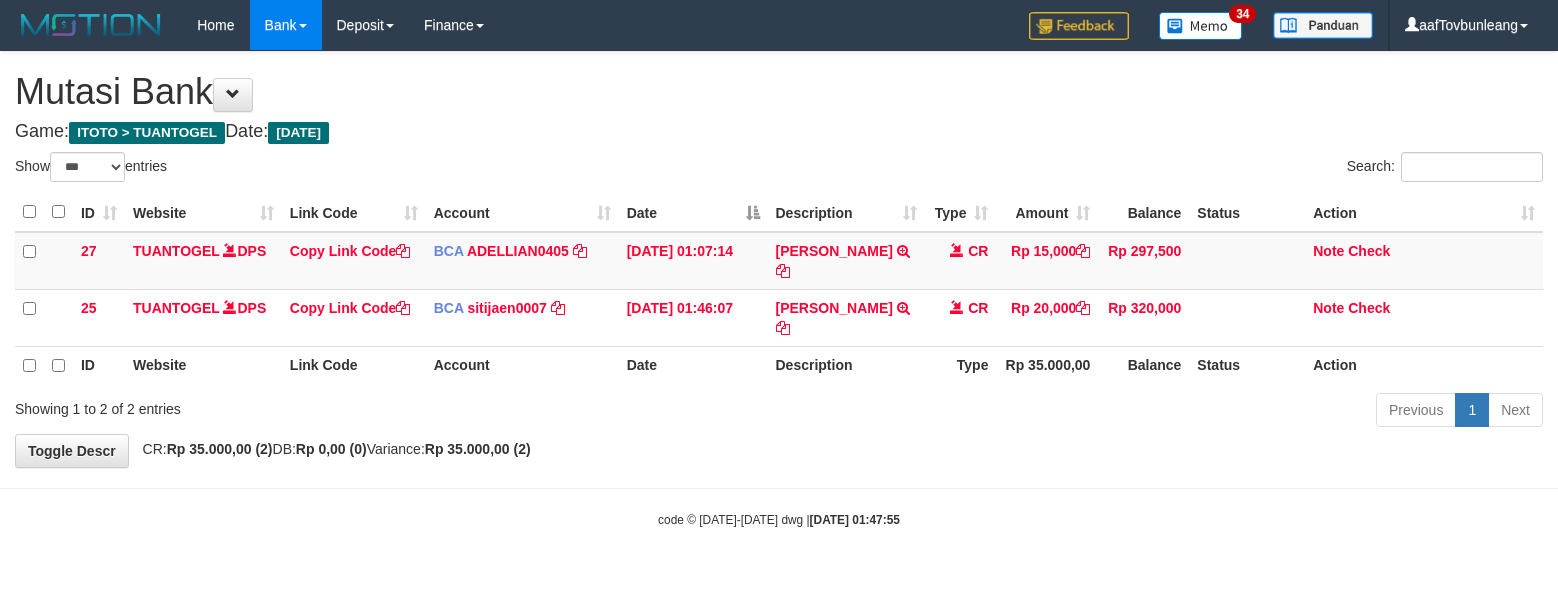 scroll, scrollTop: 0, scrollLeft: 0, axis: both 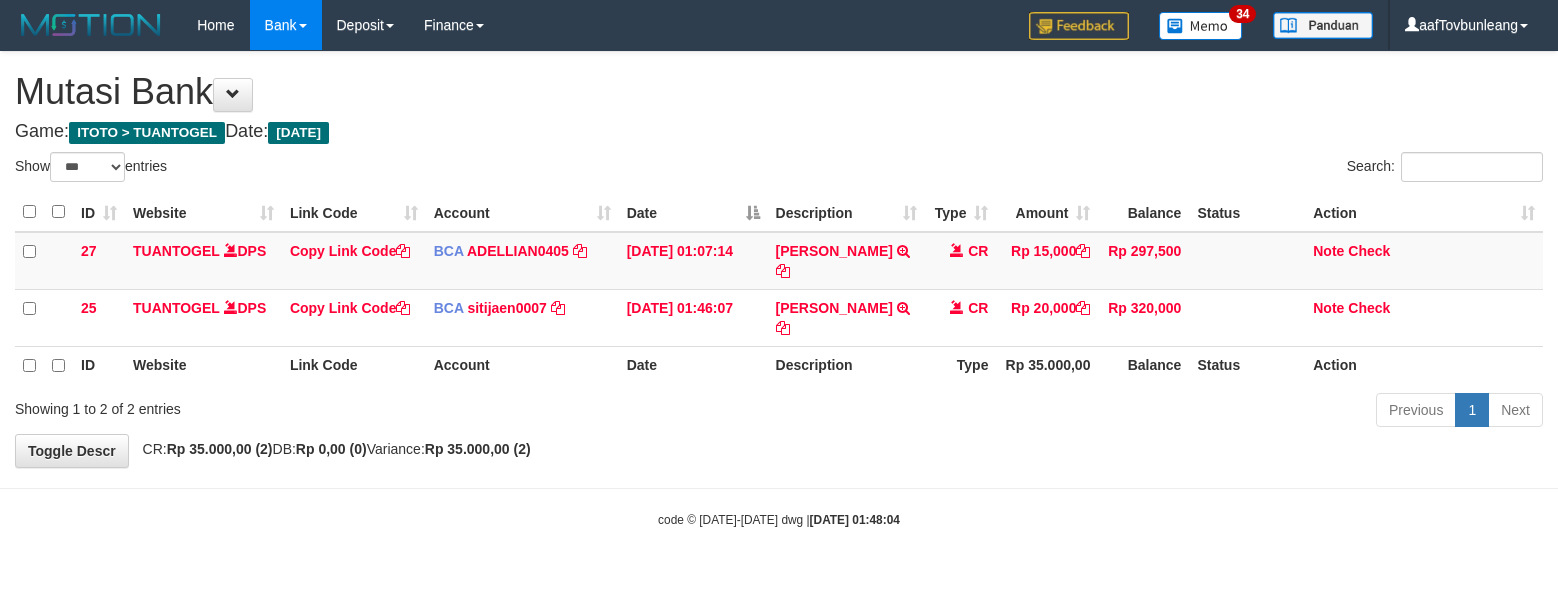 select on "***" 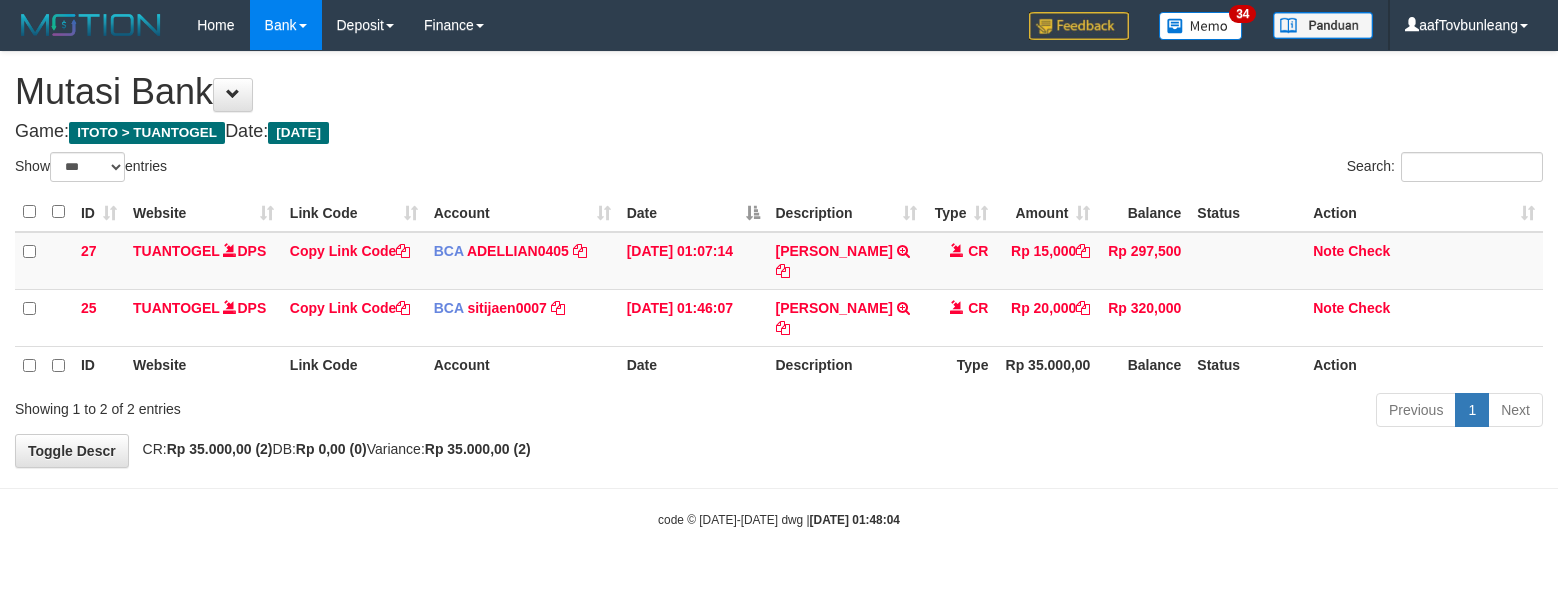 scroll, scrollTop: 0, scrollLeft: 0, axis: both 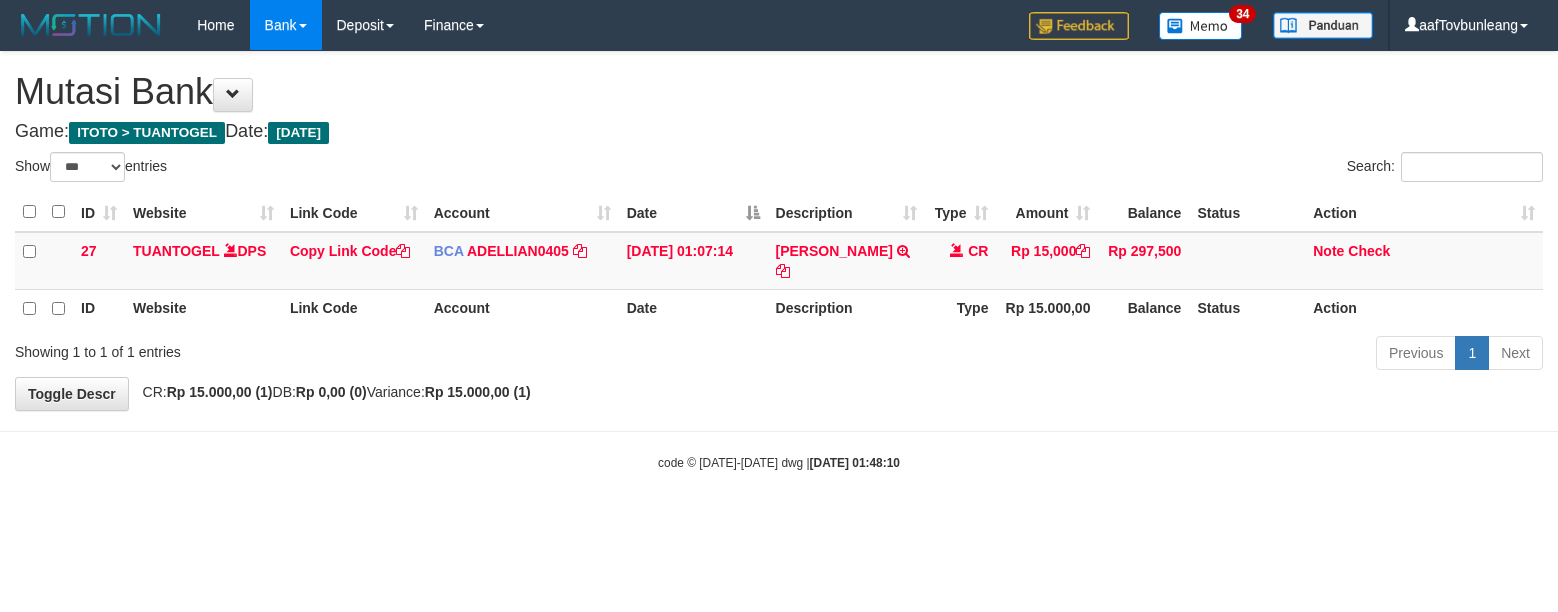 select on "***" 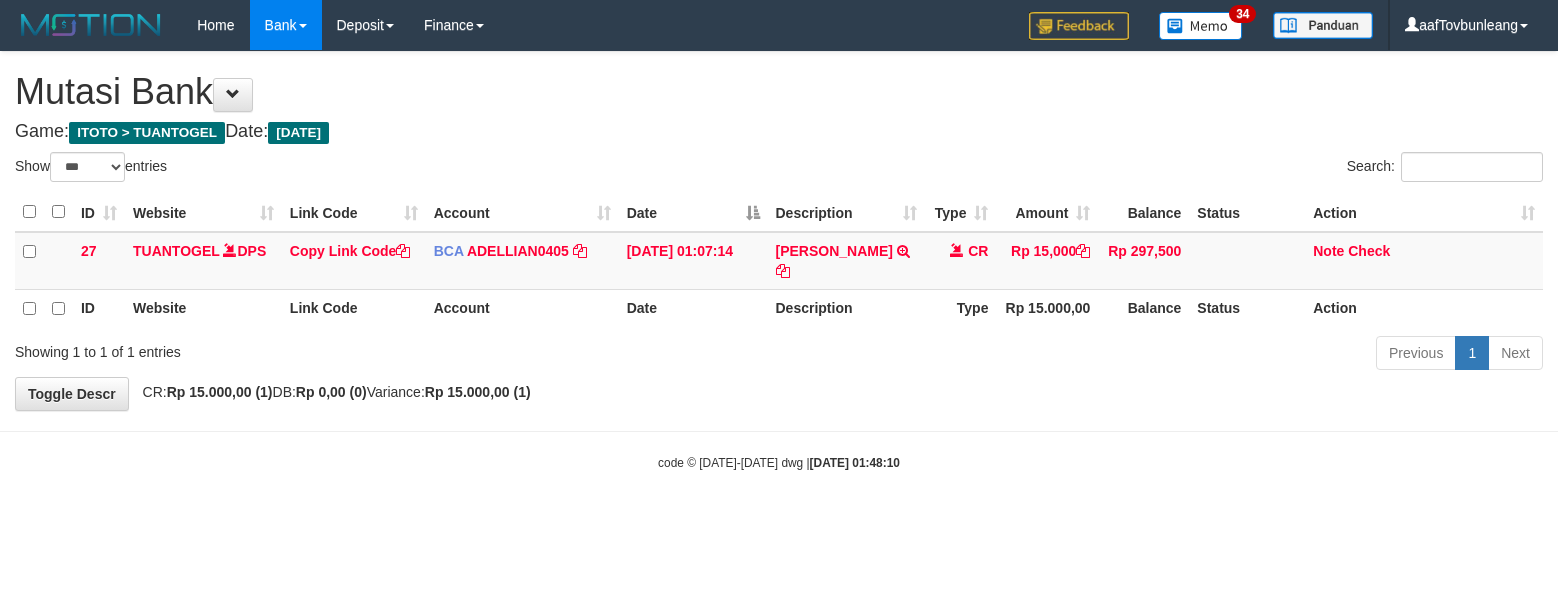 scroll, scrollTop: 0, scrollLeft: 0, axis: both 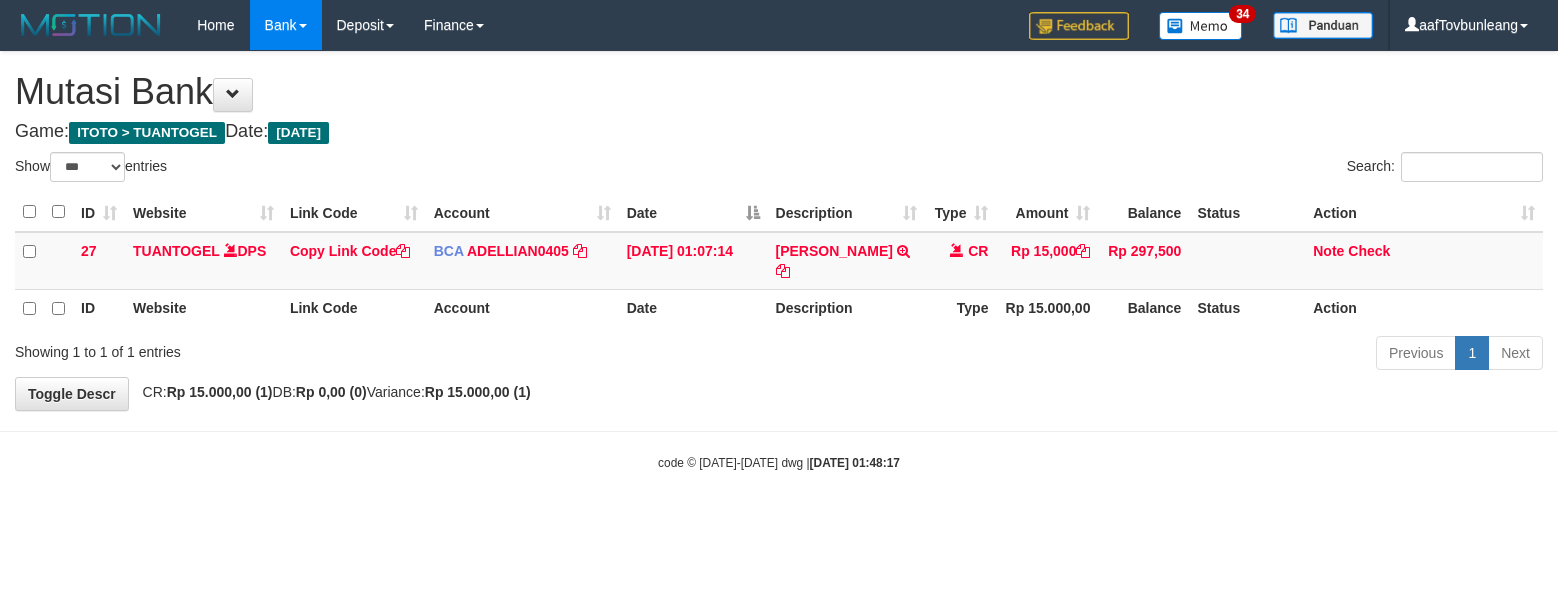 select on "***" 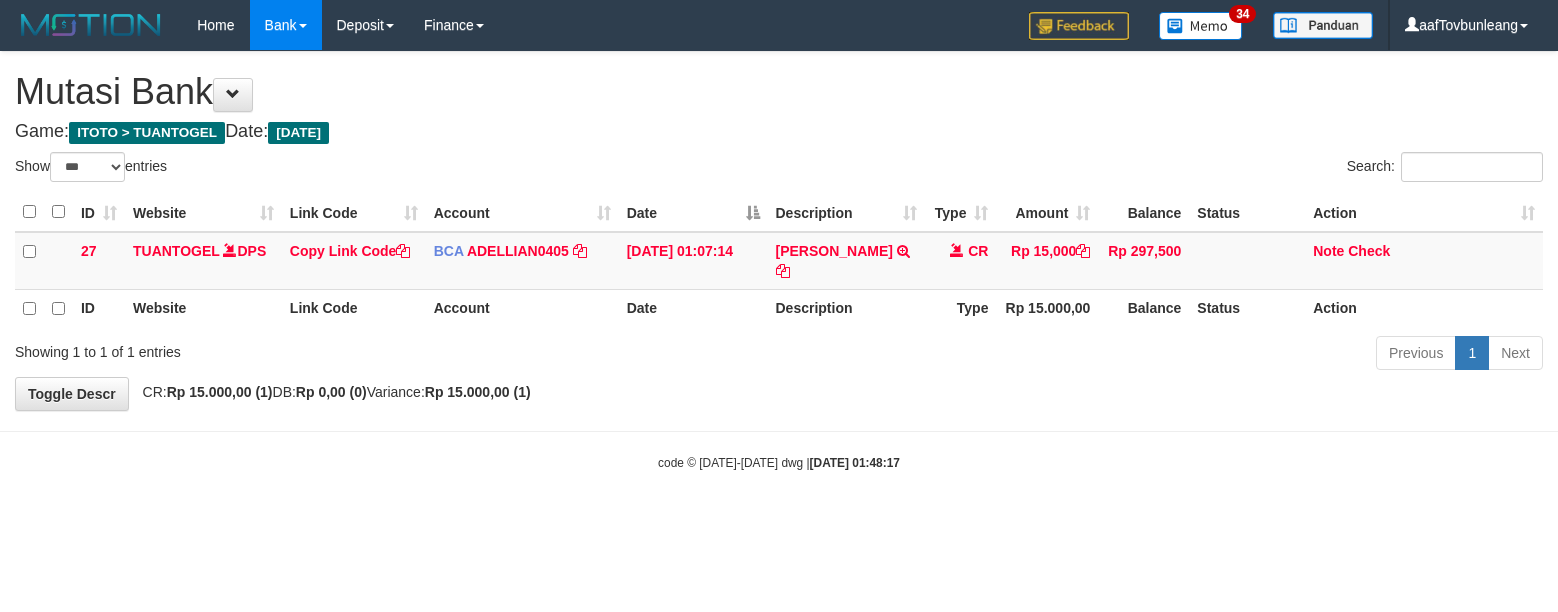 scroll, scrollTop: 0, scrollLeft: 0, axis: both 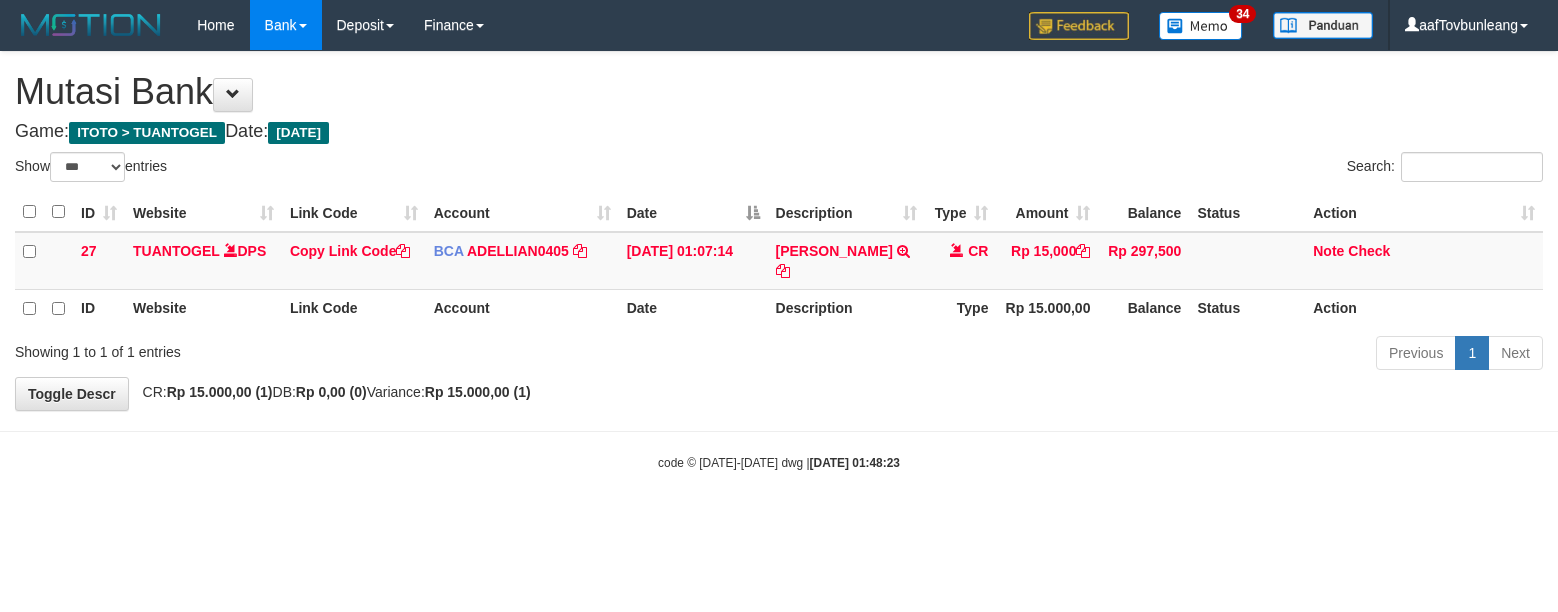 select on "***" 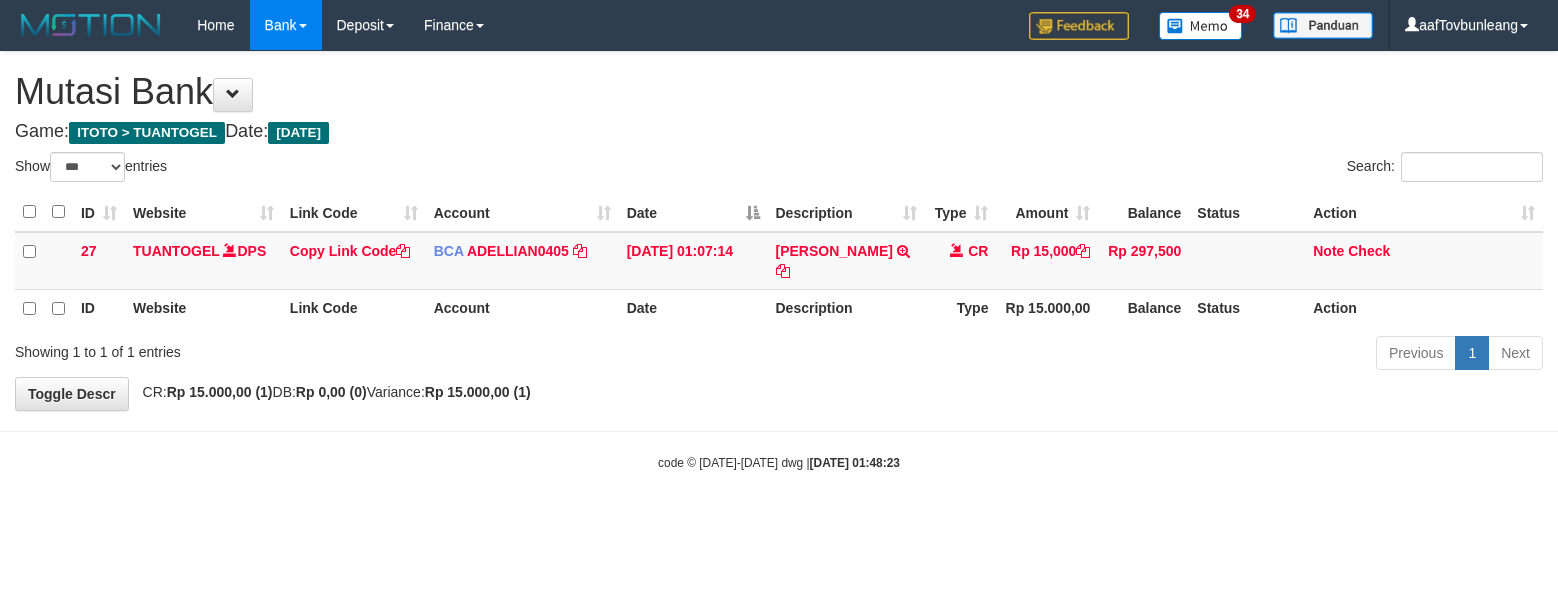 scroll, scrollTop: 0, scrollLeft: 0, axis: both 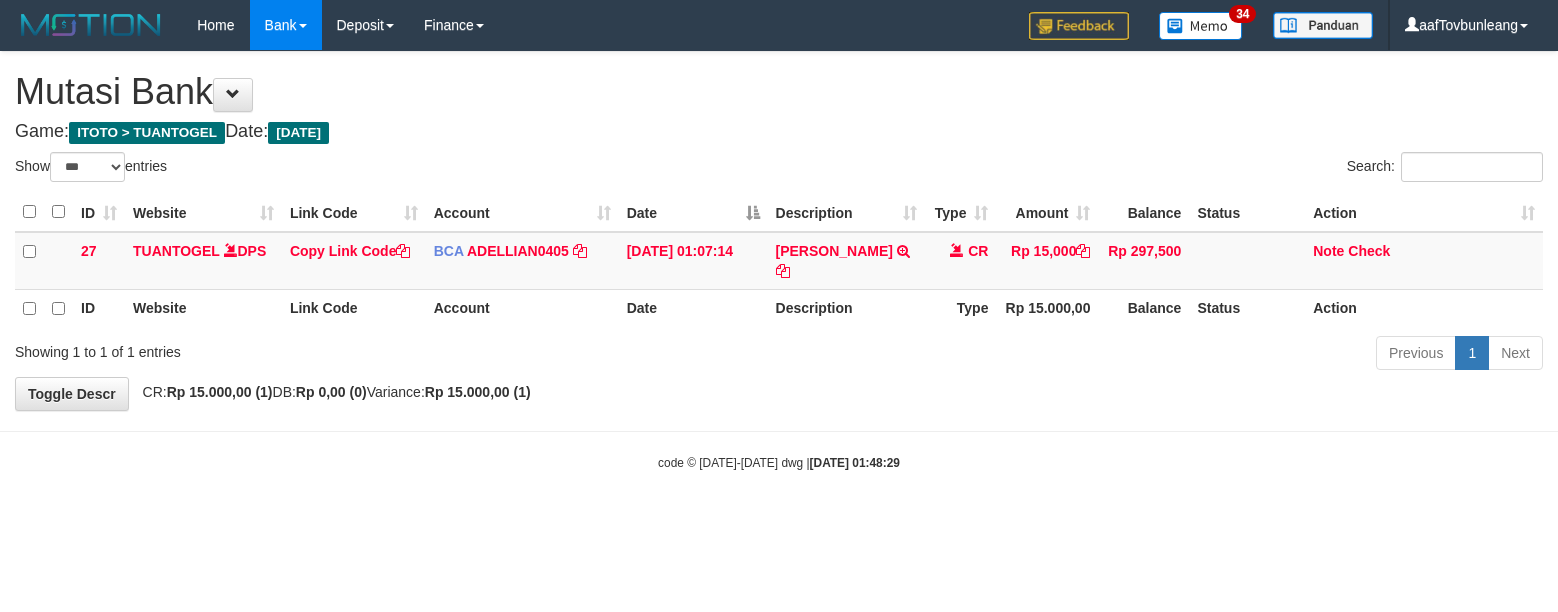 select on "***" 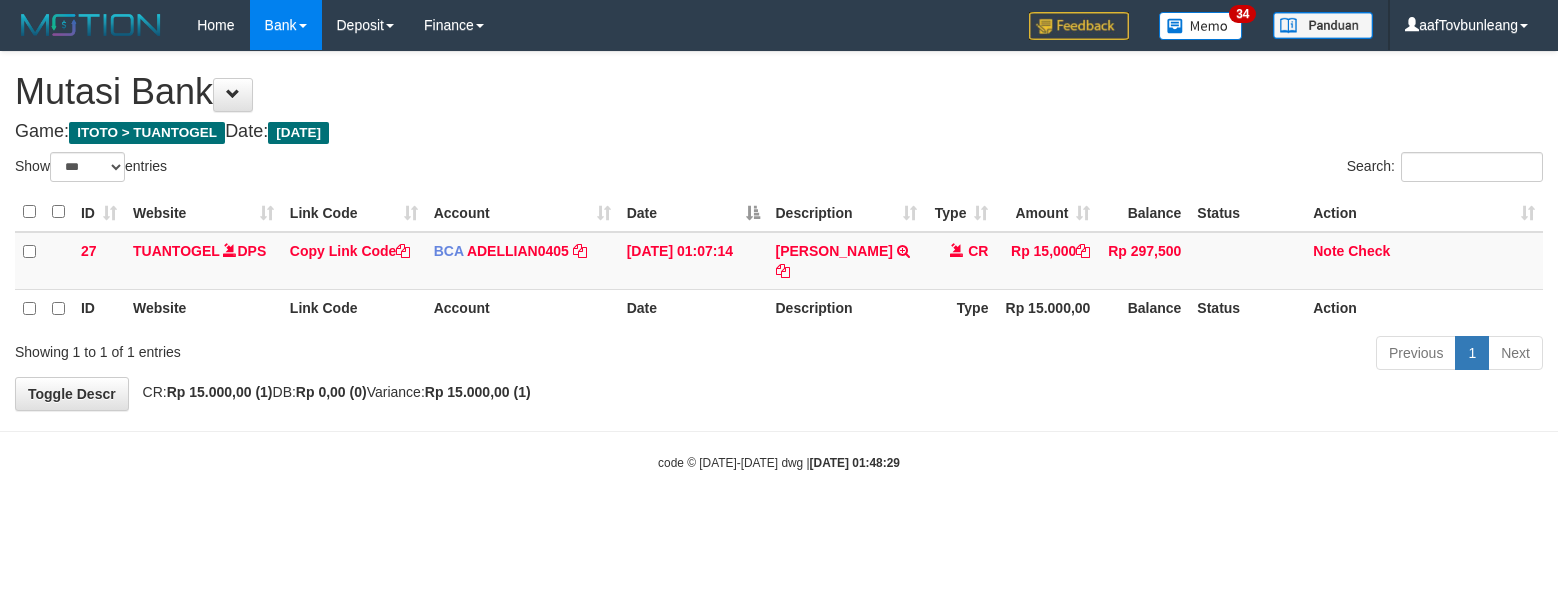 scroll, scrollTop: 0, scrollLeft: 0, axis: both 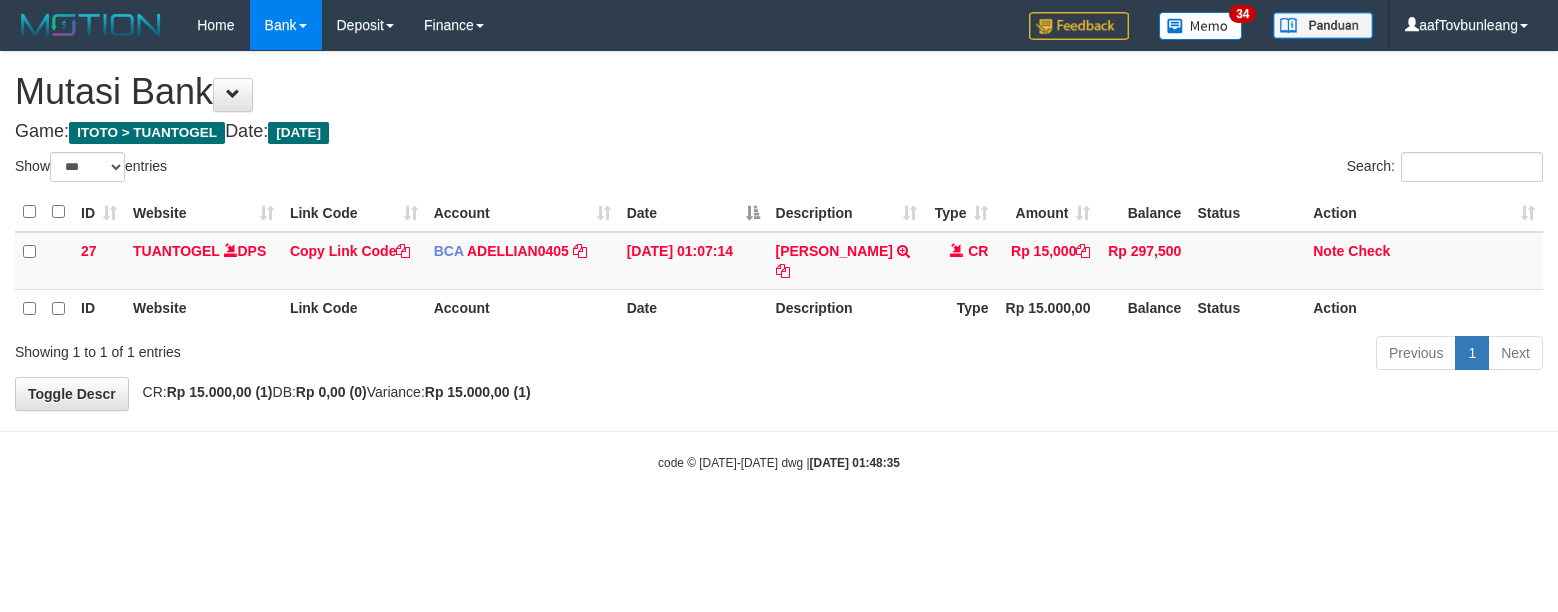 select on "***" 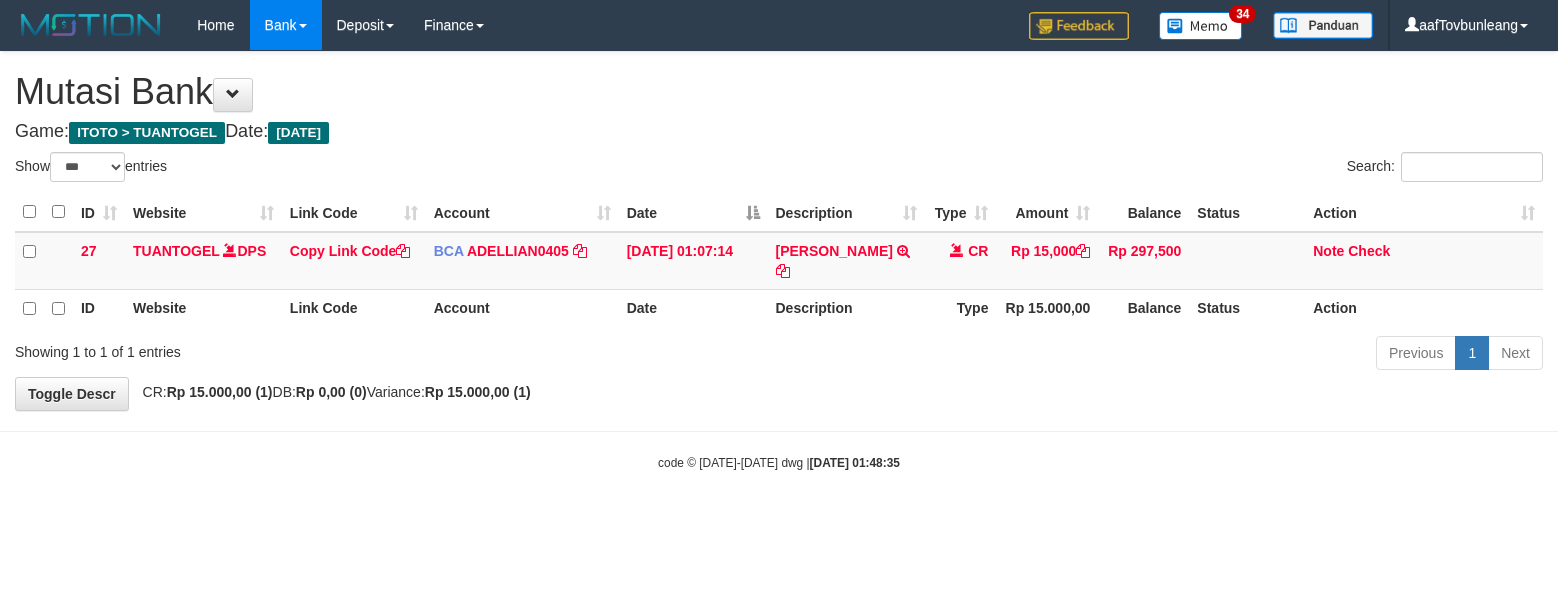 scroll, scrollTop: 0, scrollLeft: 0, axis: both 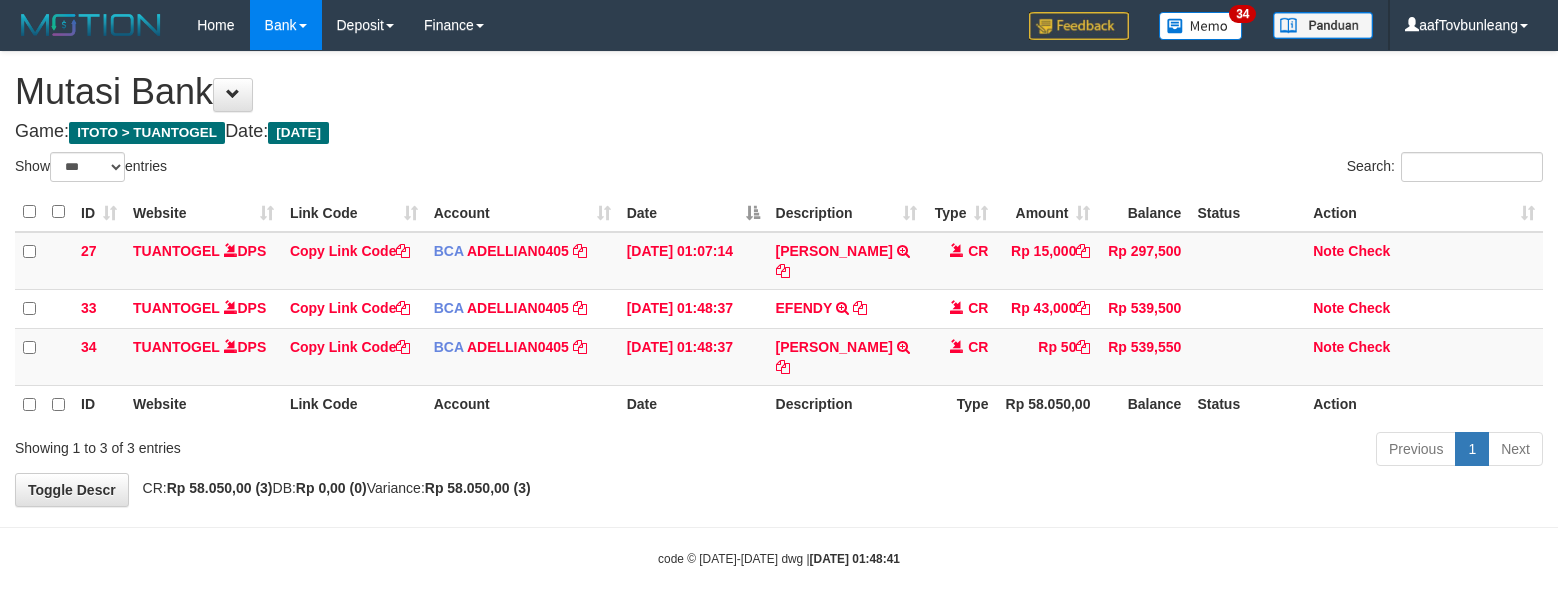 select on "***" 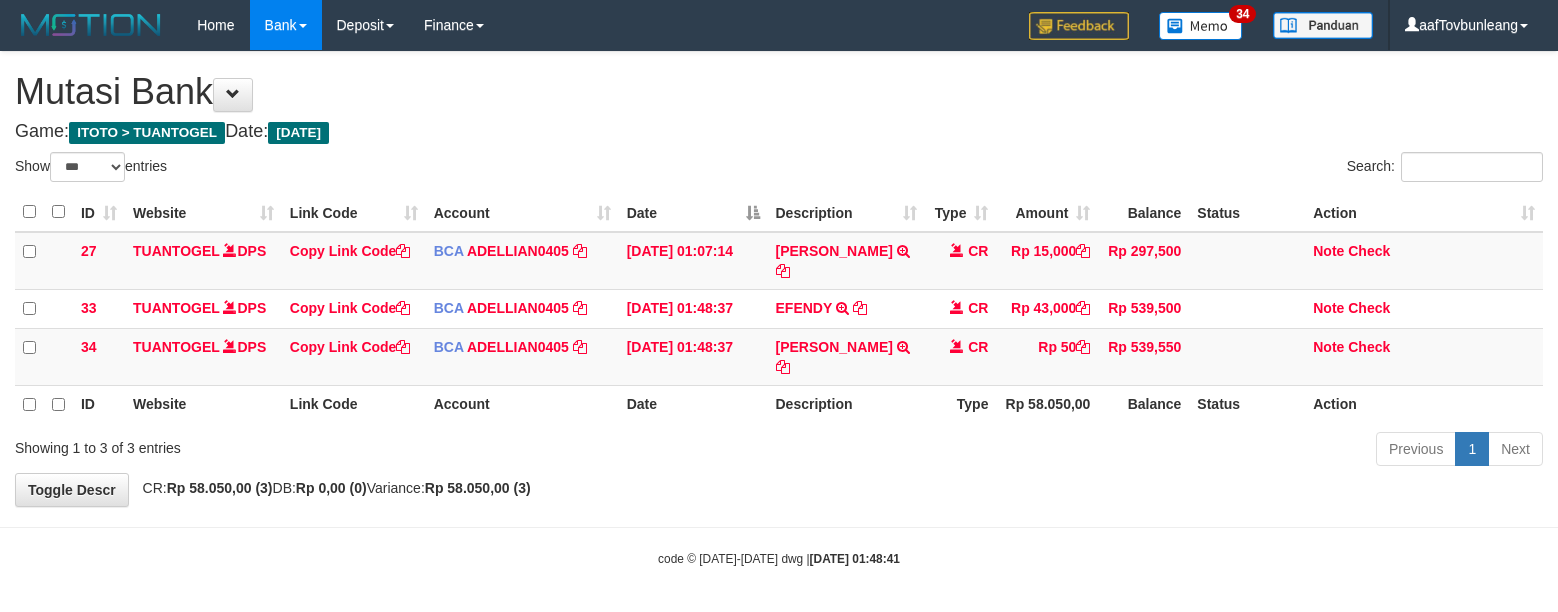 scroll, scrollTop: 0, scrollLeft: 0, axis: both 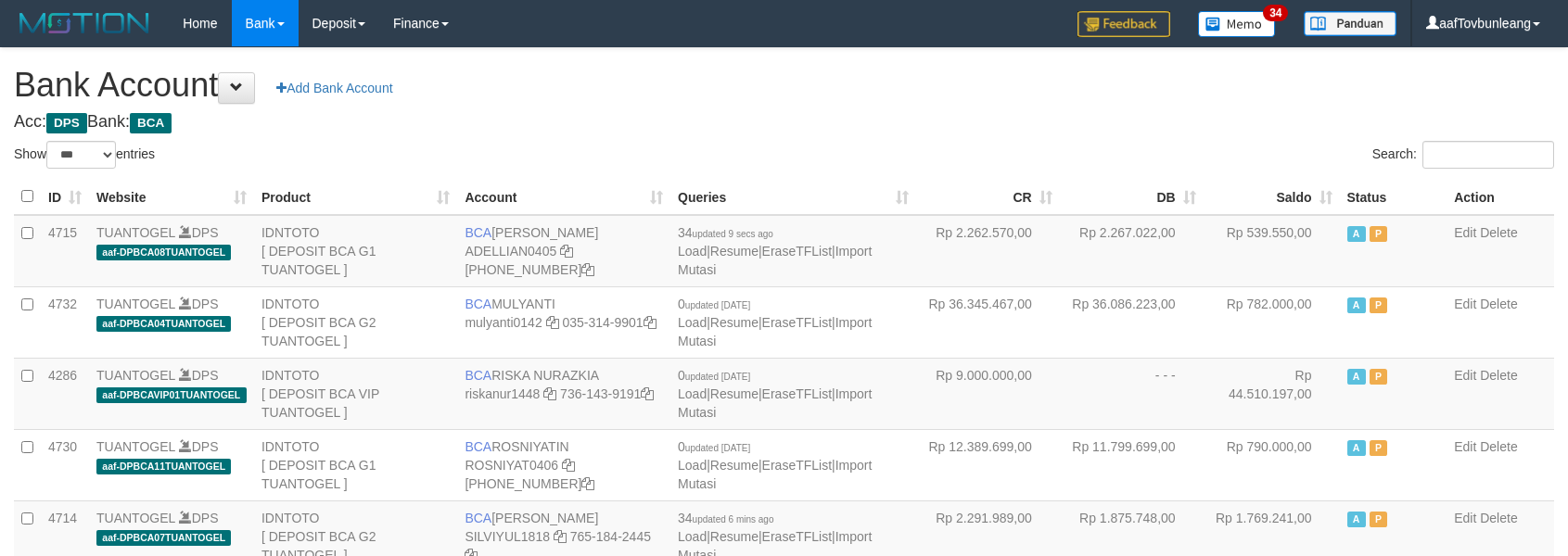 select on "***" 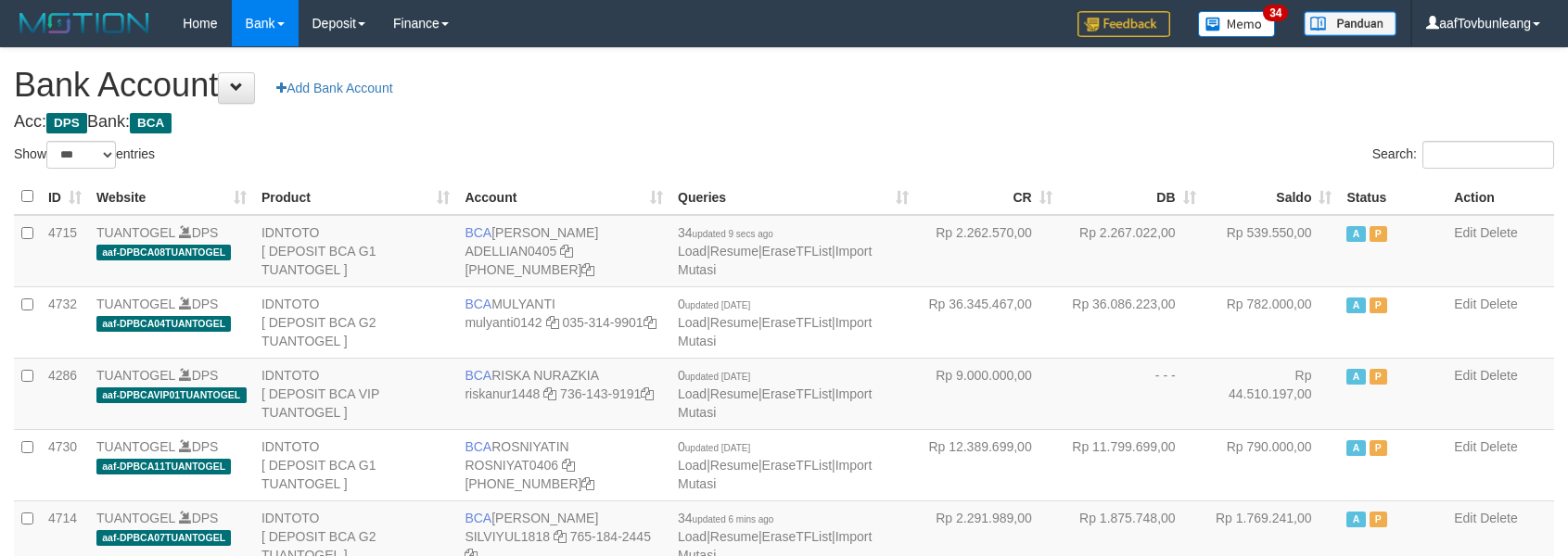 scroll, scrollTop: 575, scrollLeft: 0, axis: vertical 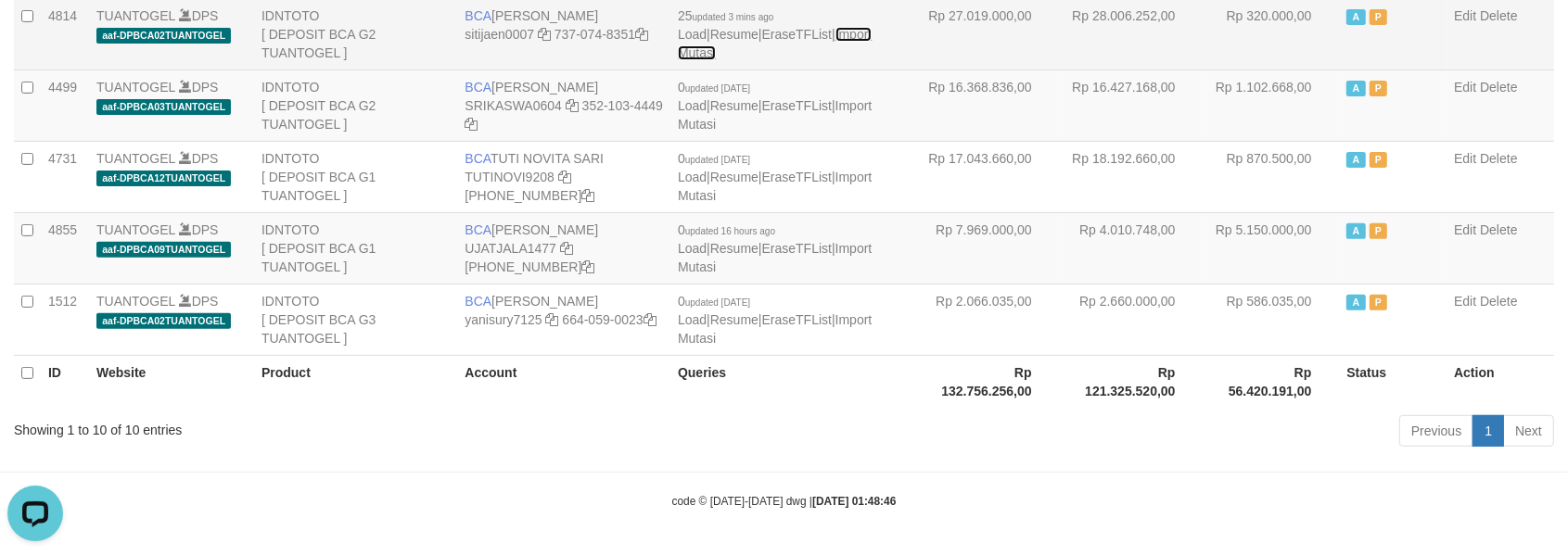 click on "Import Mutasi" at bounding box center (774, 44) 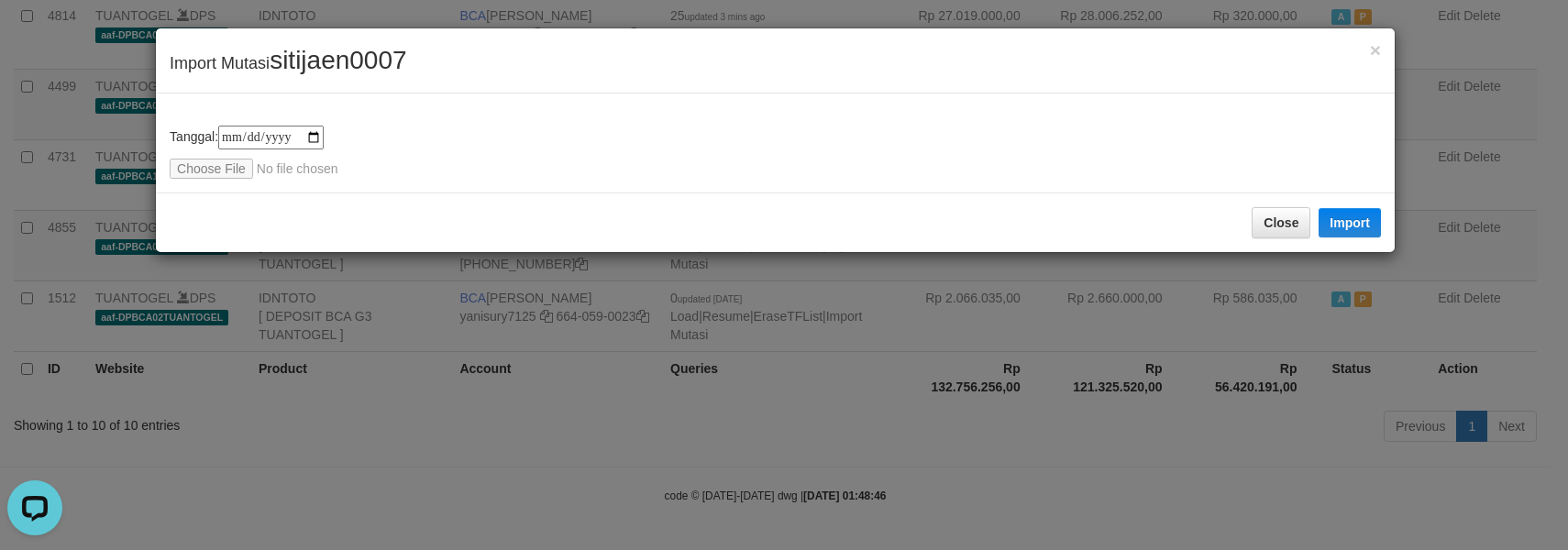 click on "**********" at bounding box center [775, 143] 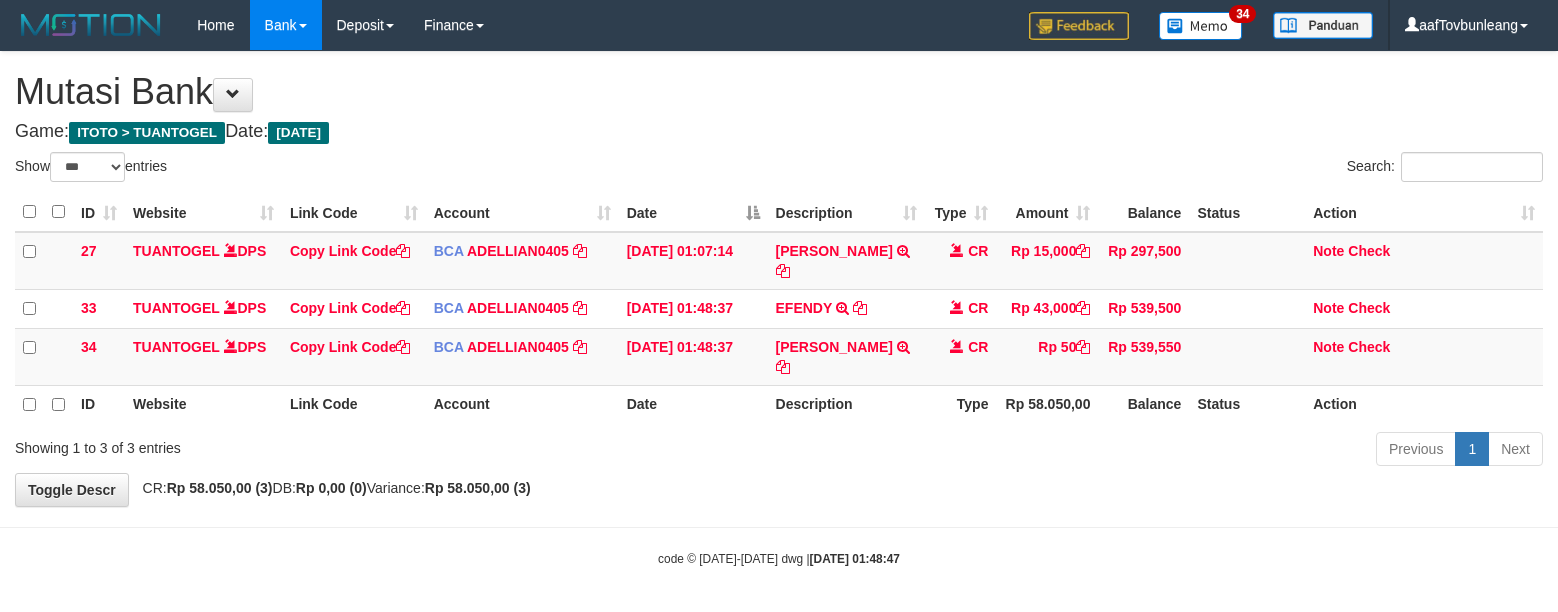 select on "***" 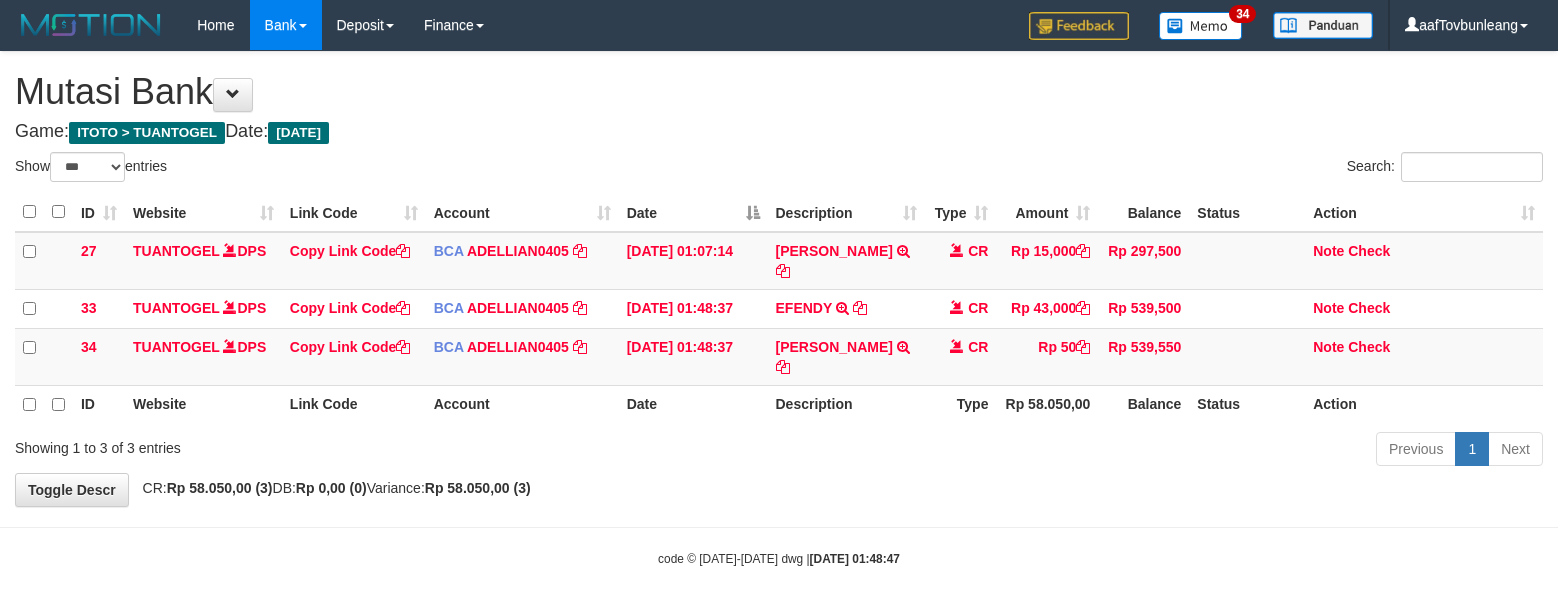 scroll, scrollTop: 0, scrollLeft: 0, axis: both 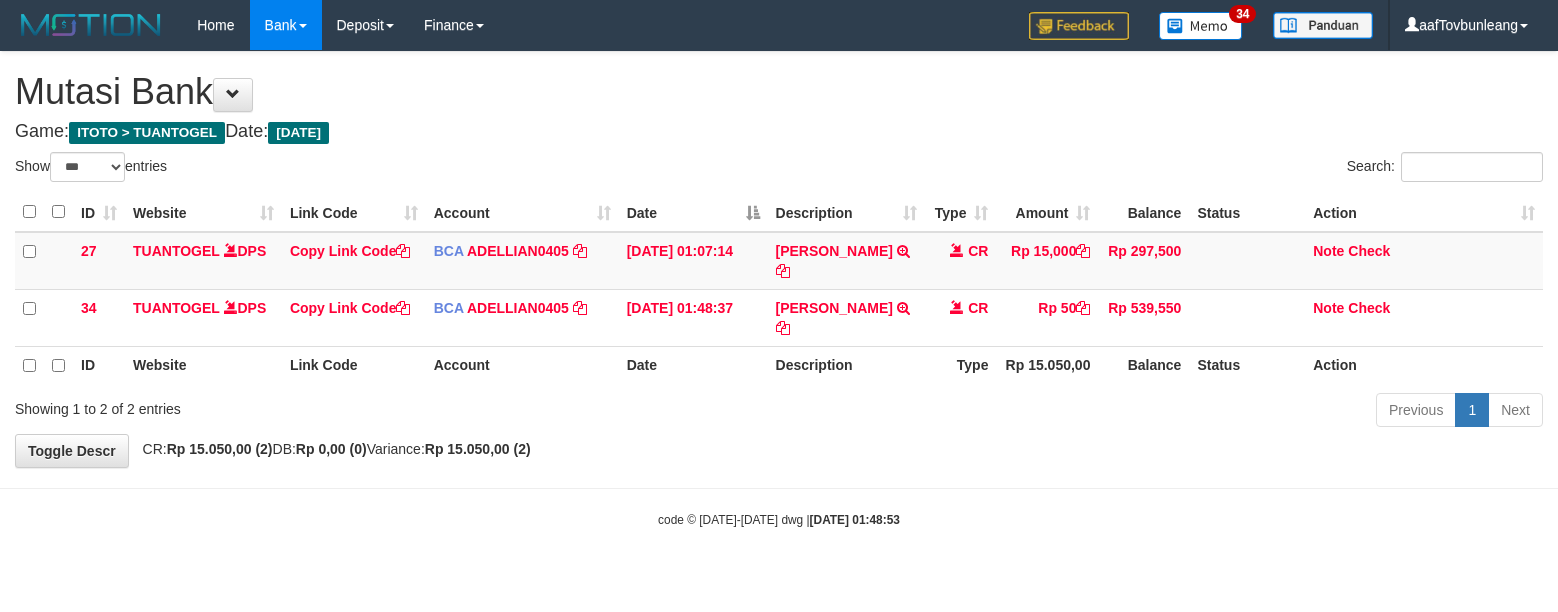 select on "***" 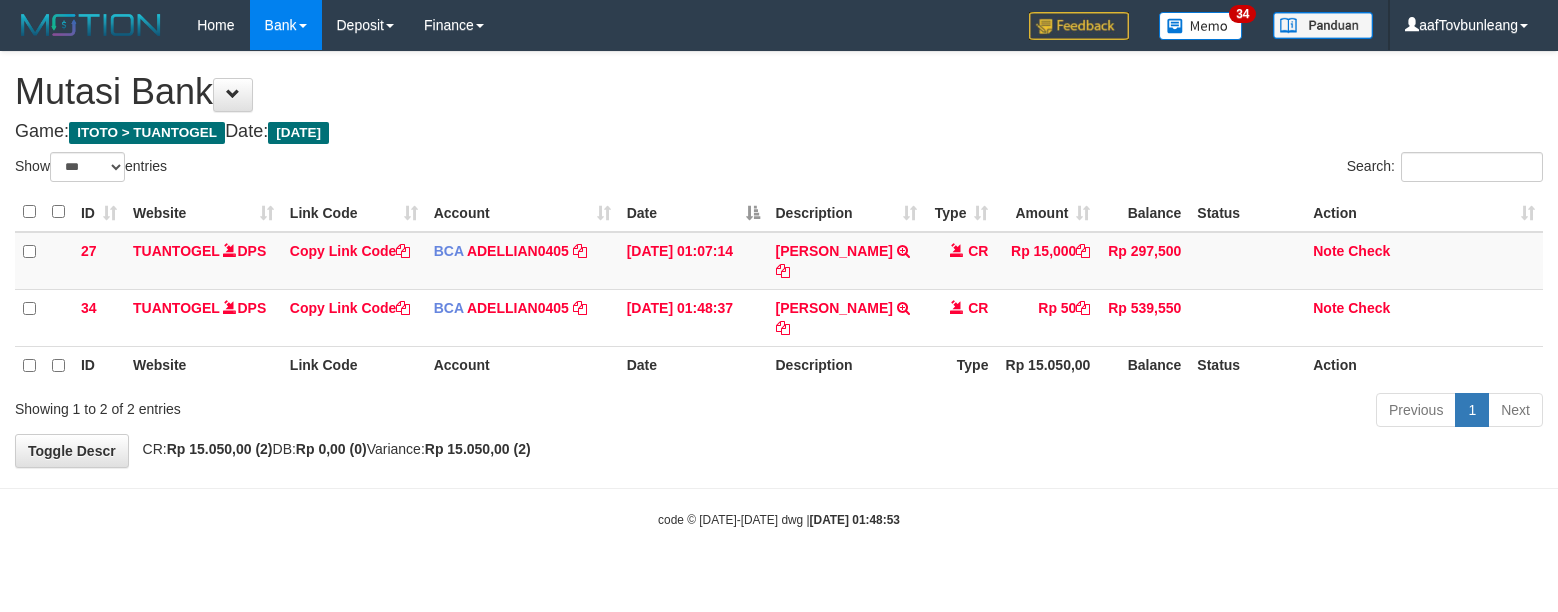 scroll, scrollTop: 0, scrollLeft: 0, axis: both 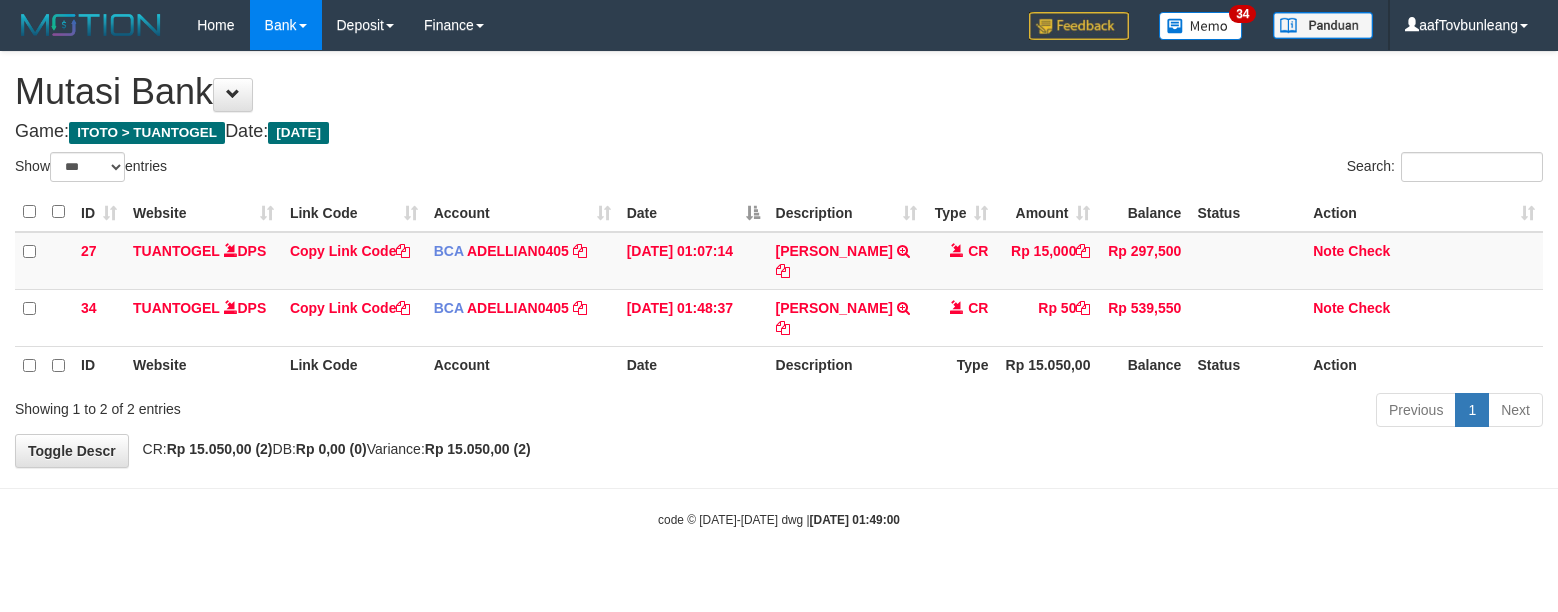 select on "***" 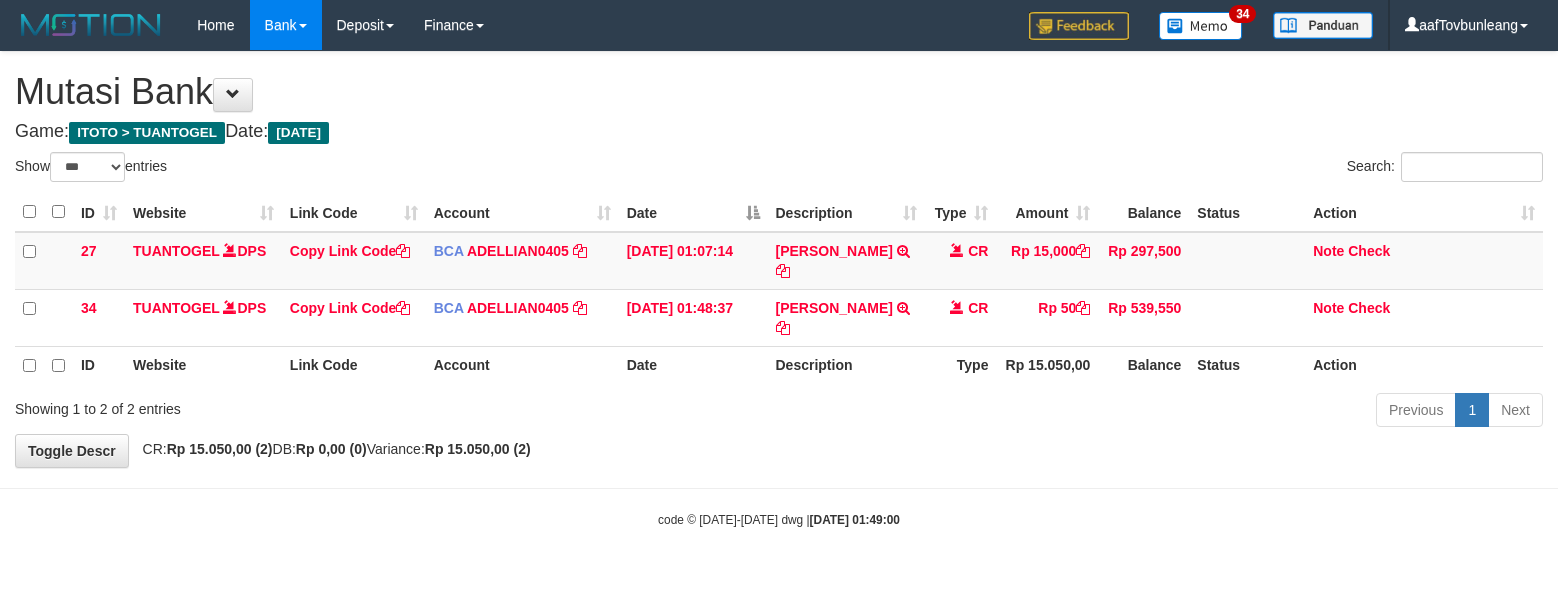 scroll, scrollTop: 0, scrollLeft: 0, axis: both 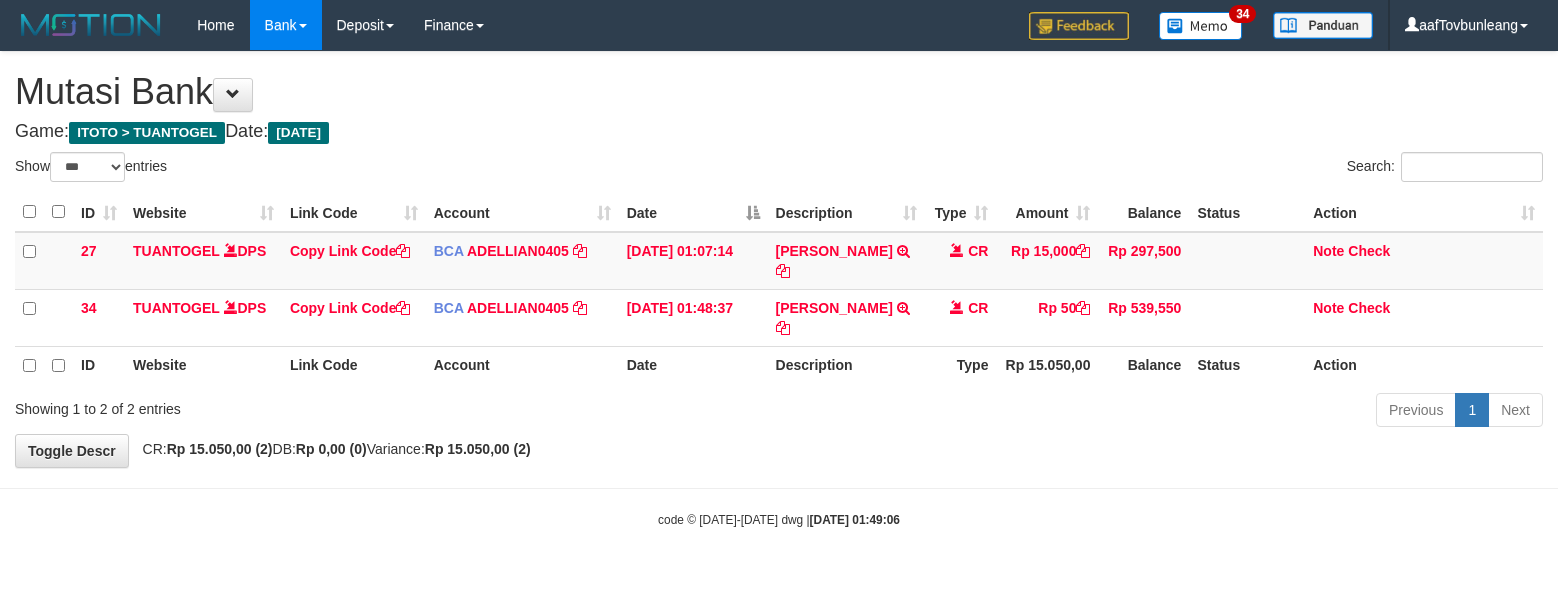 select on "***" 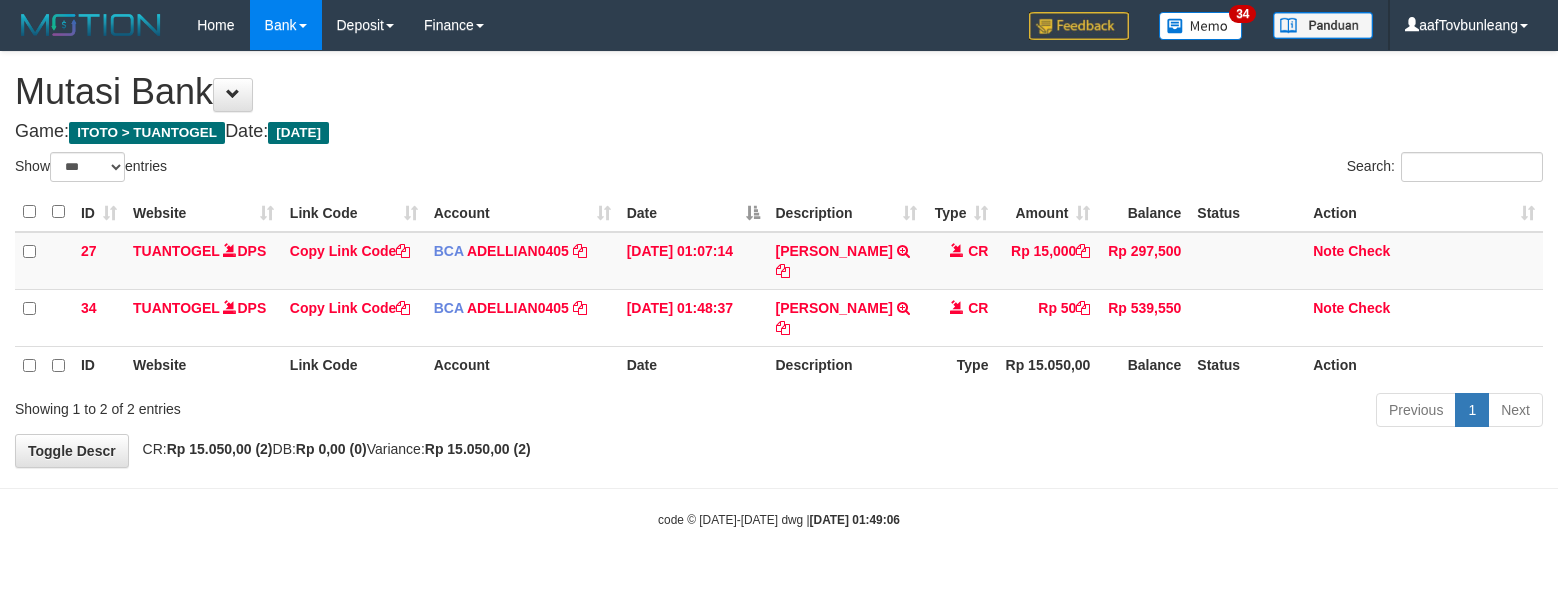 scroll, scrollTop: 0, scrollLeft: 0, axis: both 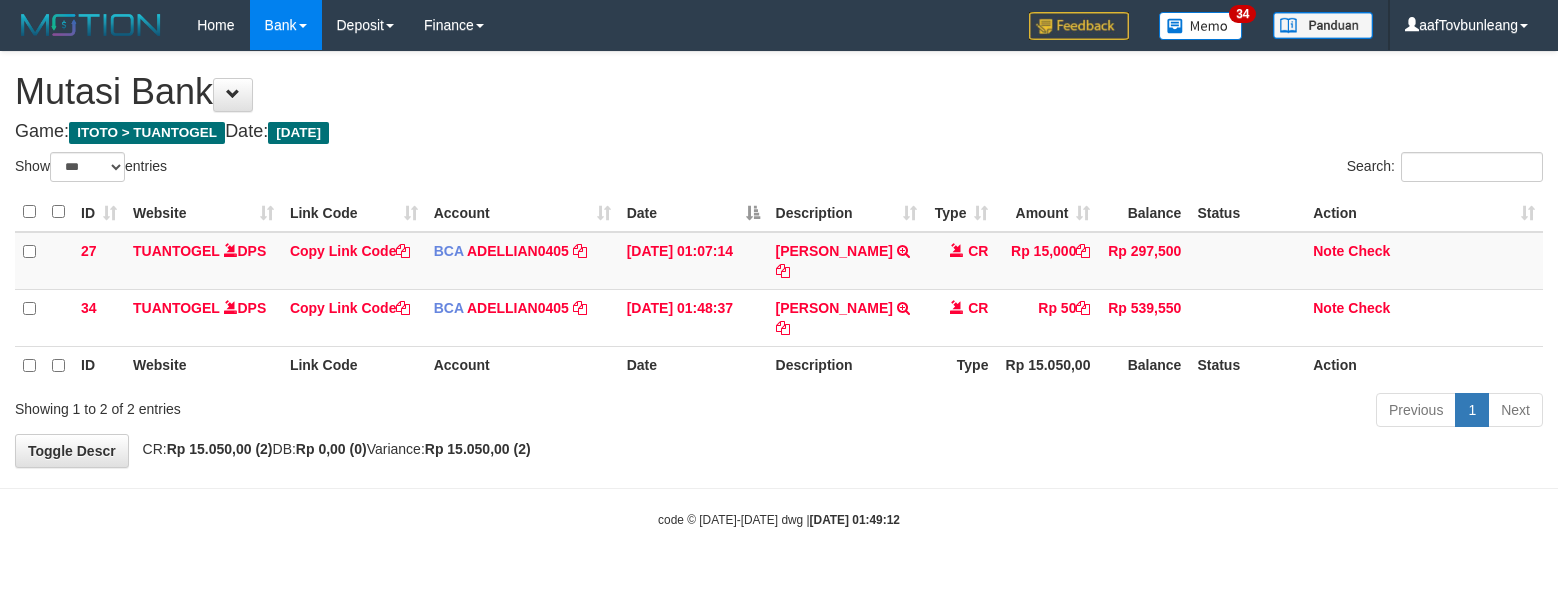 select on "***" 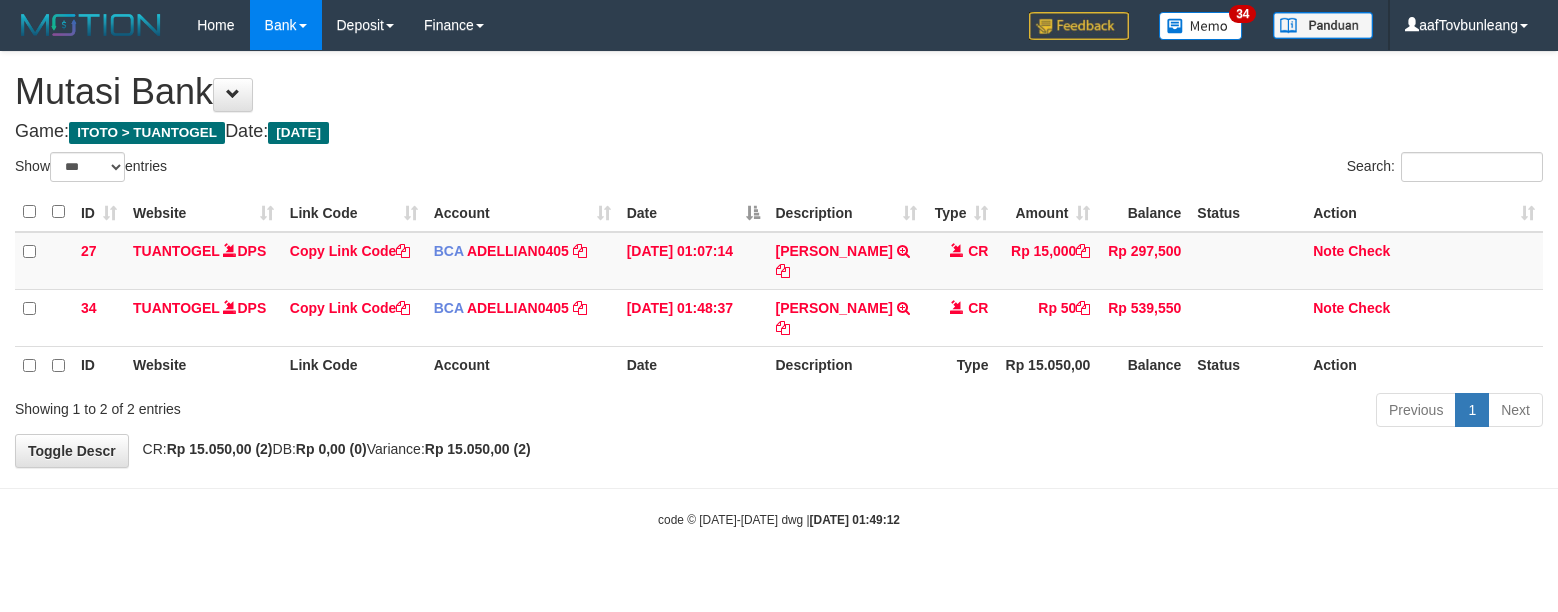 scroll, scrollTop: 0, scrollLeft: 0, axis: both 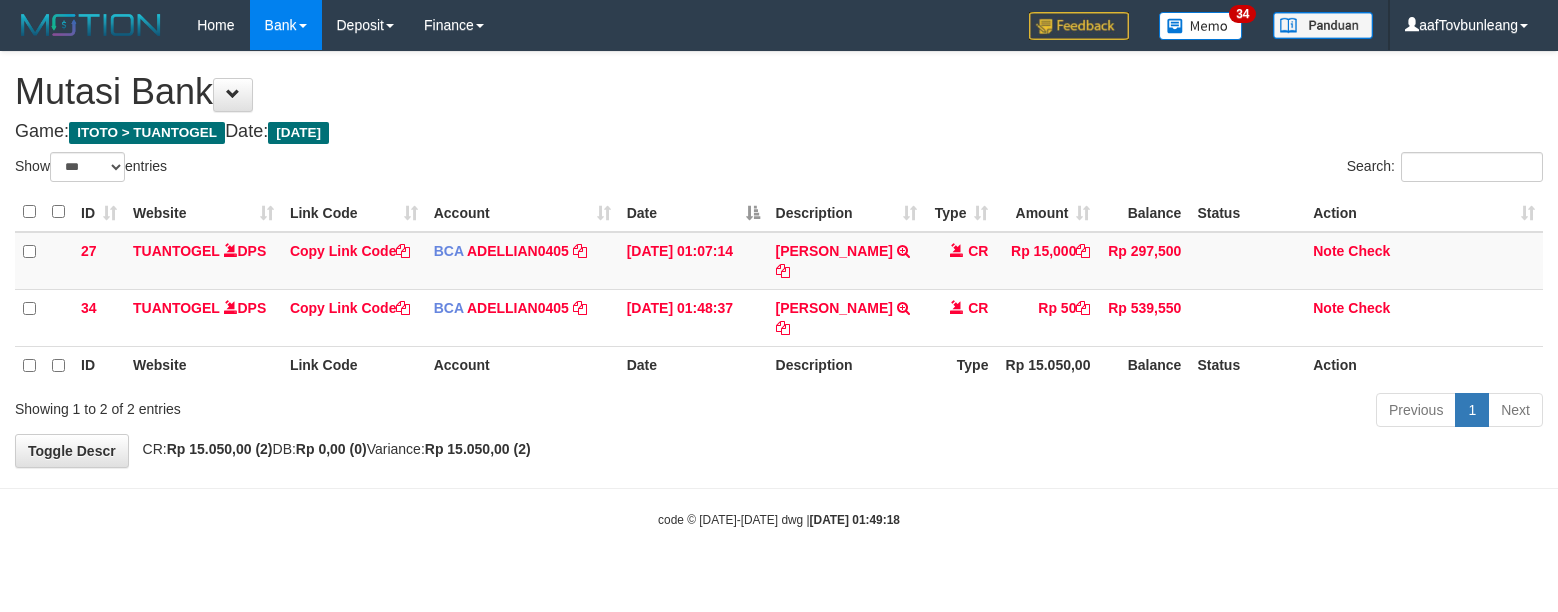 select on "***" 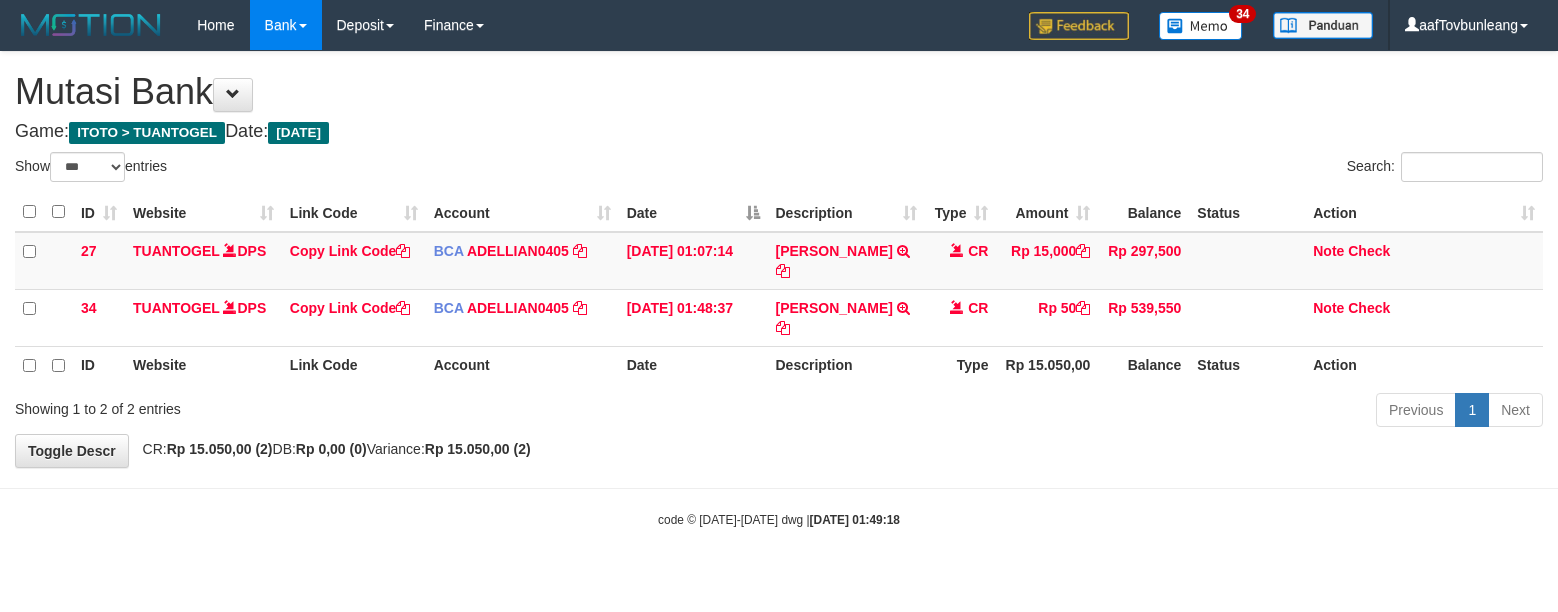 scroll, scrollTop: 0, scrollLeft: 0, axis: both 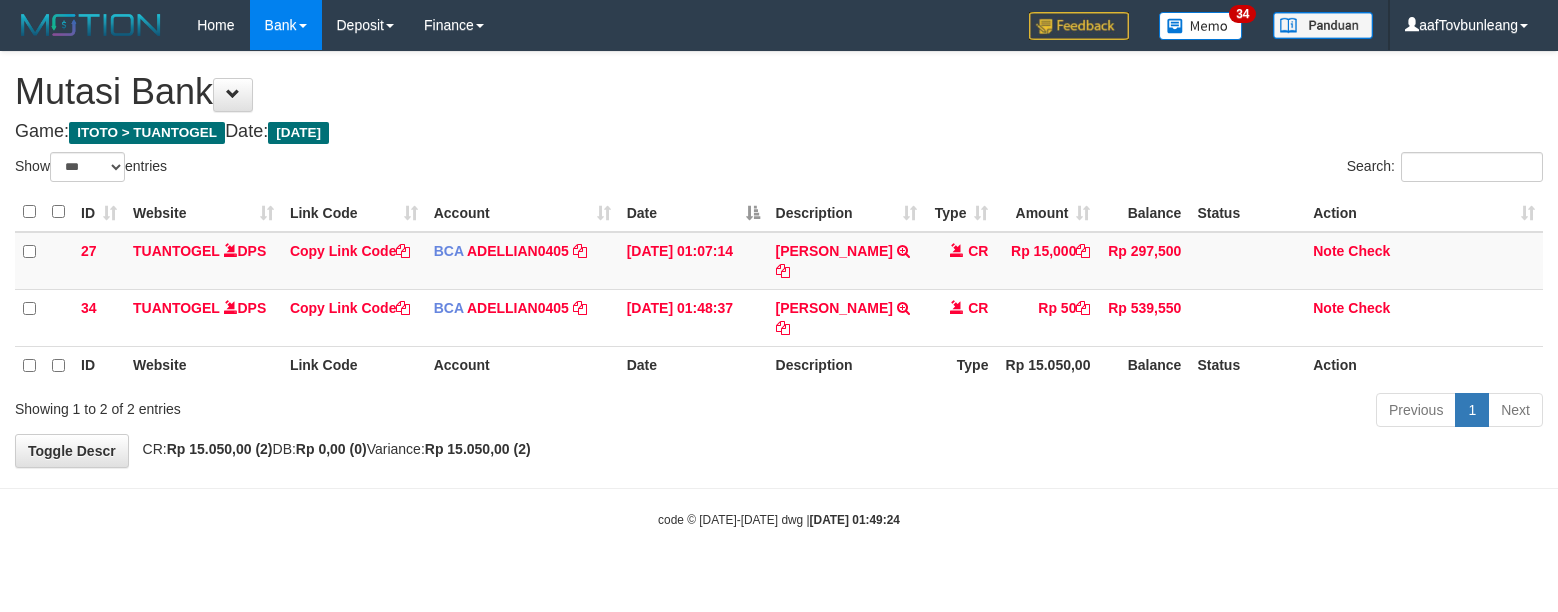 select on "***" 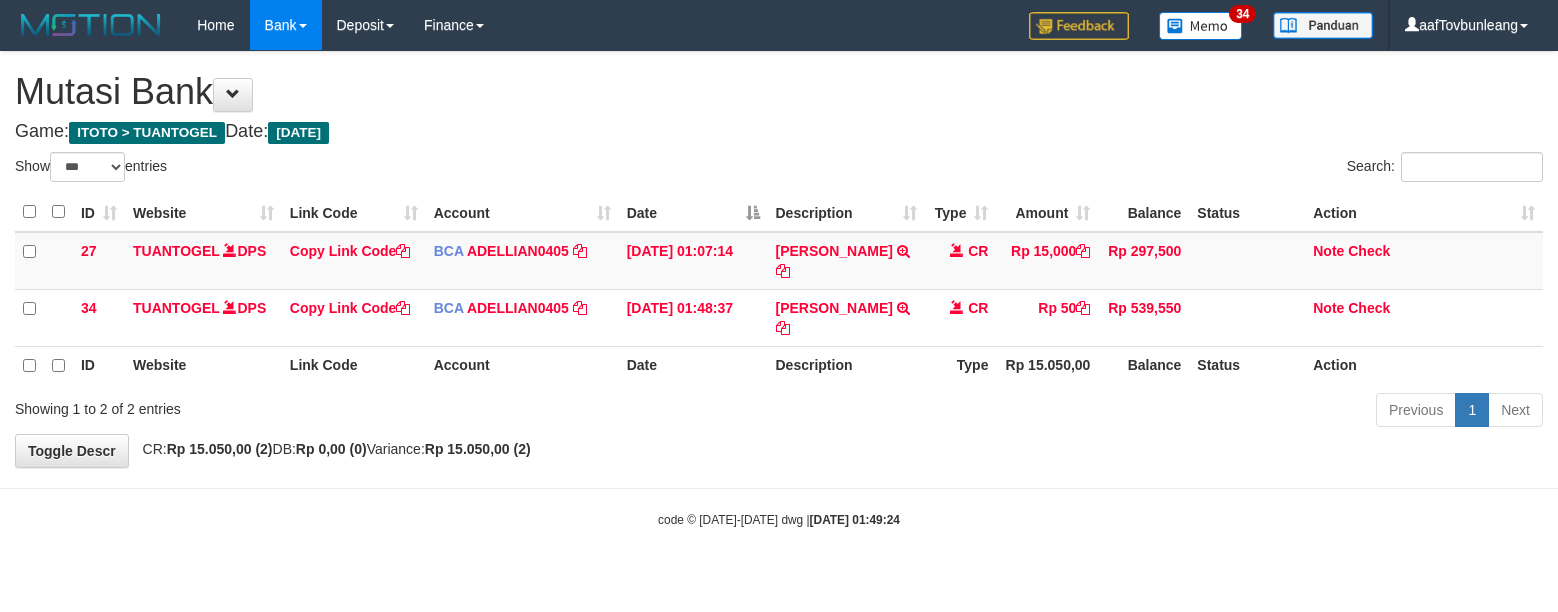 scroll, scrollTop: 0, scrollLeft: 0, axis: both 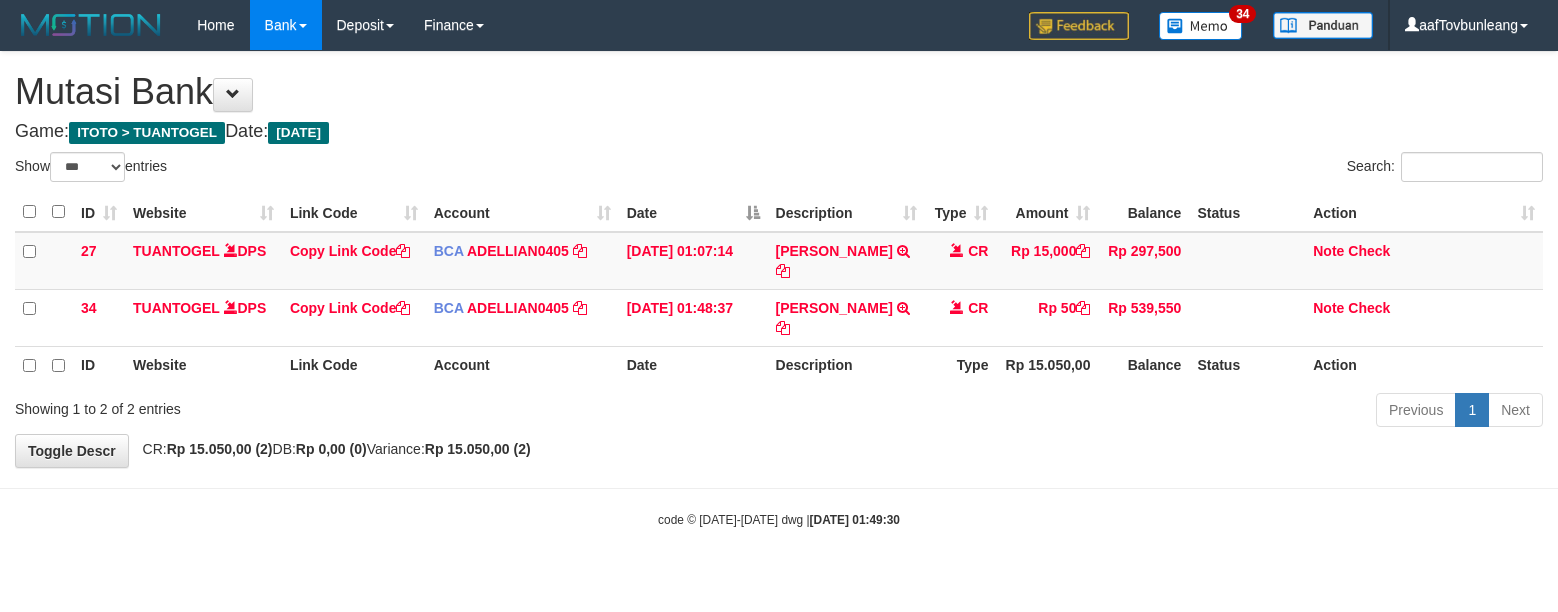 select on "***" 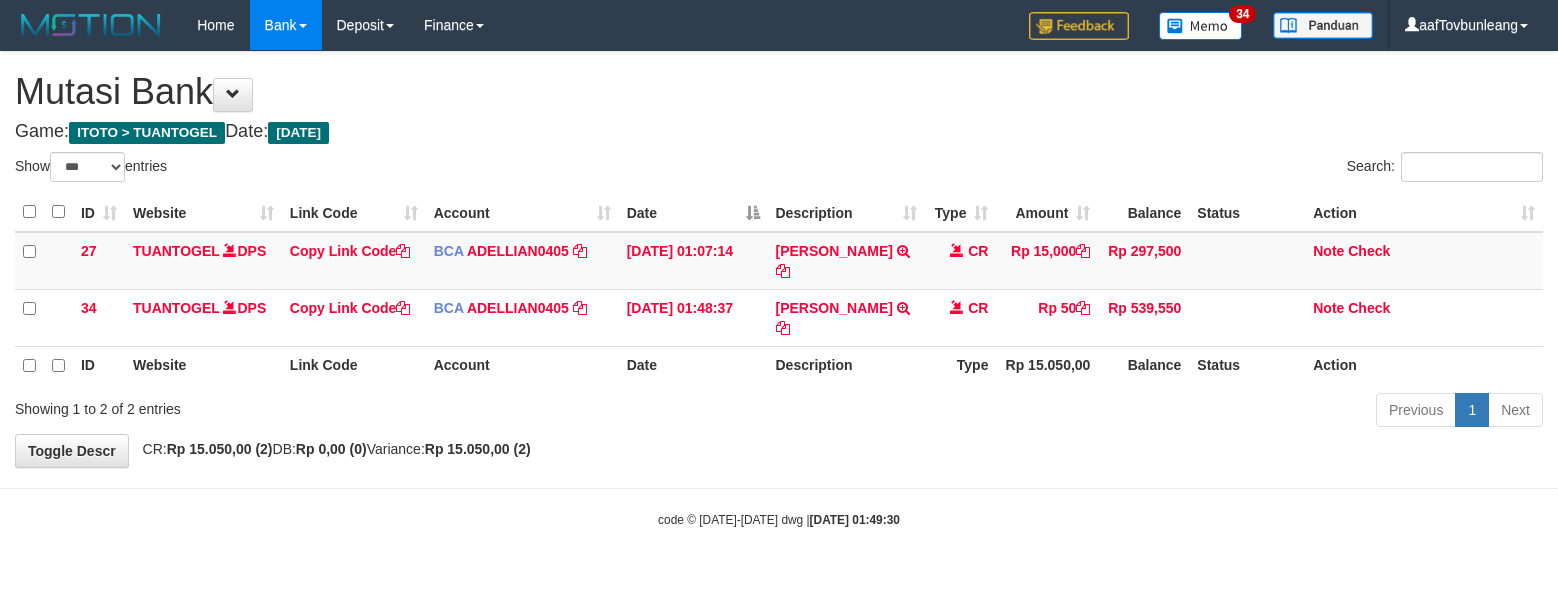 scroll, scrollTop: 0, scrollLeft: 0, axis: both 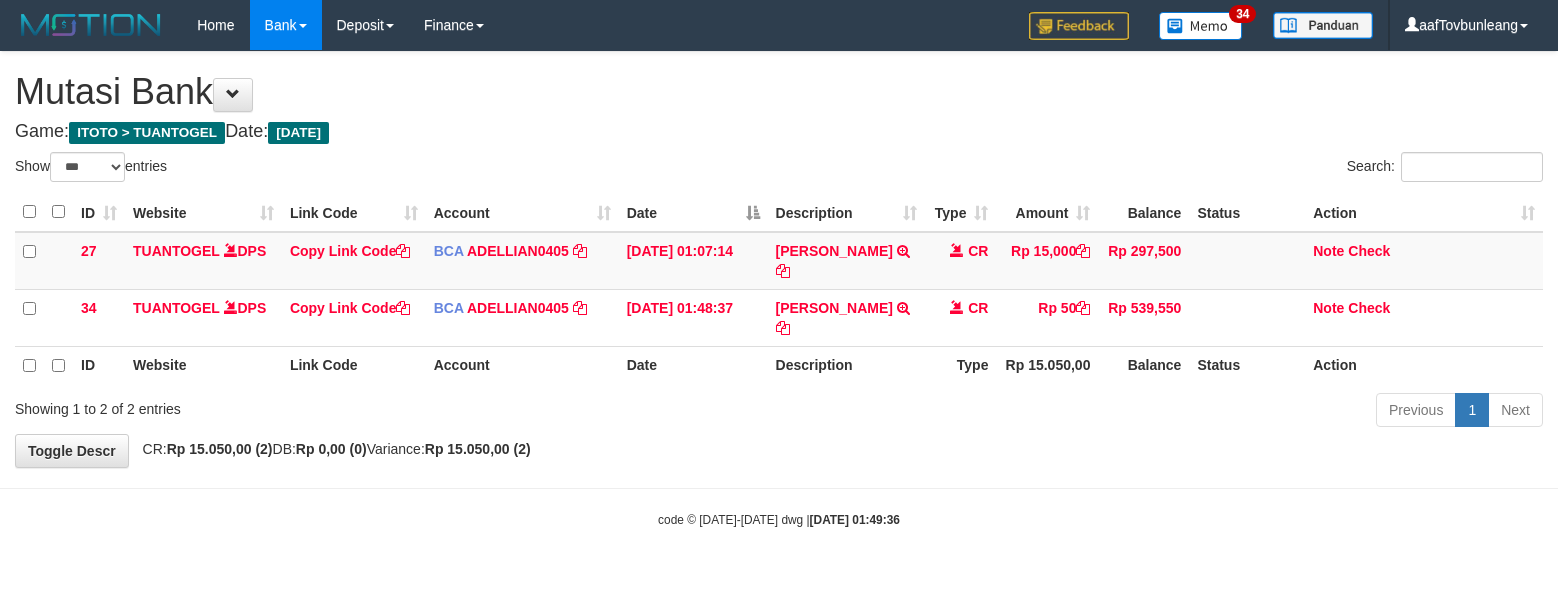 select on "***" 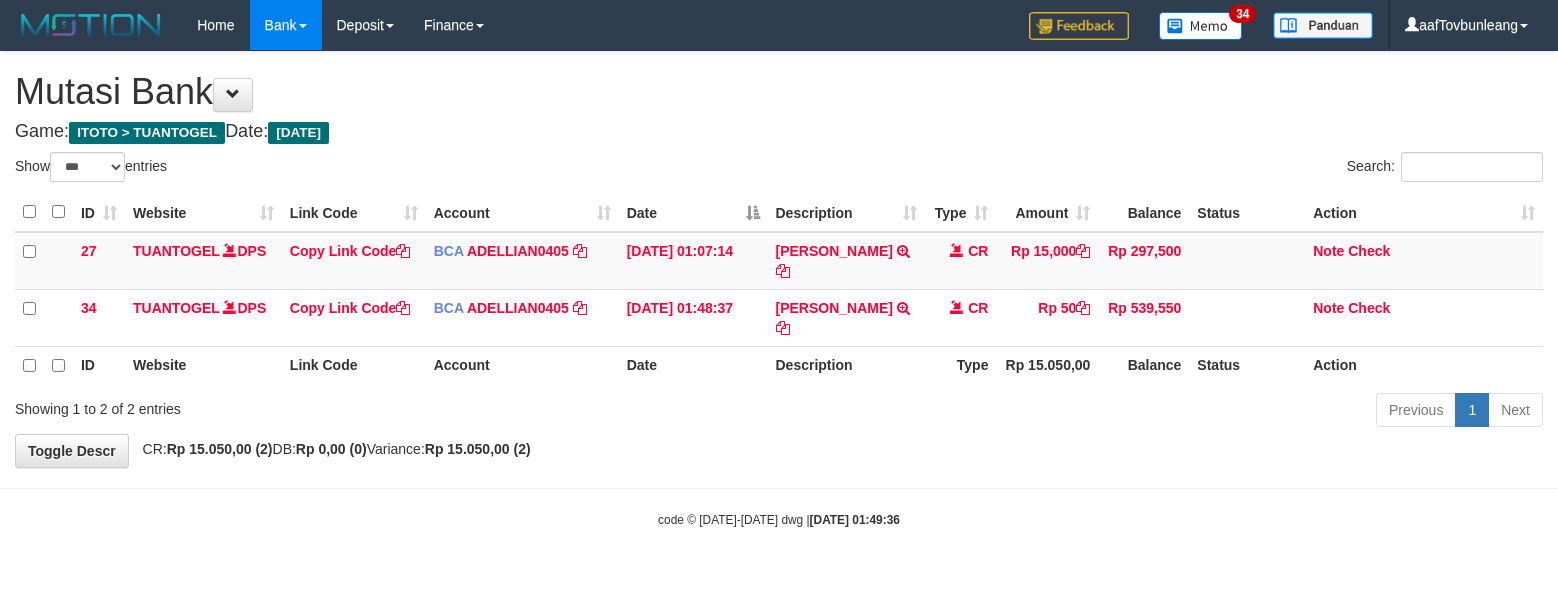 scroll, scrollTop: 0, scrollLeft: 0, axis: both 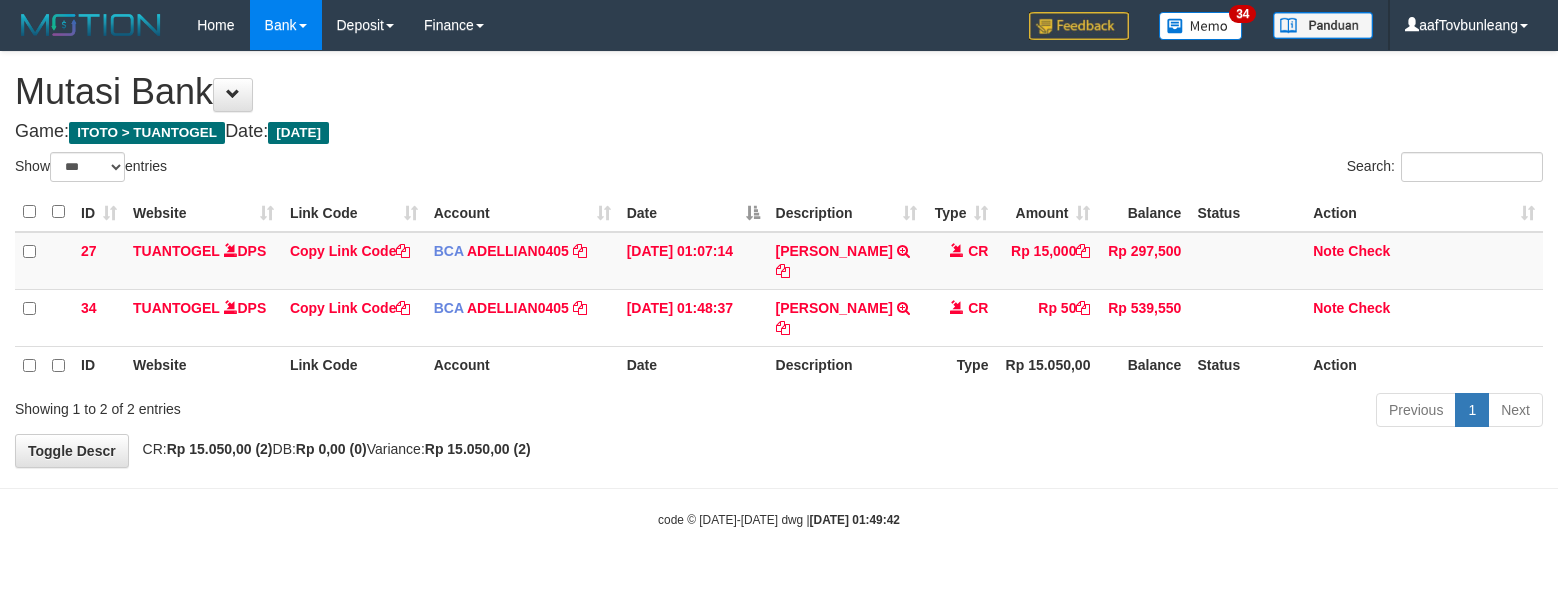select on "***" 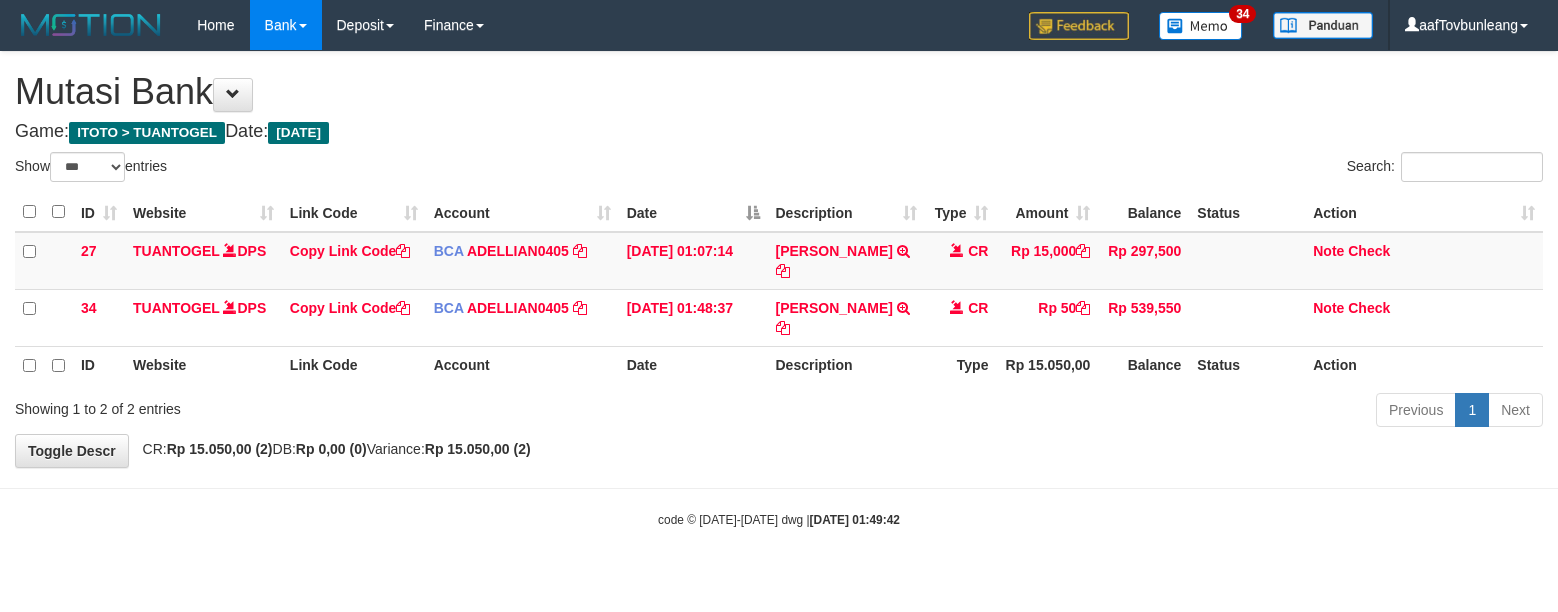 scroll, scrollTop: 0, scrollLeft: 0, axis: both 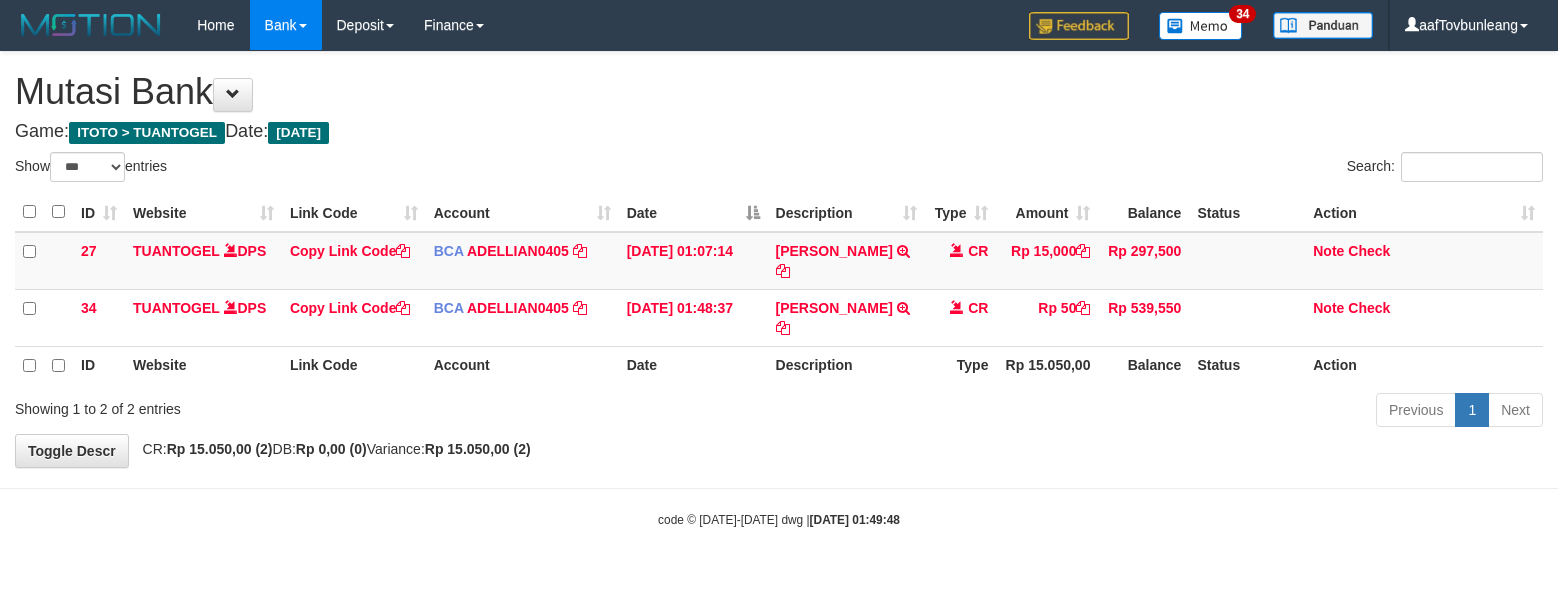 select on "***" 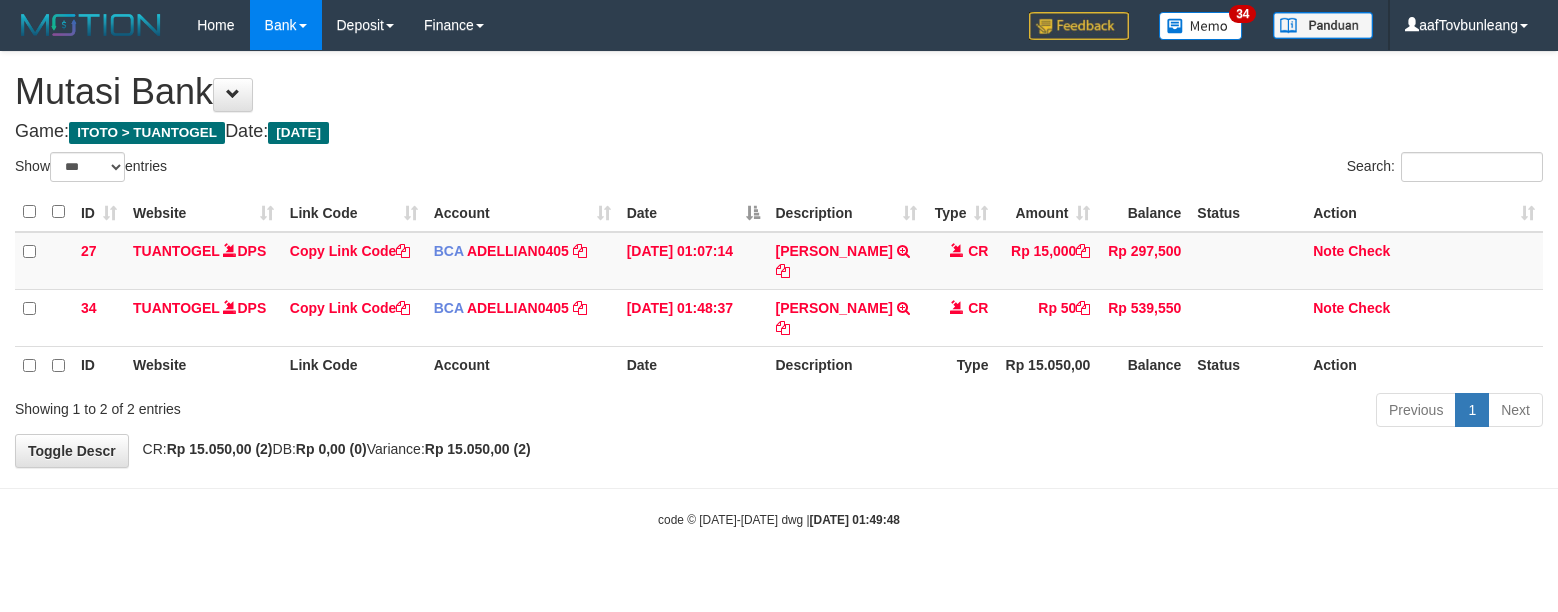 scroll, scrollTop: 0, scrollLeft: 0, axis: both 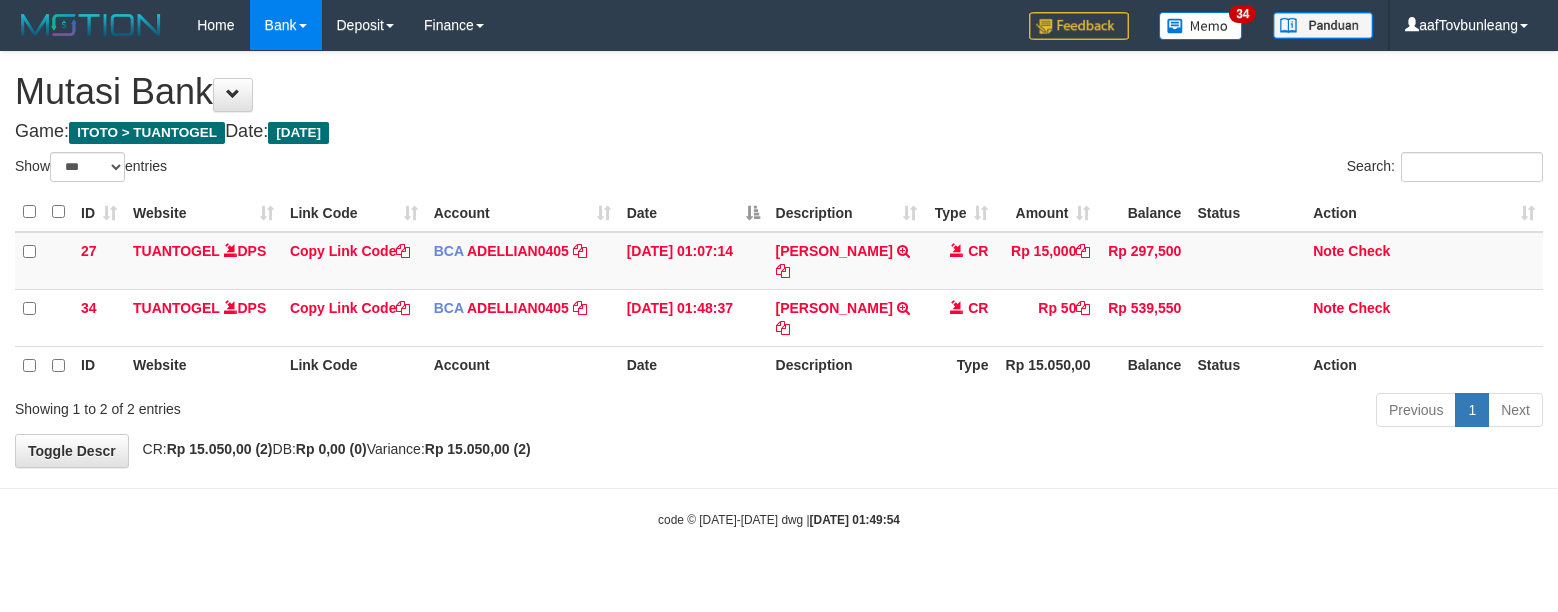 select on "***" 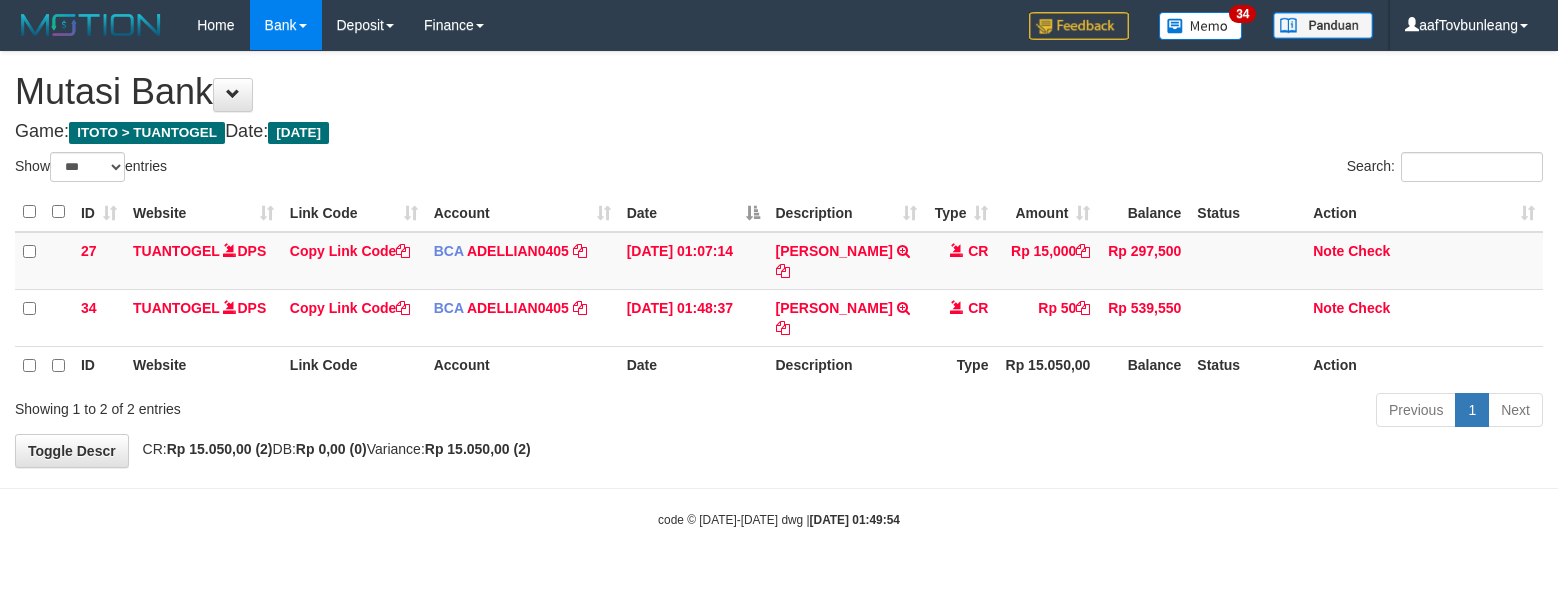scroll, scrollTop: 0, scrollLeft: 0, axis: both 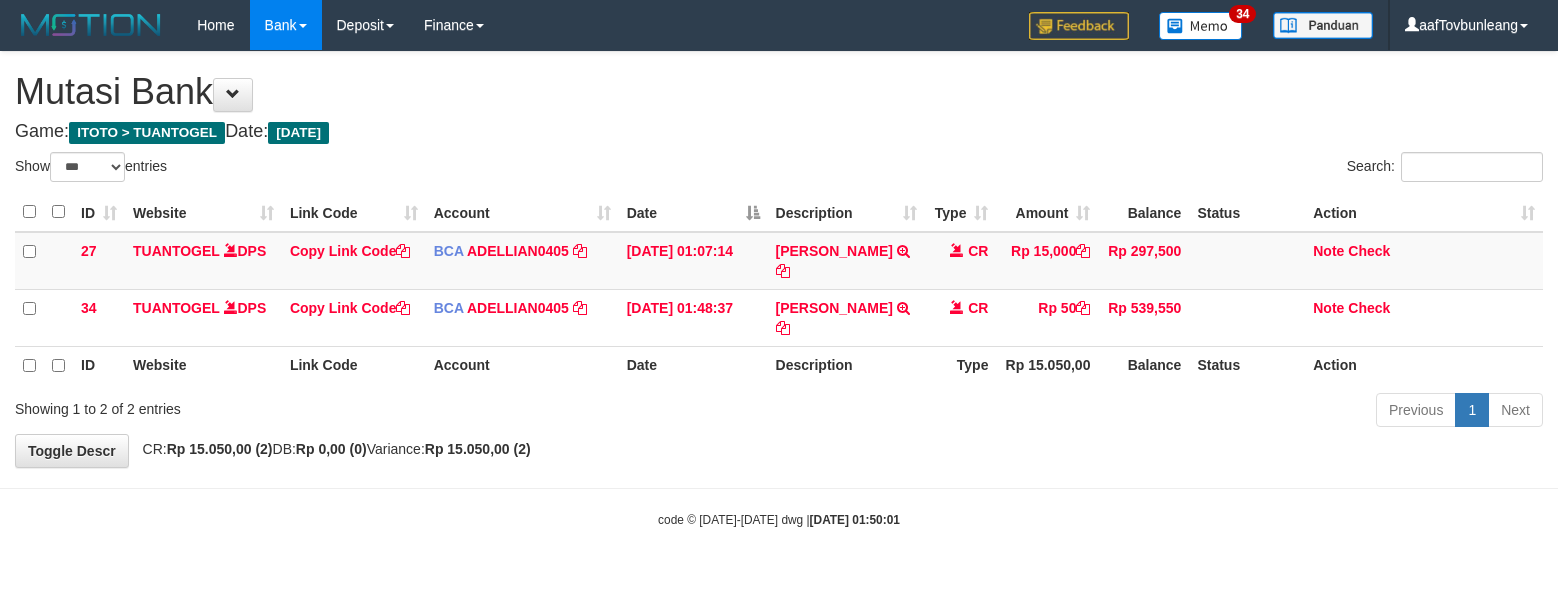 select on "***" 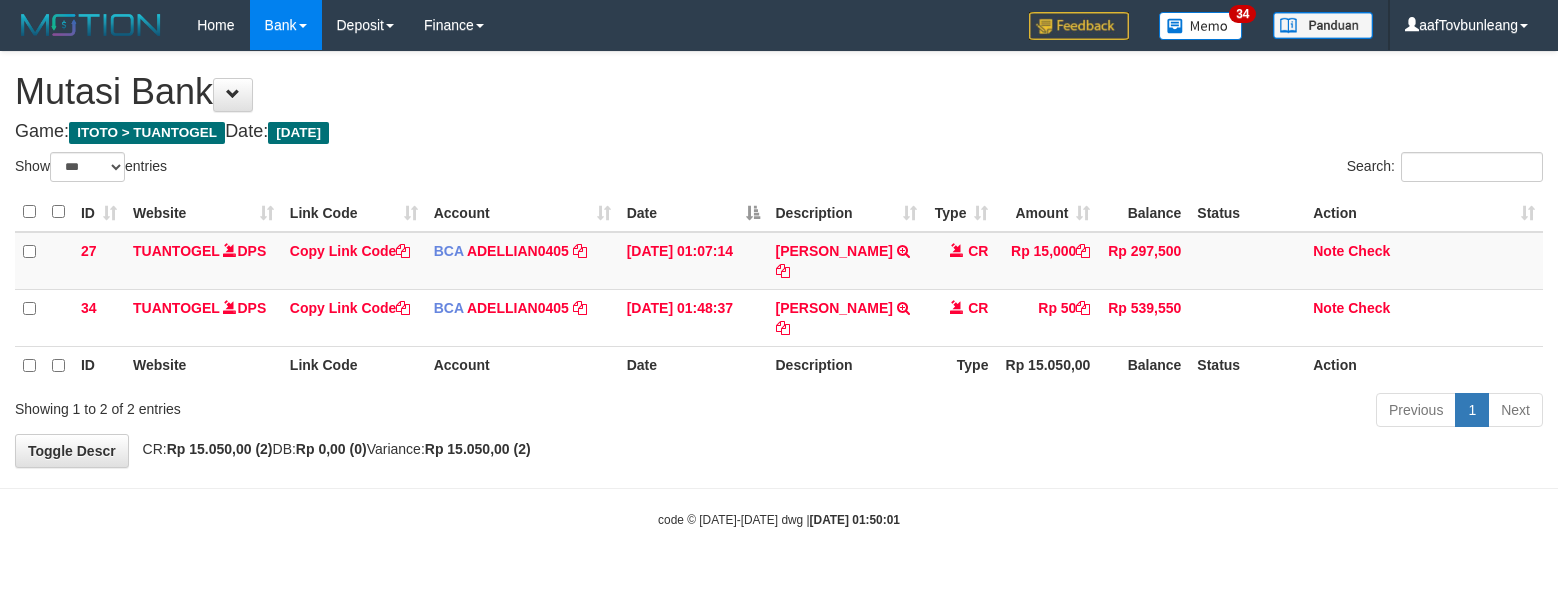 scroll, scrollTop: 0, scrollLeft: 0, axis: both 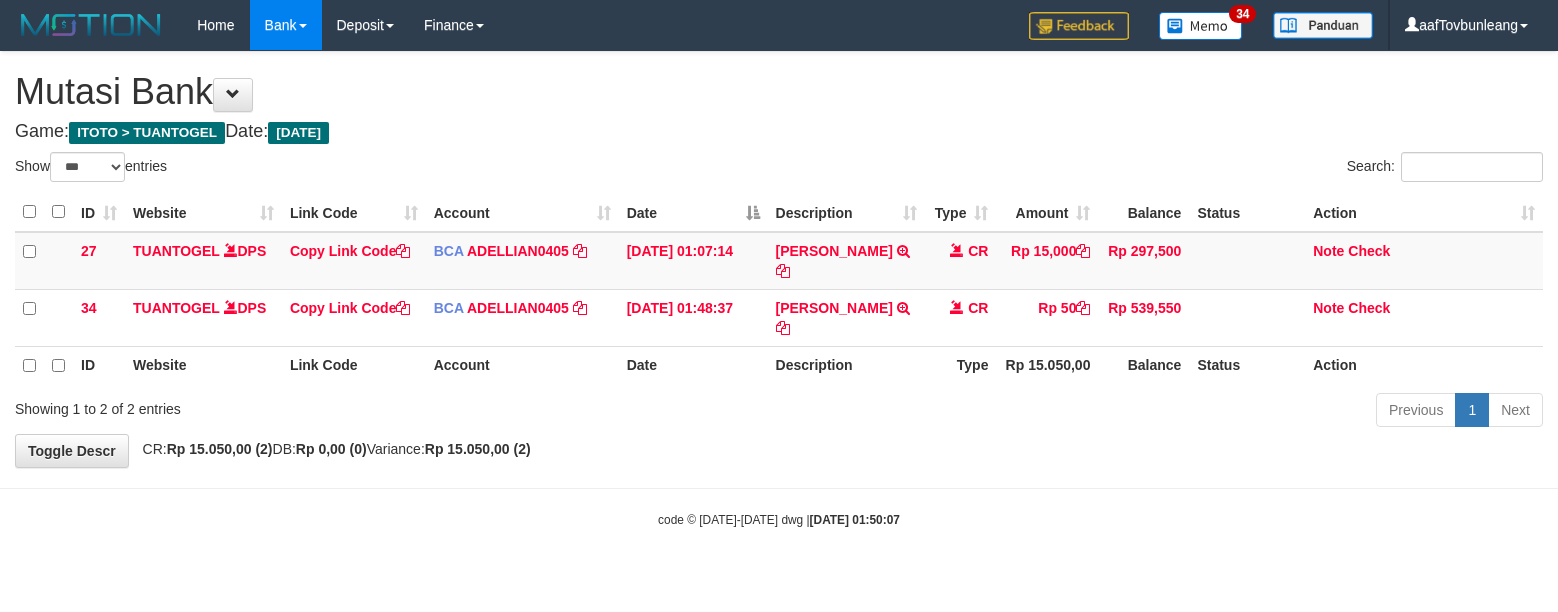 select on "***" 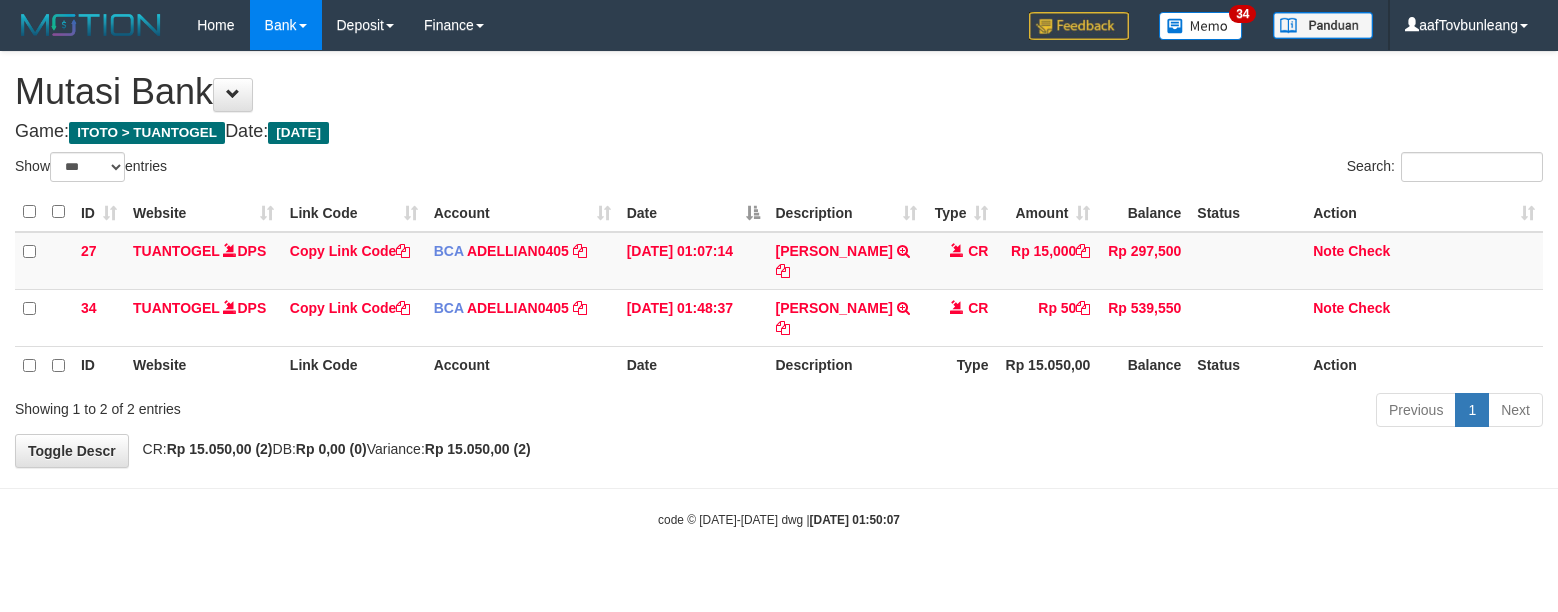 scroll, scrollTop: 0, scrollLeft: 0, axis: both 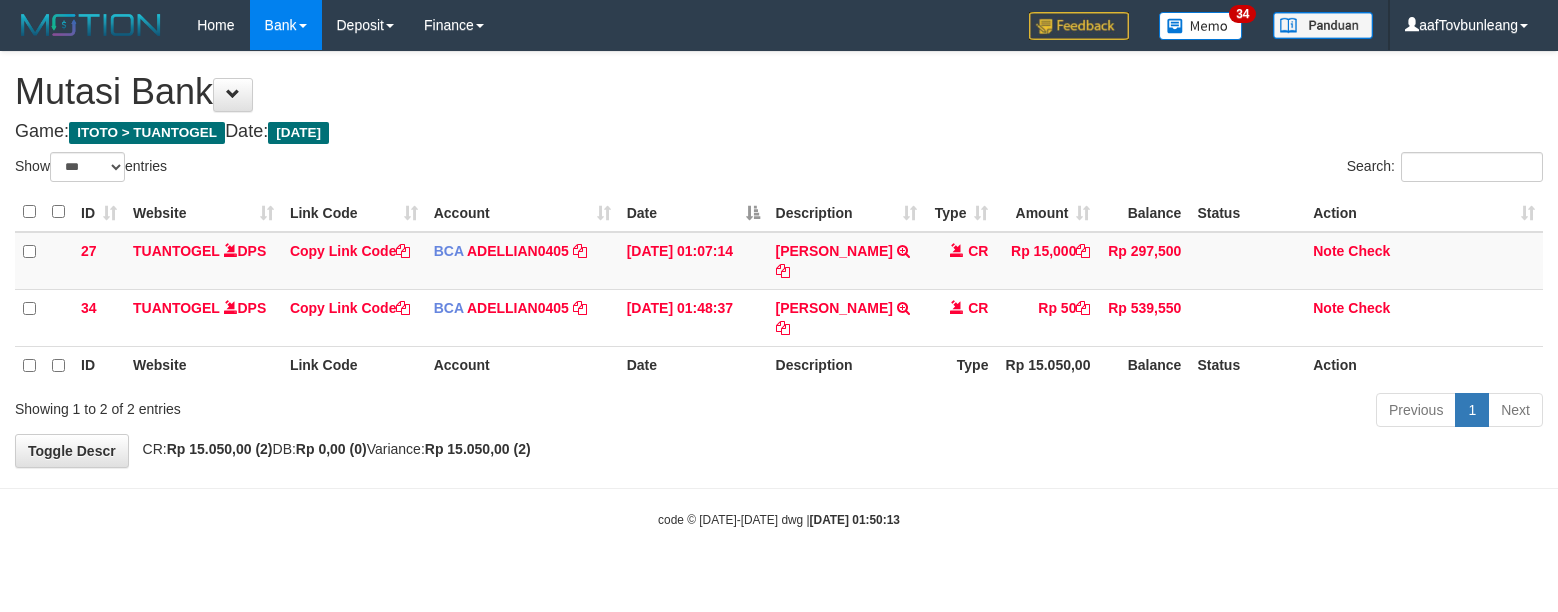 select on "***" 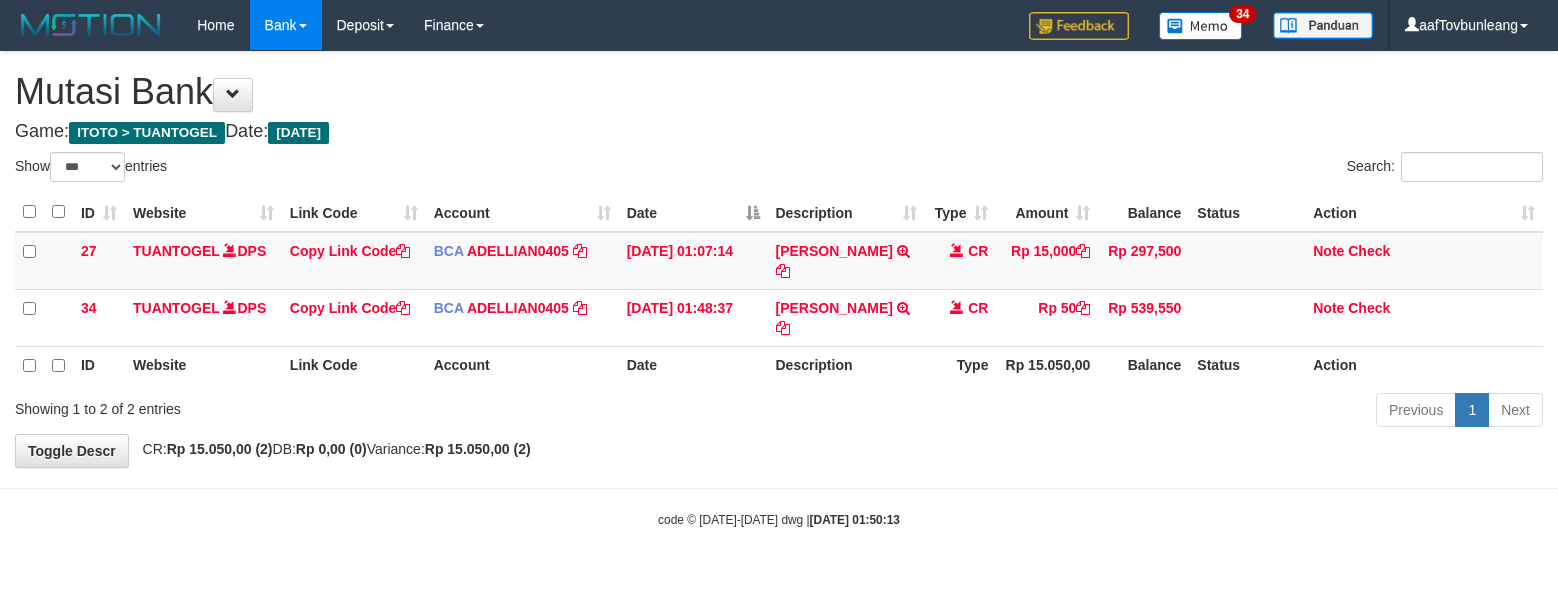 scroll, scrollTop: 0, scrollLeft: 0, axis: both 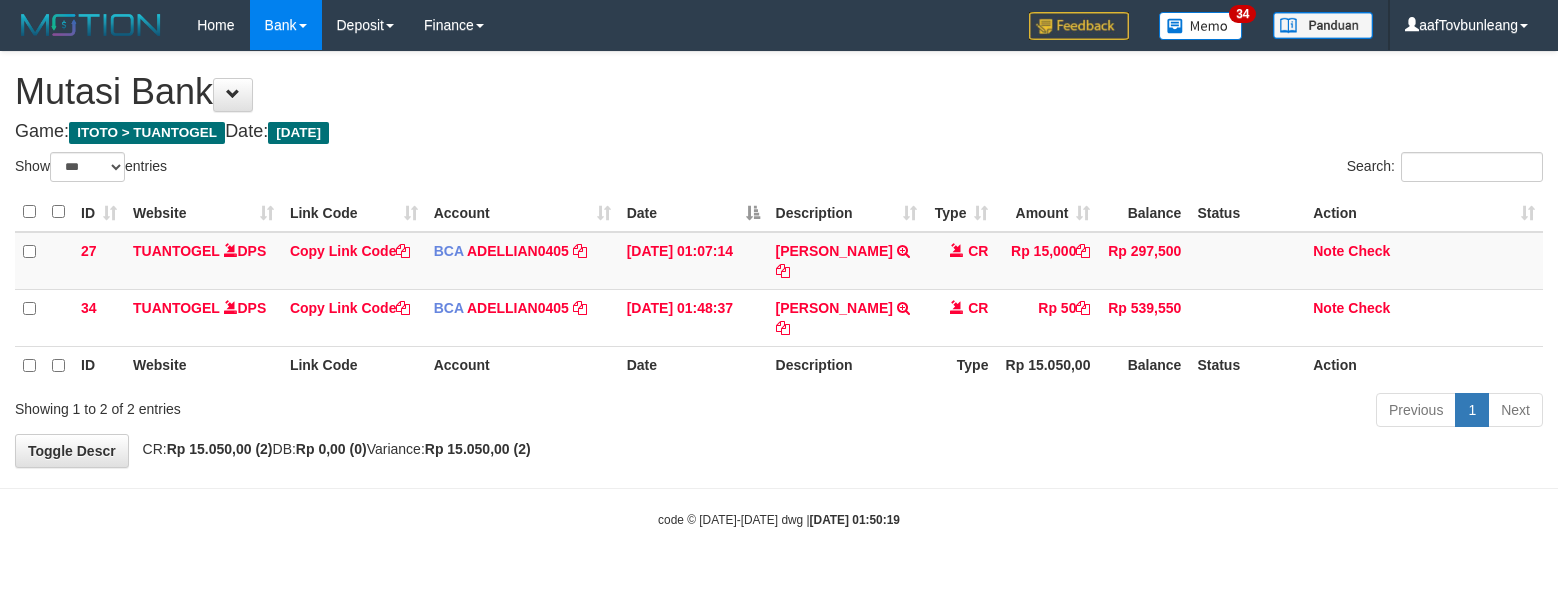 select on "***" 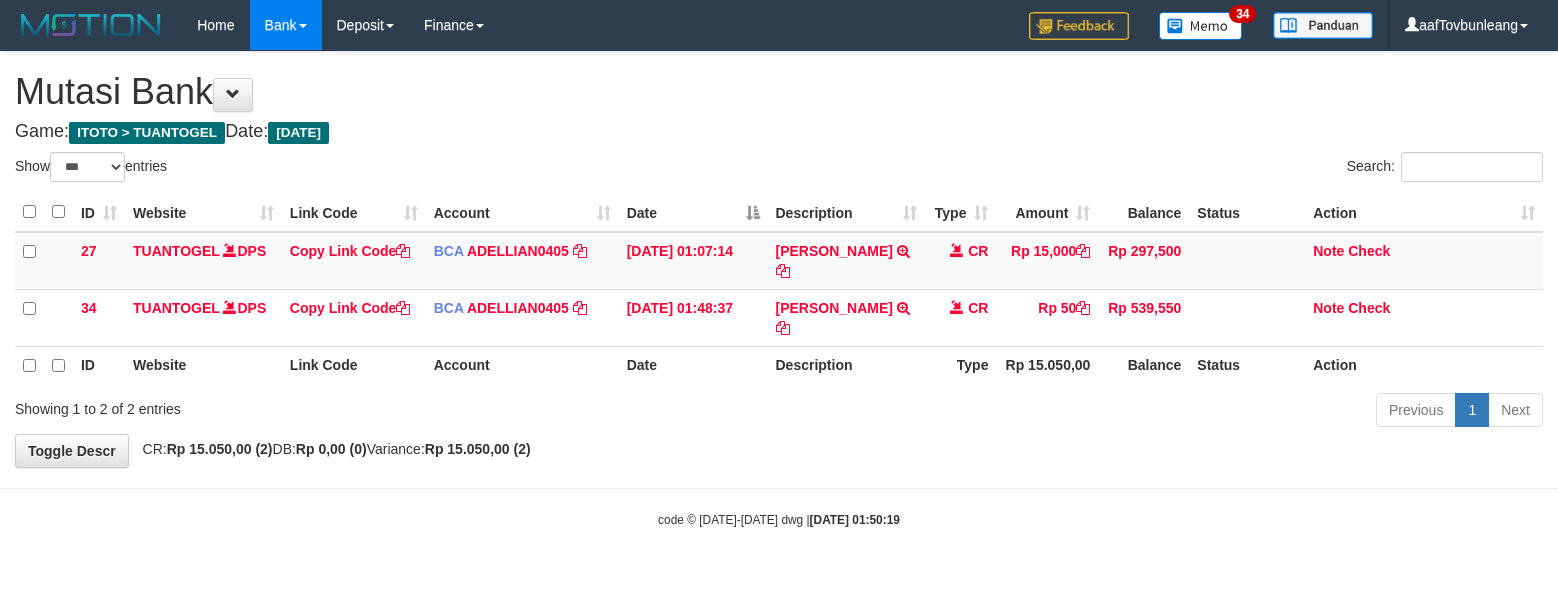 scroll, scrollTop: 0, scrollLeft: 0, axis: both 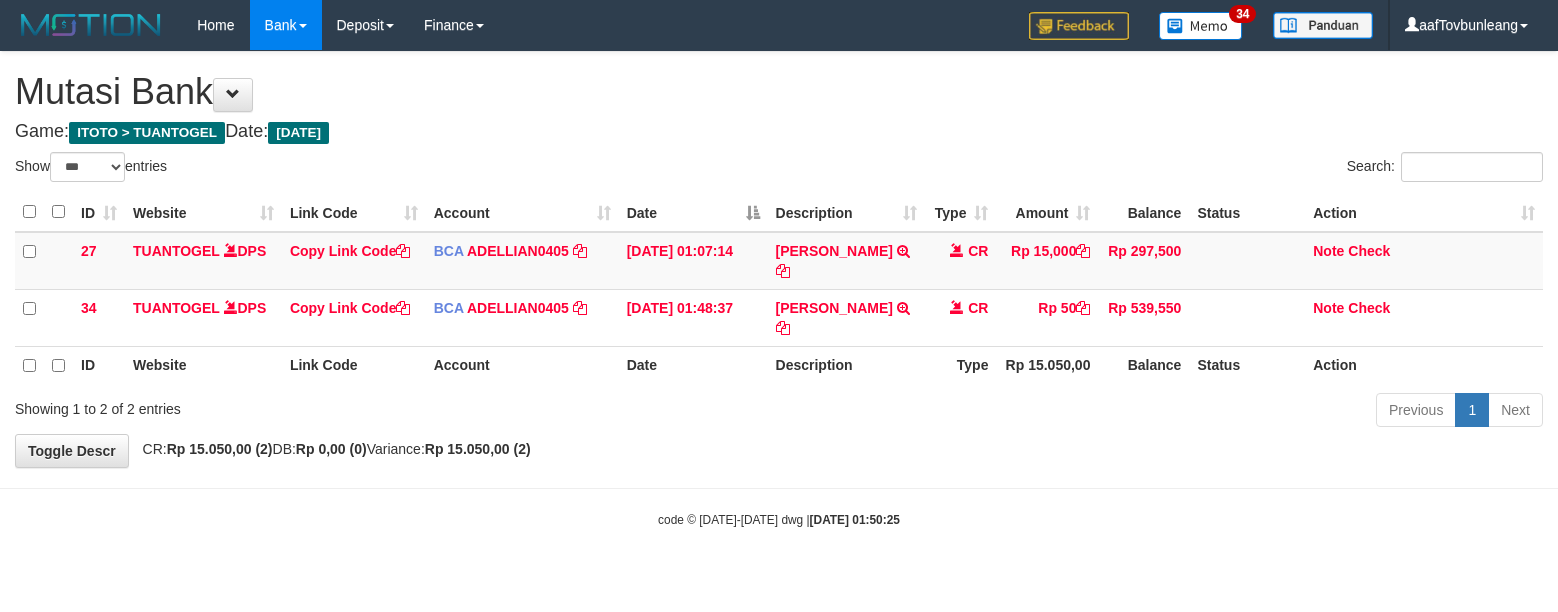 select on "***" 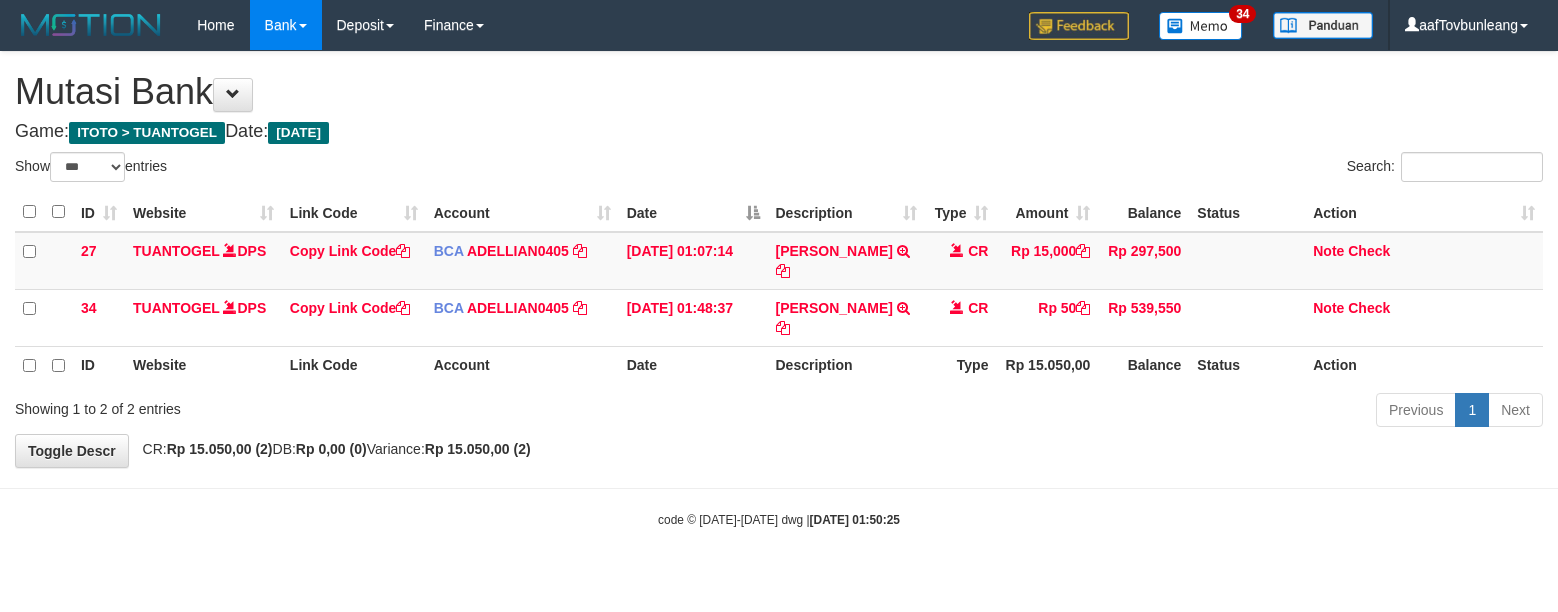 scroll, scrollTop: 0, scrollLeft: 0, axis: both 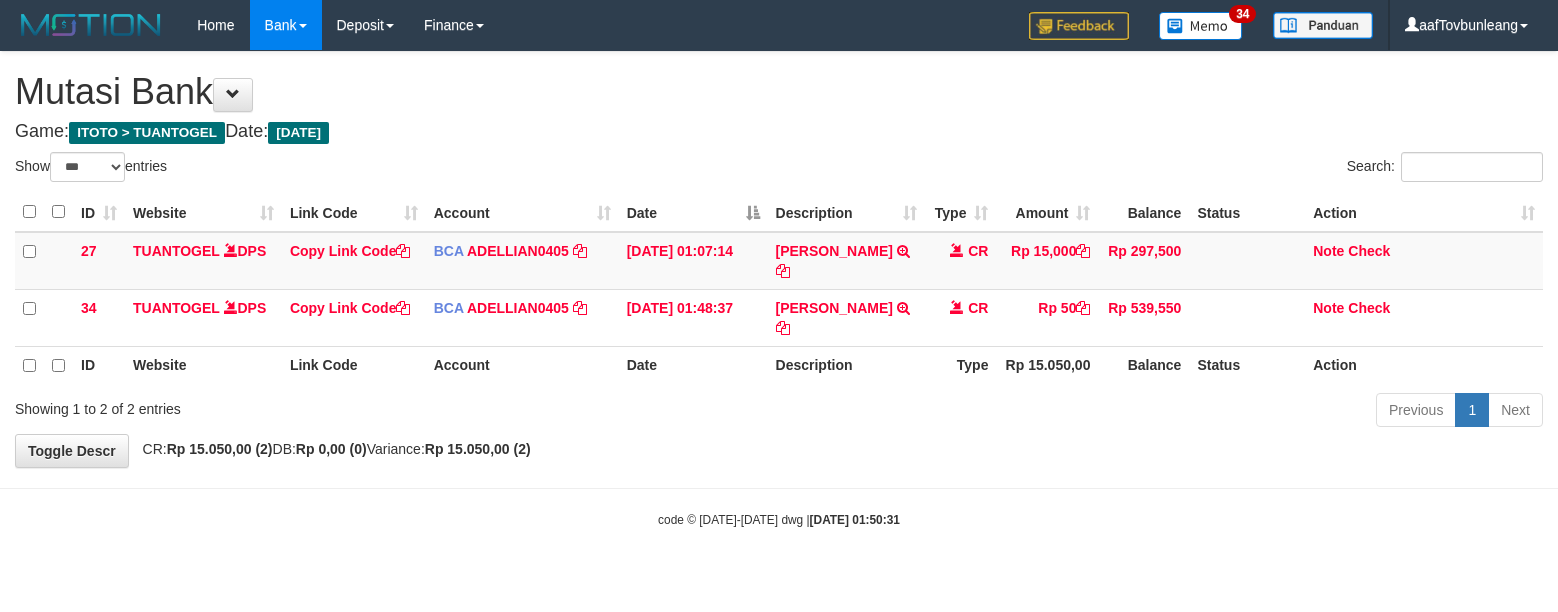 select on "***" 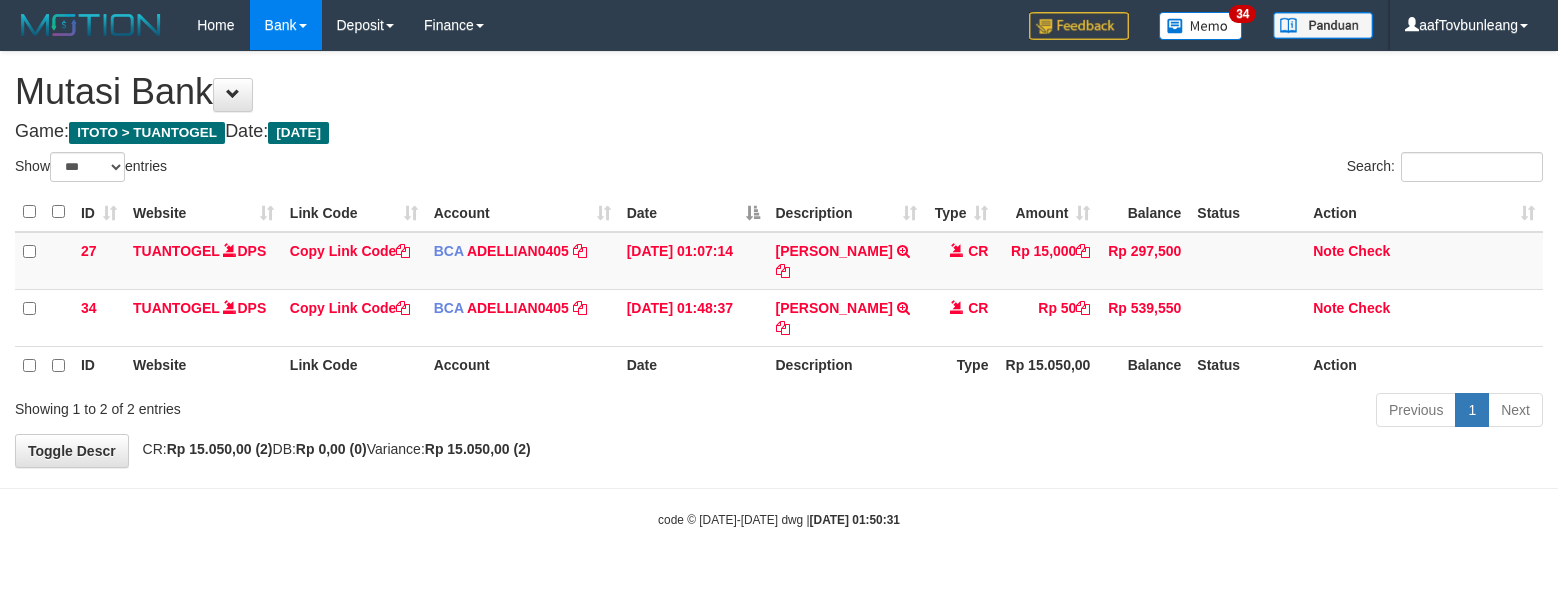 scroll, scrollTop: 0, scrollLeft: 0, axis: both 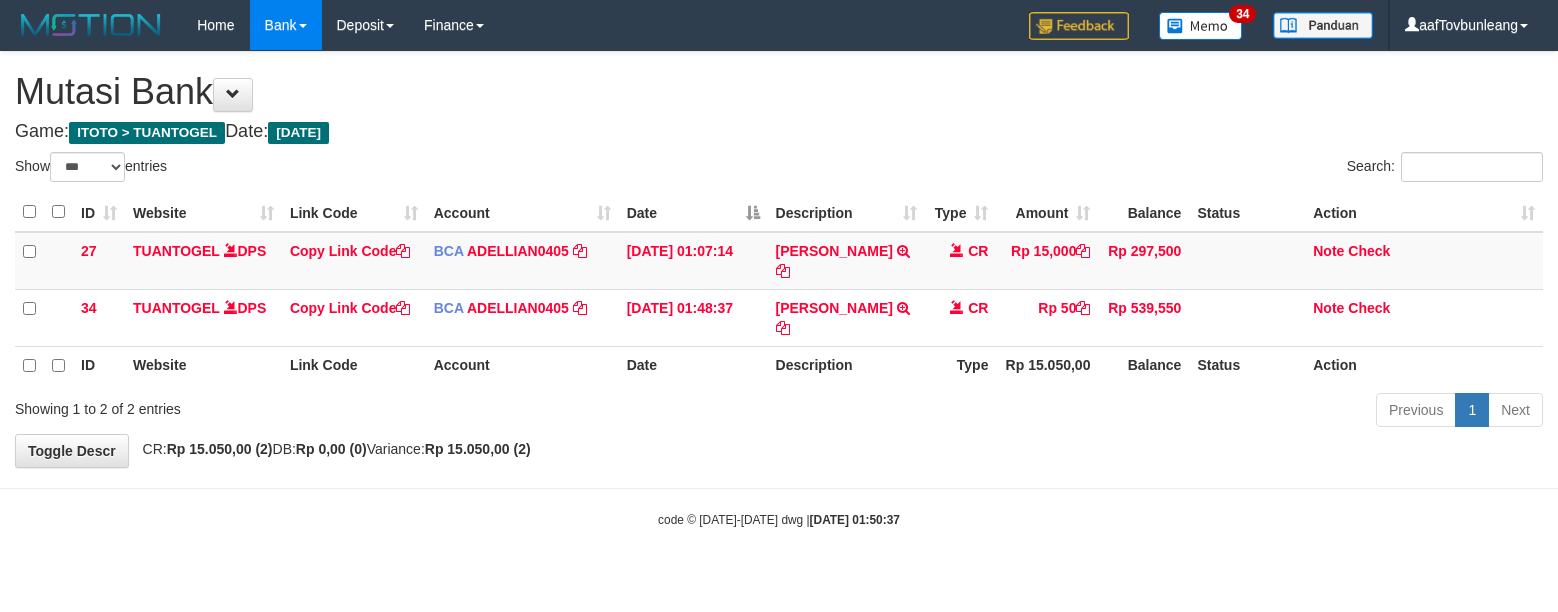 select on "***" 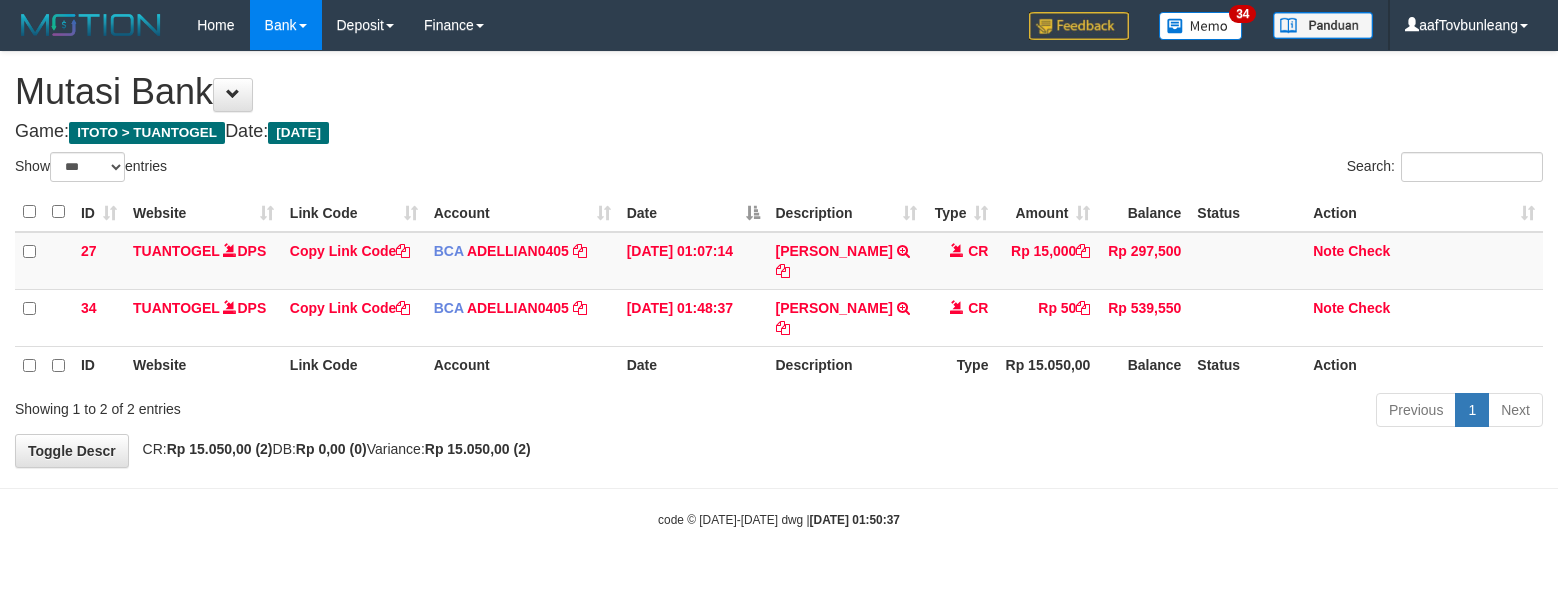 scroll, scrollTop: 0, scrollLeft: 0, axis: both 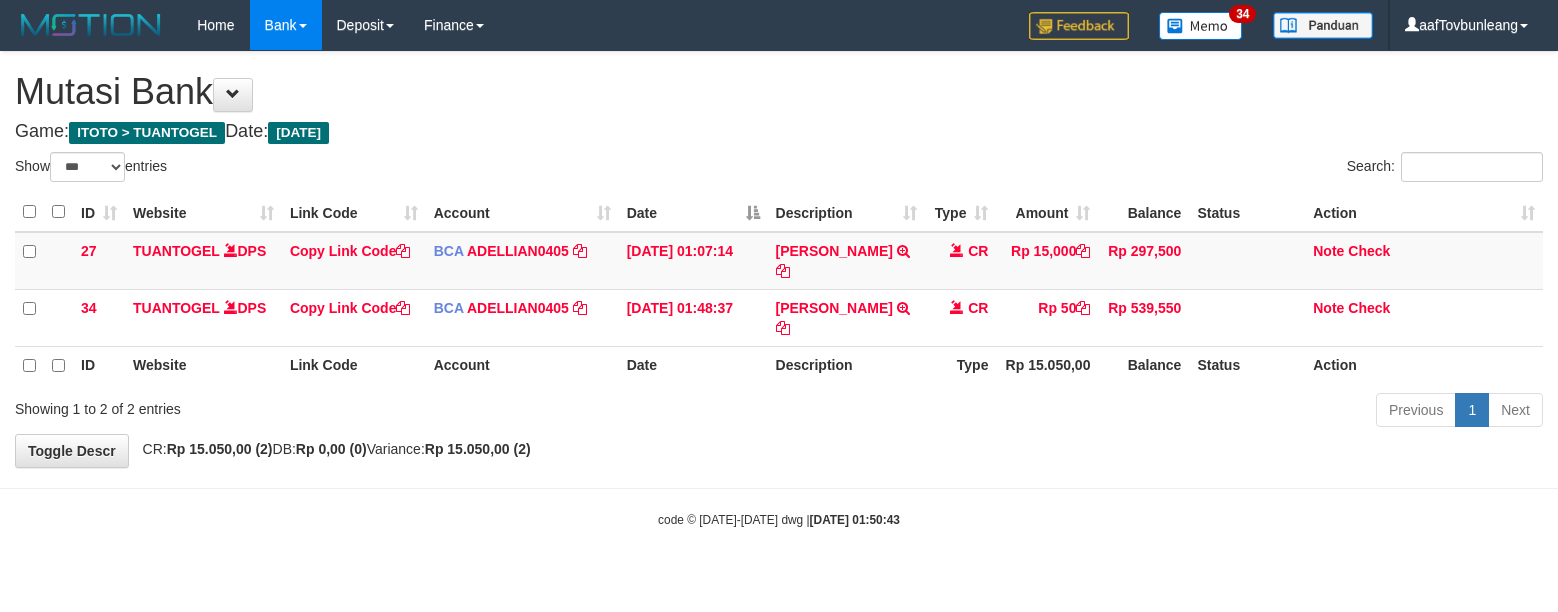 select on "***" 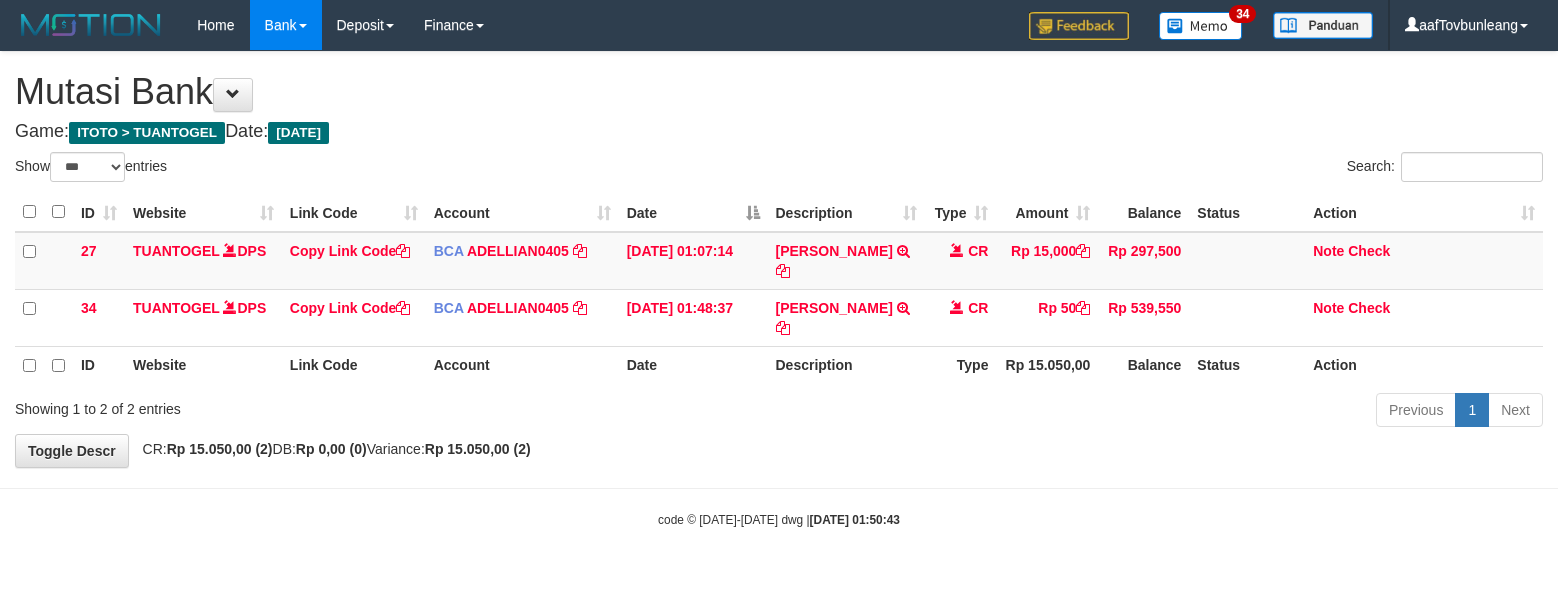 scroll, scrollTop: 0, scrollLeft: 0, axis: both 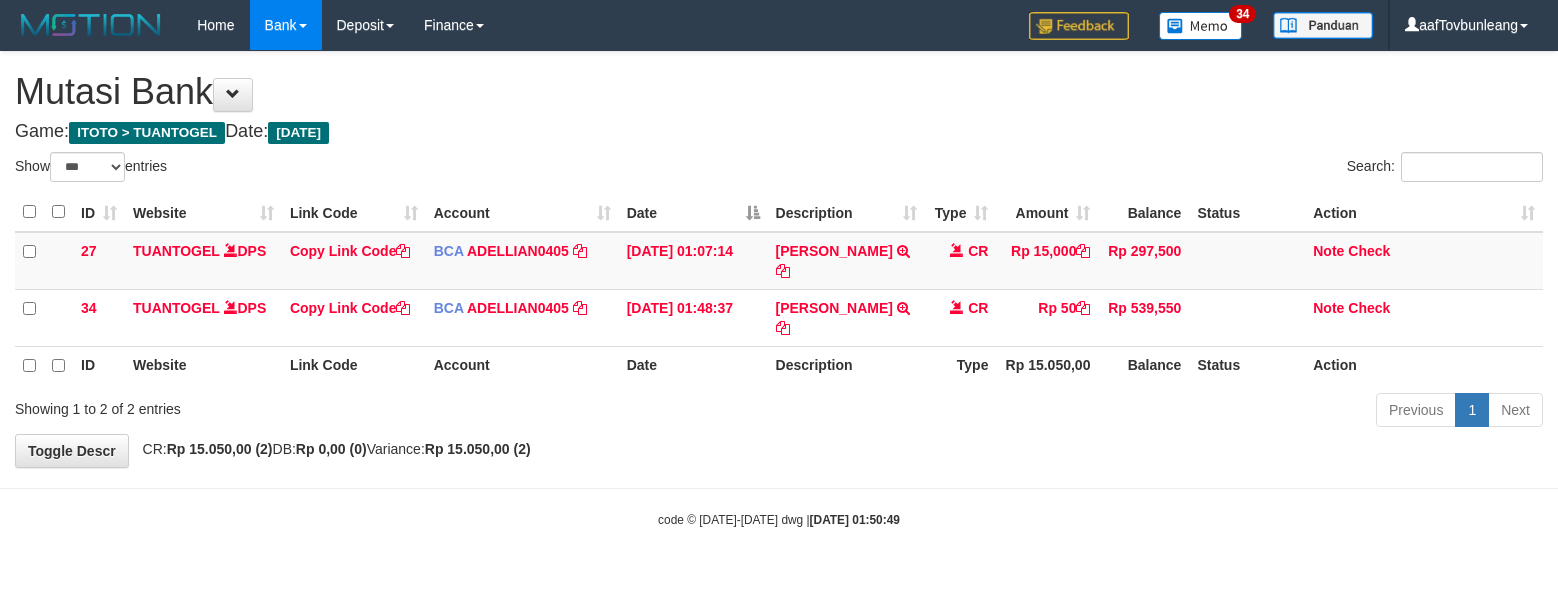 select on "***" 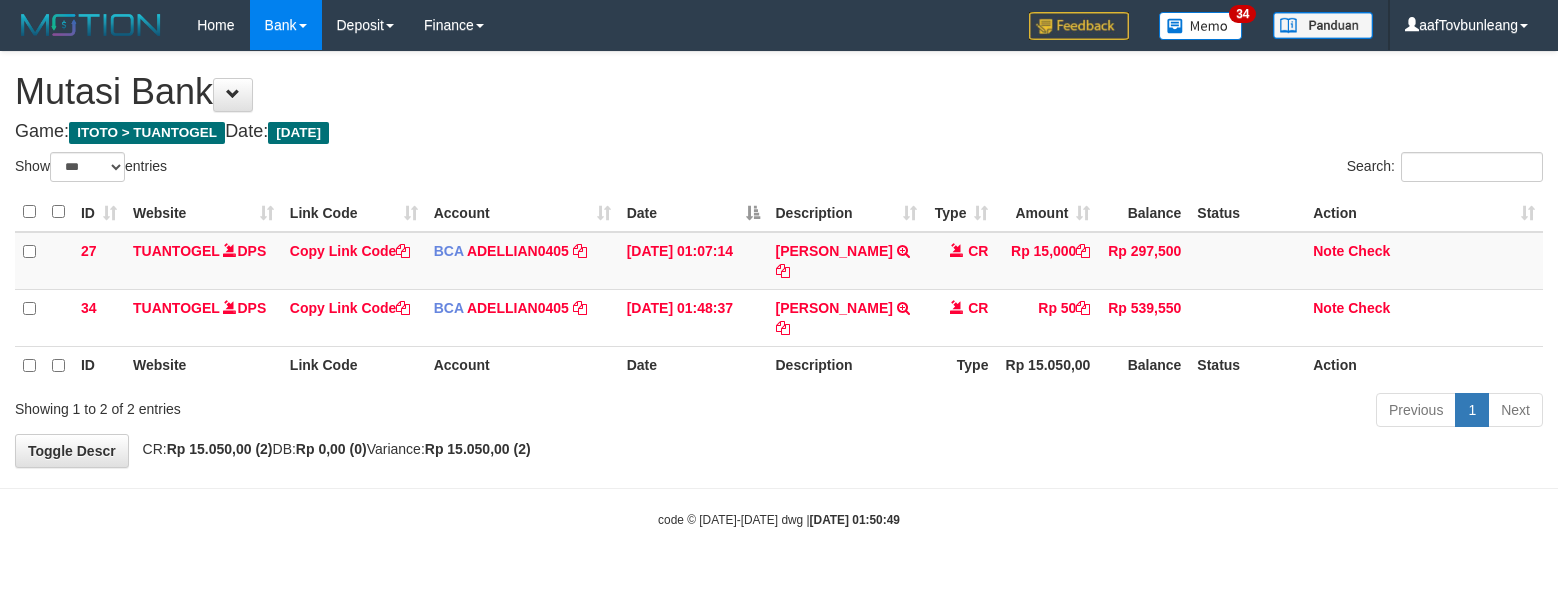 scroll, scrollTop: 0, scrollLeft: 0, axis: both 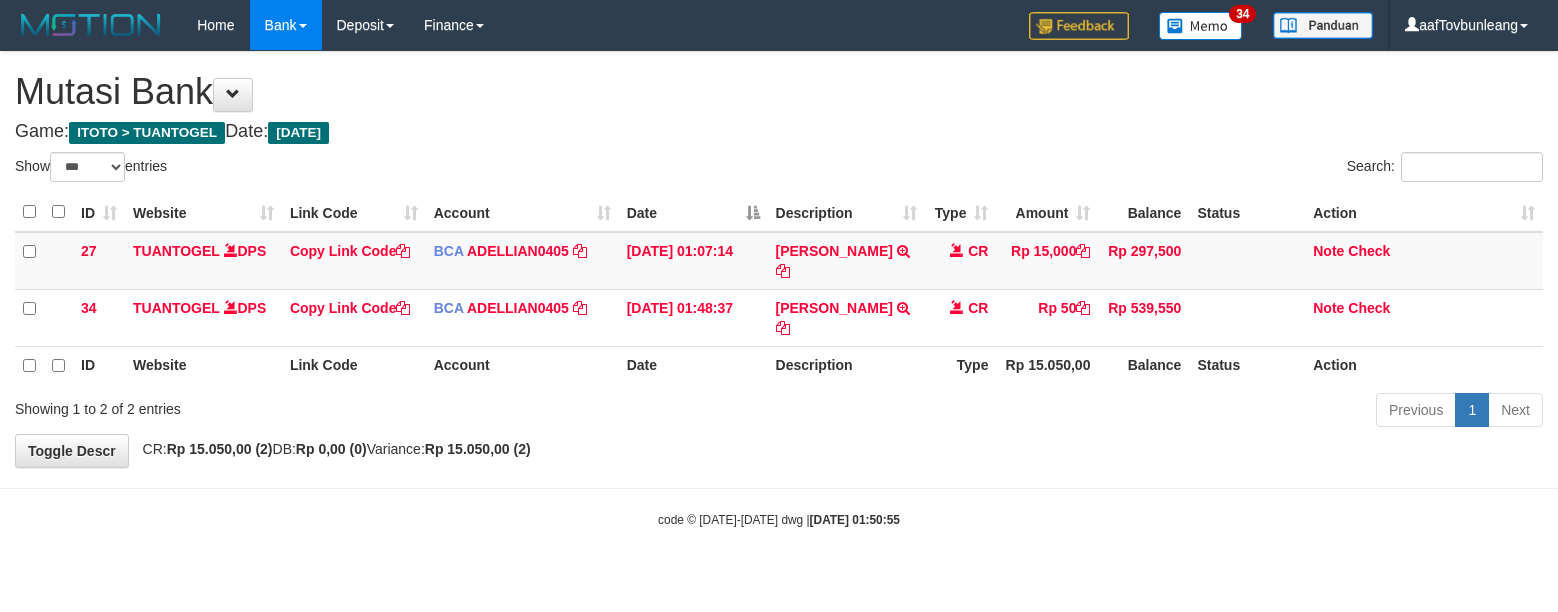 select on "***" 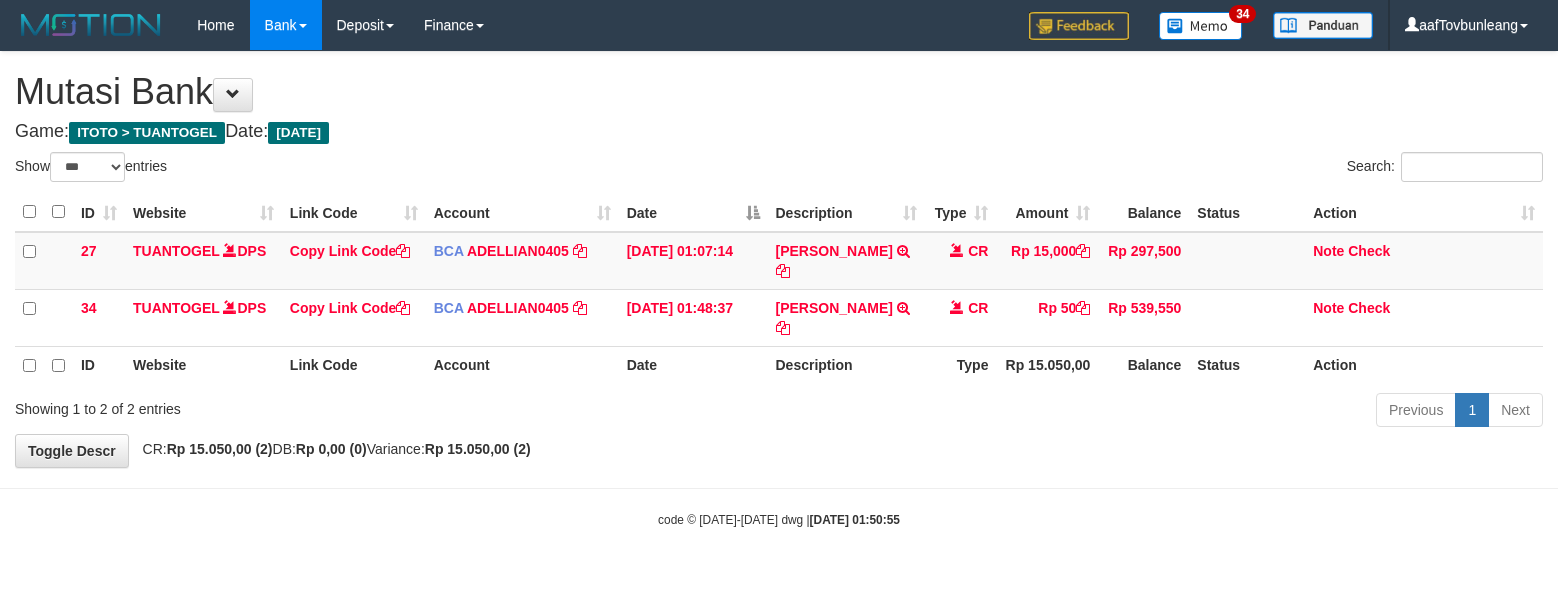 scroll, scrollTop: 0, scrollLeft: 0, axis: both 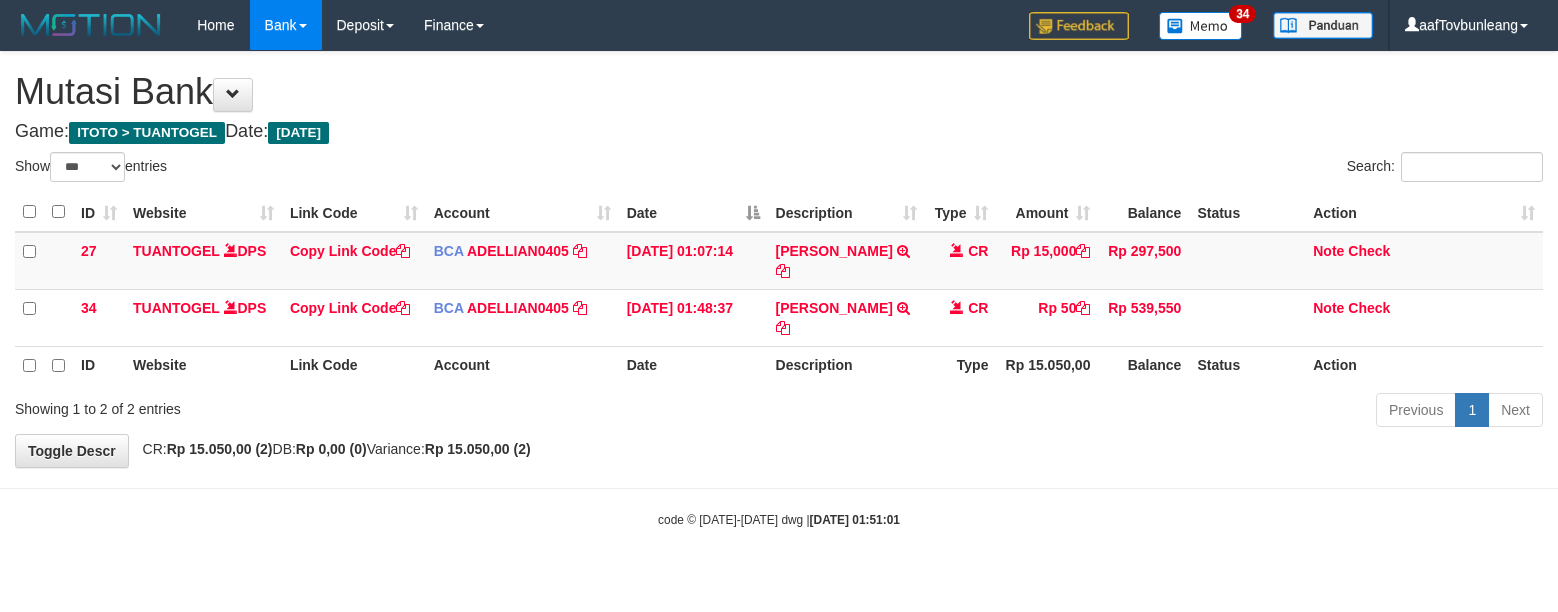 select on "***" 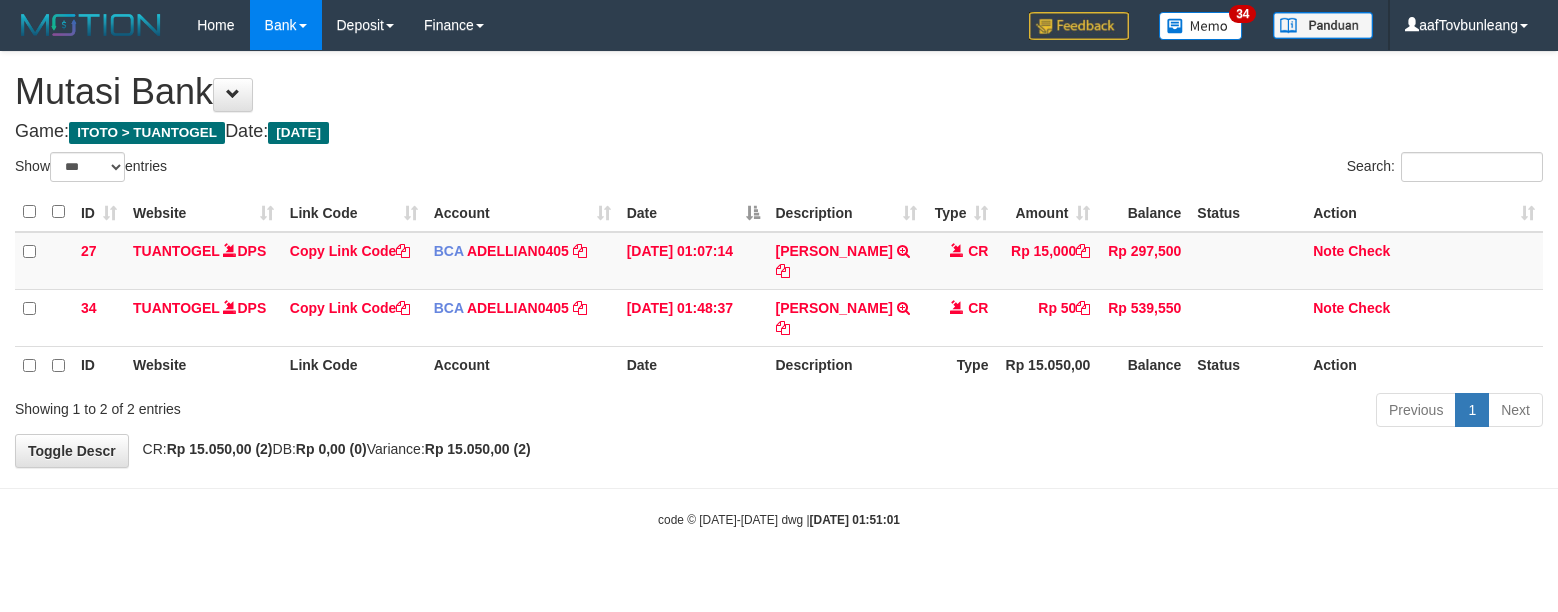 scroll, scrollTop: 0, scrollLeft: 0, axis: both 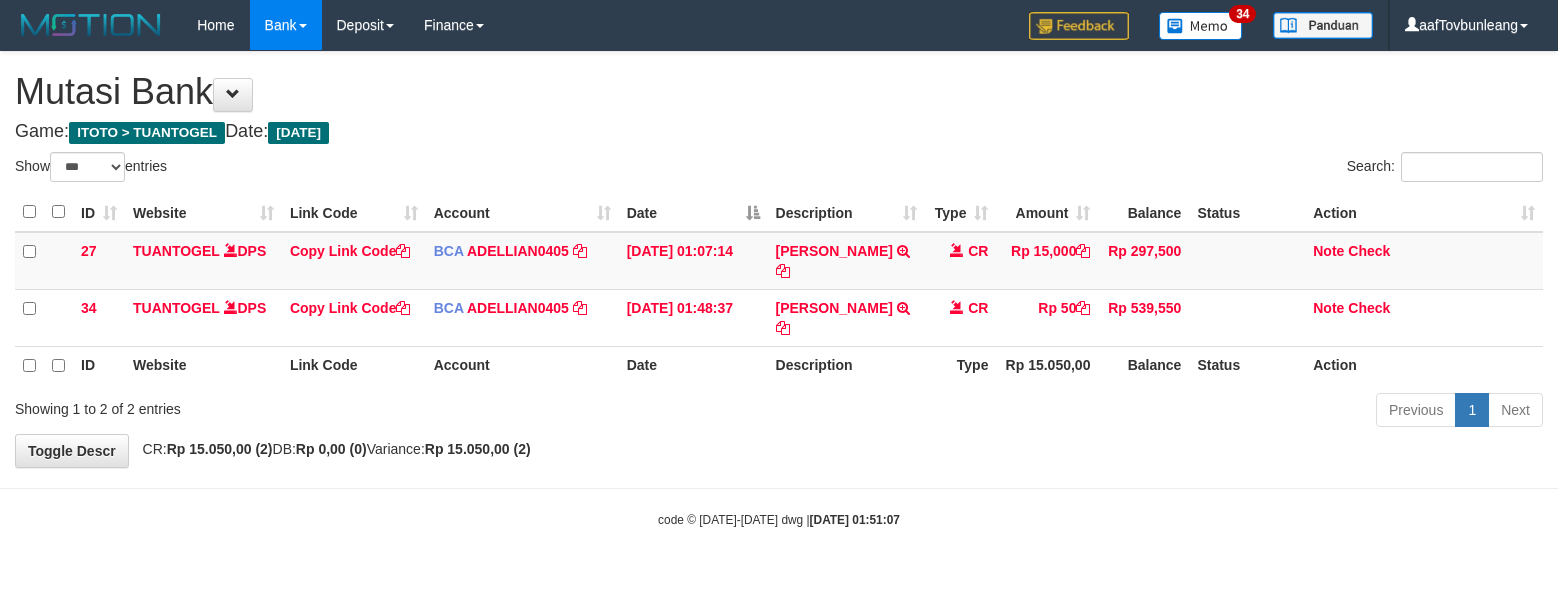 select on "***" 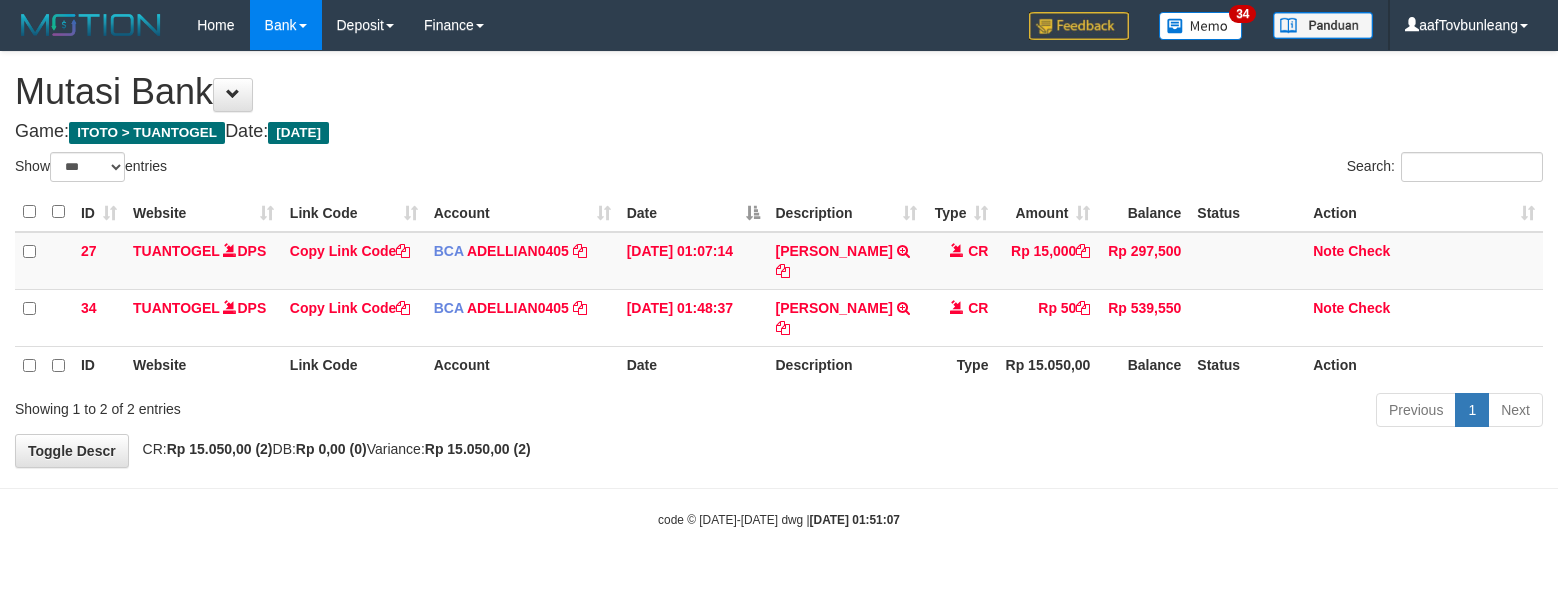 scroll, scrollTop: 0, scrollLeft: 0, axis: both 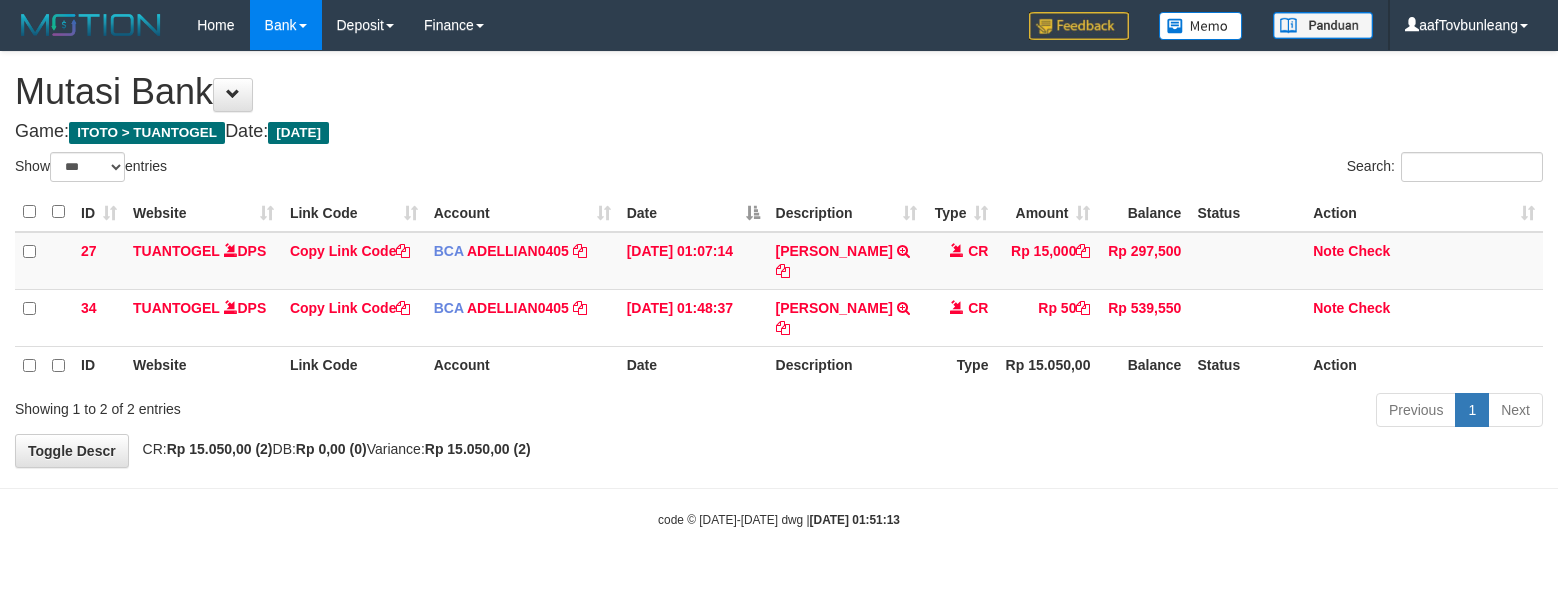 select on "***" 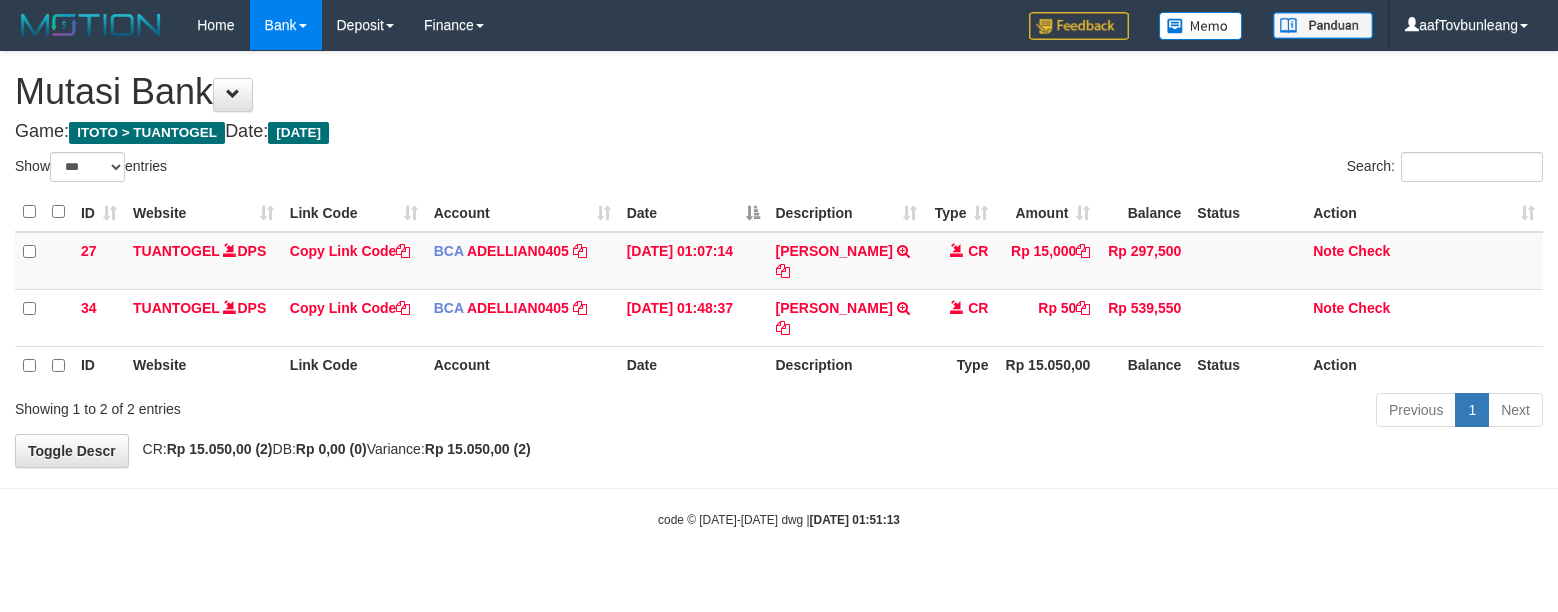 scroll, scrollTop: 0, scrollLeft: 0, axis: both 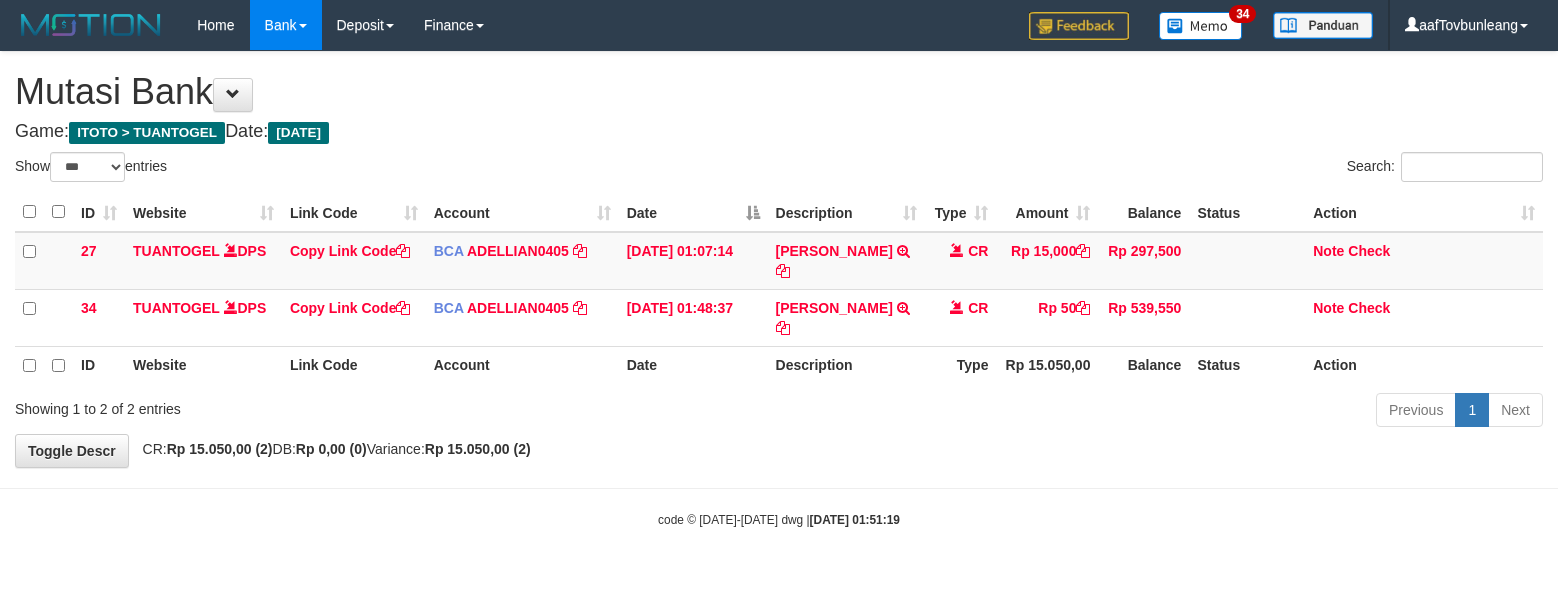 select on "***" 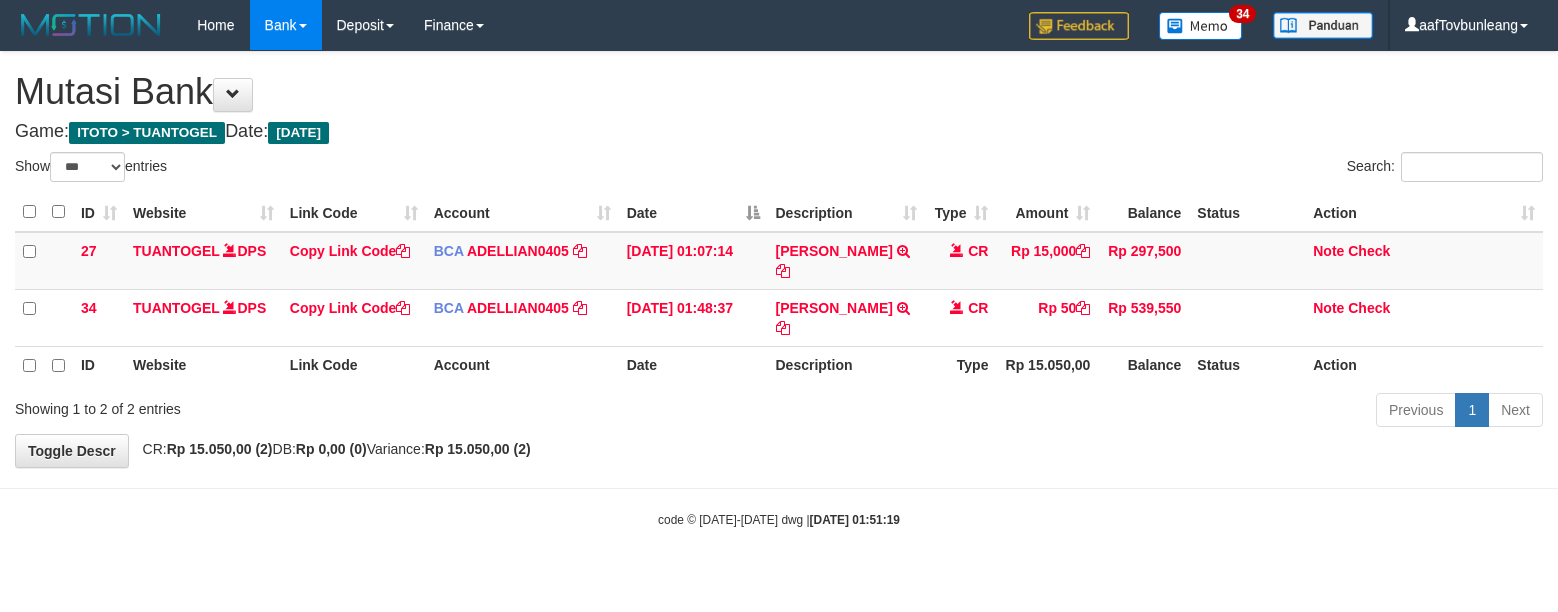 scroll, scrollTop: 0, scrollLeft: 0, axis: both 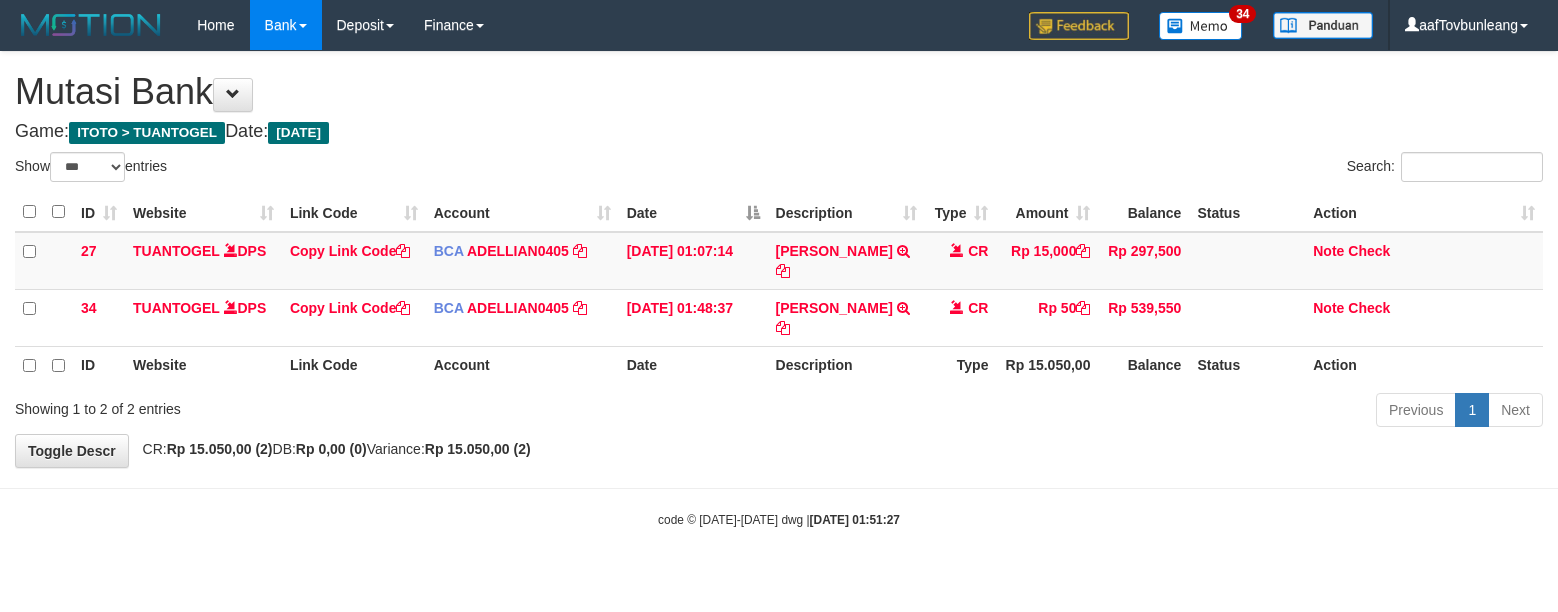 select on "***" 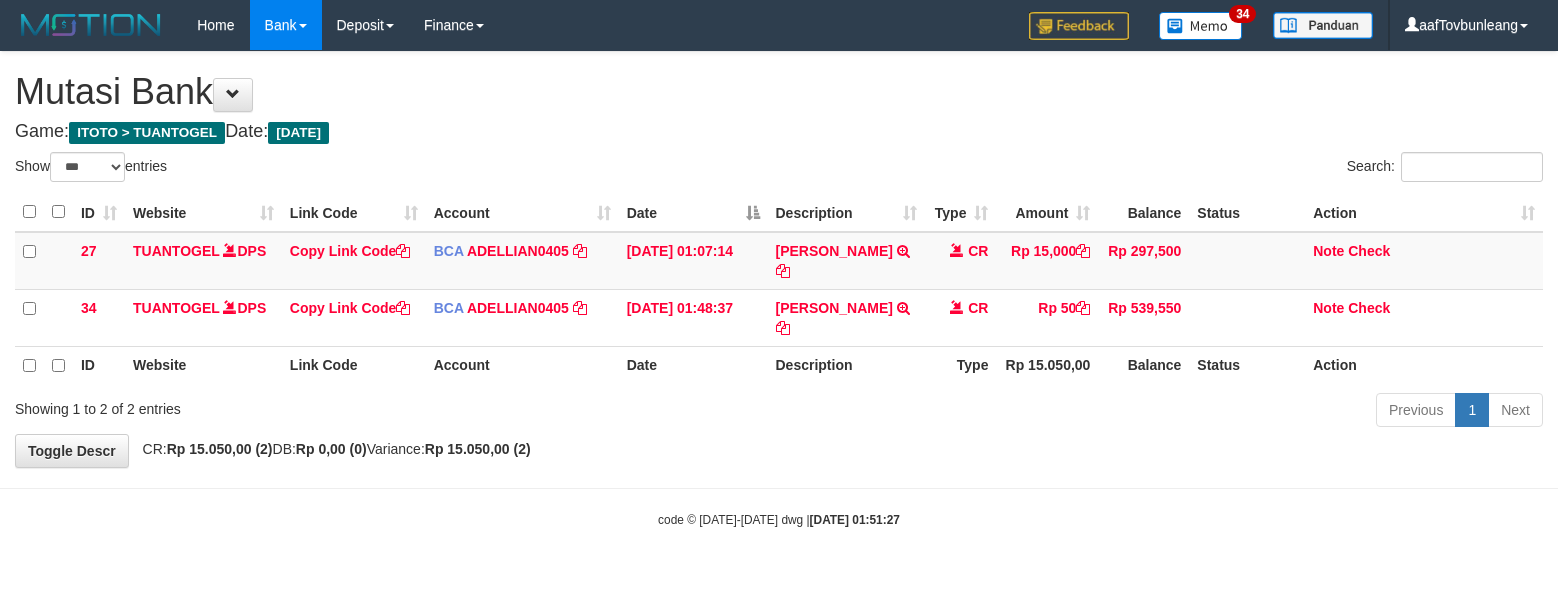 scroll, scrollTop: 0, scrollLeft: 0, axis: both 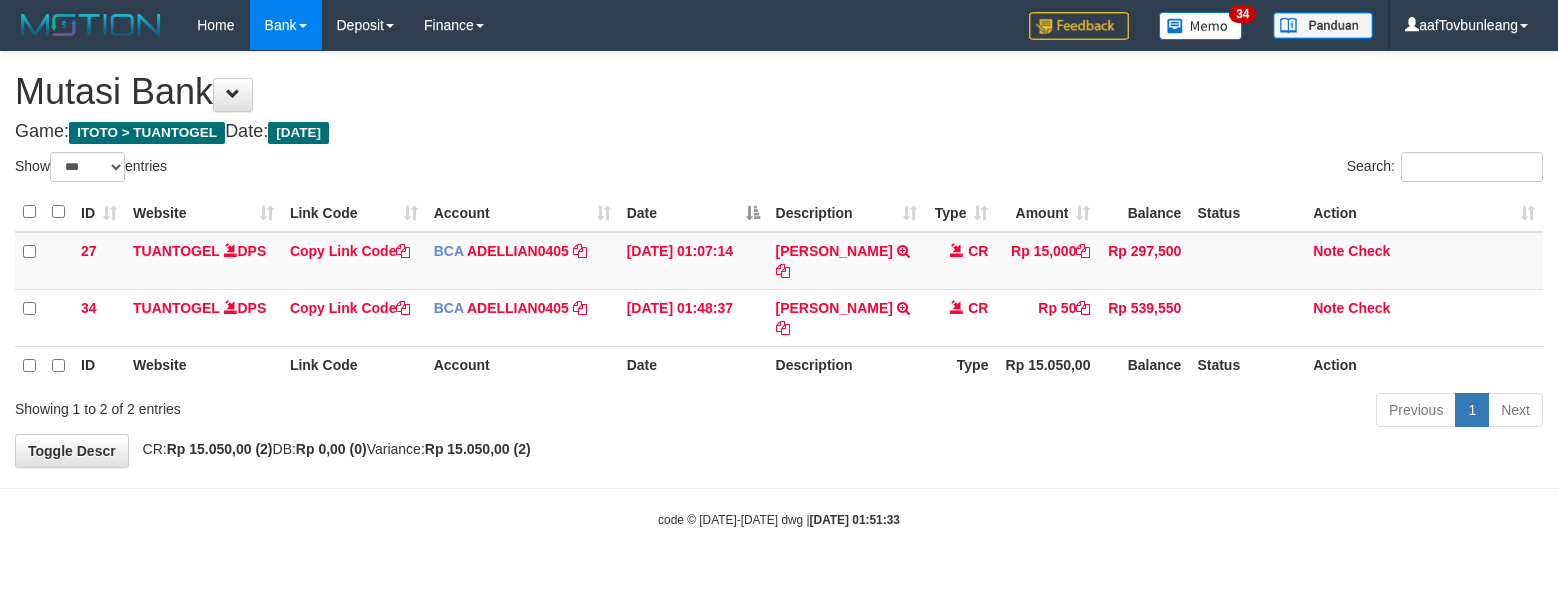 select on "***" 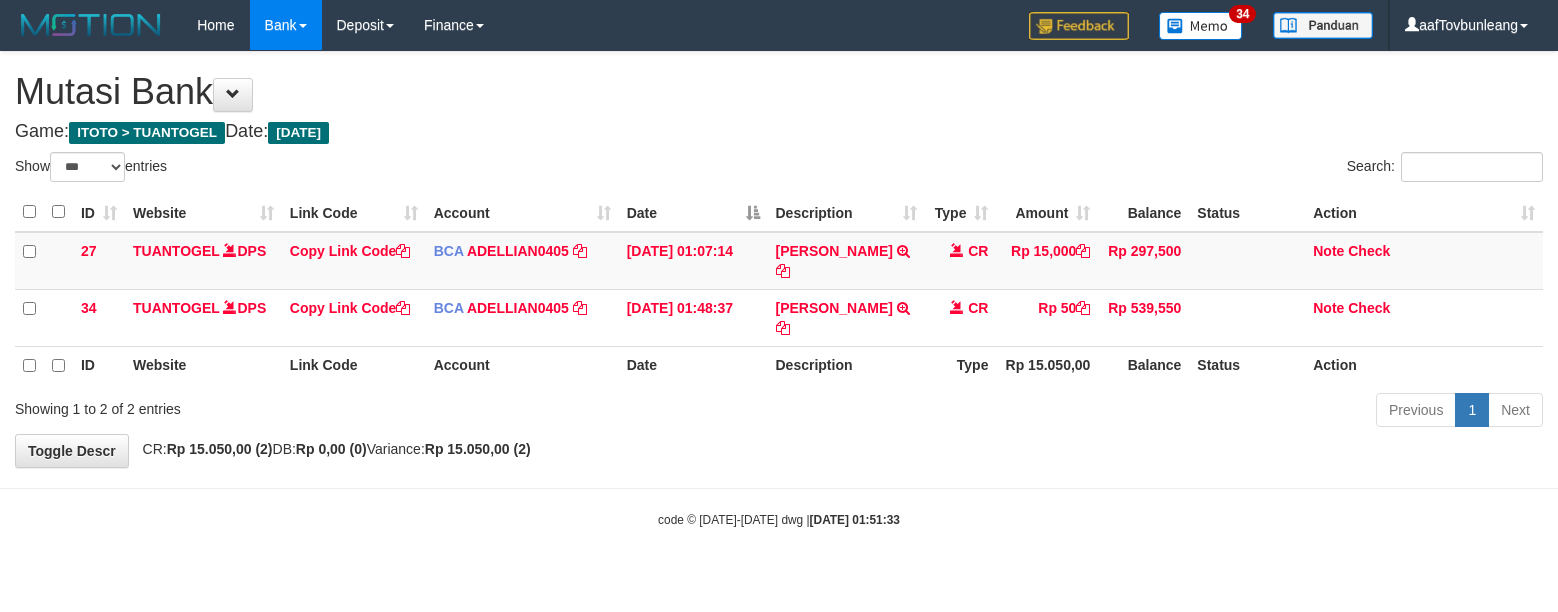 scroll, scrollTop: 0, scrollLeft: 0, axis: both 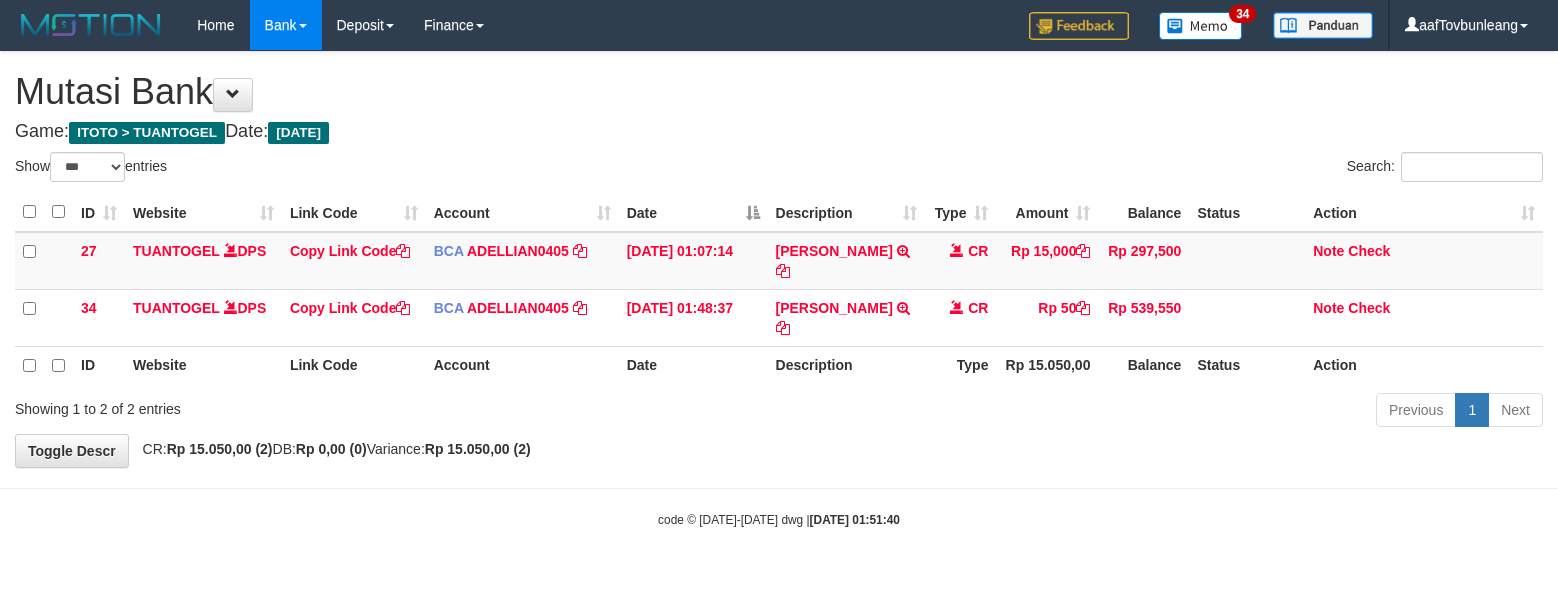 select on "***" 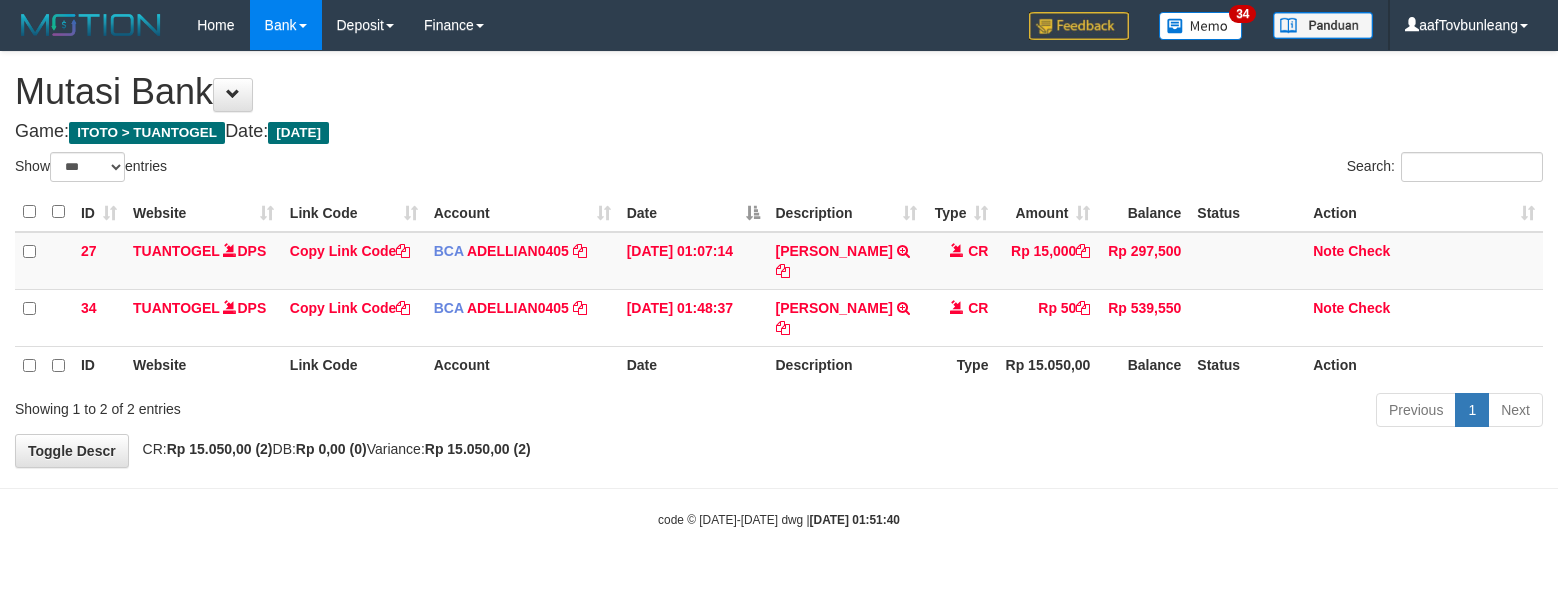 scroll, scrollTop: 0, scrollLeft: 0, axis: both 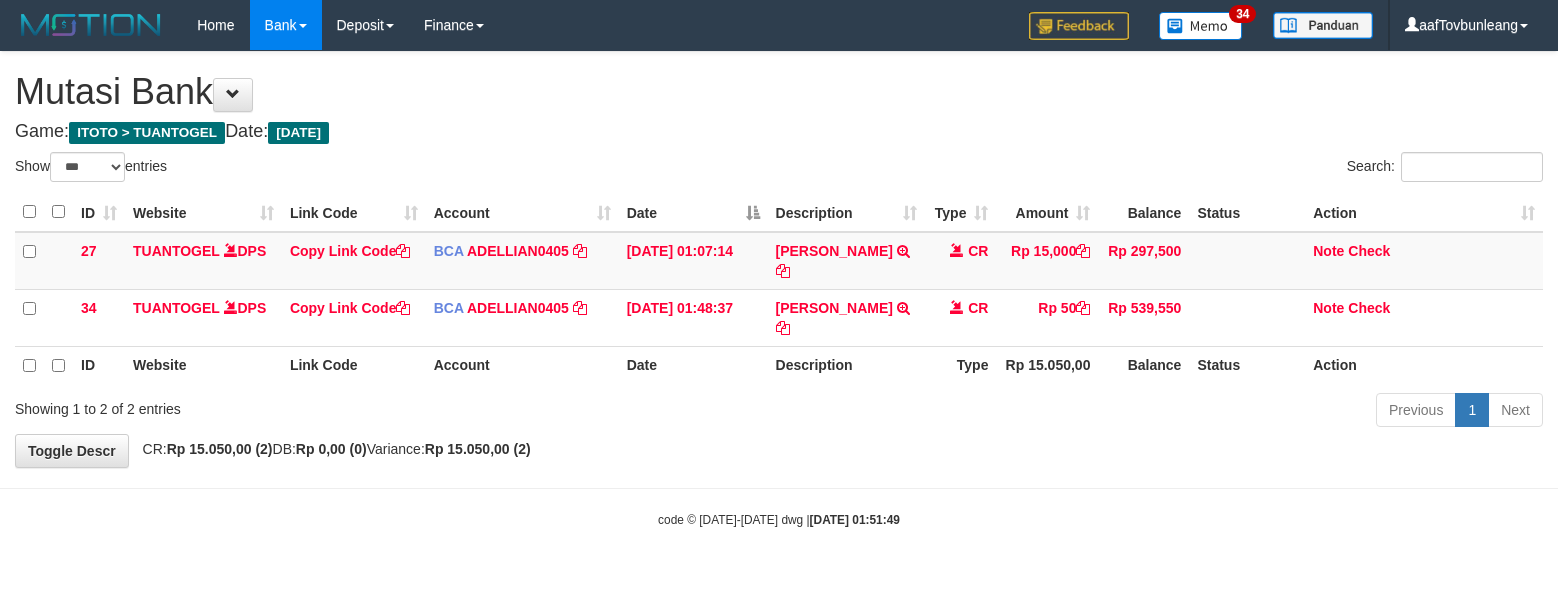 select on "***" 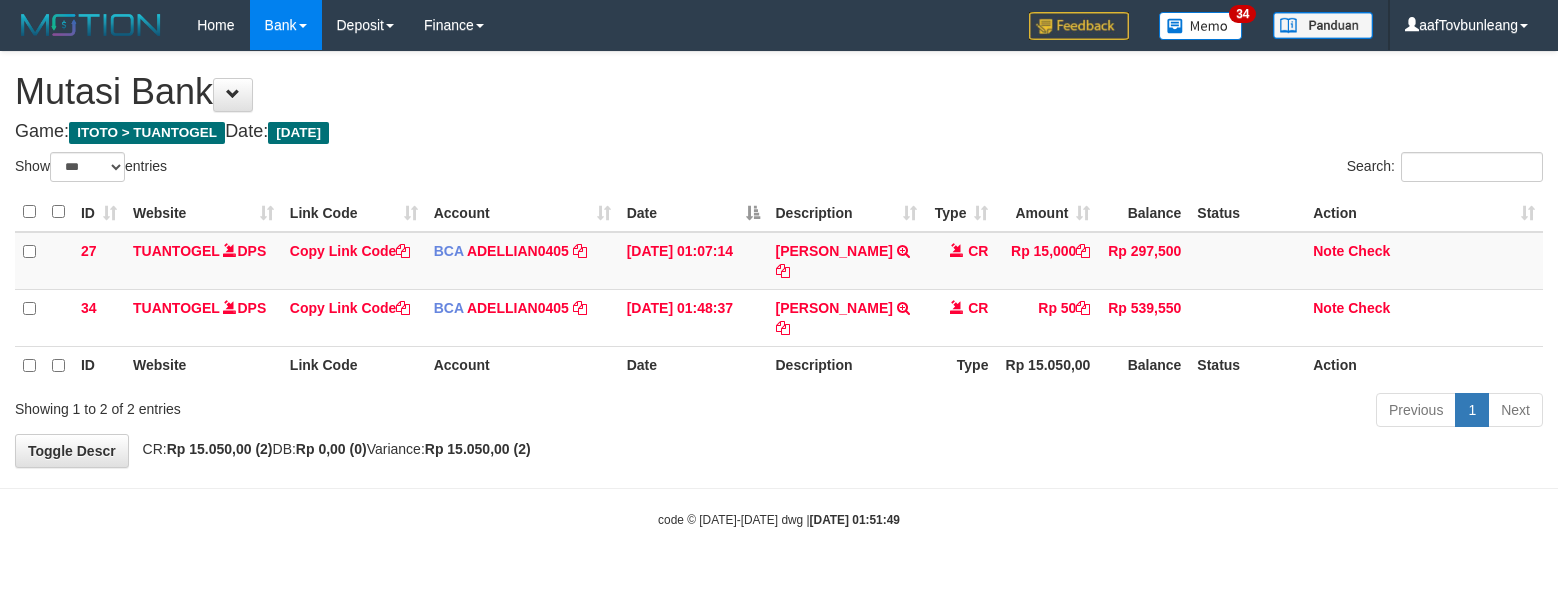 scroll, scrollTop: 0, scrollLeft: 0, axis: both 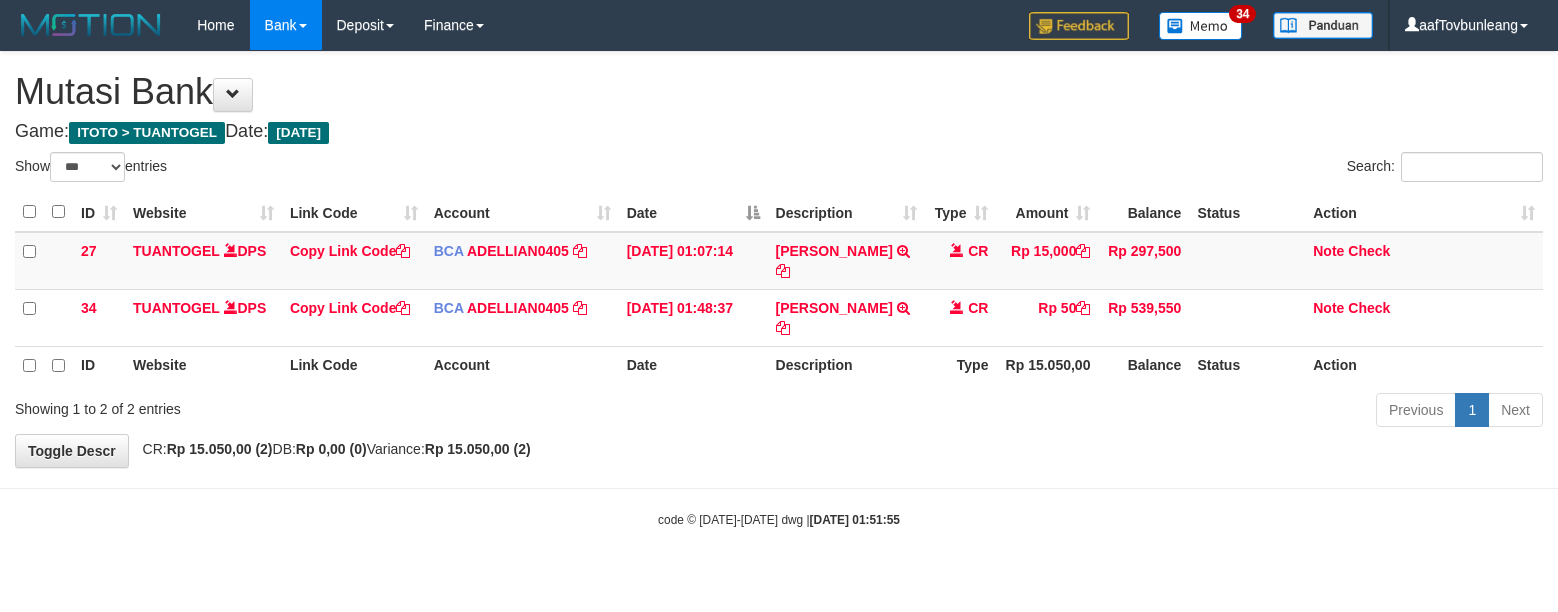 select on "***" 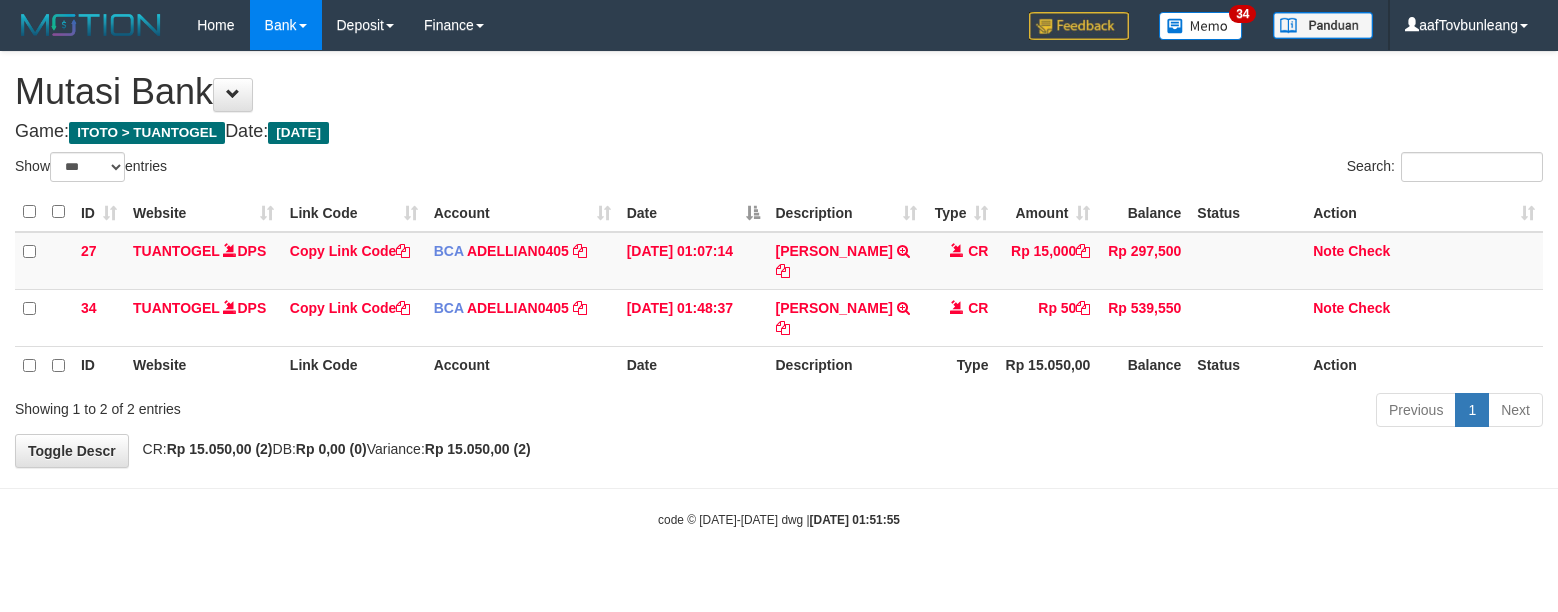scroll, scrollTop: 0, scrollLeft: 0, axis: both 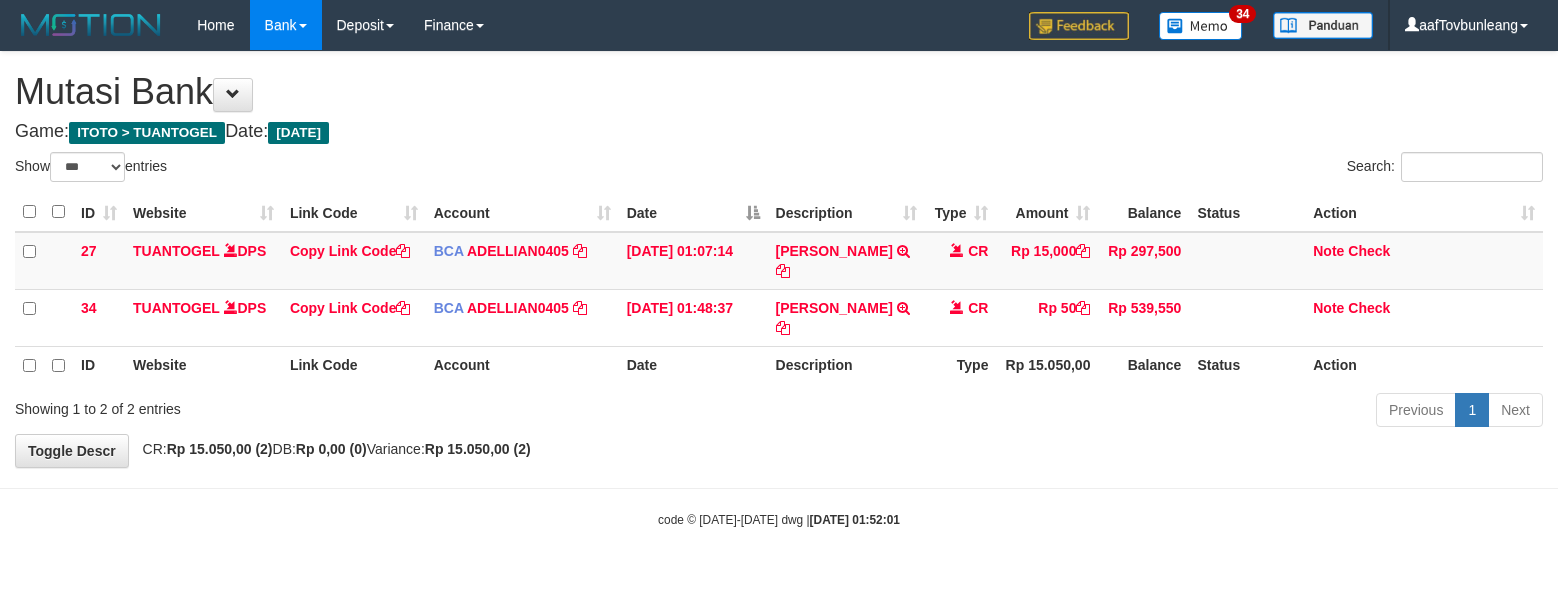 select on "***" 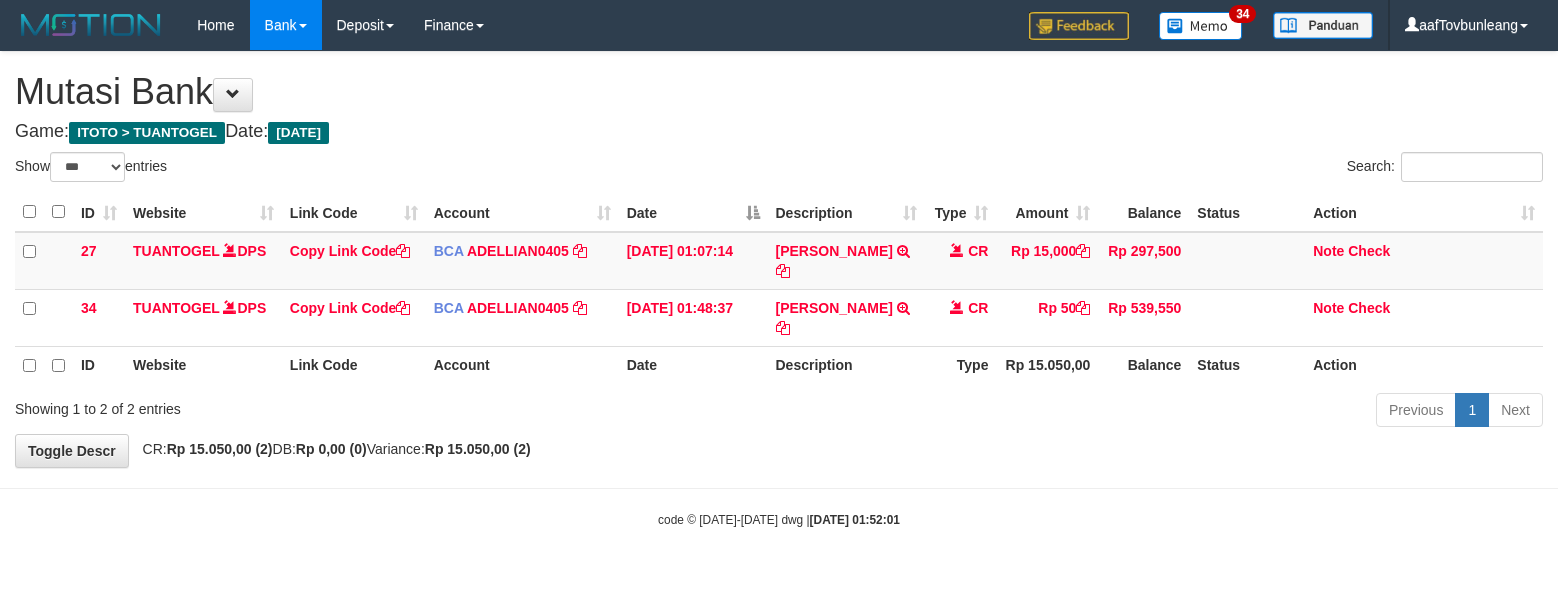 scroll, scrollTop: 0, scrollLeft: 0, axis: both 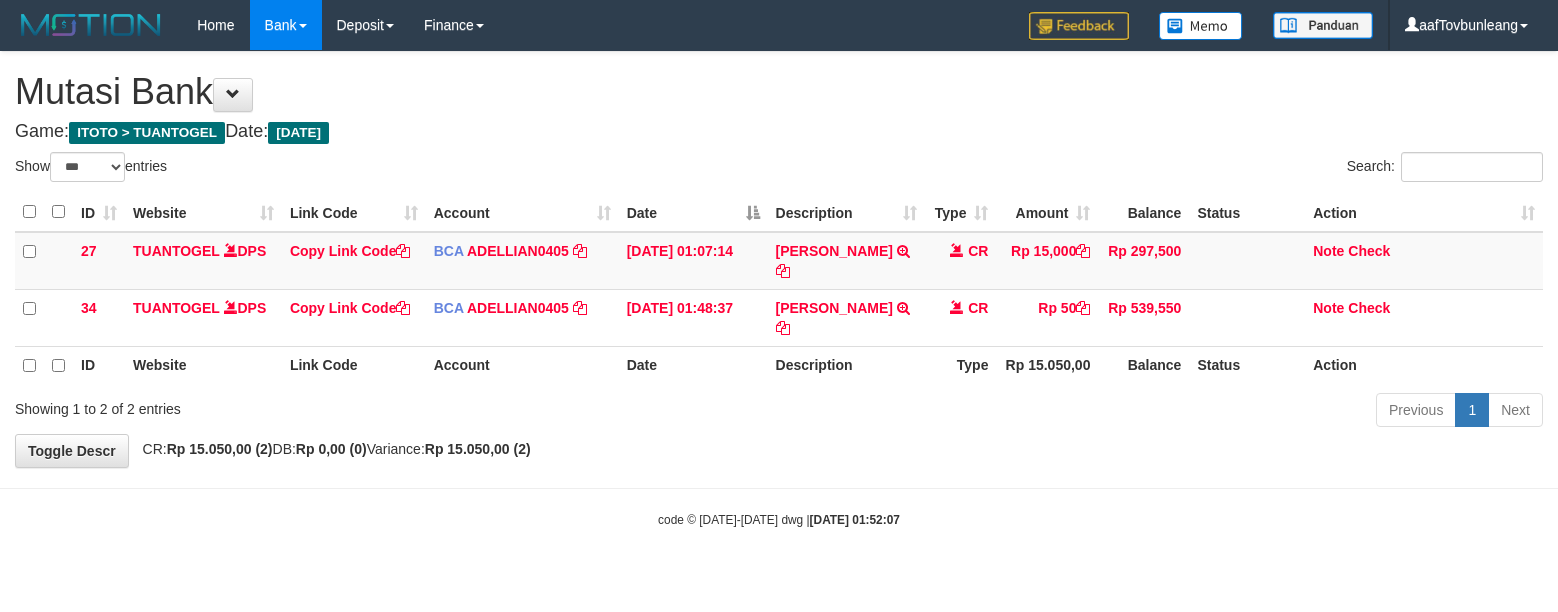 select on "***" 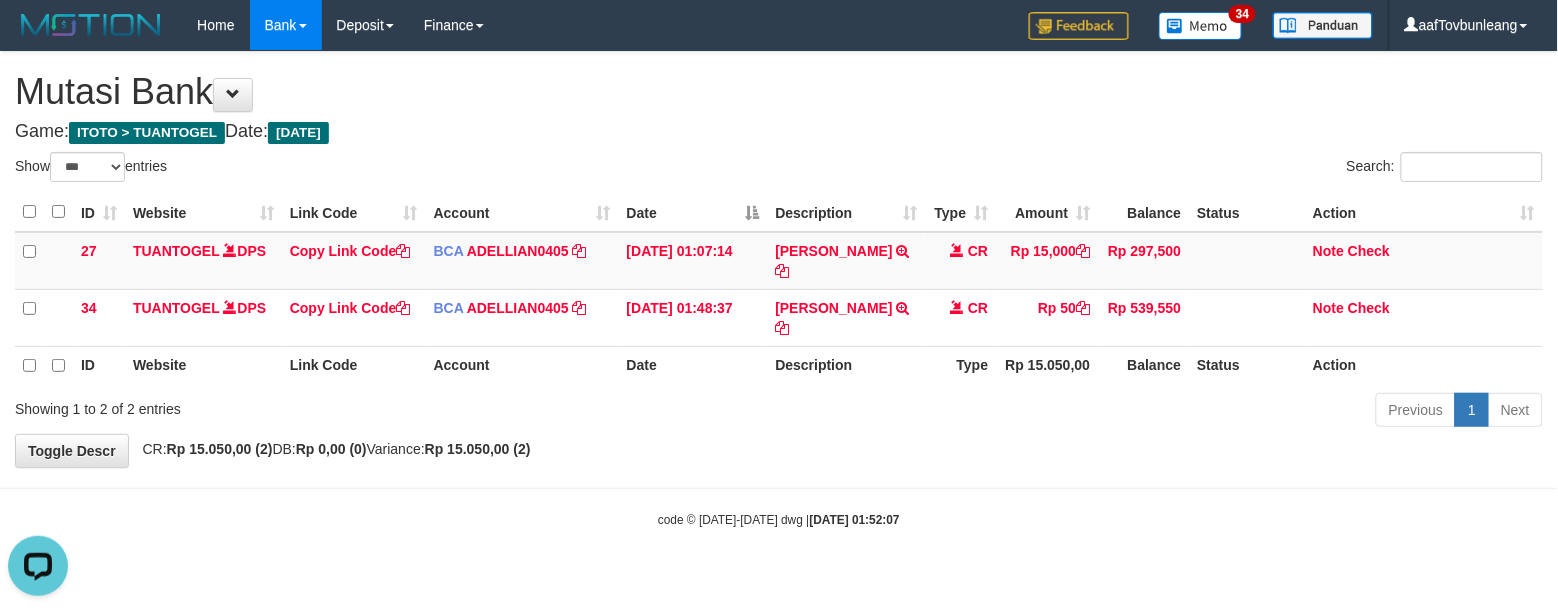 scroll, scrollTop: 0, scrollLeft: 0, axis: both 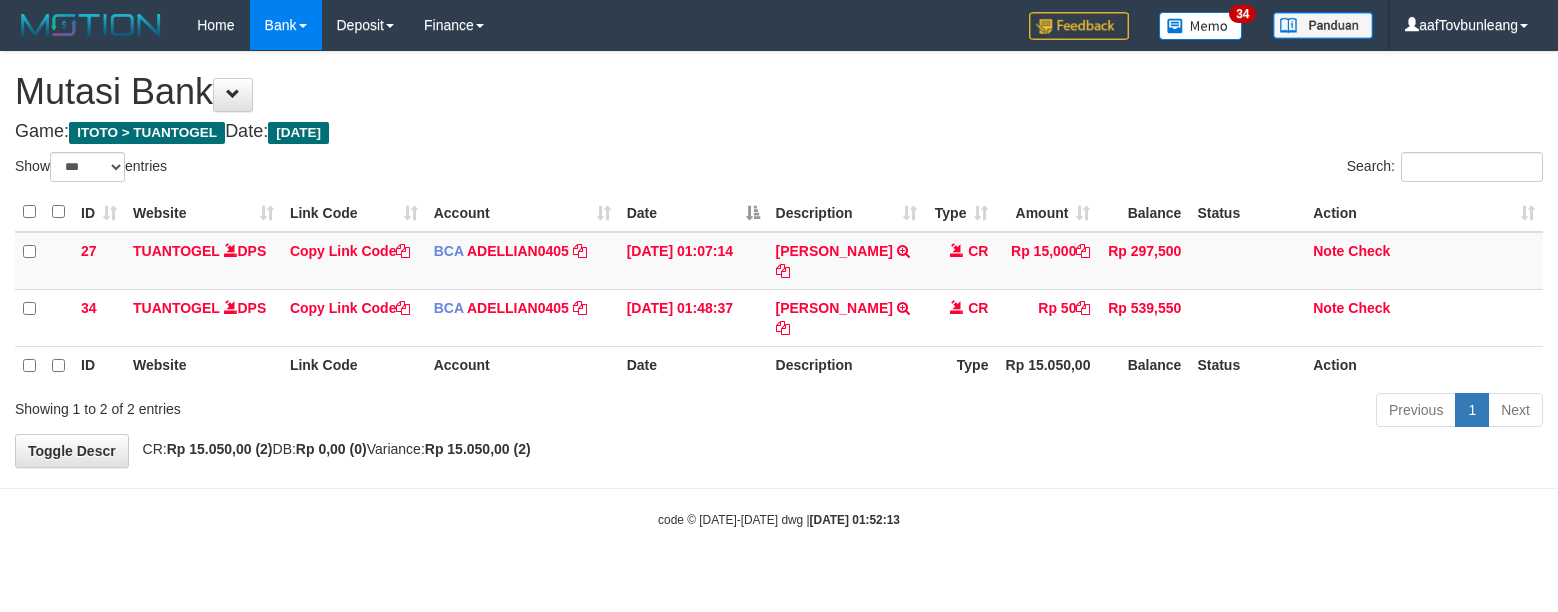 select on "***" 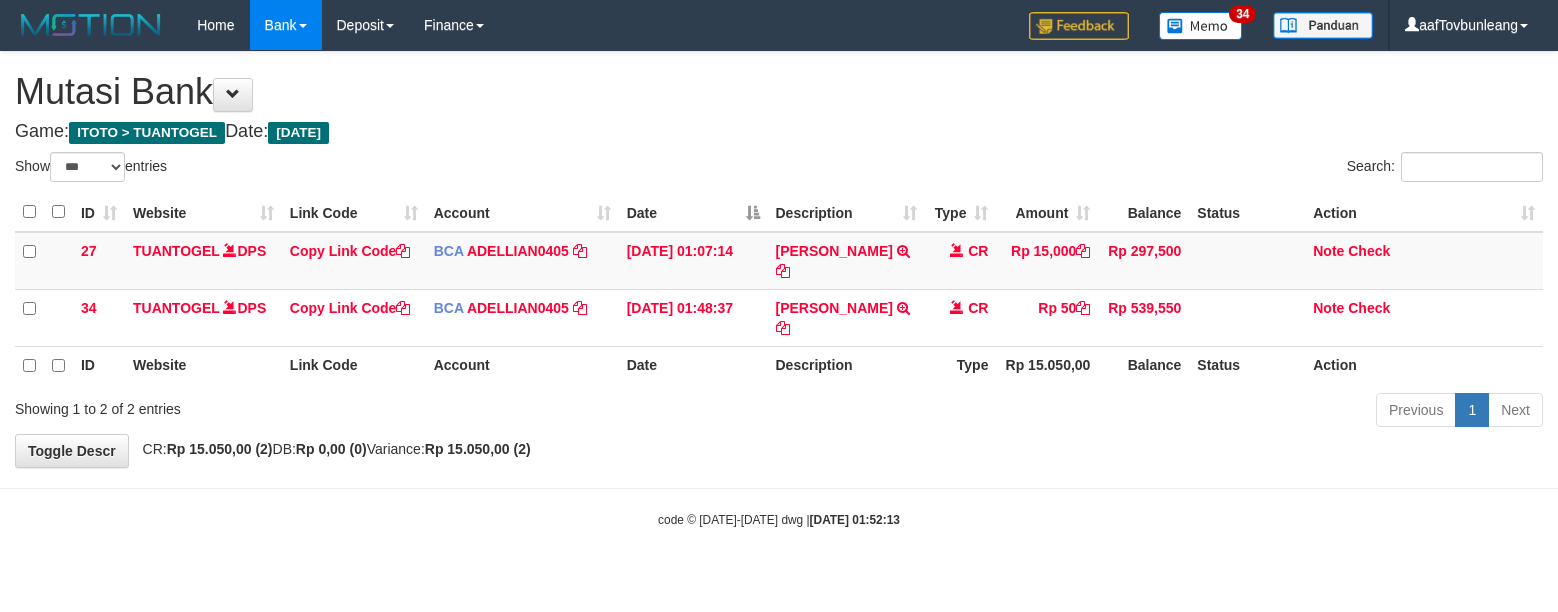scroll, scrollTop: 0, scrollLeft: 0, axis: both 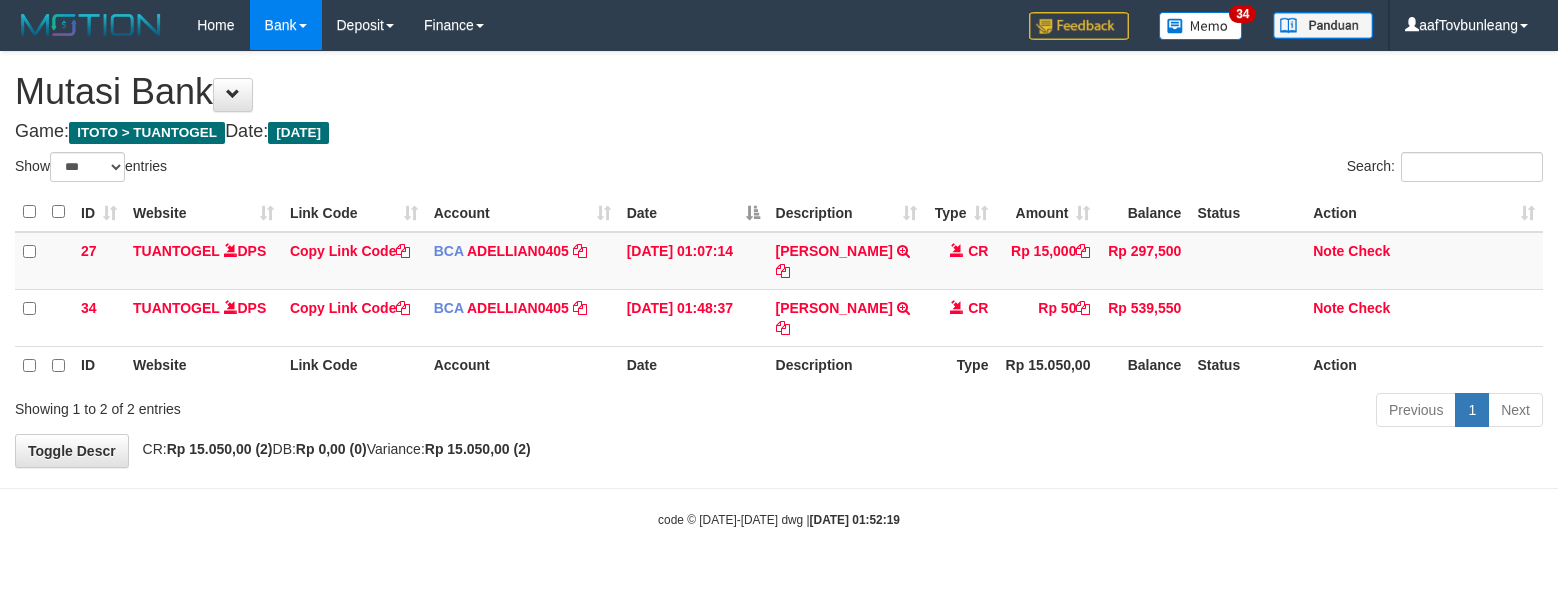select on "***" 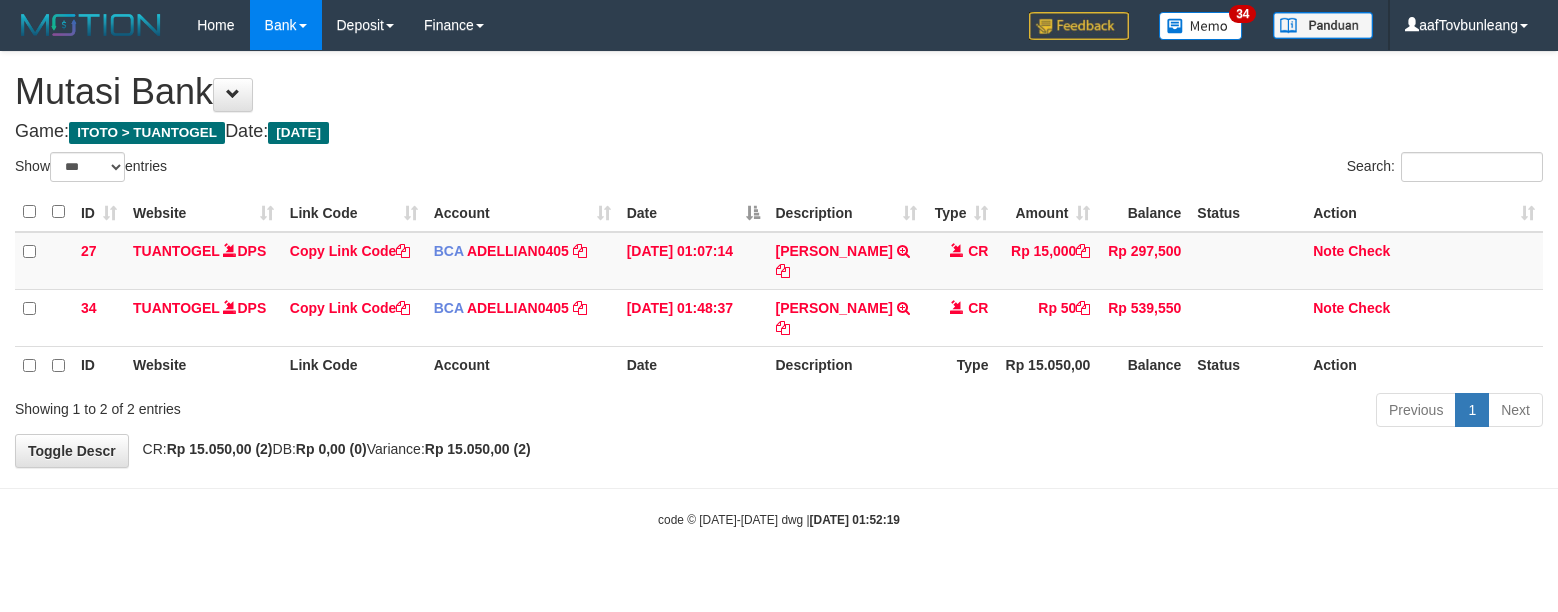 scroll, scrollTop: 0, scrollLeft: 0, axis: both 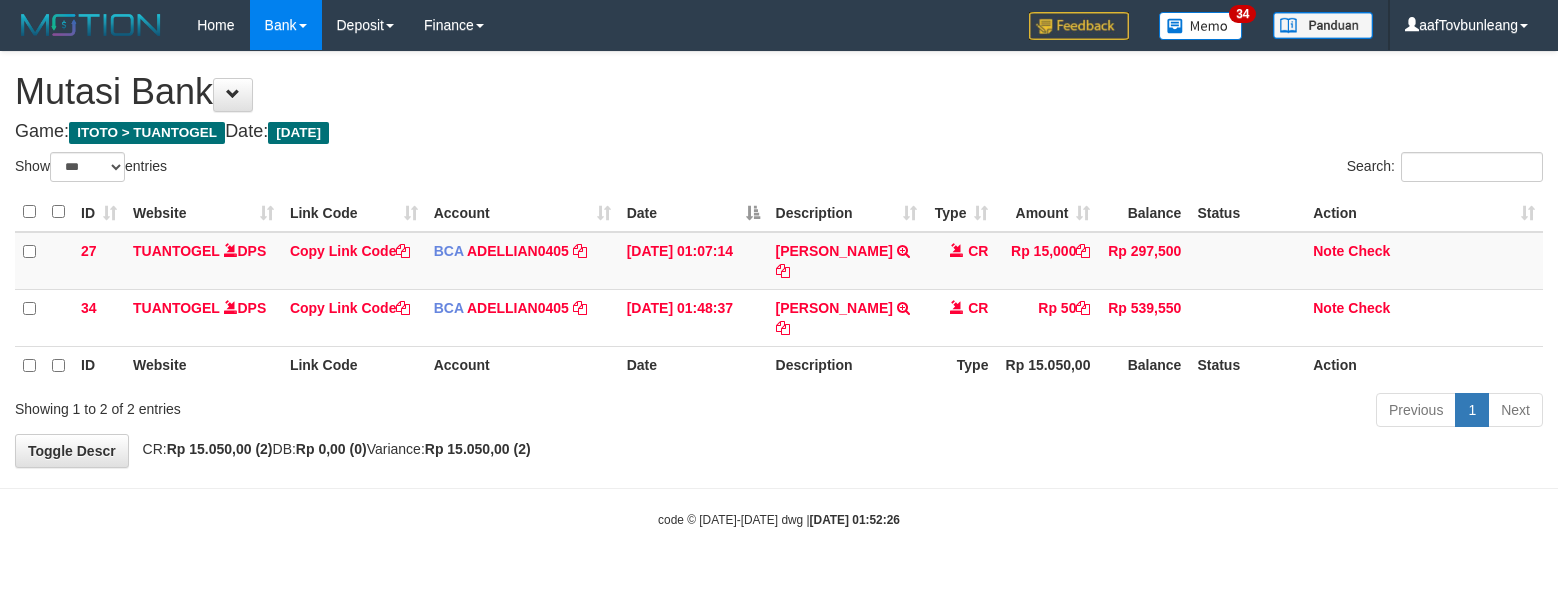 select on "***" 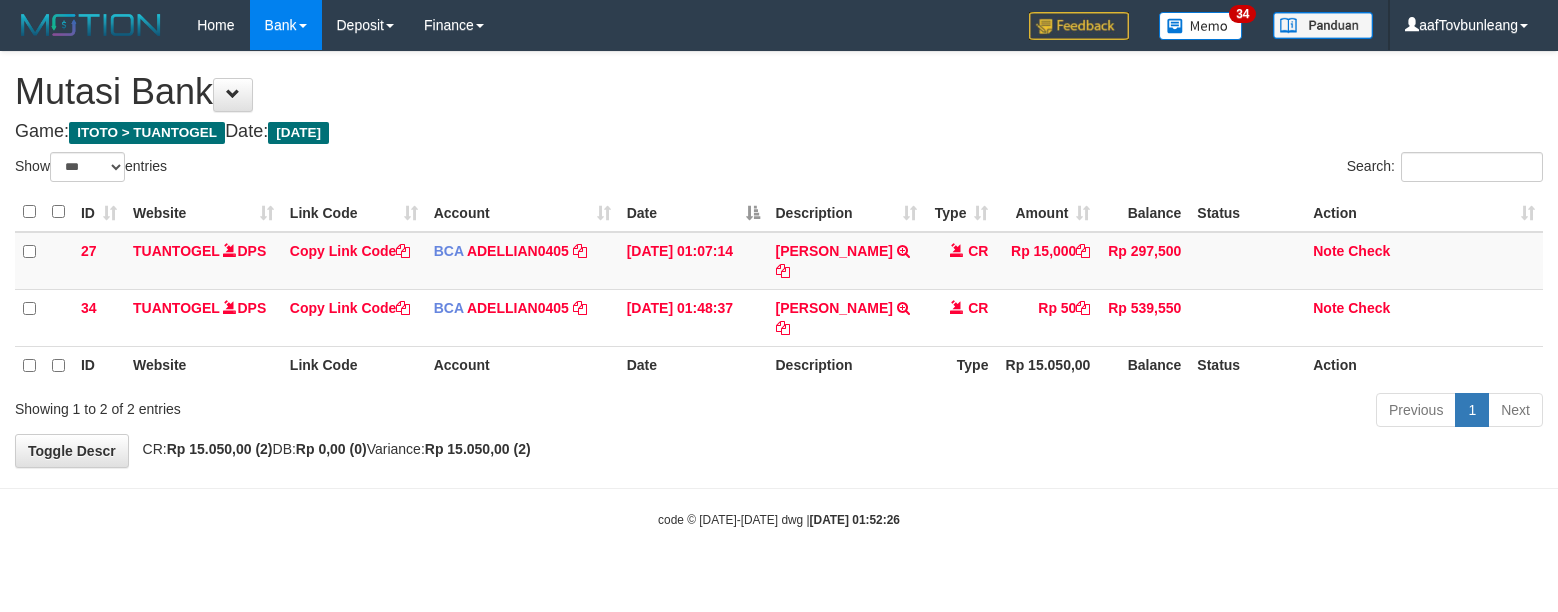 scroll, scrollTop: 0, scrollLeft: 0, axis: both 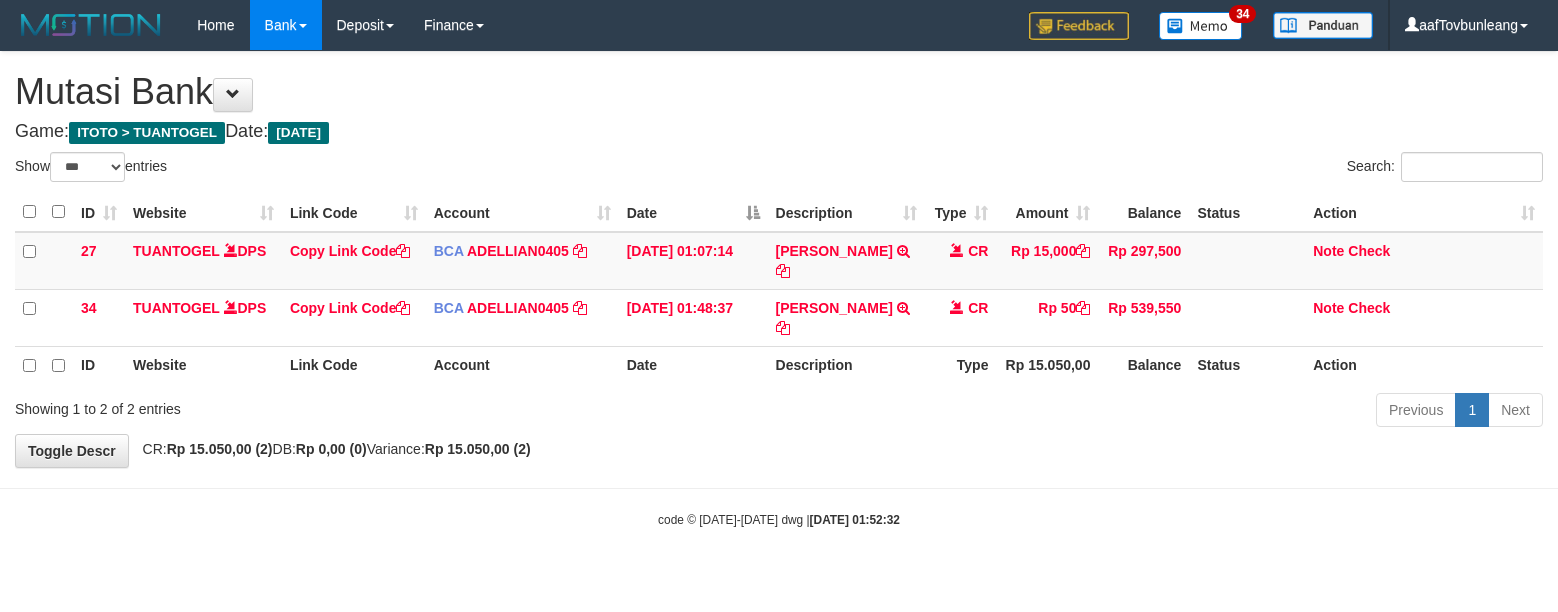 select on "***" 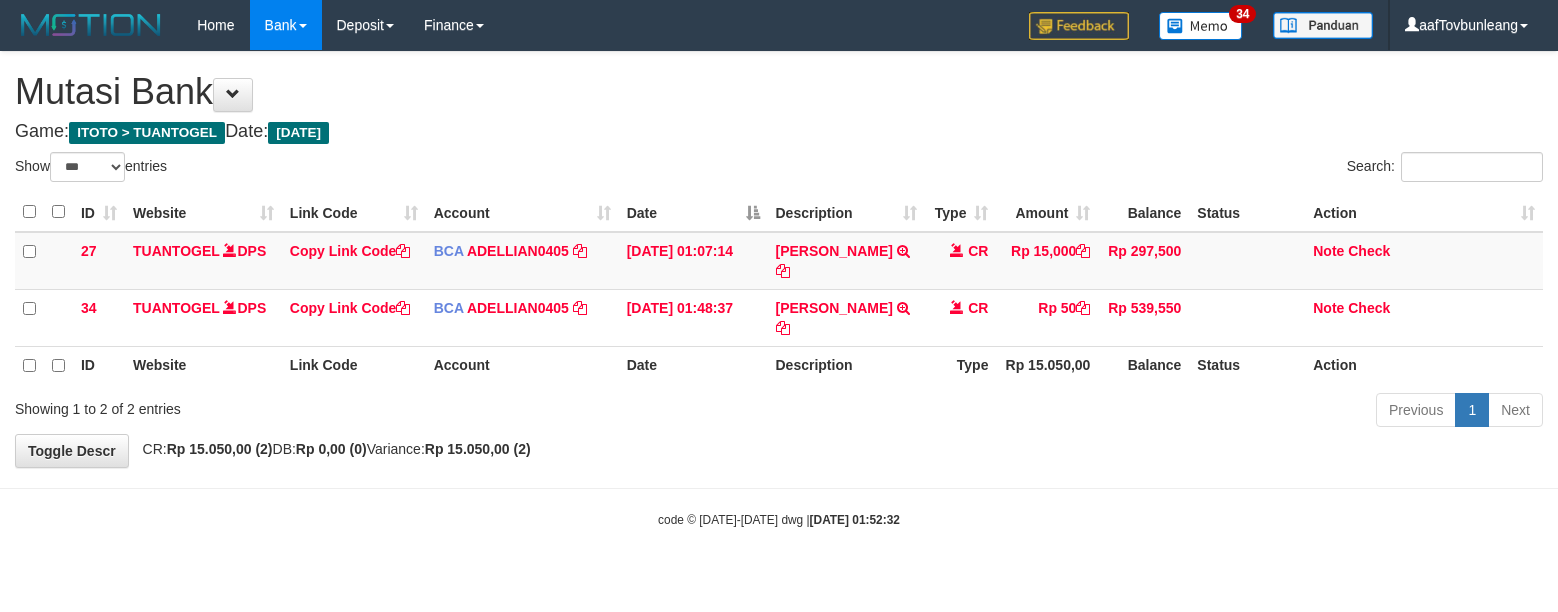 scroll, scrollTop: 0, scrollLeft: 0, axis: both 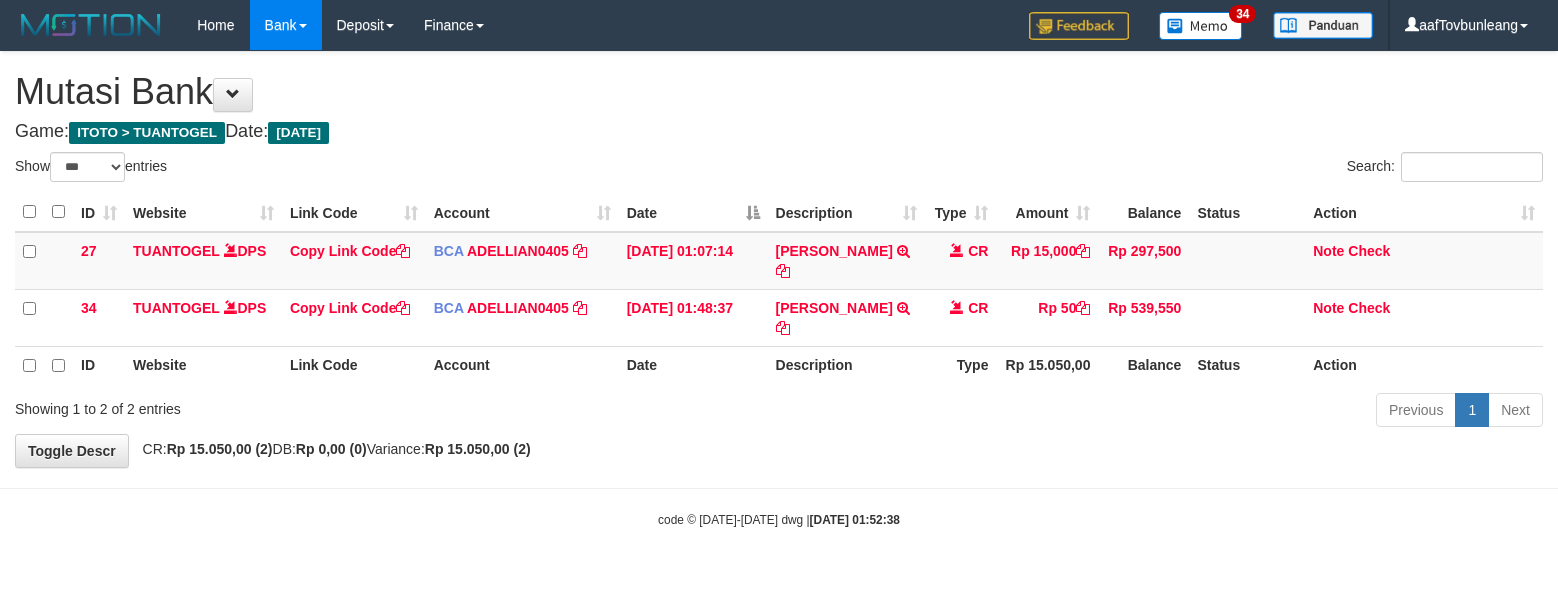 select on "***" 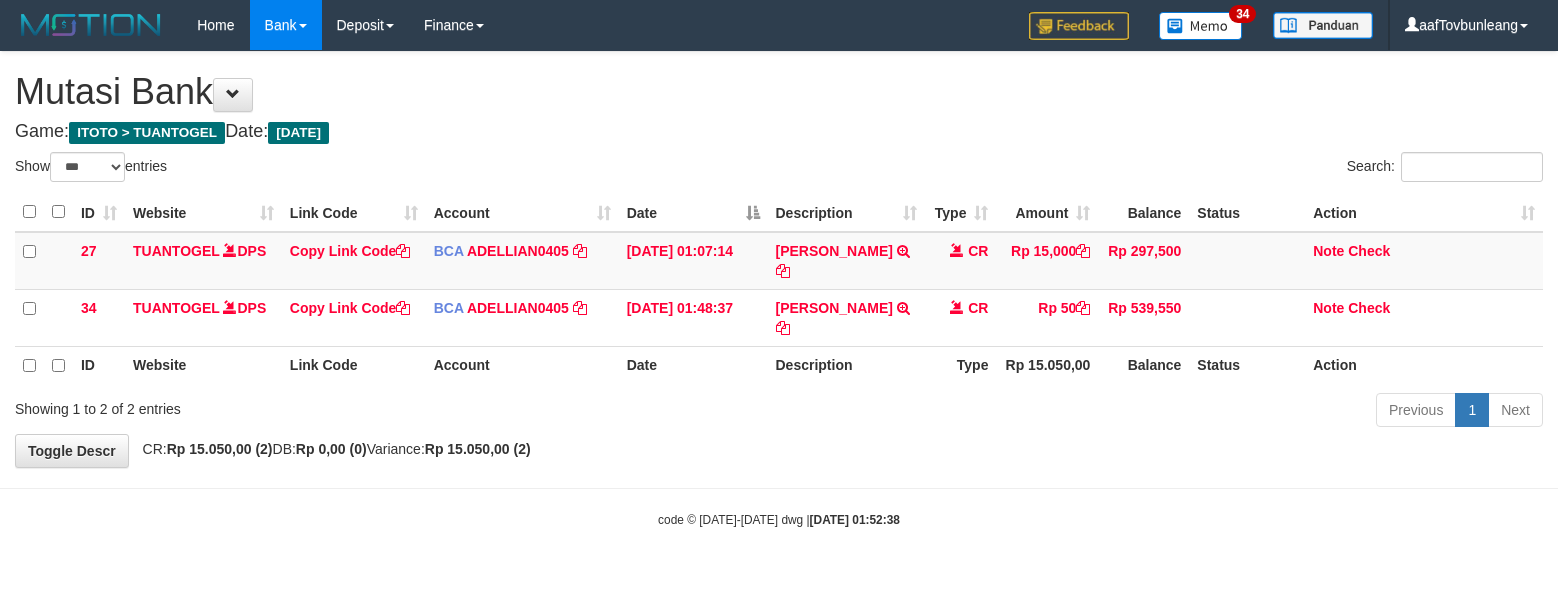 scroll, scrollTop: 0, scrollLeft: 0, axis: both 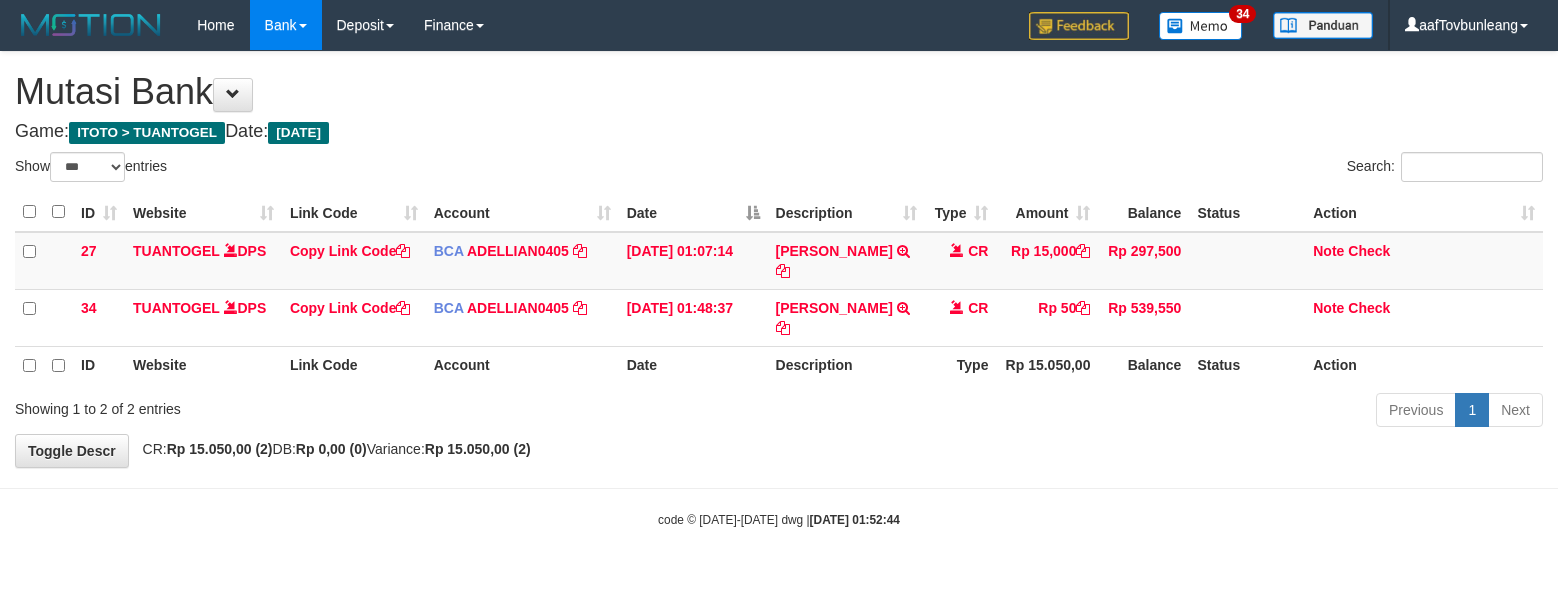 select on "***" 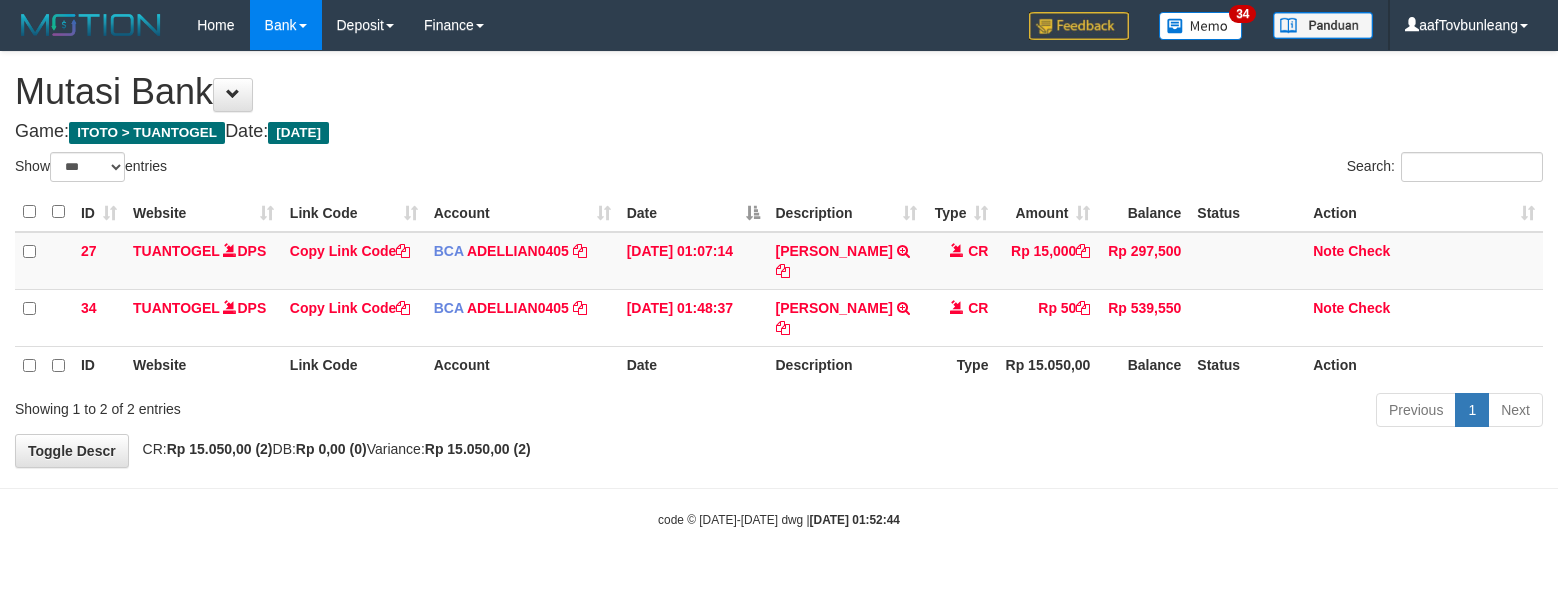 scroll, scrollTop: 0, scrollLeft: 0, axis: both 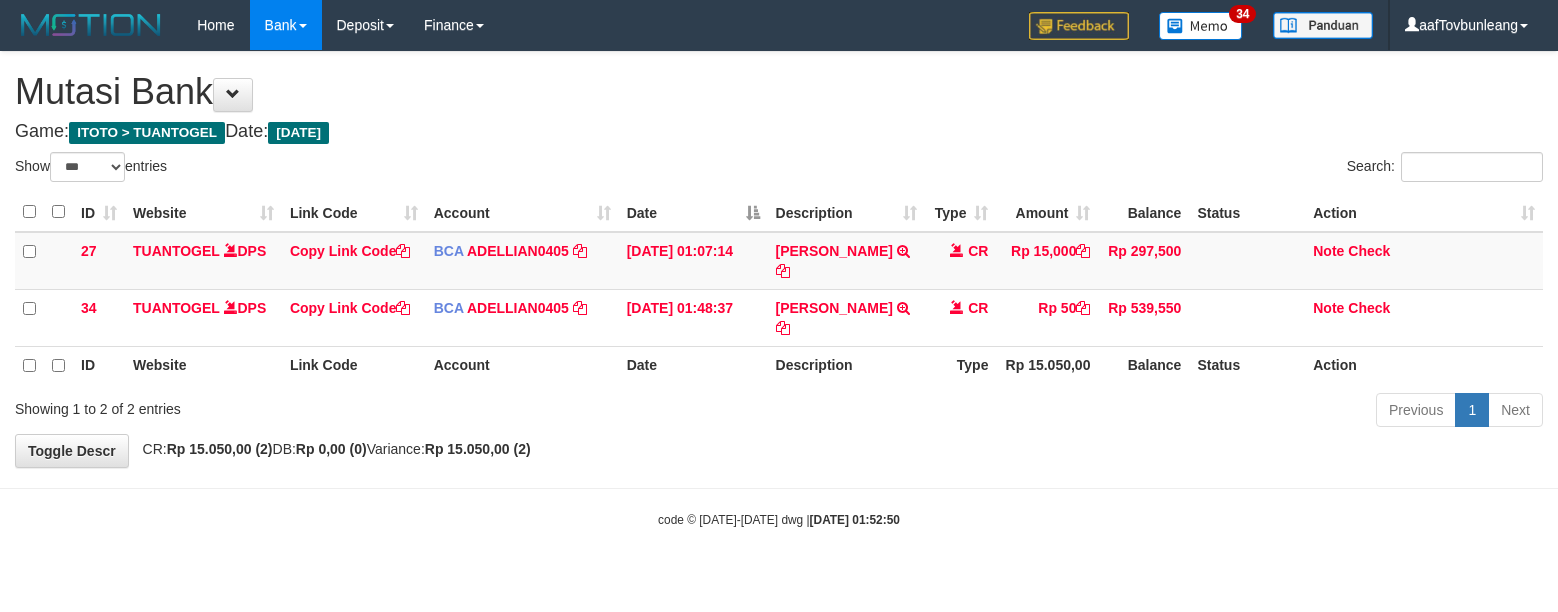 select on "***" 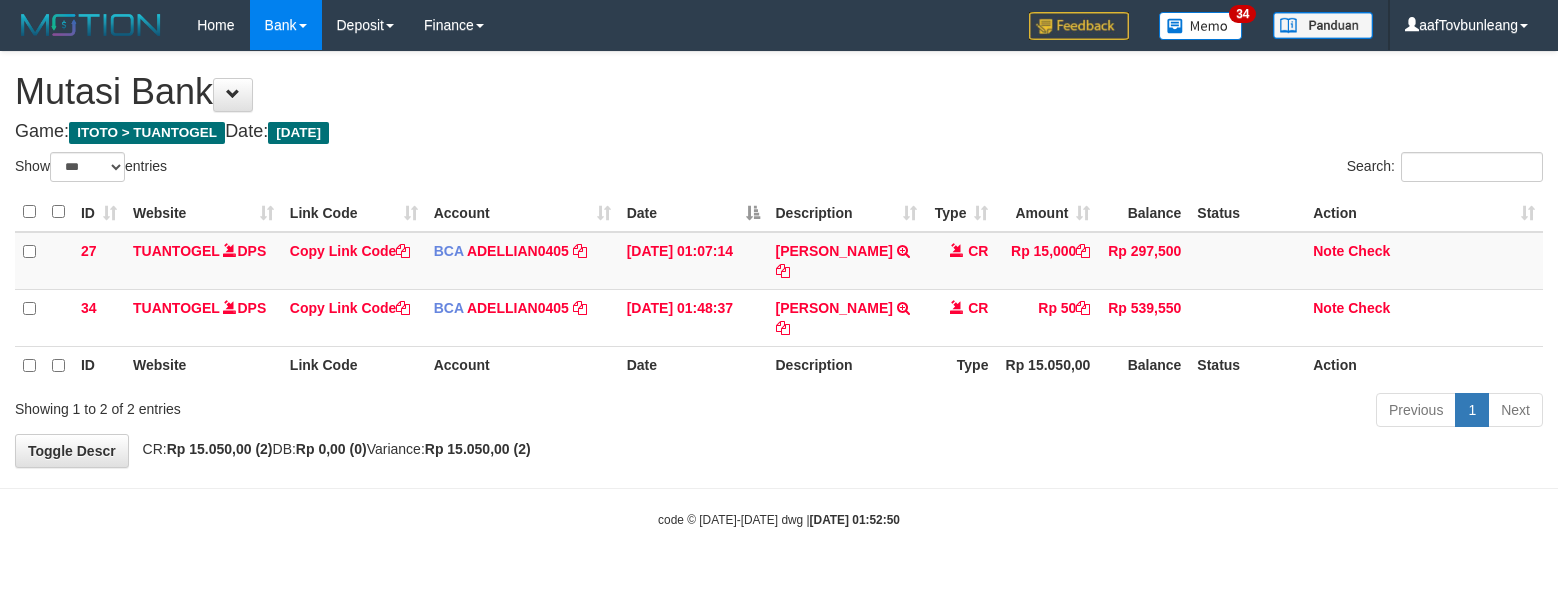 scroll, scrollTop: 0, scrollLeft: 0, axis: both 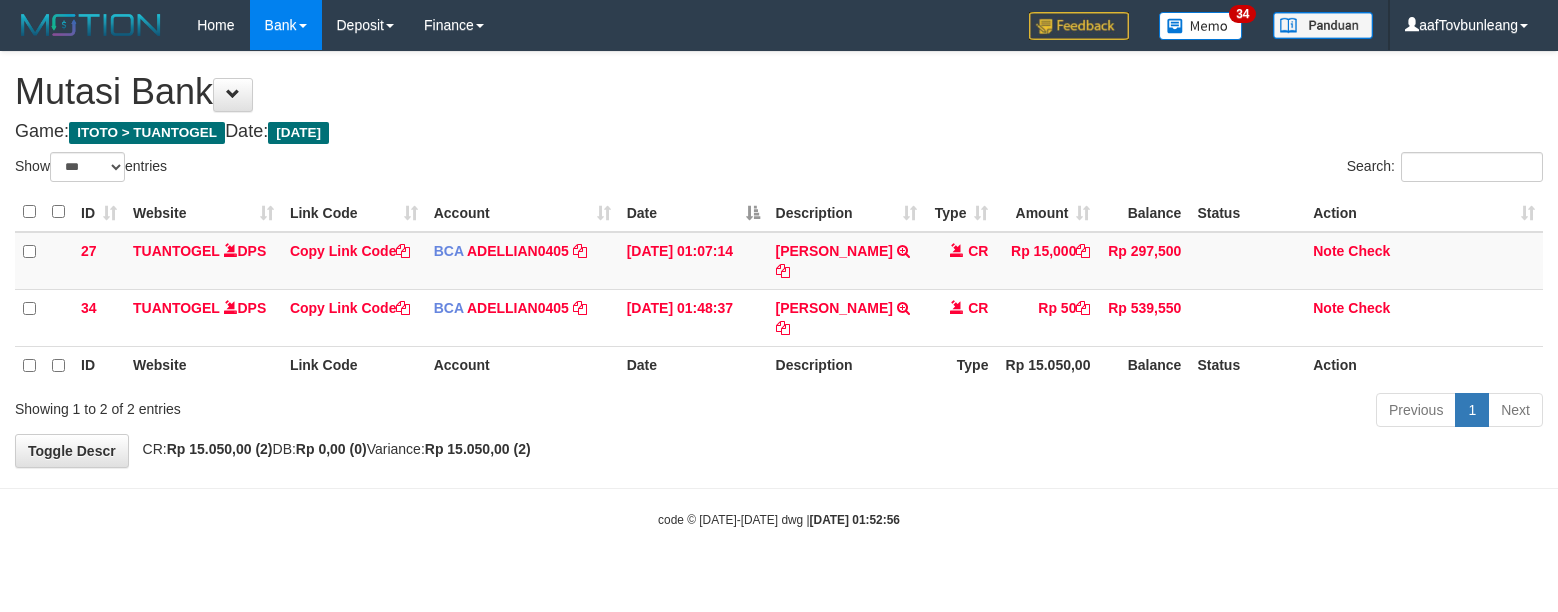 select on "***" 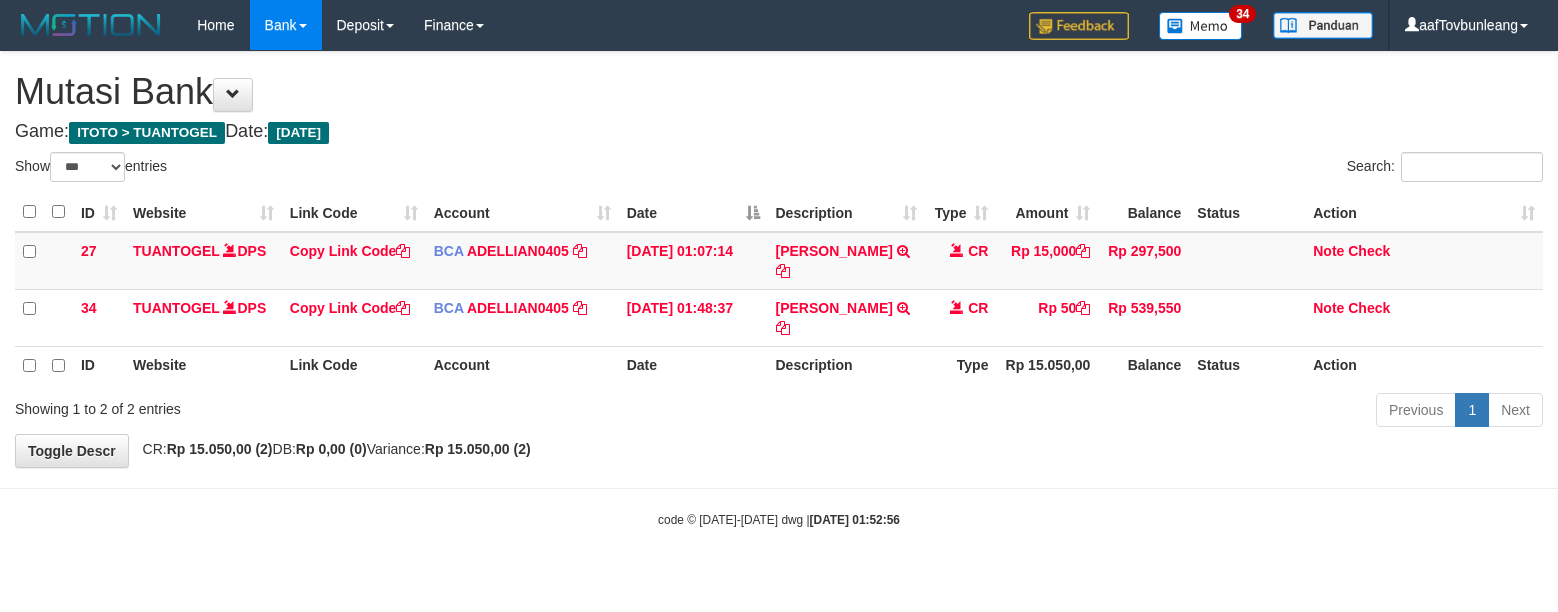 scroll, scrollTop: 0, scrollLeft: 0, axis: both 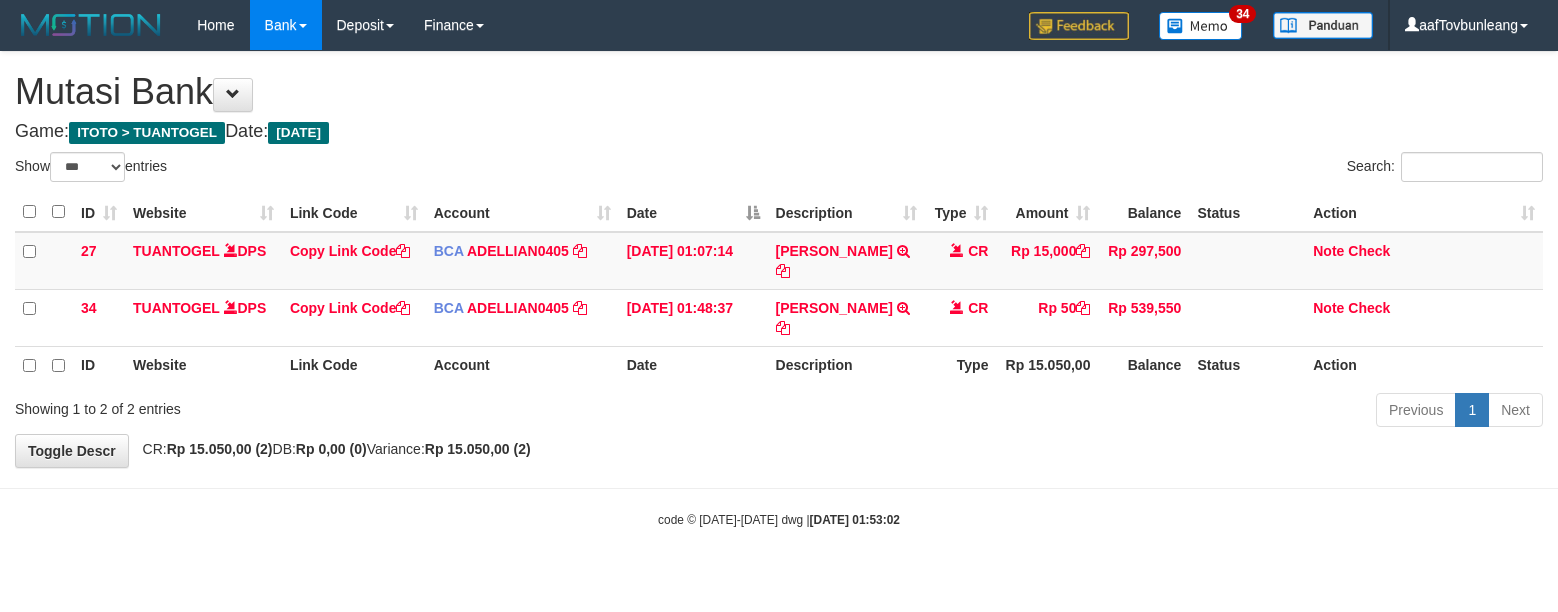 select on "***" 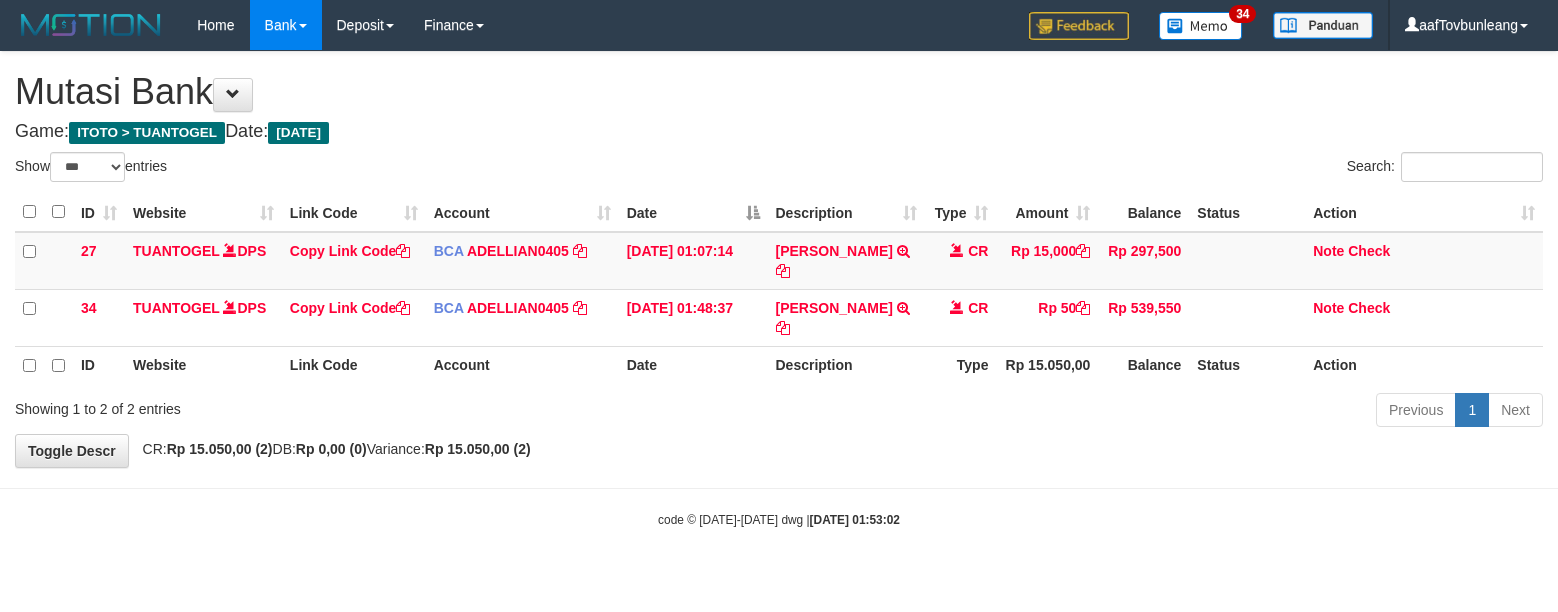 scroll, scrollTop: 0, scrollLeft: 0, axis: both 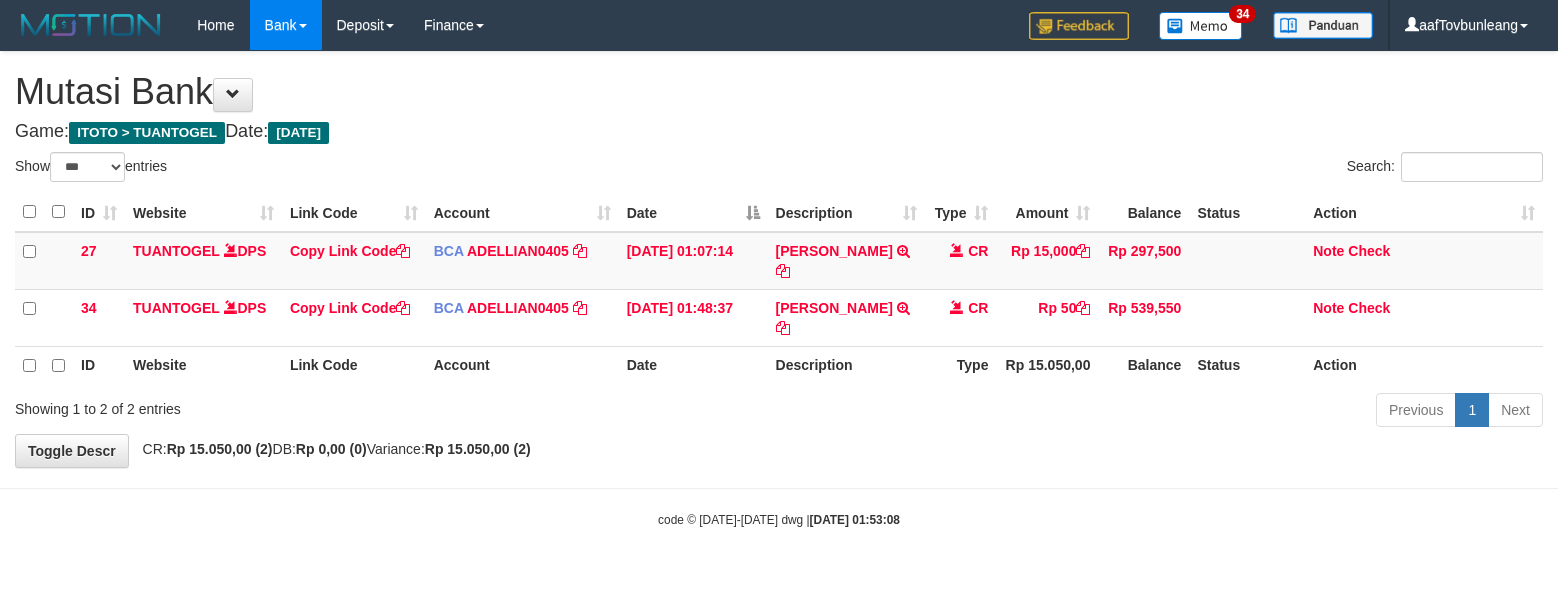 select on "***" 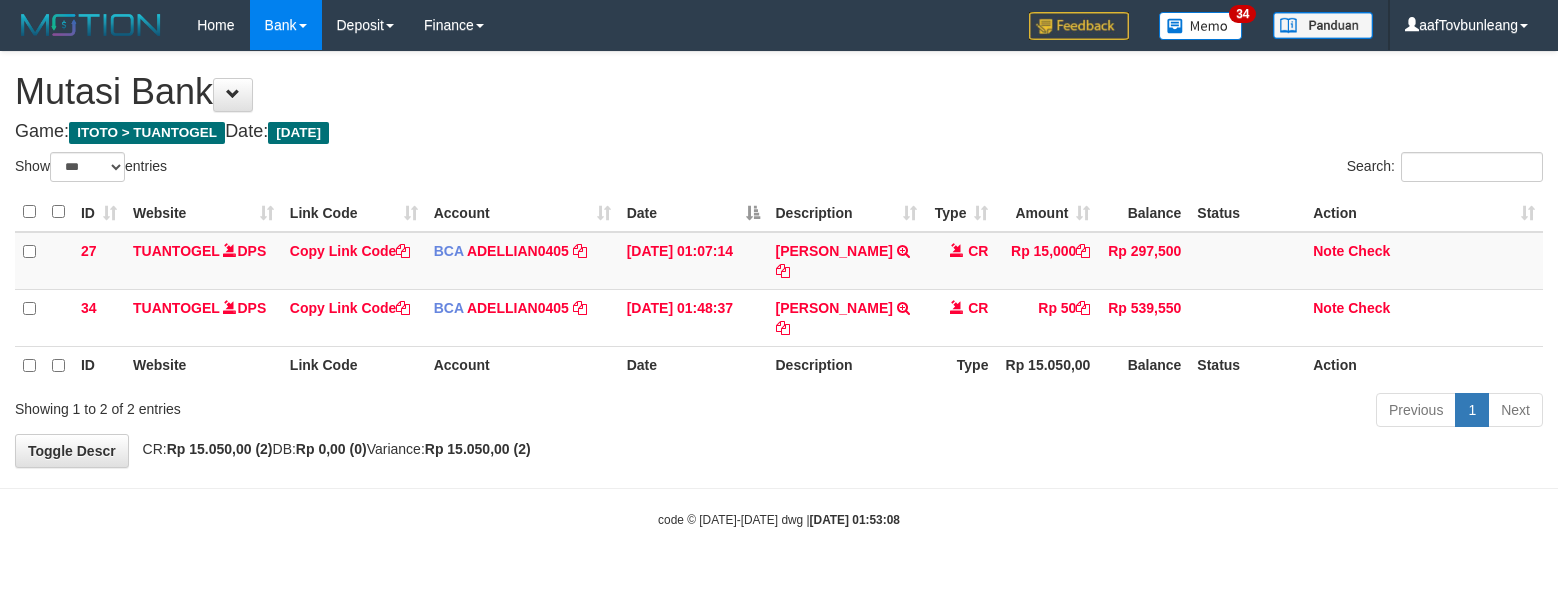 scroll, scrollTop: 0, scrollLeft: 0, axis: both 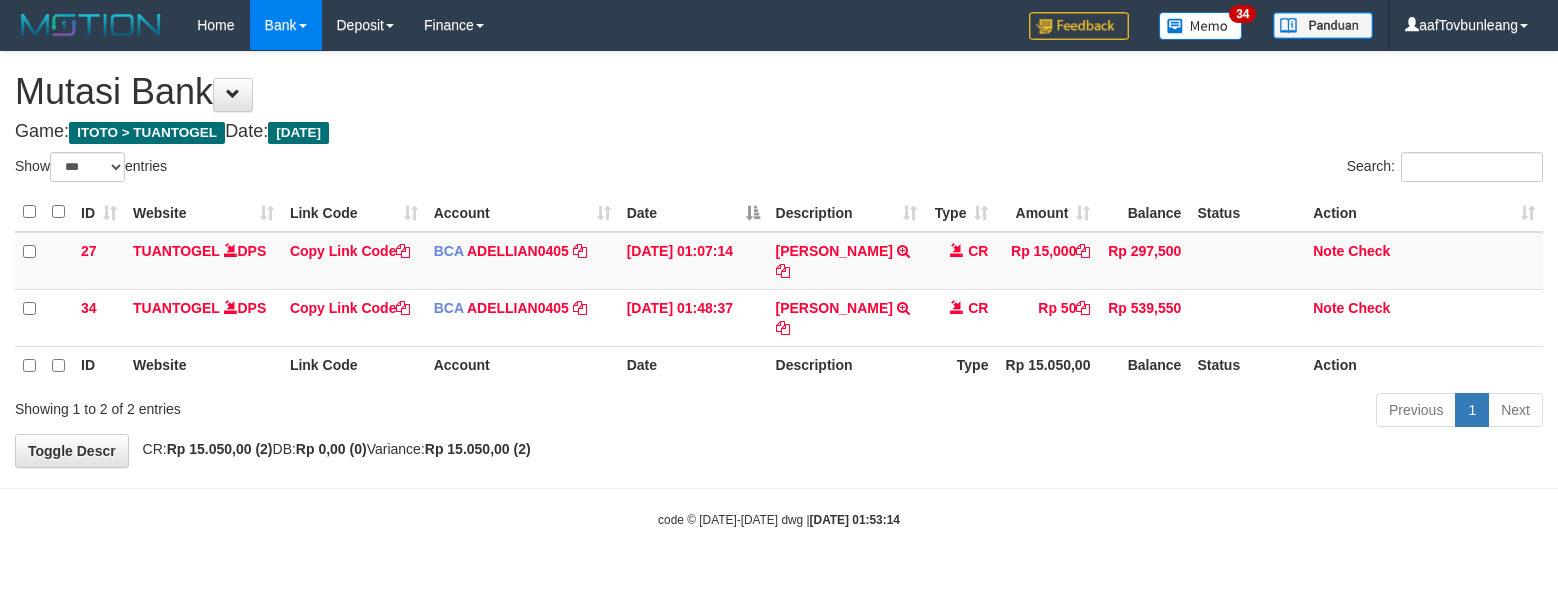 select on "***" 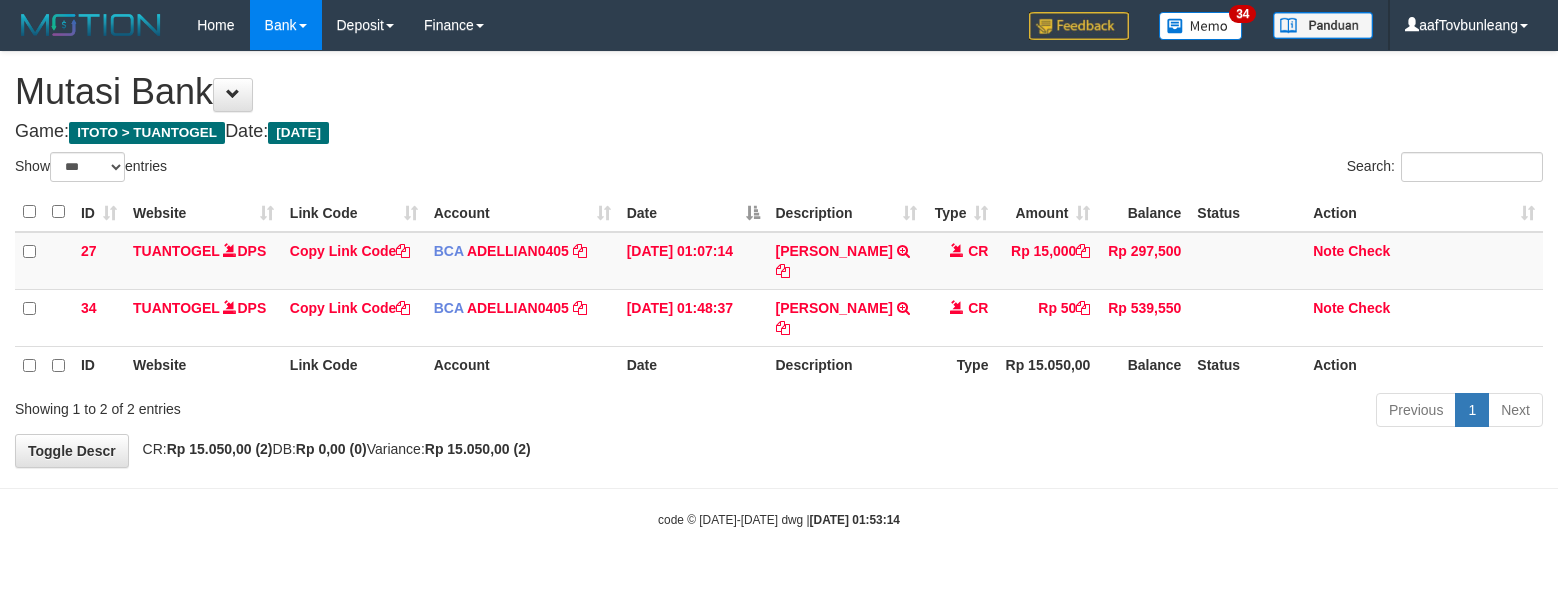 scroll, scrollTop: 0, scrollLeft: 0, axis: both 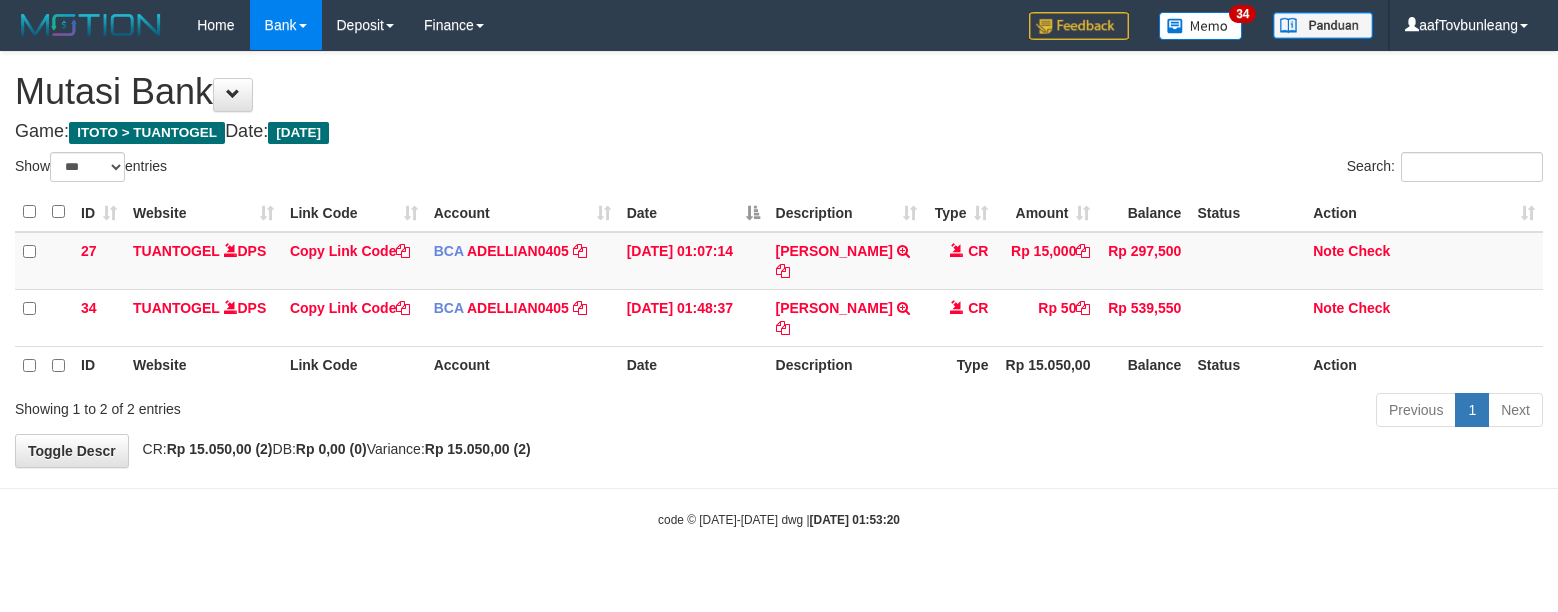 select on "***" 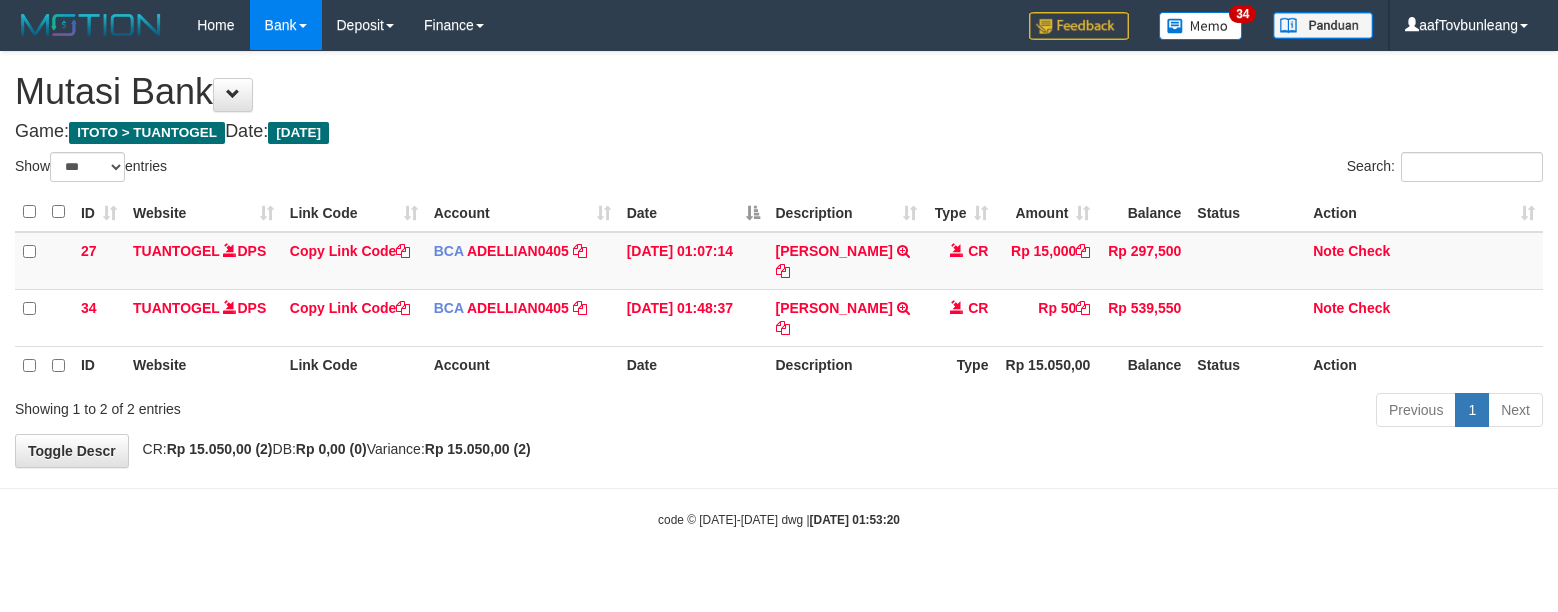 scroll, scrollTop: 0, scrollLeft: 0, axis: both 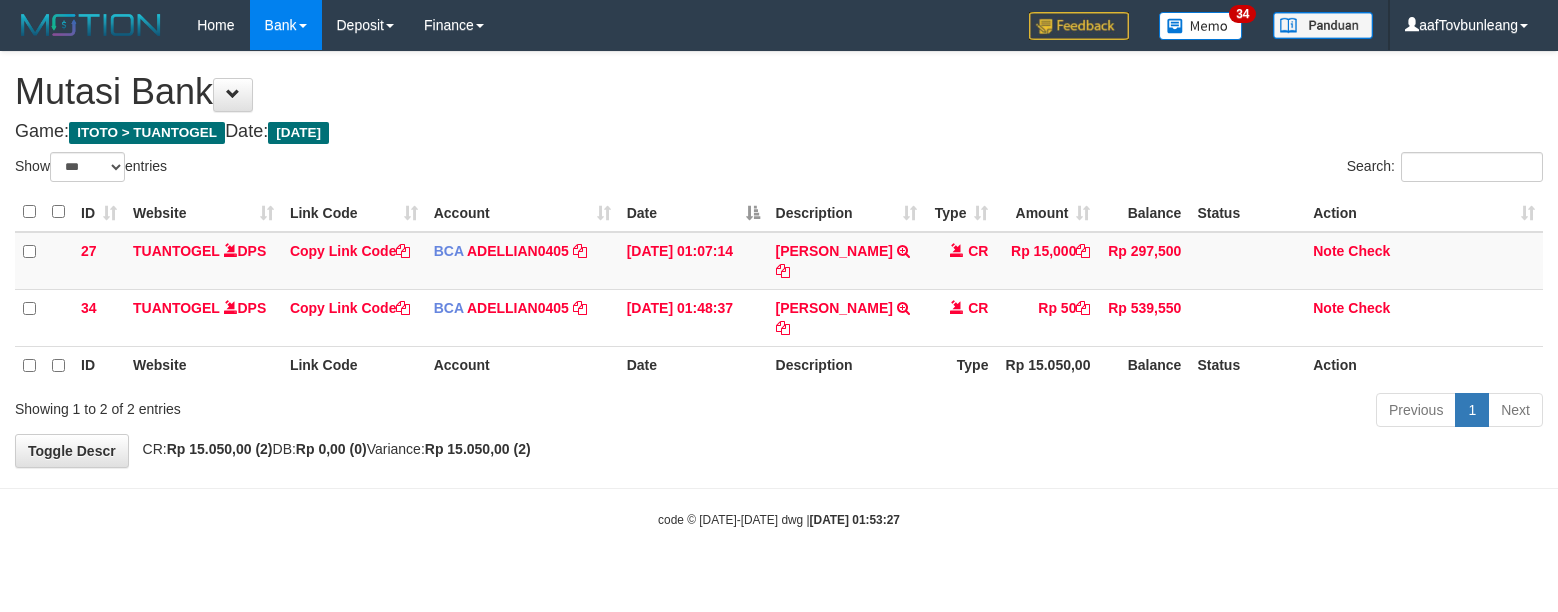 select on "***" 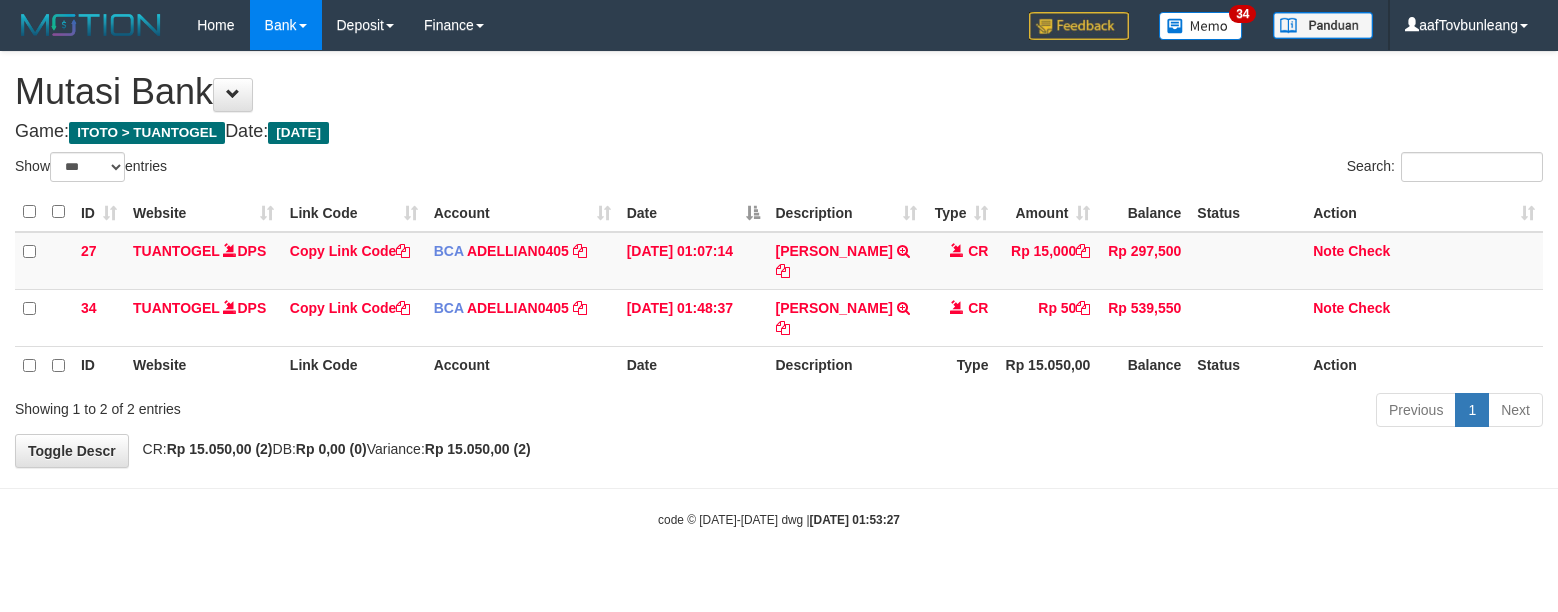 scroll, scrollTop: 0, scrollLeft: 0, axis: both 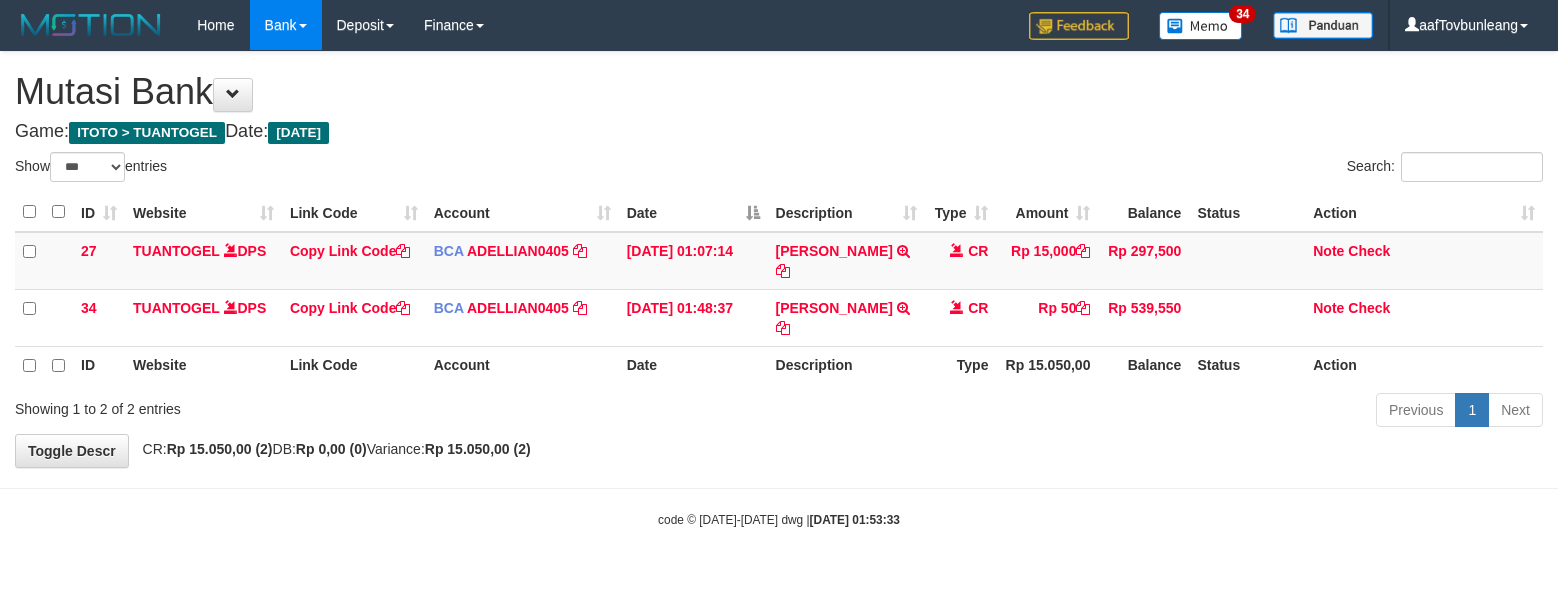 select on "***" 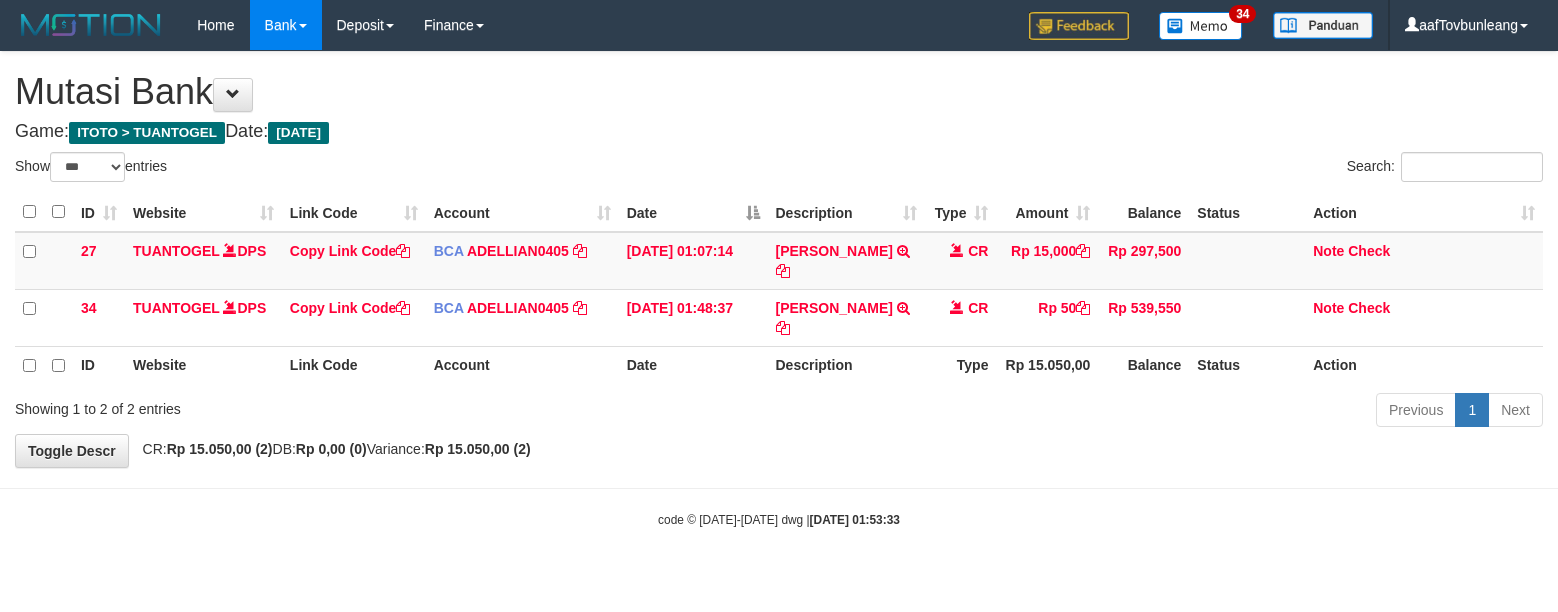 scroll, scrollTop: 0, scrollLeft: 0, axis: both 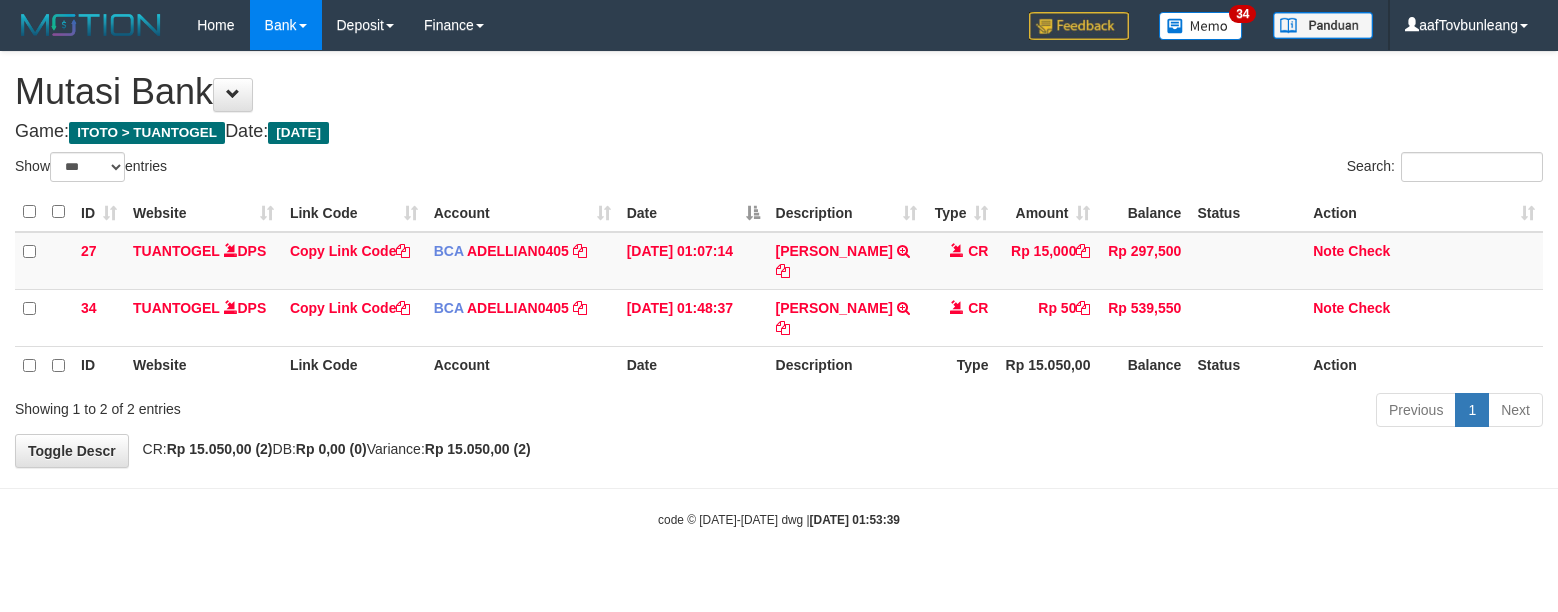 select on "***" 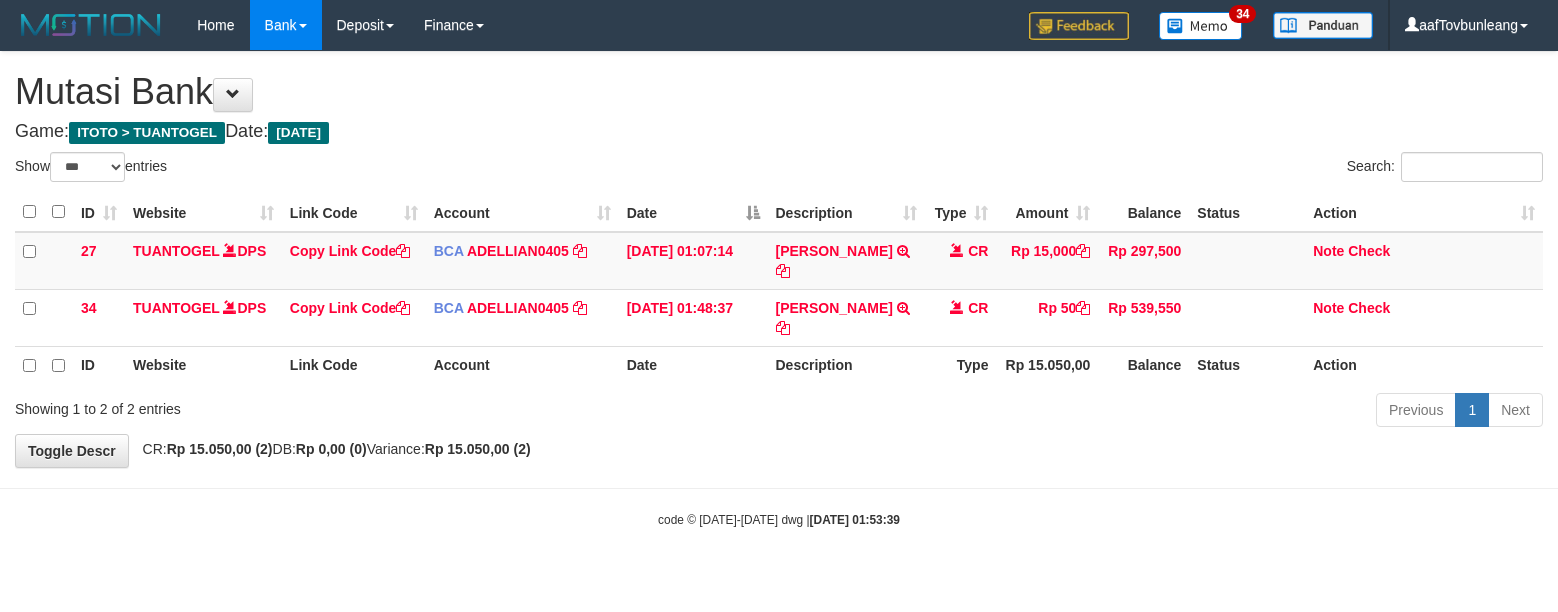 scroll, scrollTop: 0, scrollLeft: 0, axis: both 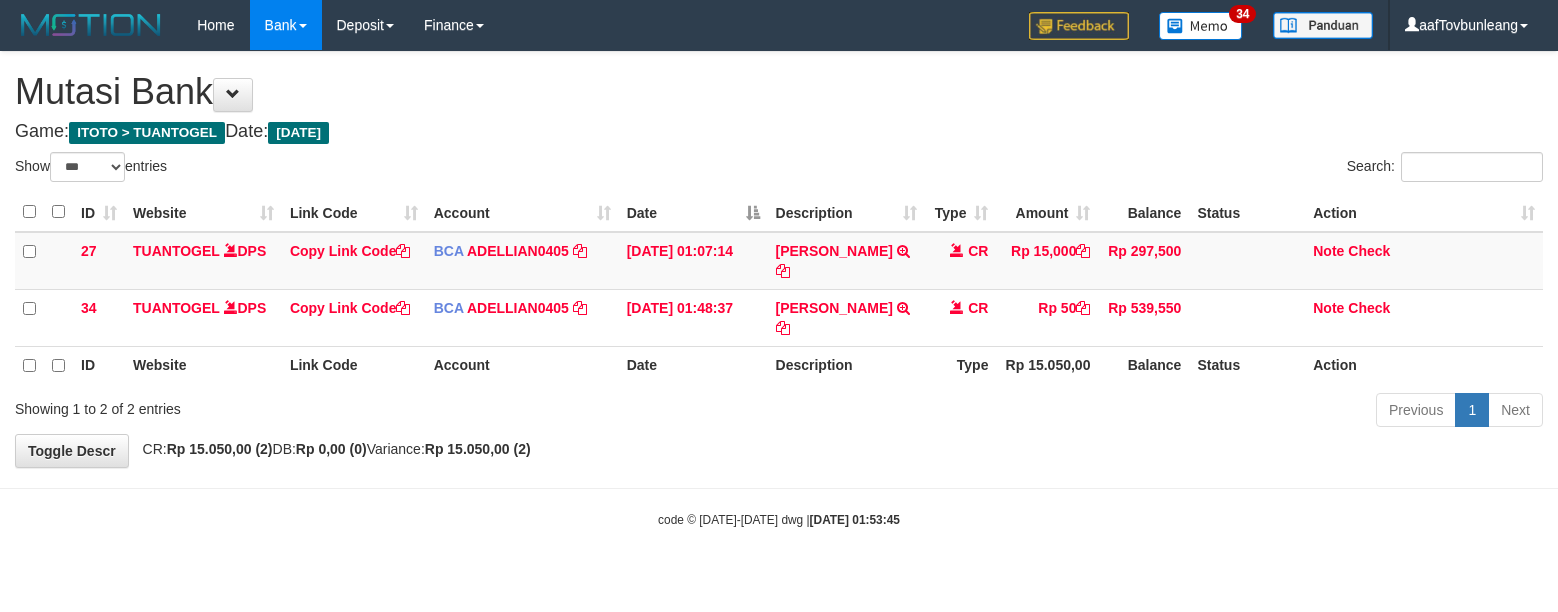 select on "***" 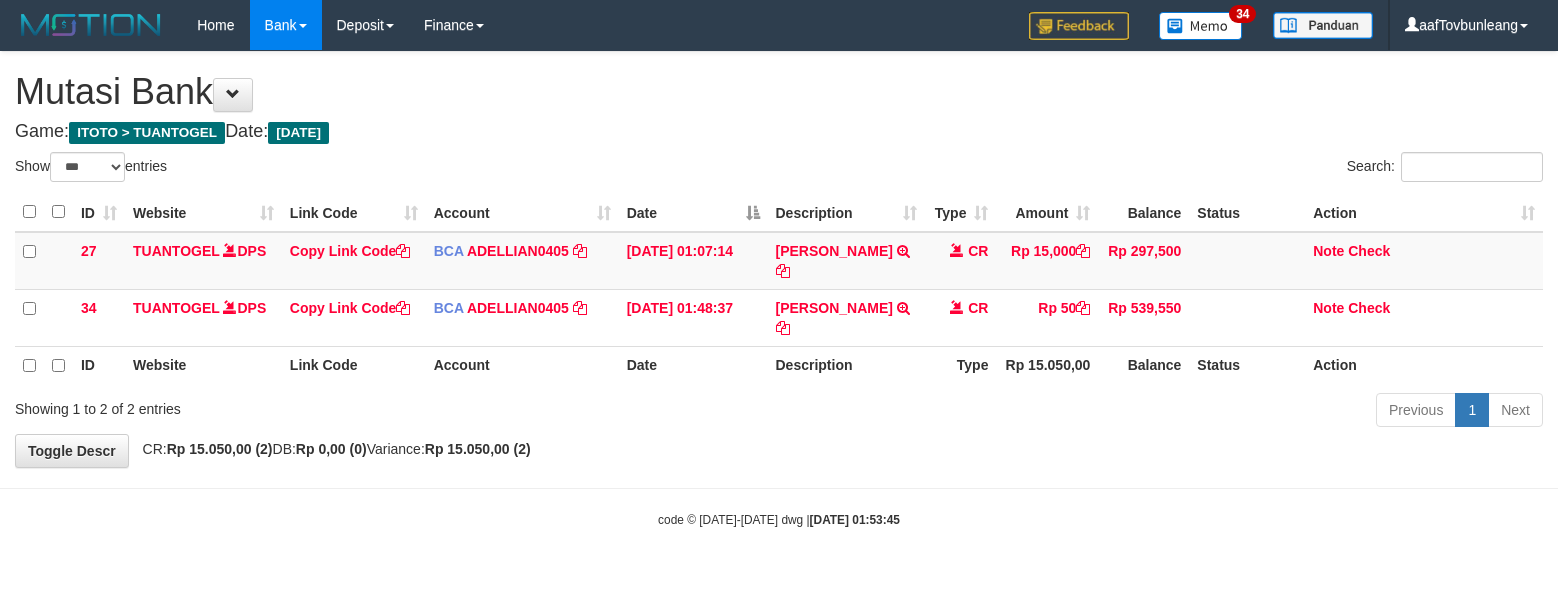 scroll, scrollTop: 0, scrollLeft: 0, axis: both 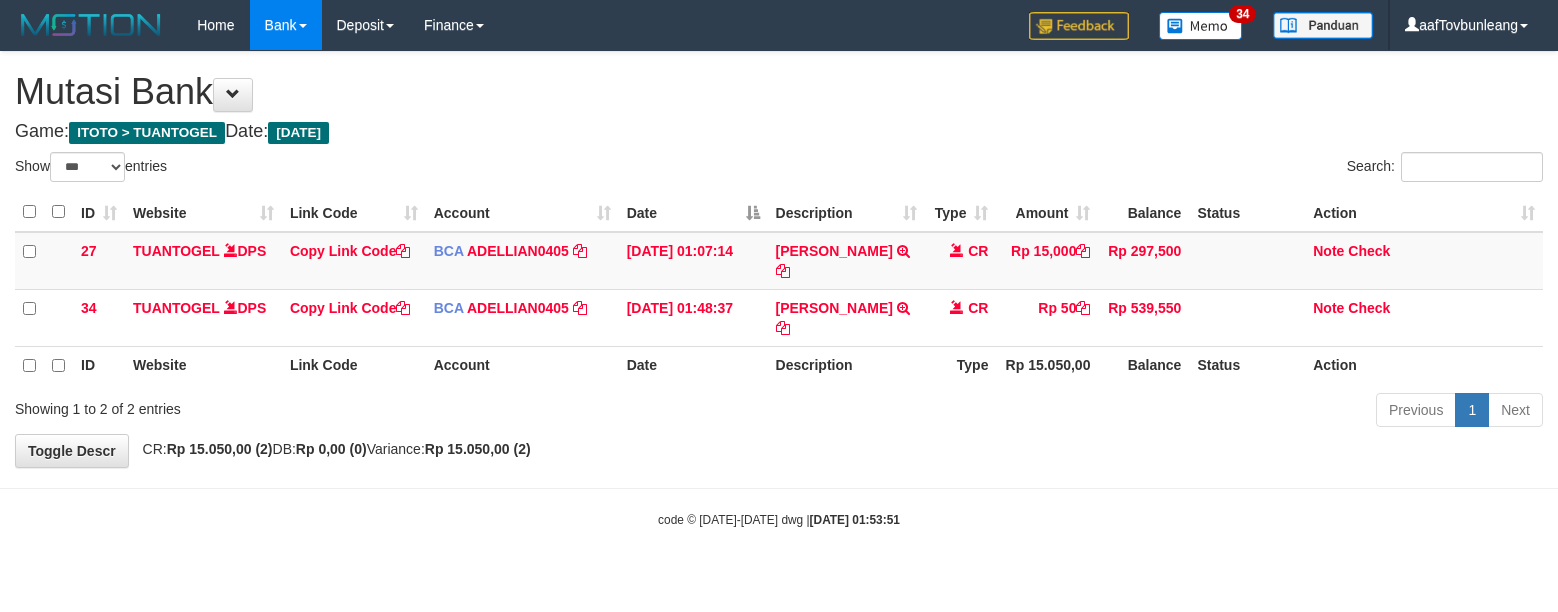 select on "***" 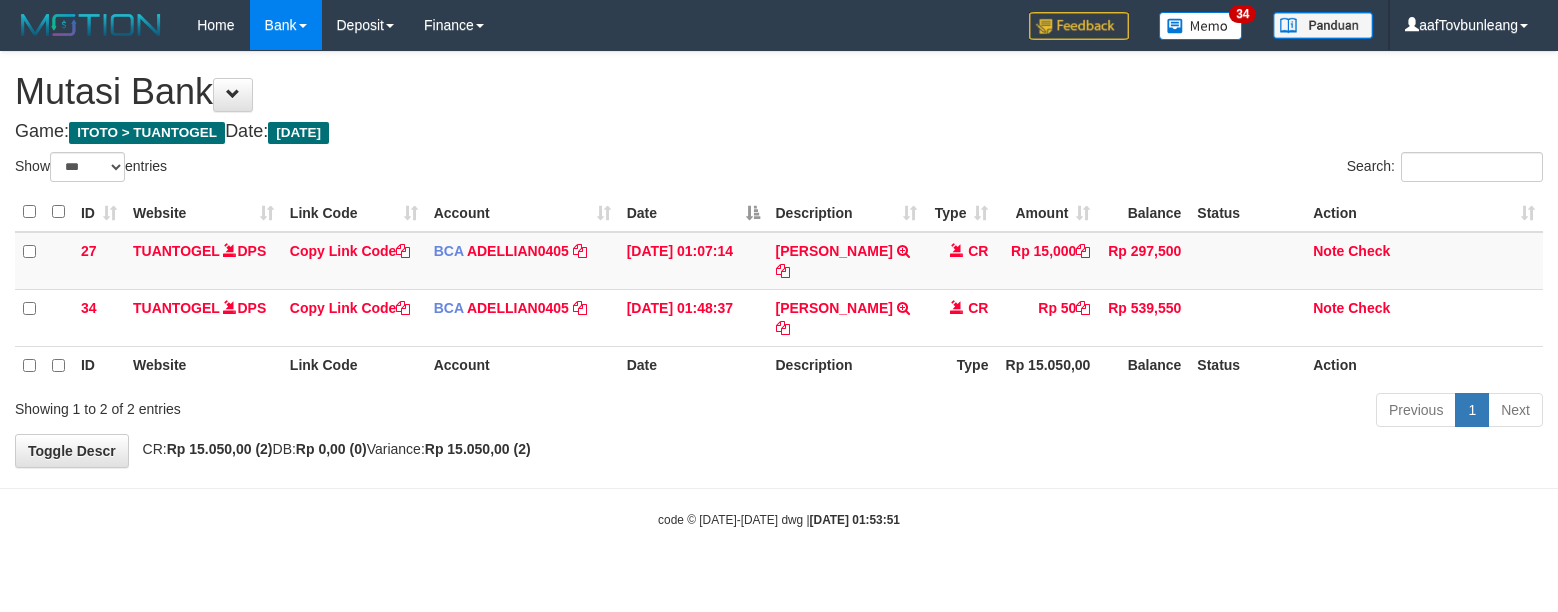 scroll, scrollTop: 0, scrollLeft: 0, axis: both 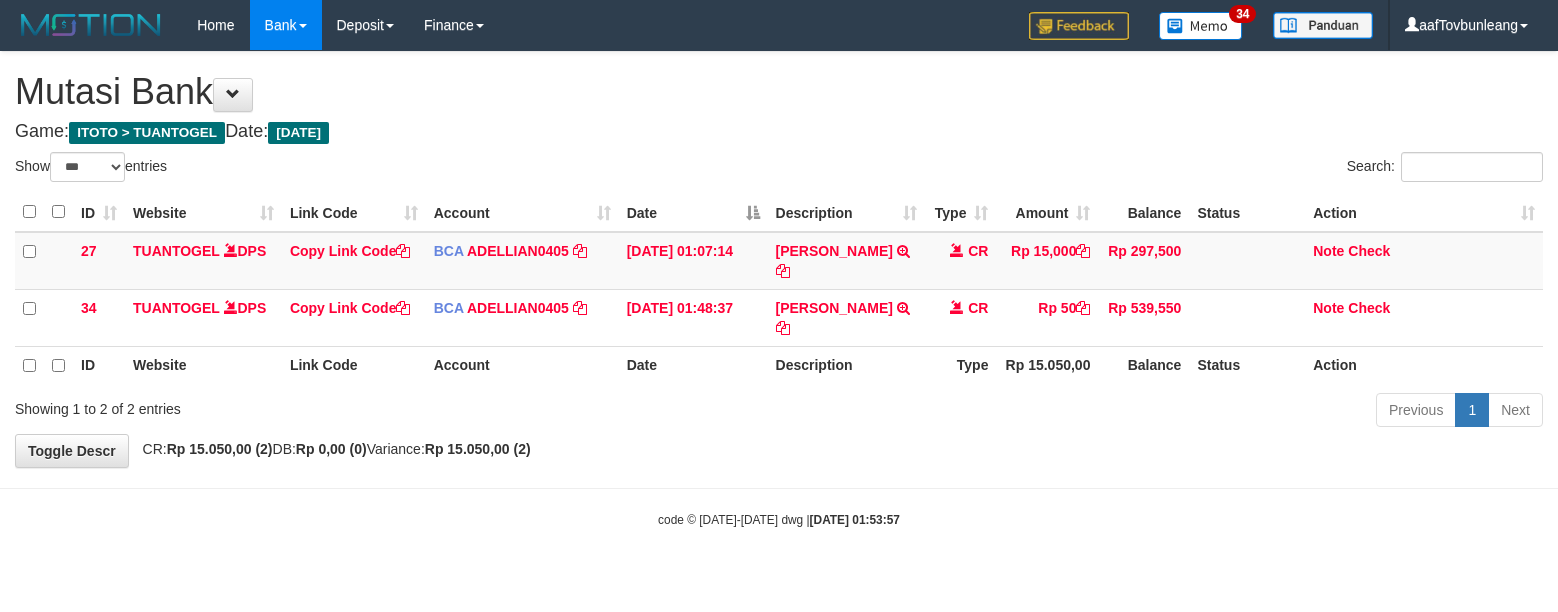 select on "***" 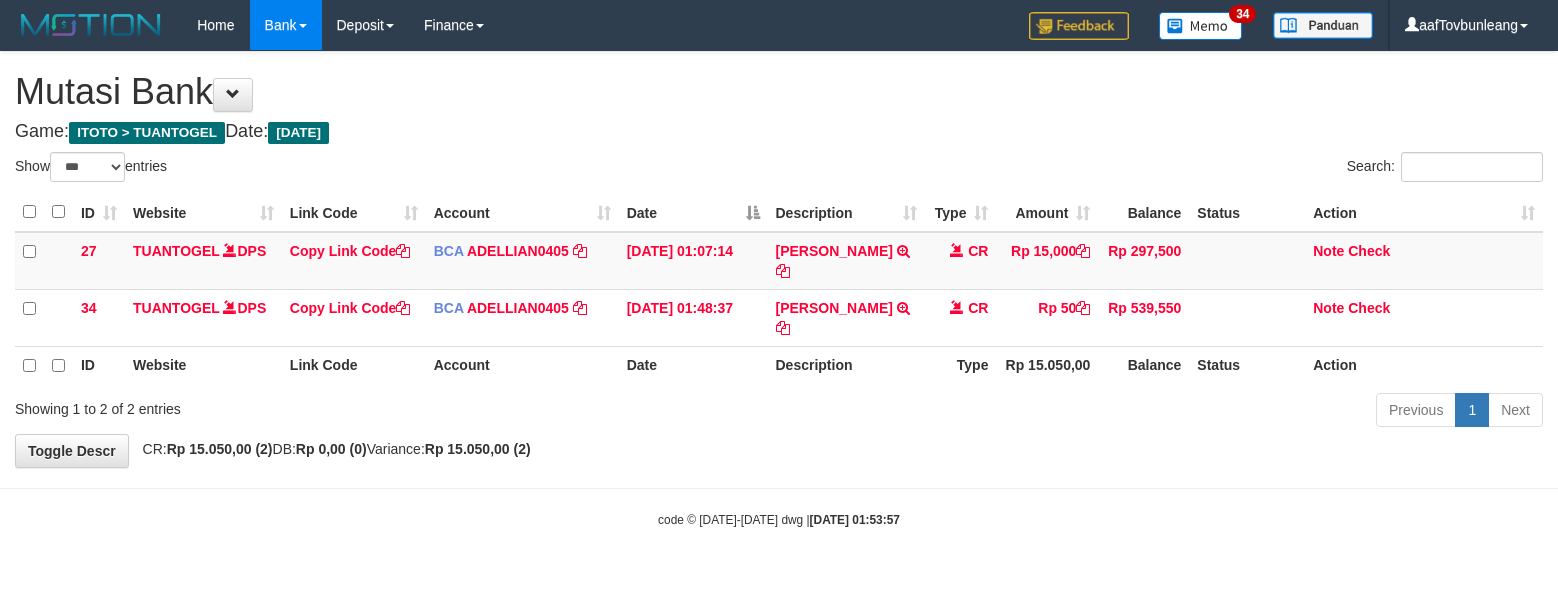 scroll, scrollTop: 0, scrollLeft: 0, axis: both 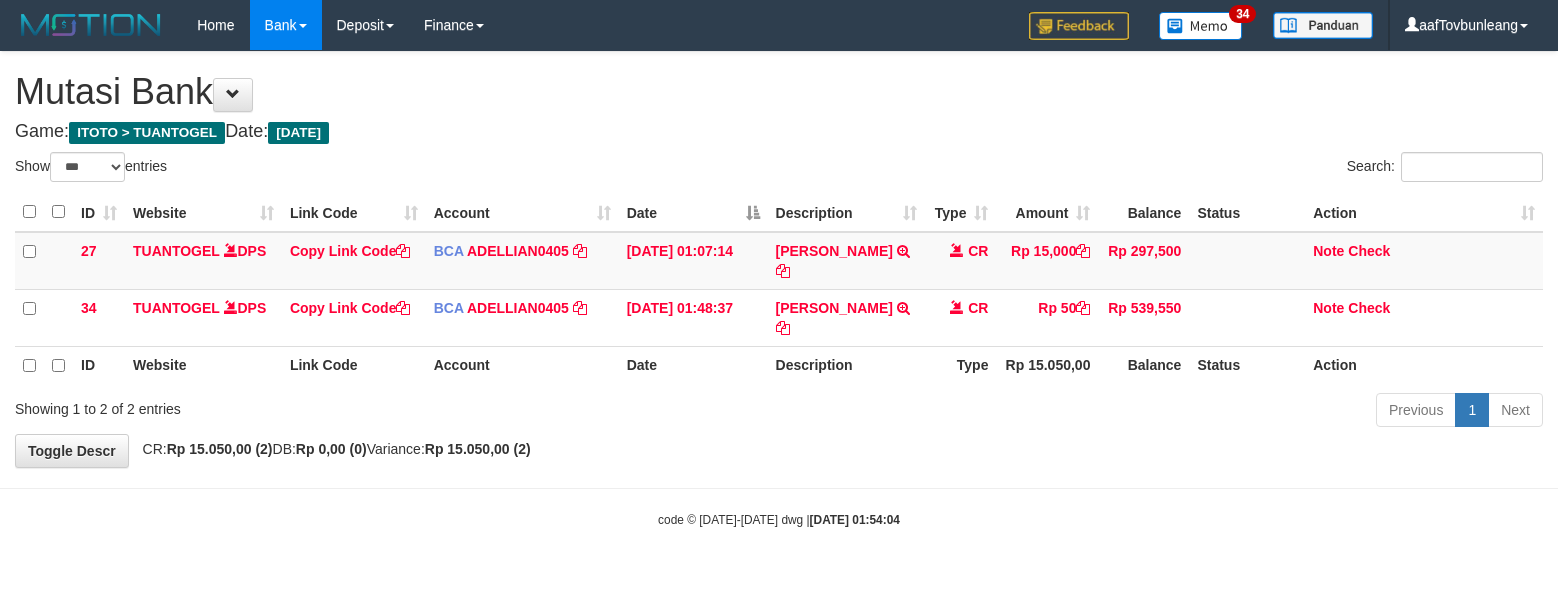 select on "***" 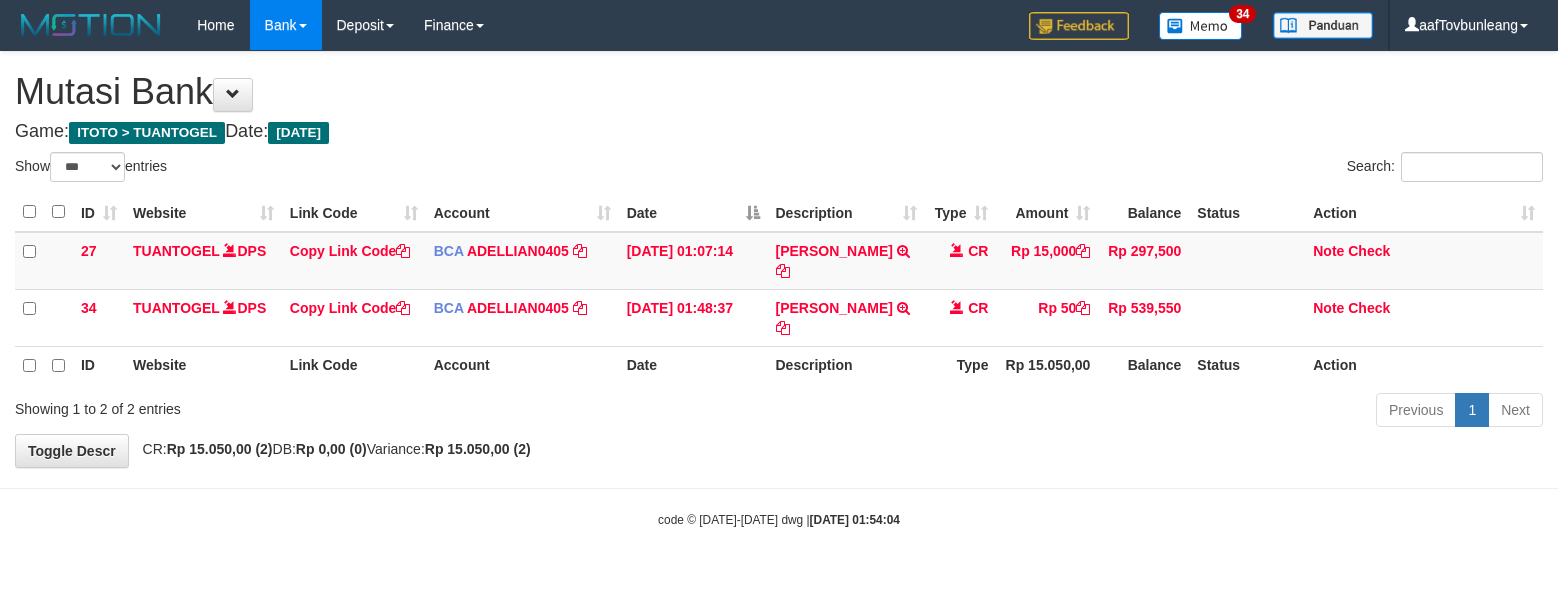 scroll, scrollTop: 0, scrollLeft: 0, axis: both 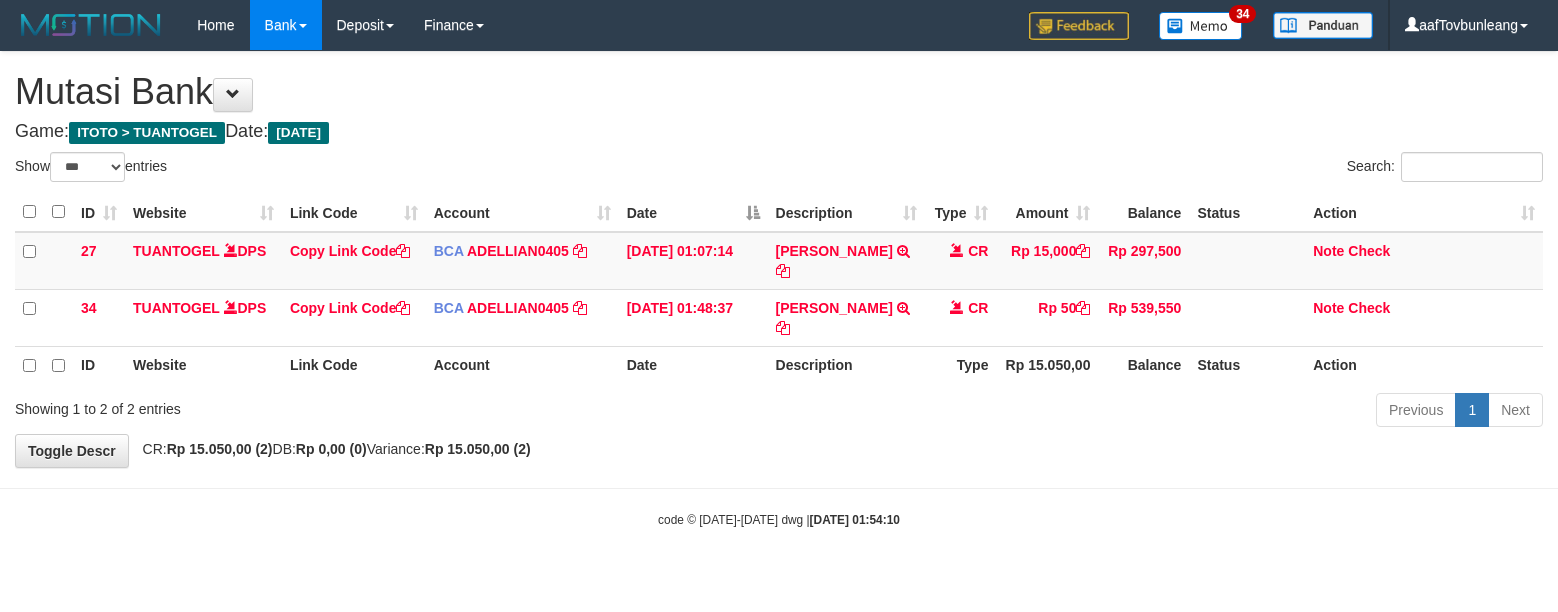 select on "***" 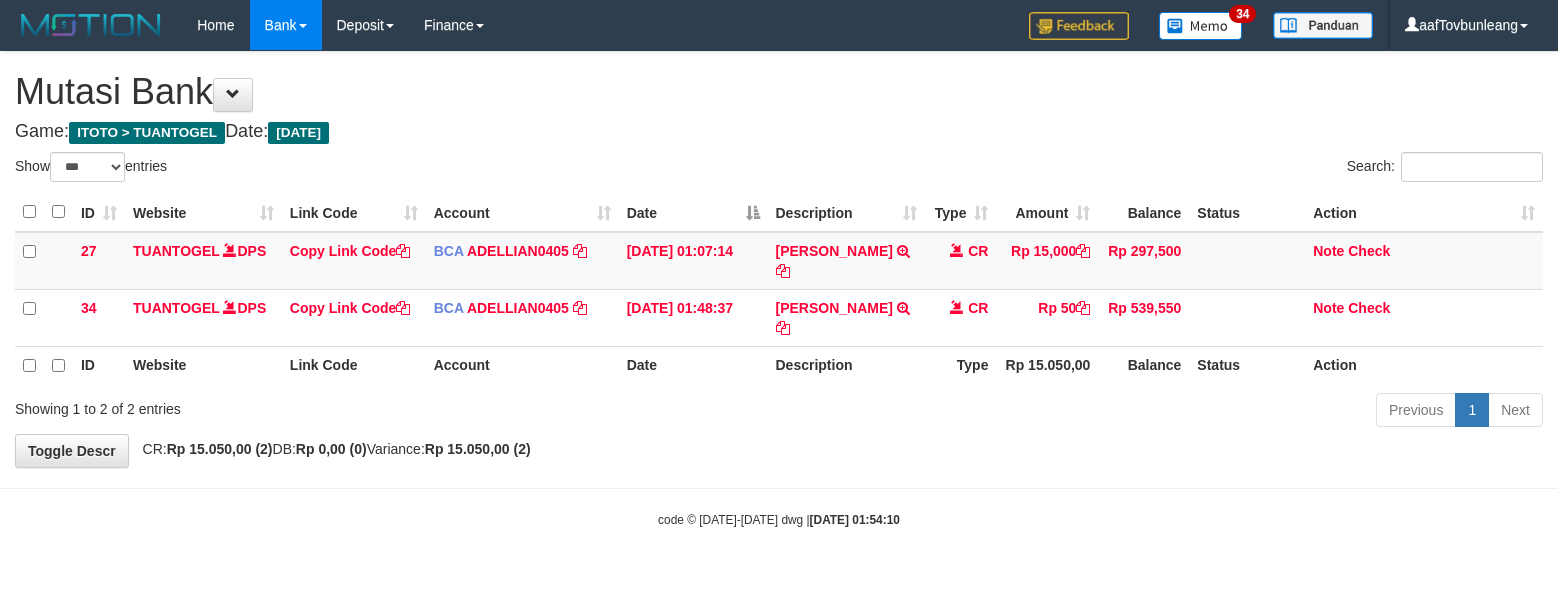 scroll, scrollTop: 0, scrollLeft: 0, axis: both 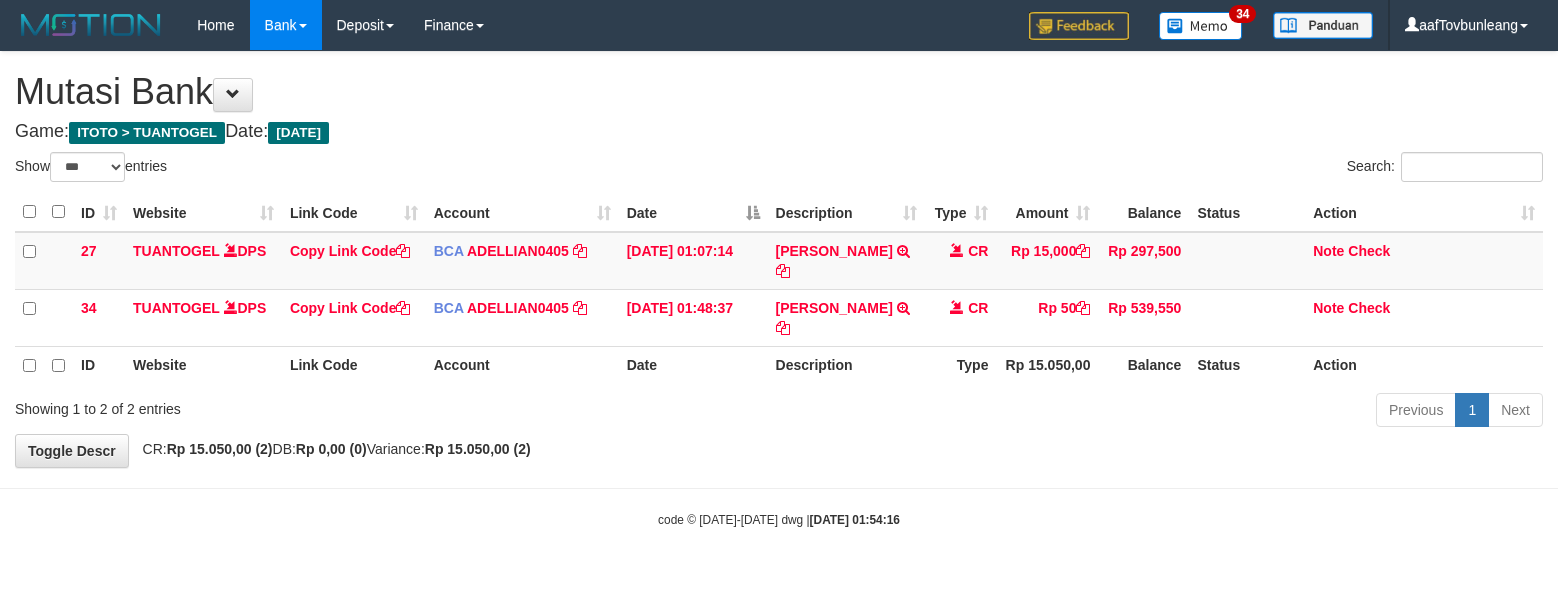 select on "***" 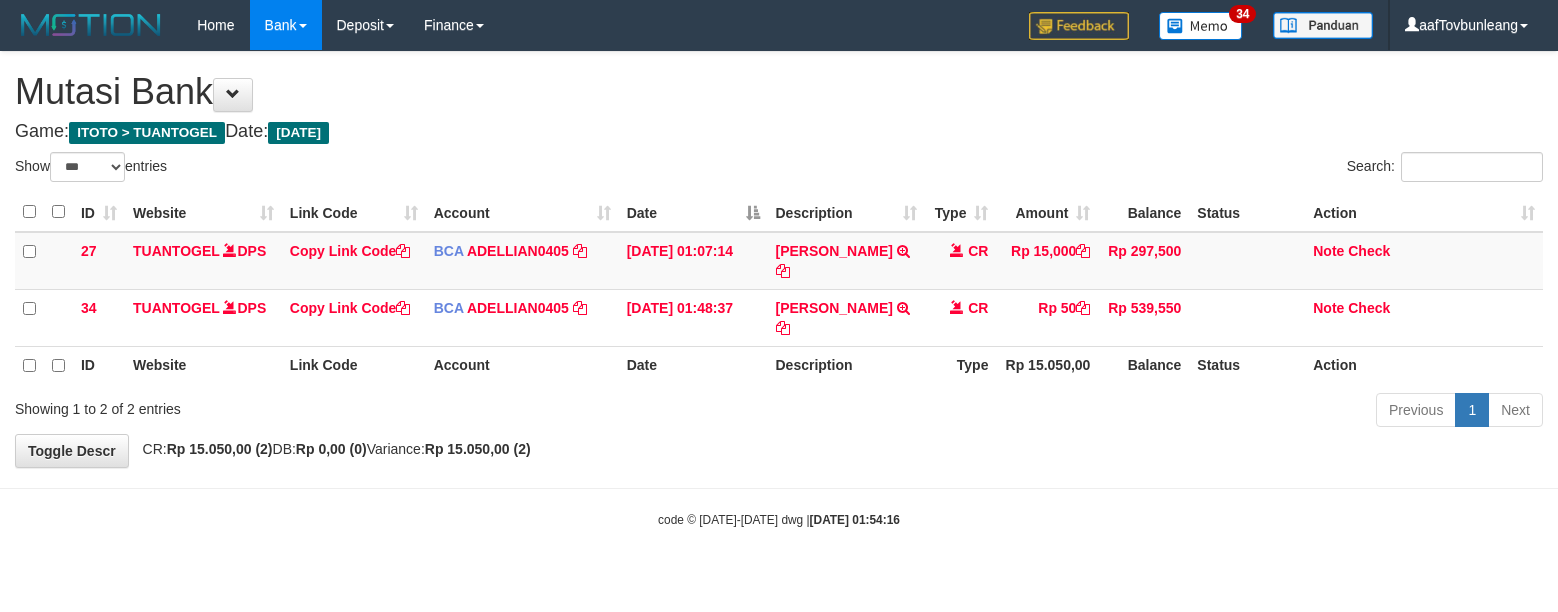 scroll, scrollTop: 0, scrollLeft: 0, axis: both 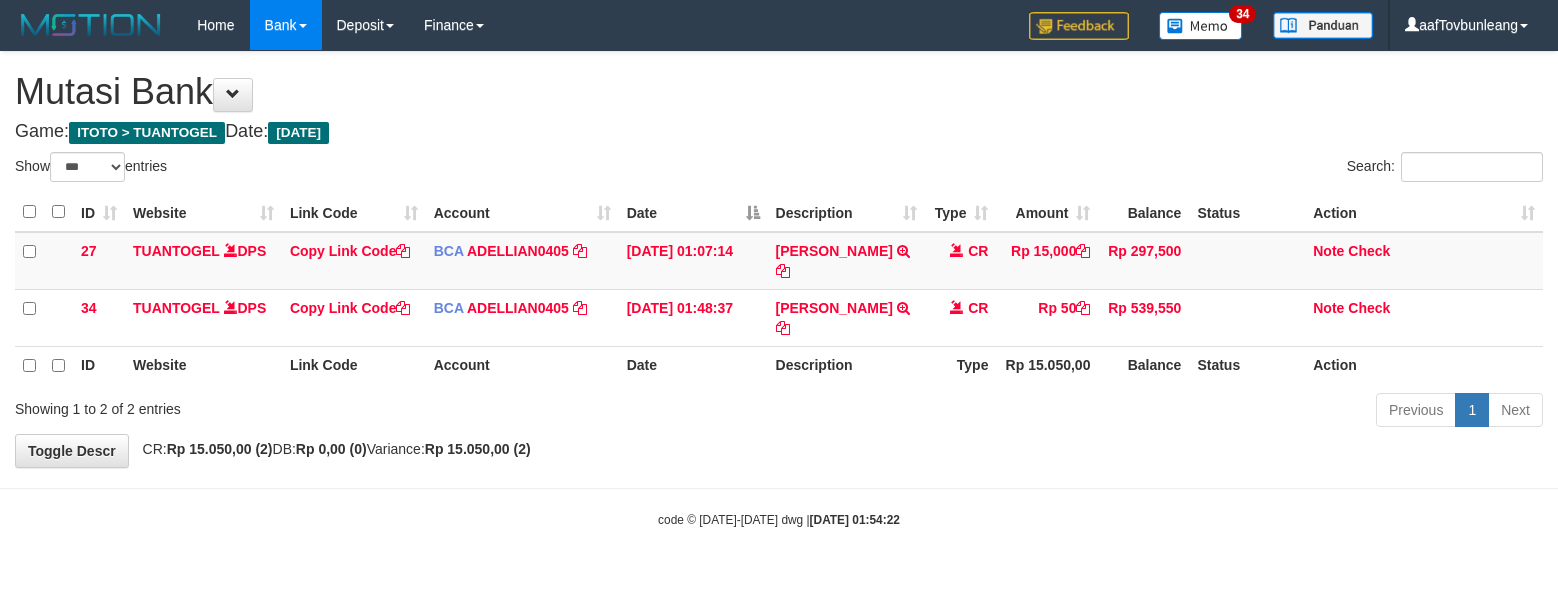 select on "***" 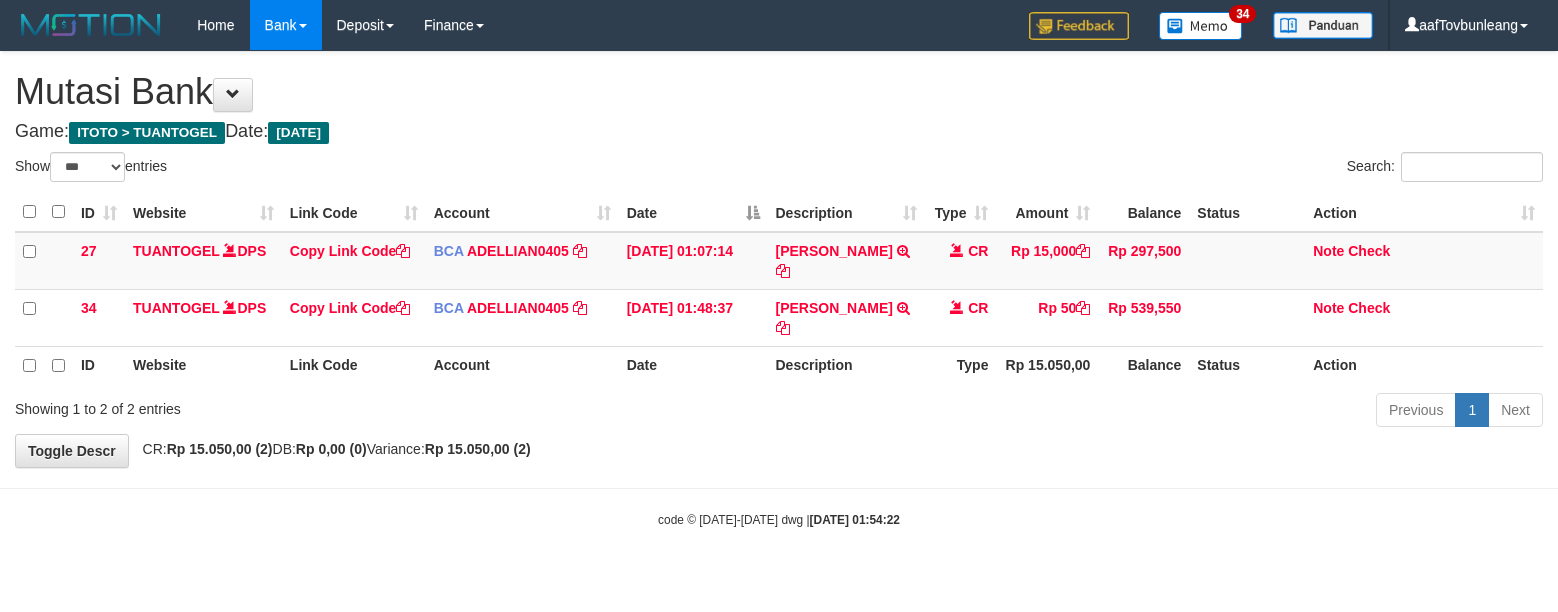 scroll, scrollTop: 0, scrollLeft: 0, axis: both 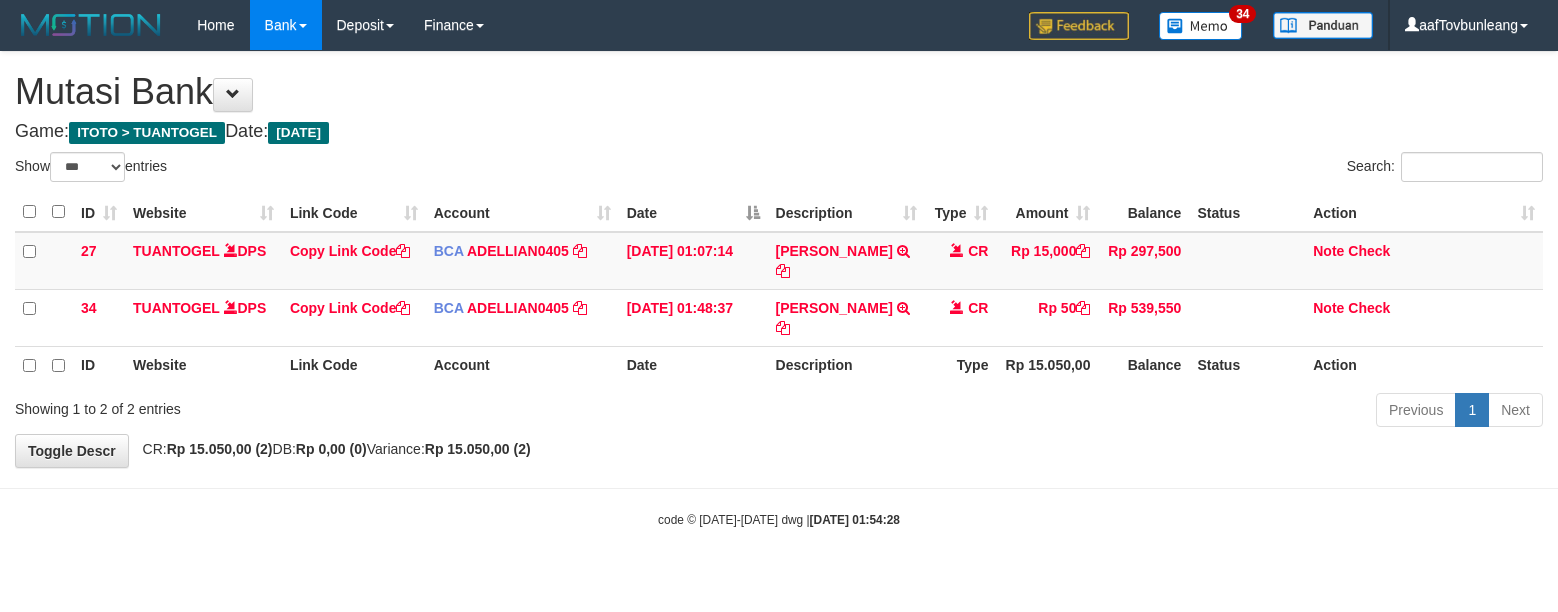 select on "***" 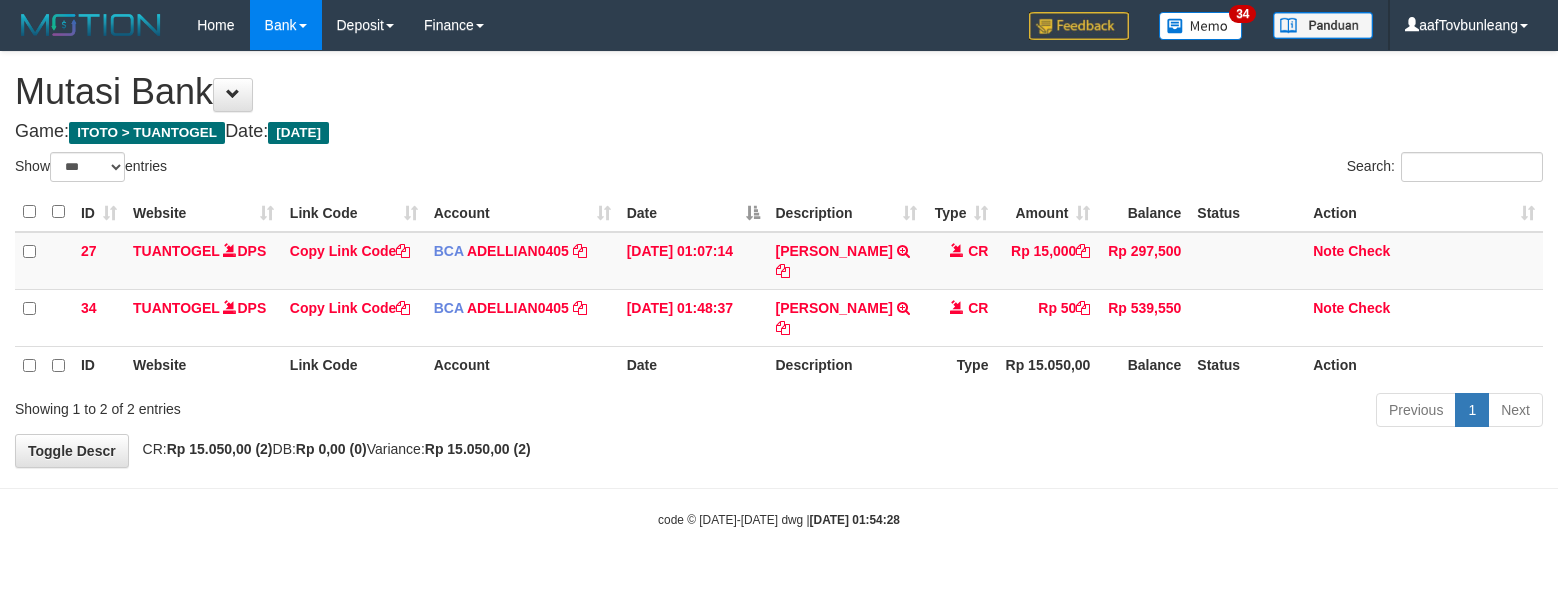 scroll, scrollTop: 0, scrollLeft: 0, axis: both 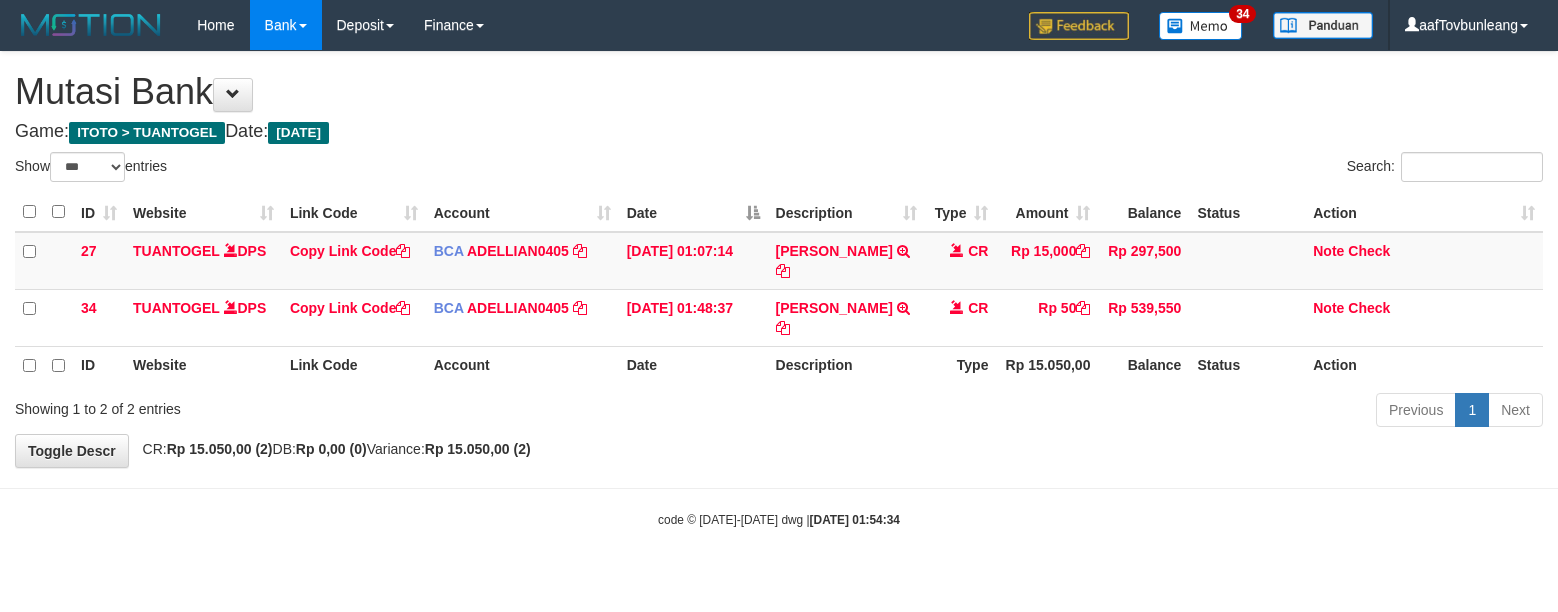 select on "***" 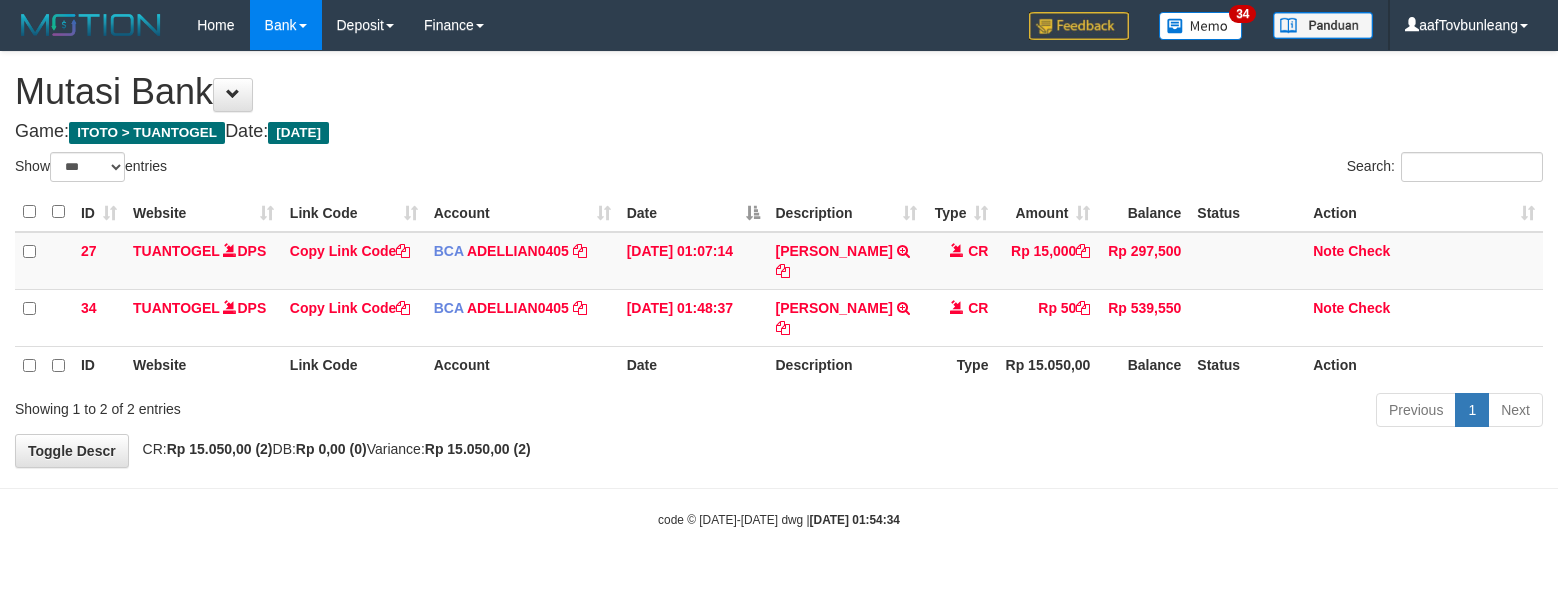 scroll, scrollTop: 0, scrollLeft: 0, axis: both 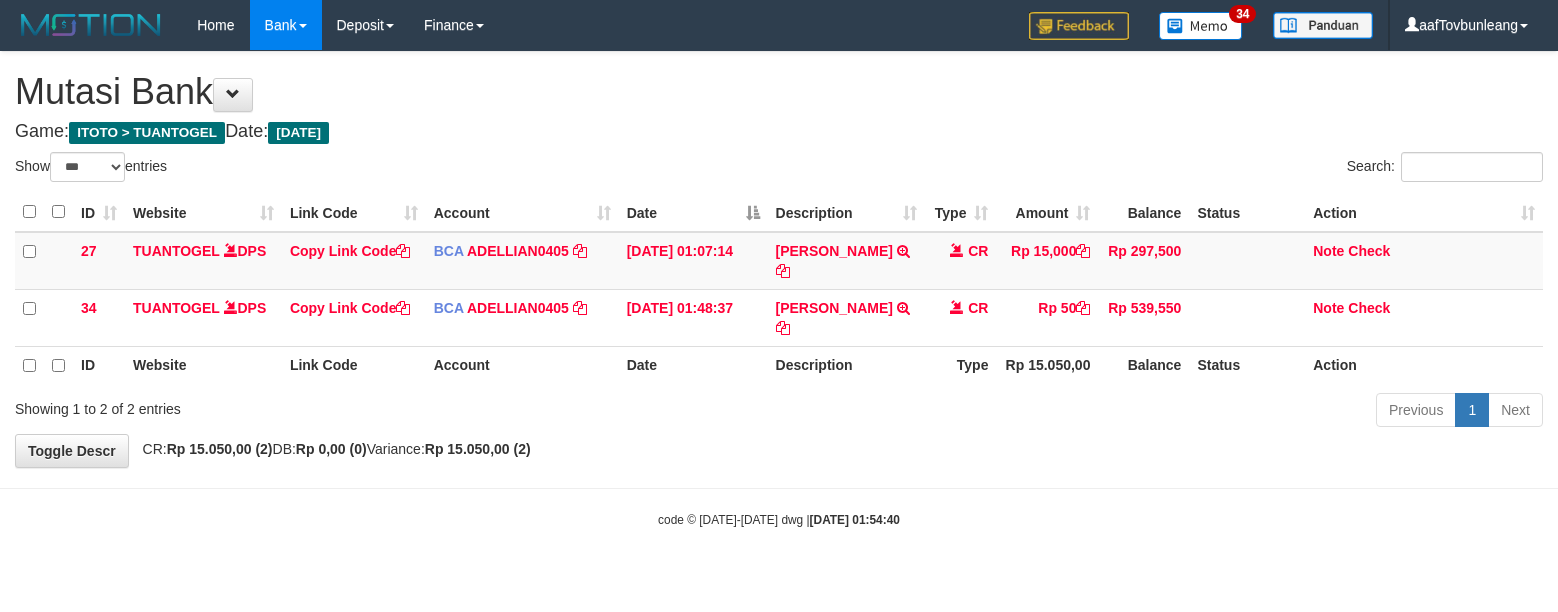 select on "***" 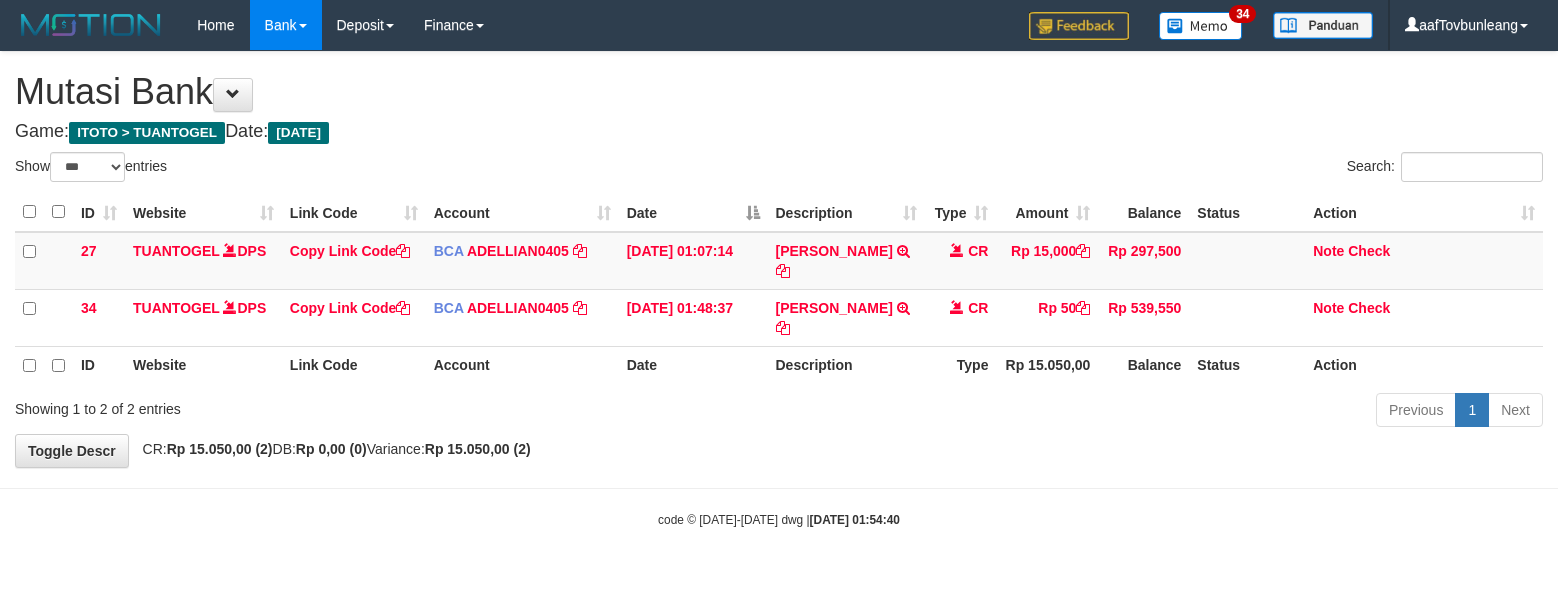 scroll, scrollTop: 0, scrollLeft: 0, axis: both 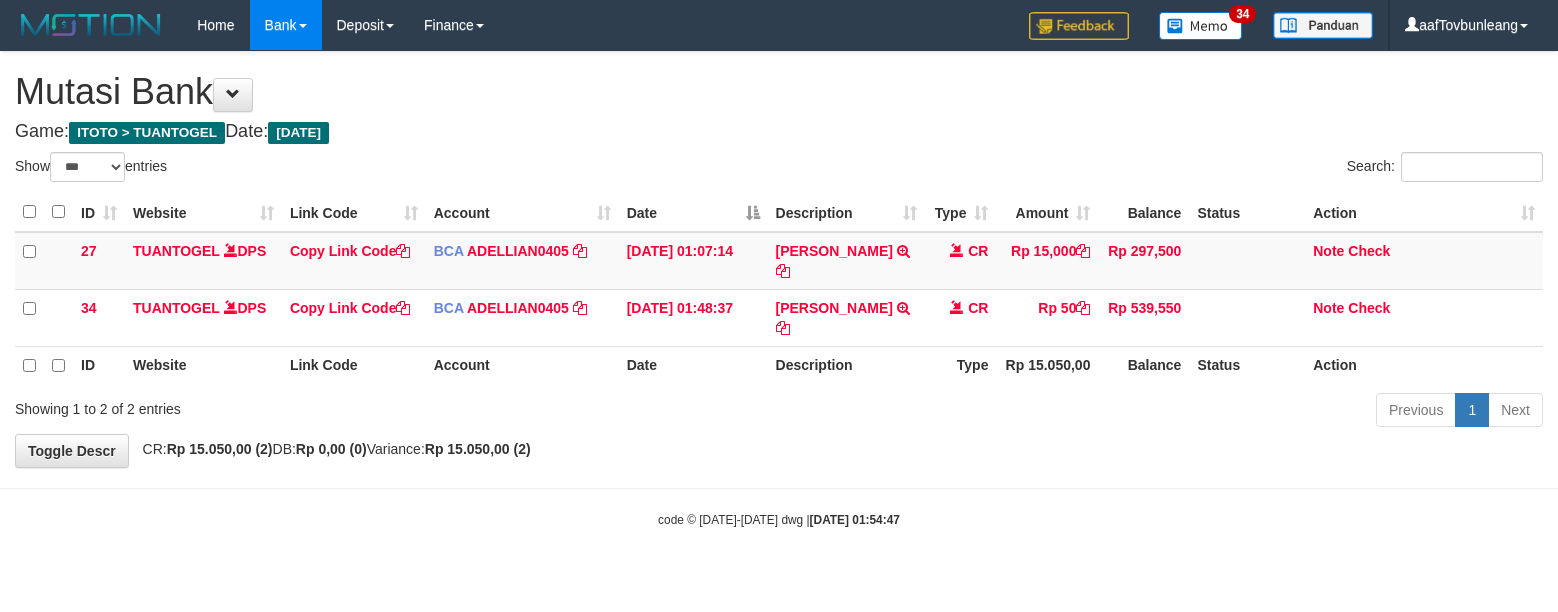 select on "***" 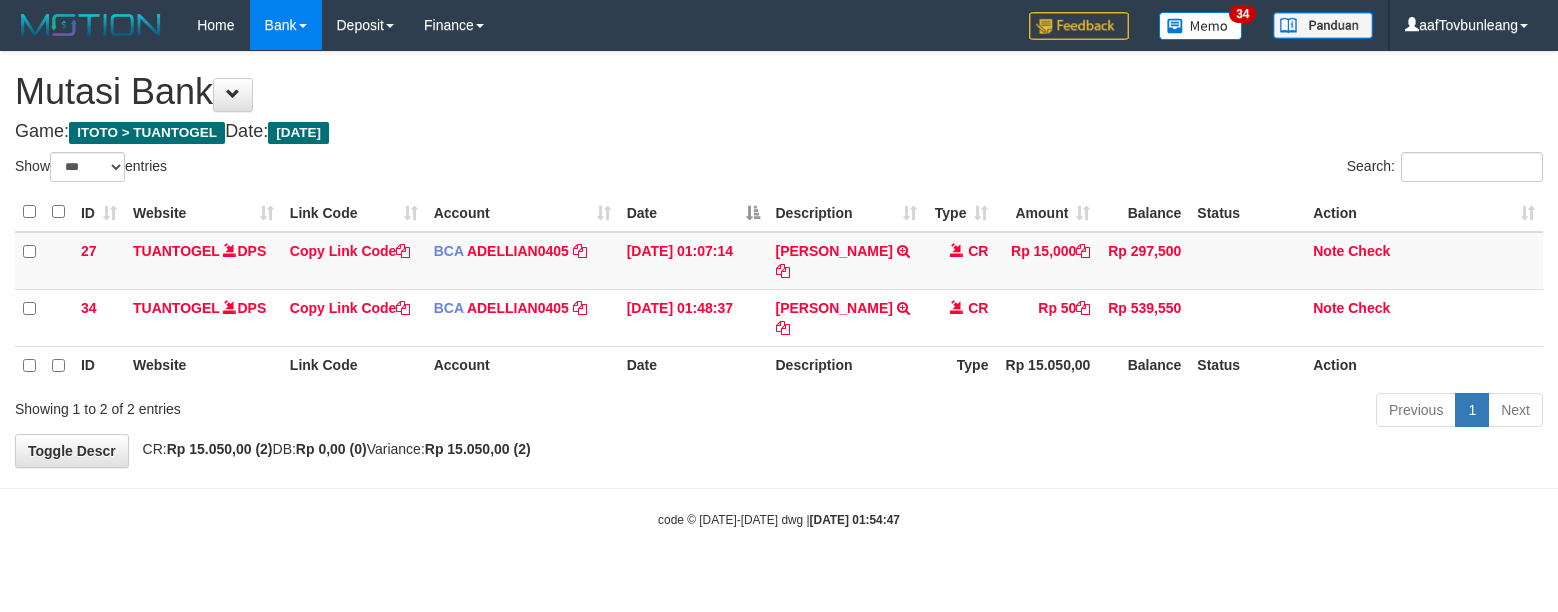 scroll, scrollTop: 0, scrollLeft: 0, axis: both 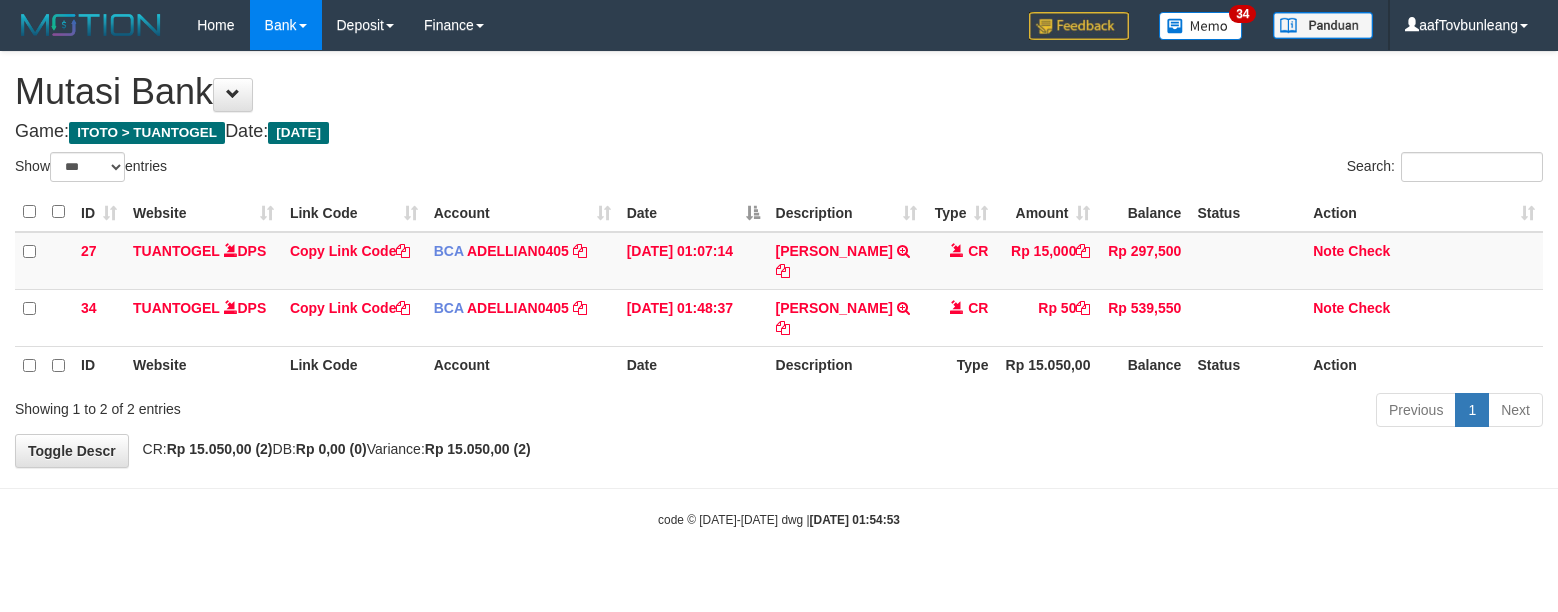 select on "***" 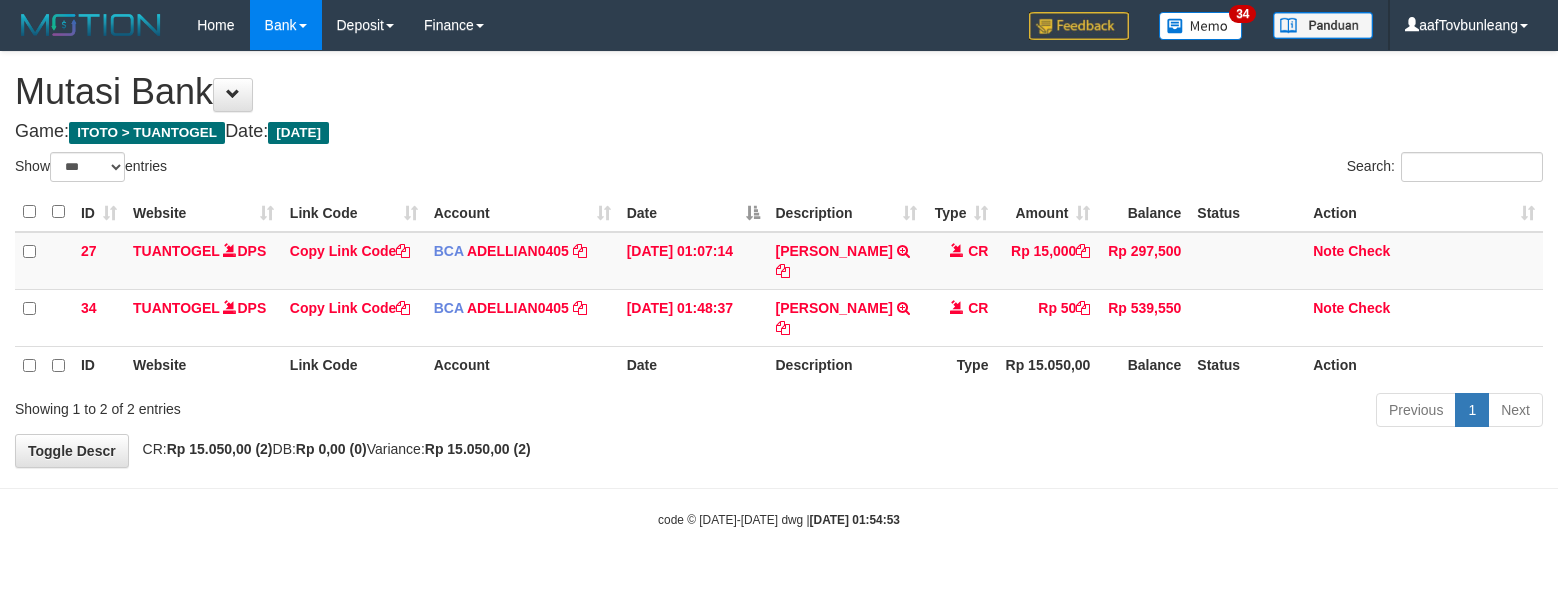 scroll, scrollTop: 0, scrollLeft: 0, axis: both 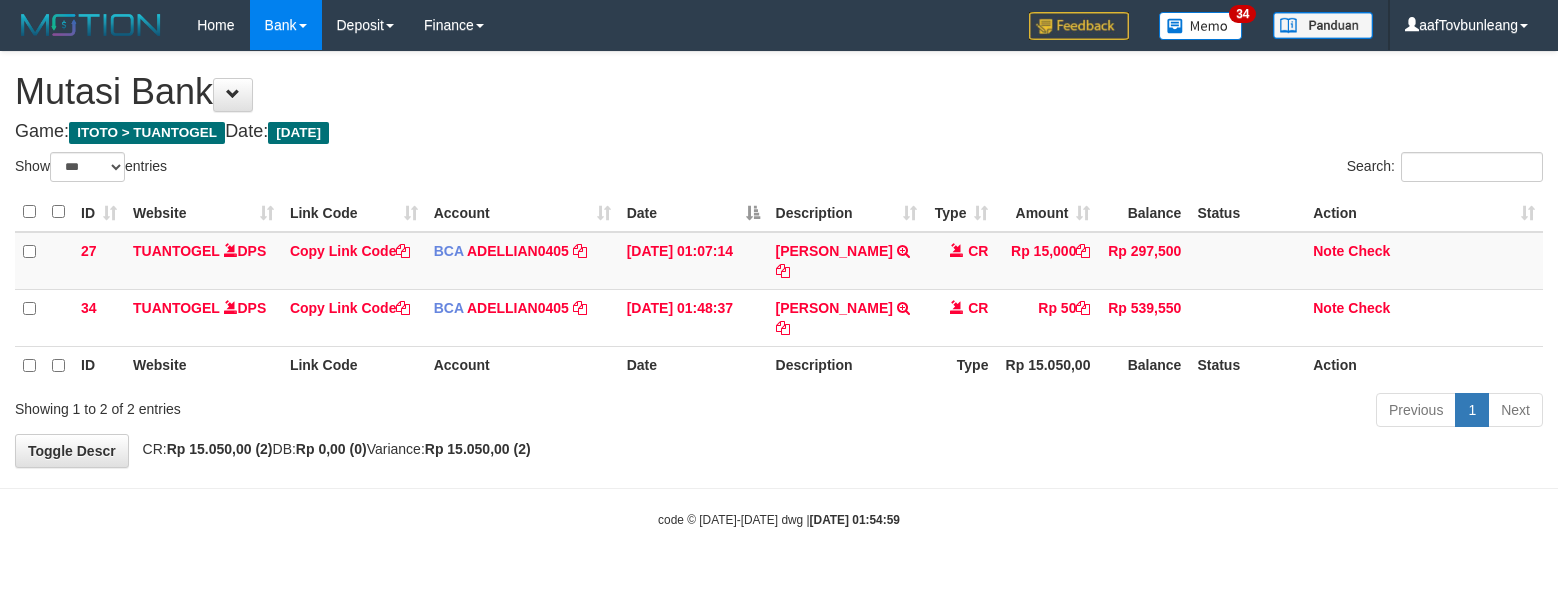 select on "***" 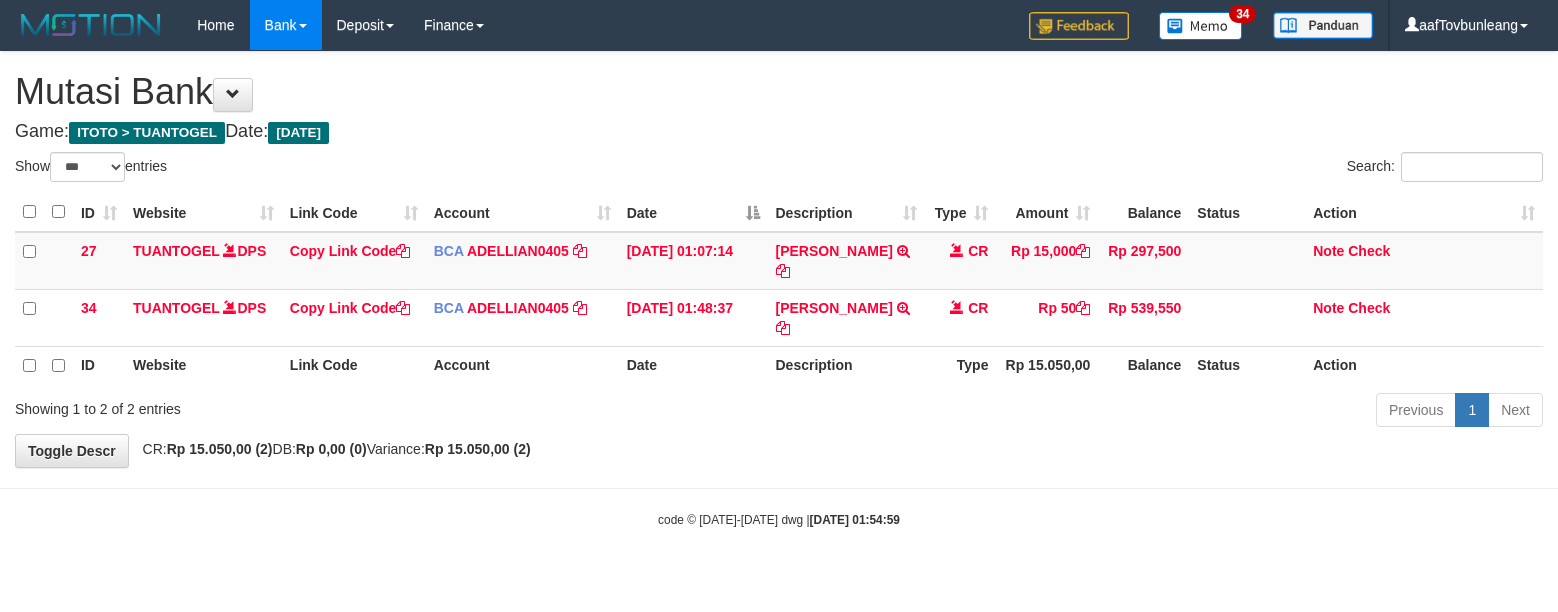 scroll, scrollTop: 0, scrollLeft: 0, axis: both 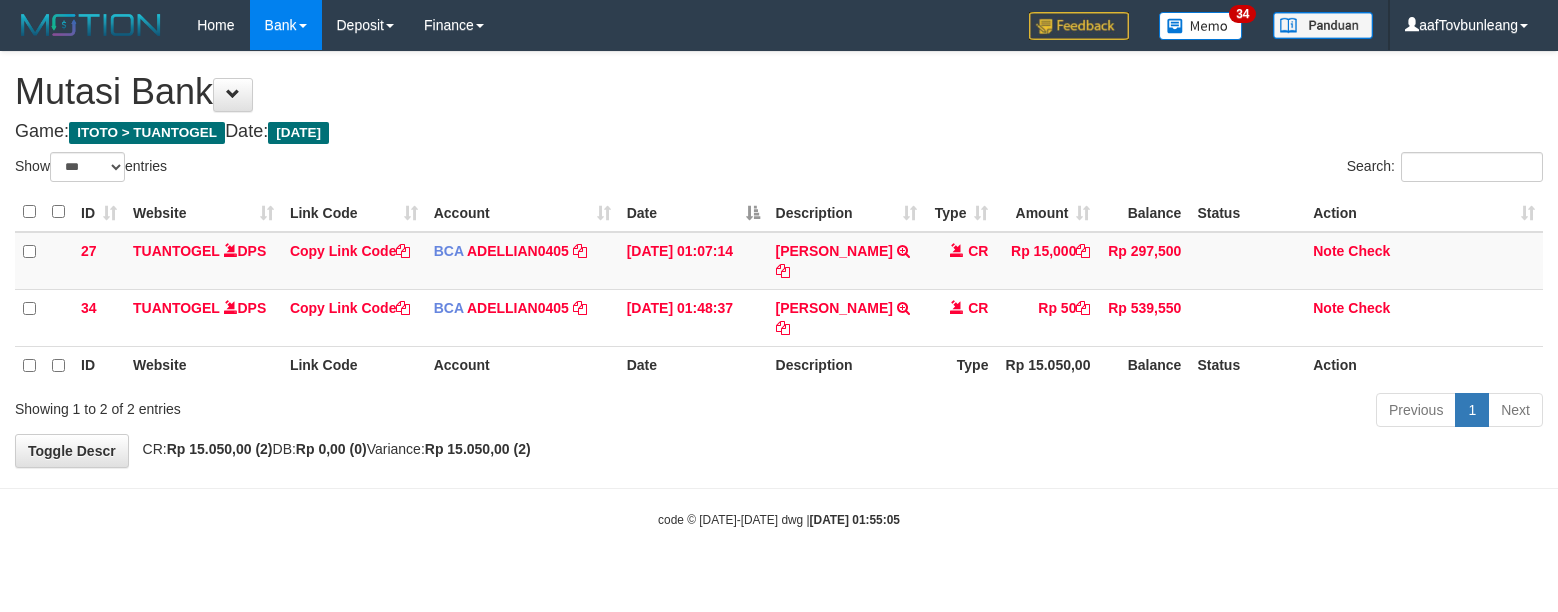 select on "***" 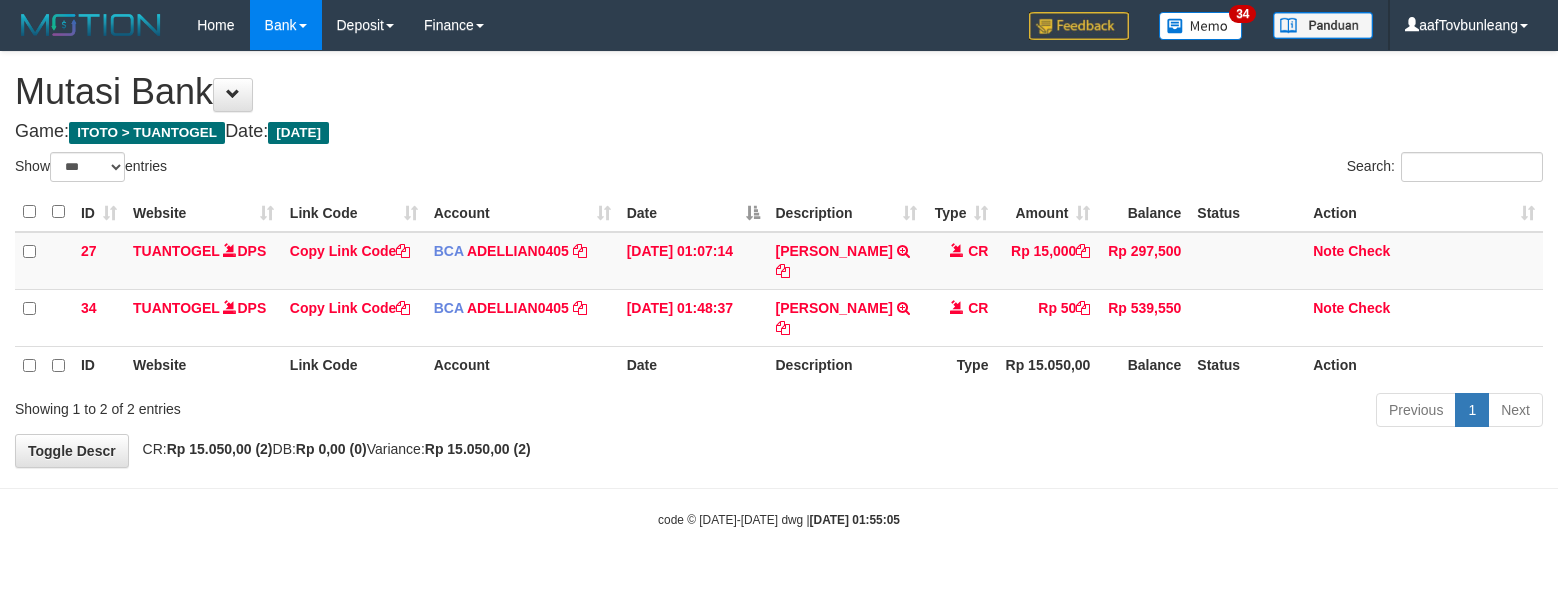 scroll, scrollTop: 0, scrollLeft: 0, axis: both 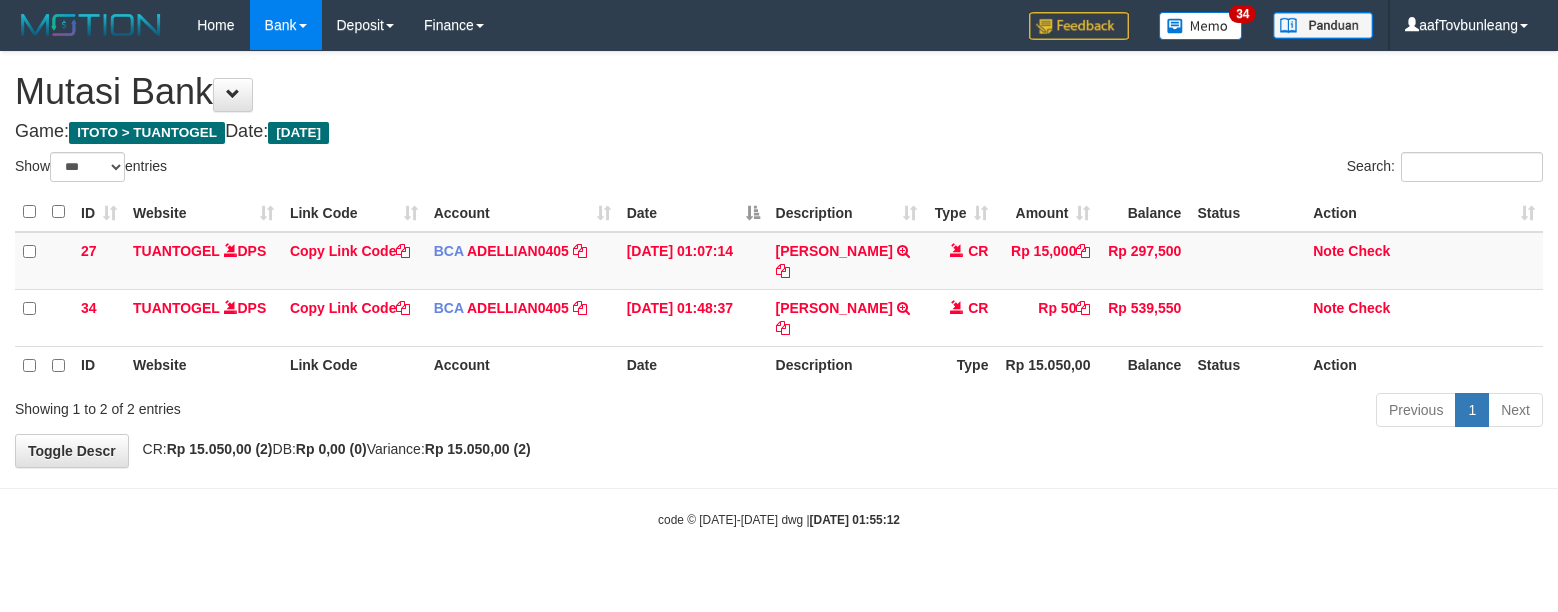select on "***" 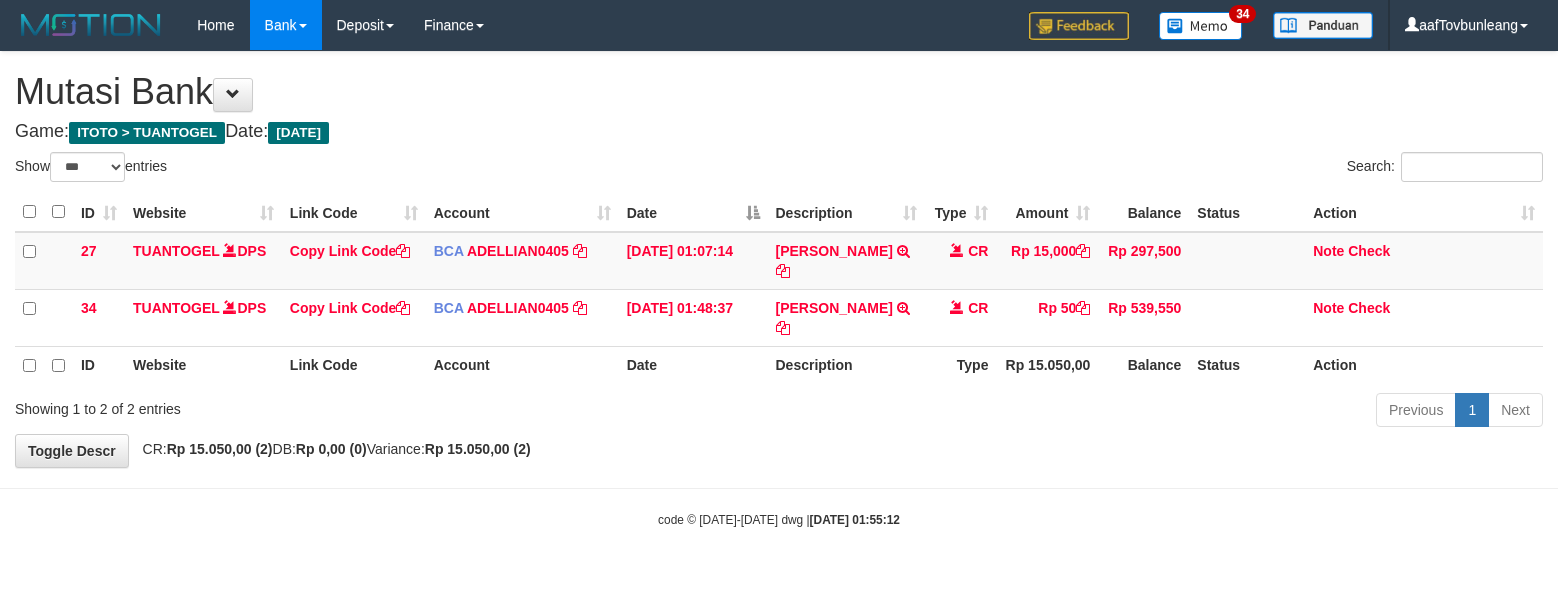 scroll, scrollTop: 0, scrollLeft: 0, axis: both 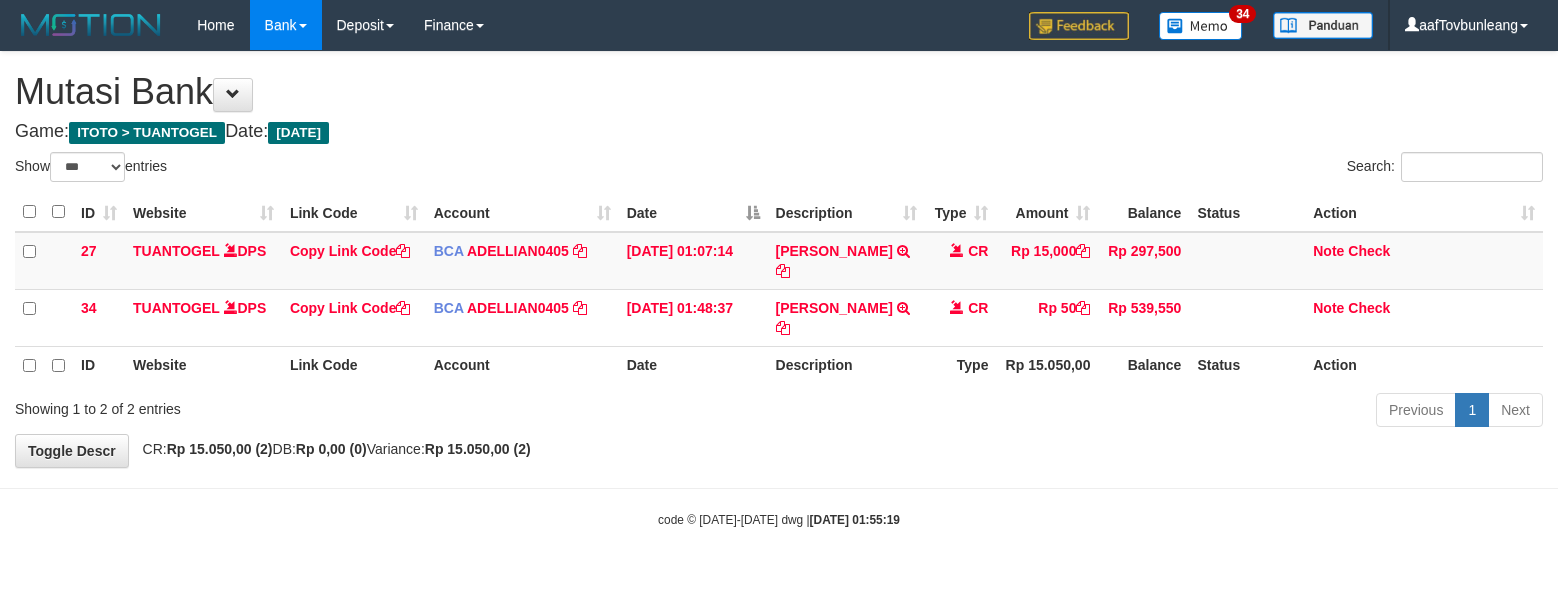 select on "***" 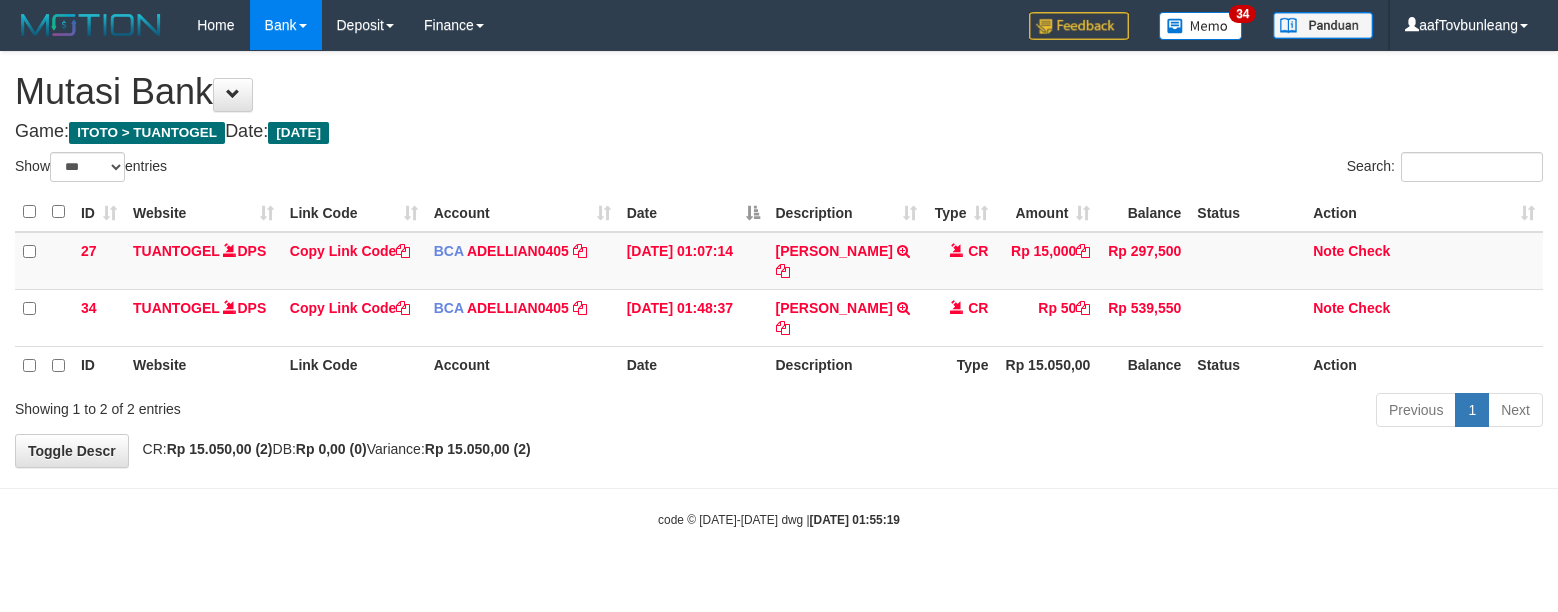 scroll, scrollTop: 0, scrollLeft: 0, axis: both 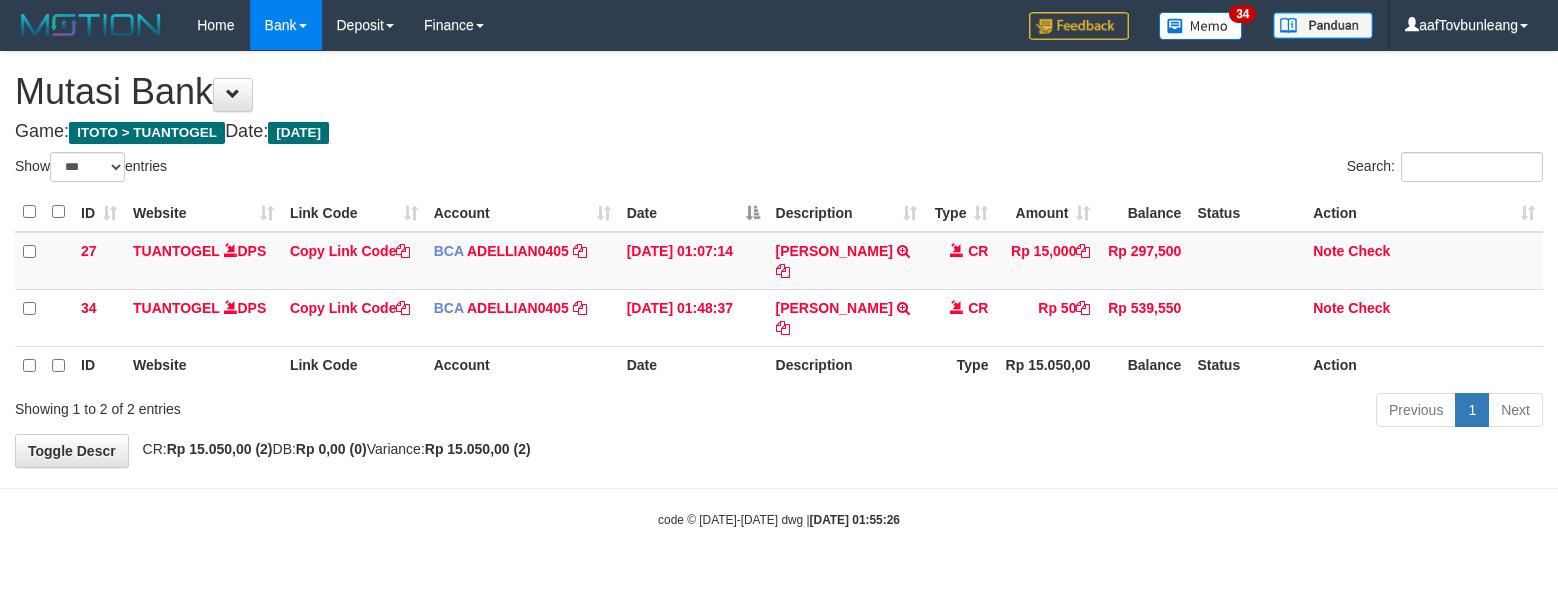 select on "***" 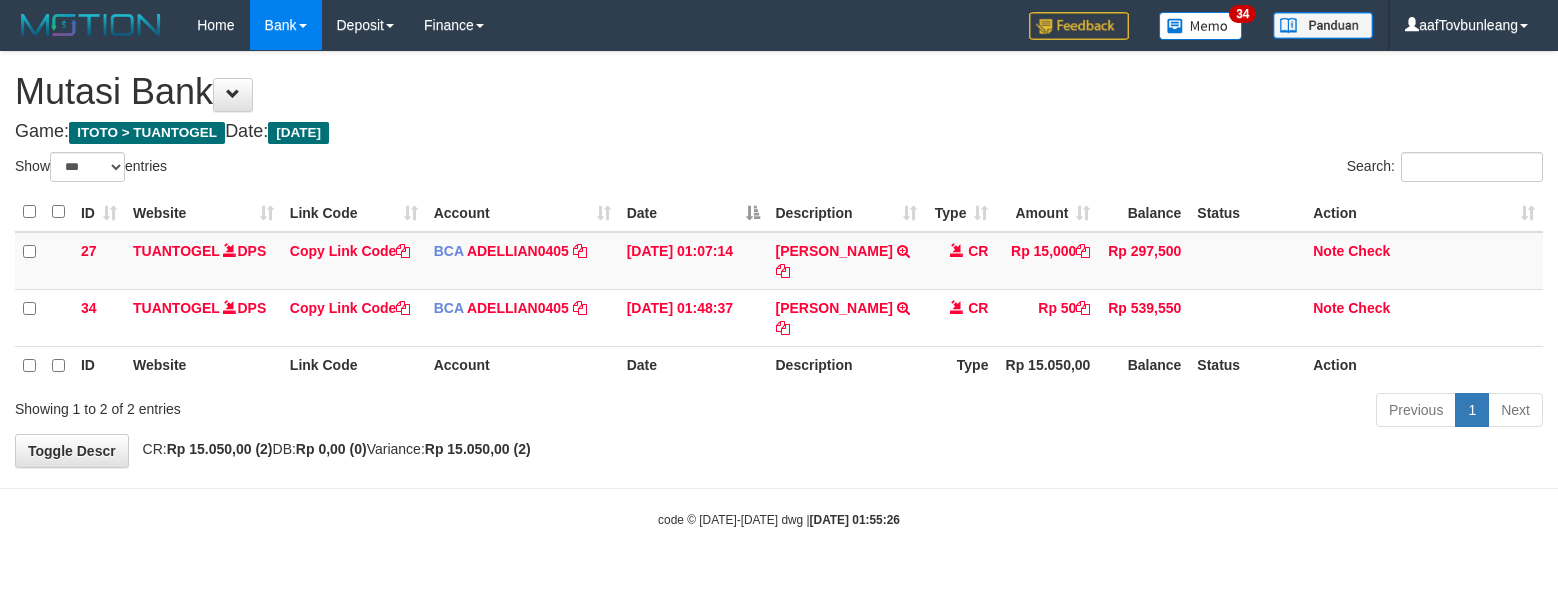 scroll, scrollTop: 0, scrollLeft: 0, axis: both 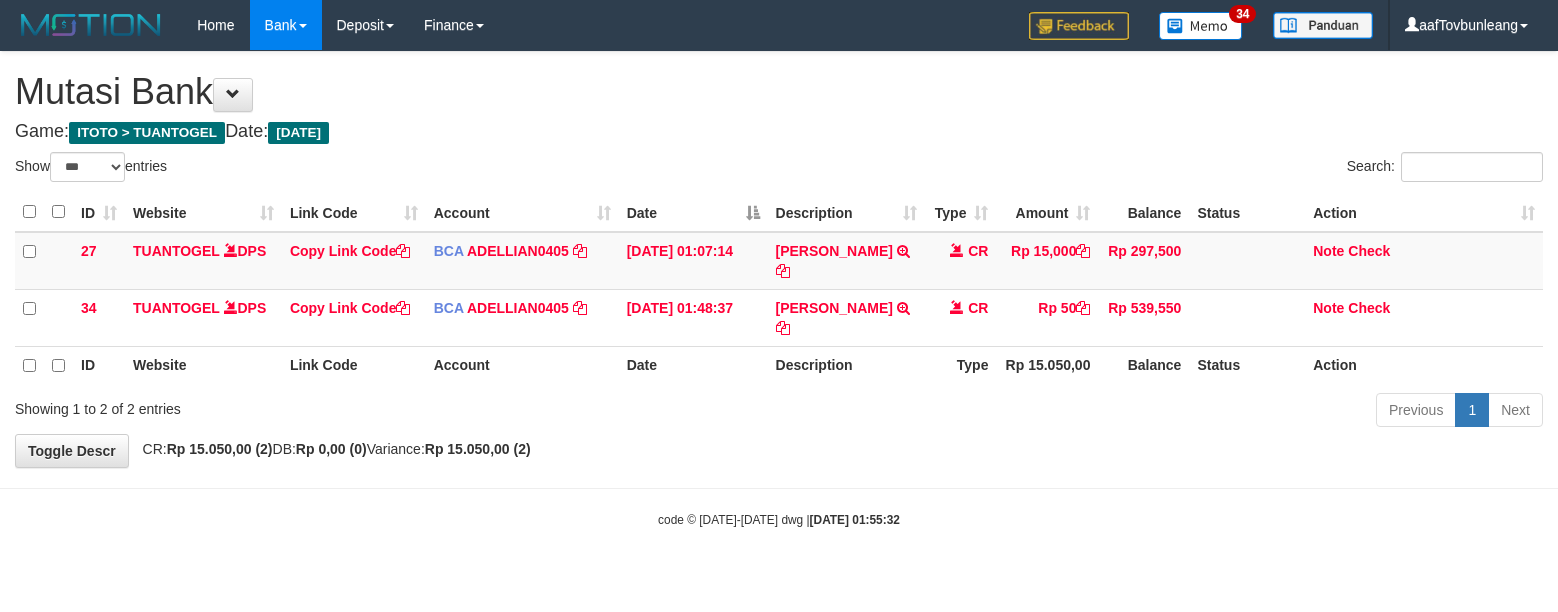 select on "***" 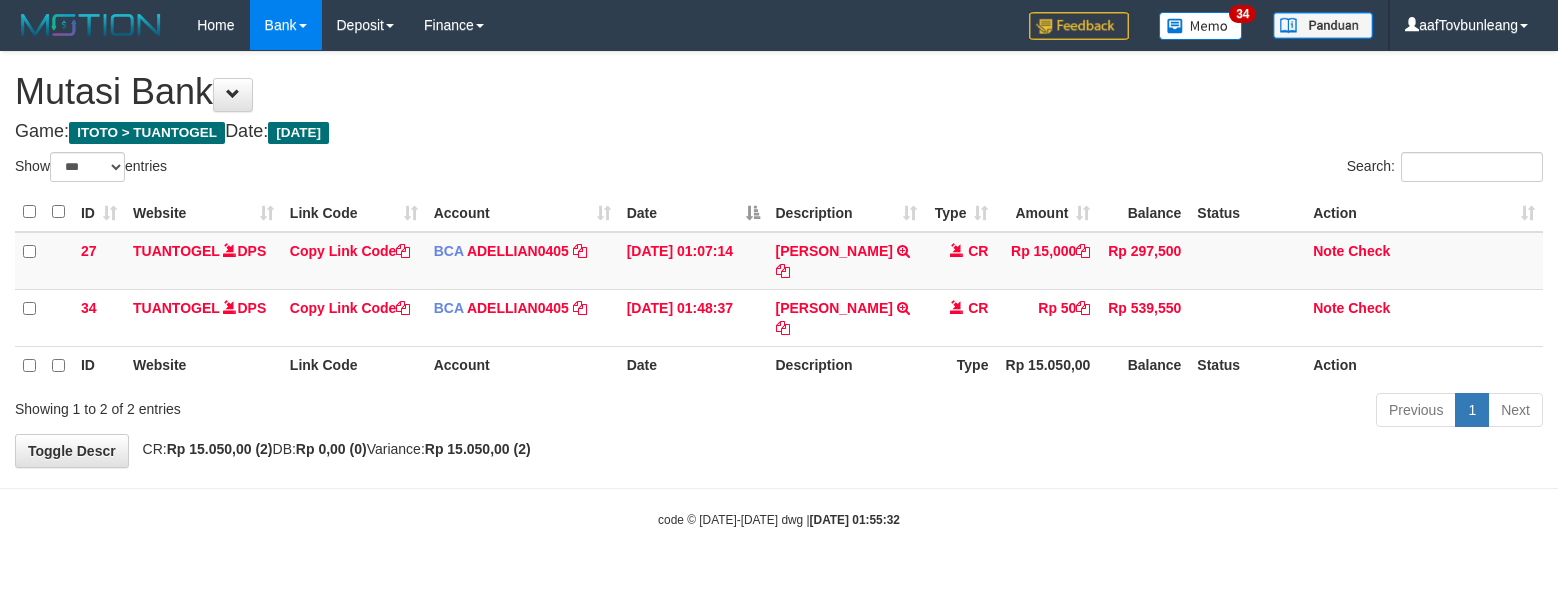 scroll, scrollTop: 0, scrollLeft: 0, axis: both 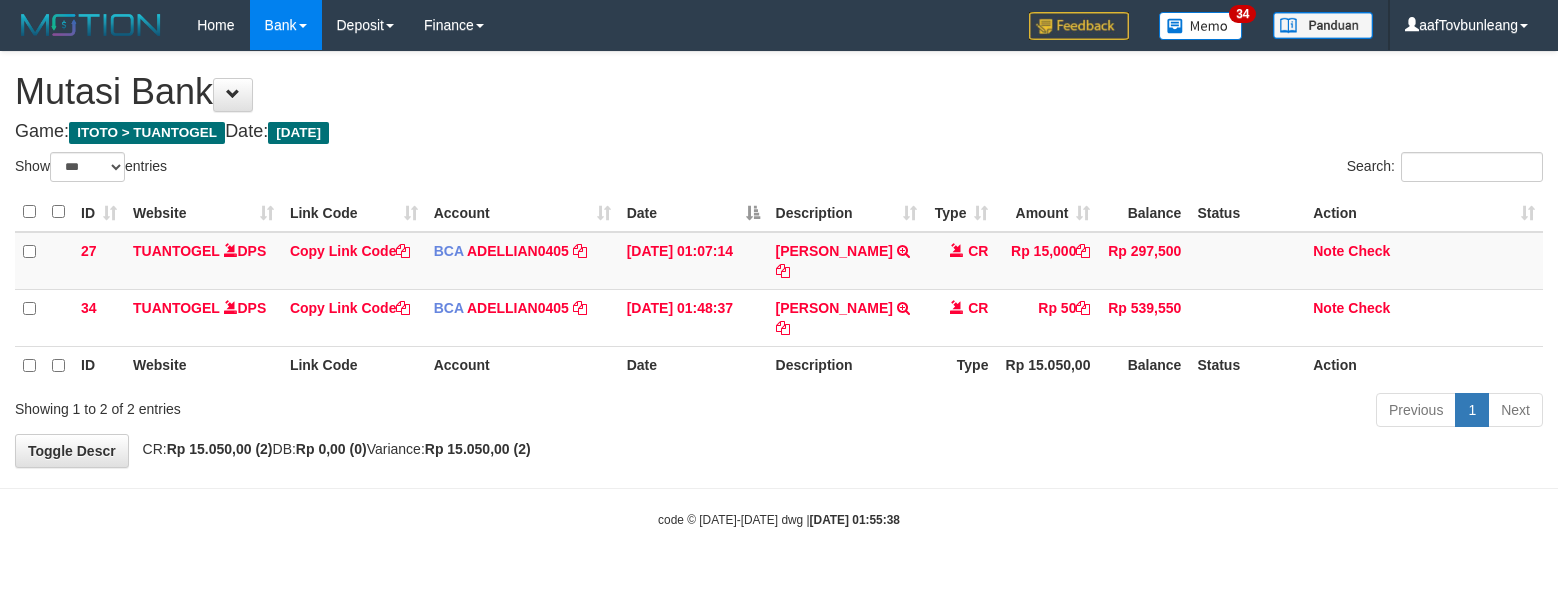 select on "***" 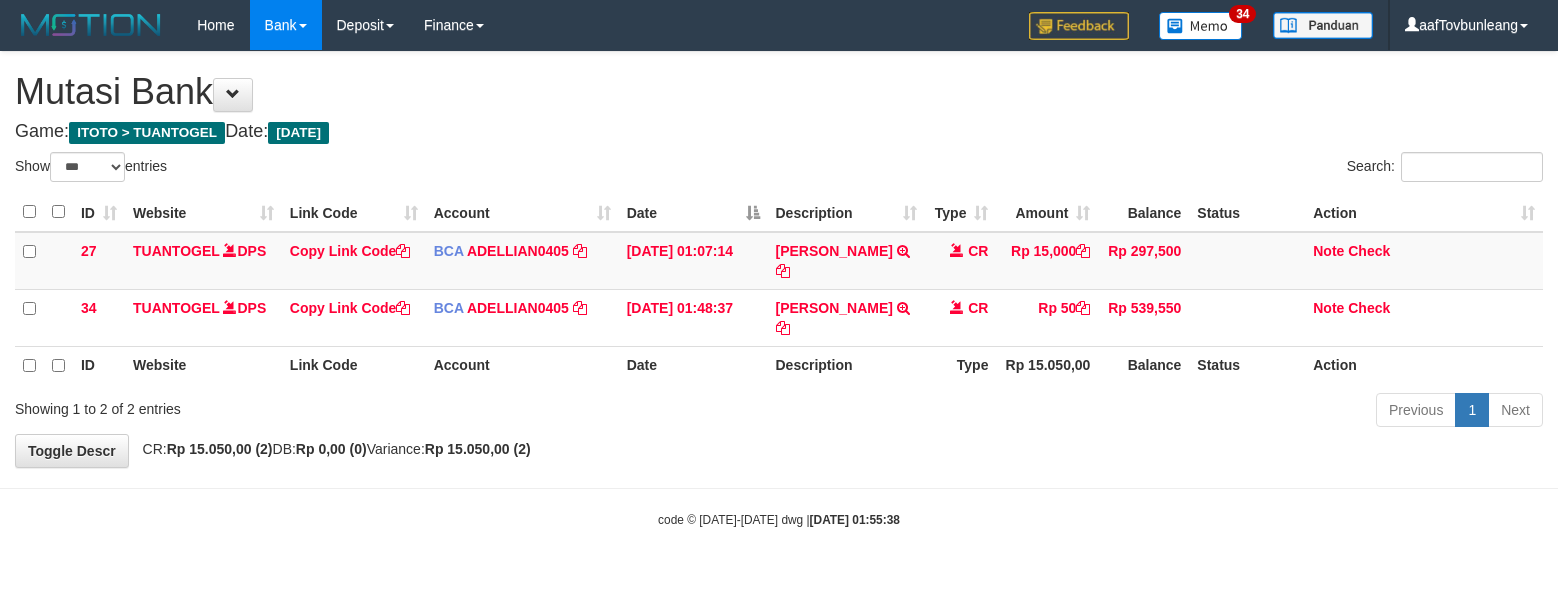 scroll, scrollTop: 0, scrollLeft: 0, axis: both 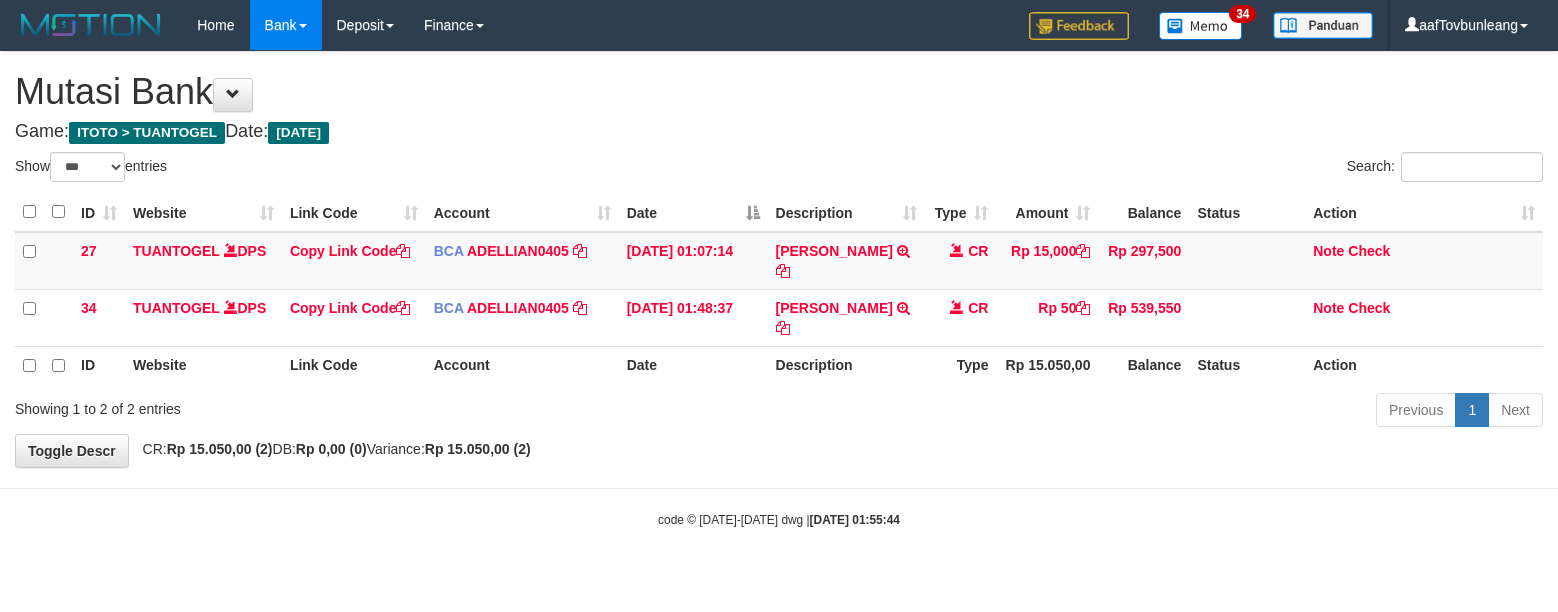 select on "***" 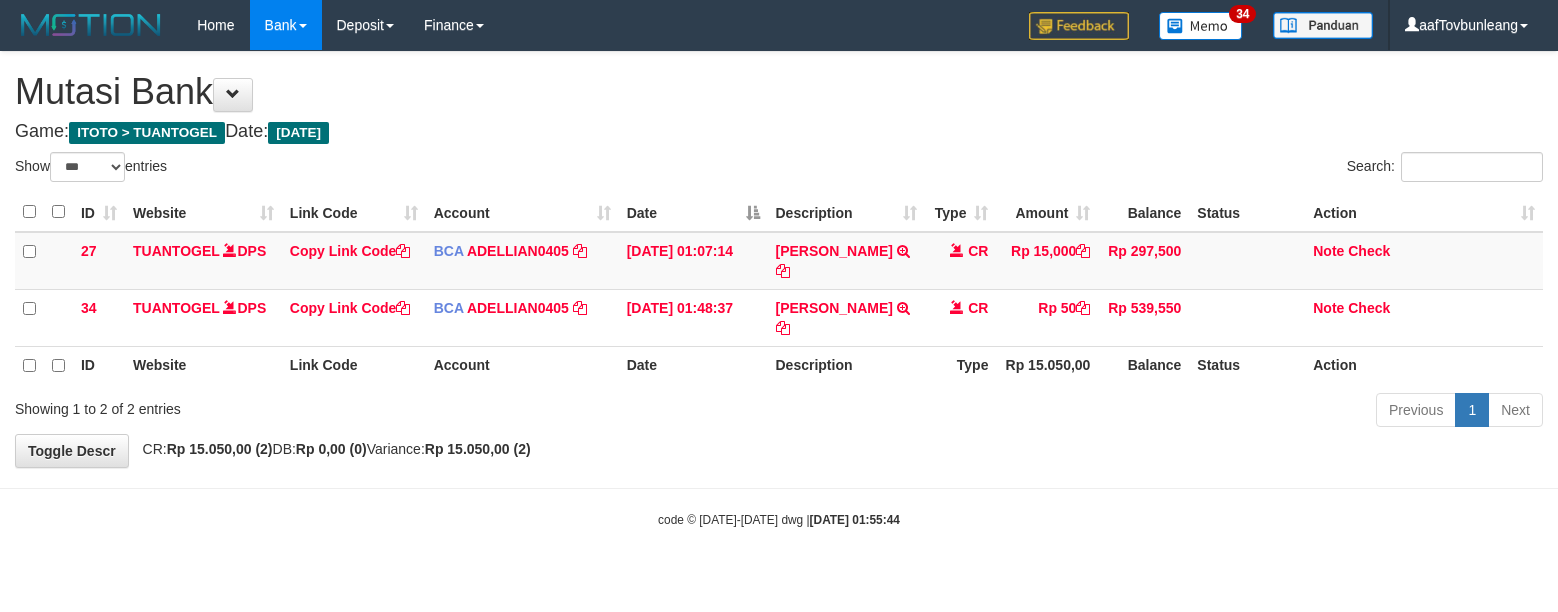 scroll, scrollTop: 0, scrollLeft: 0, axis: both 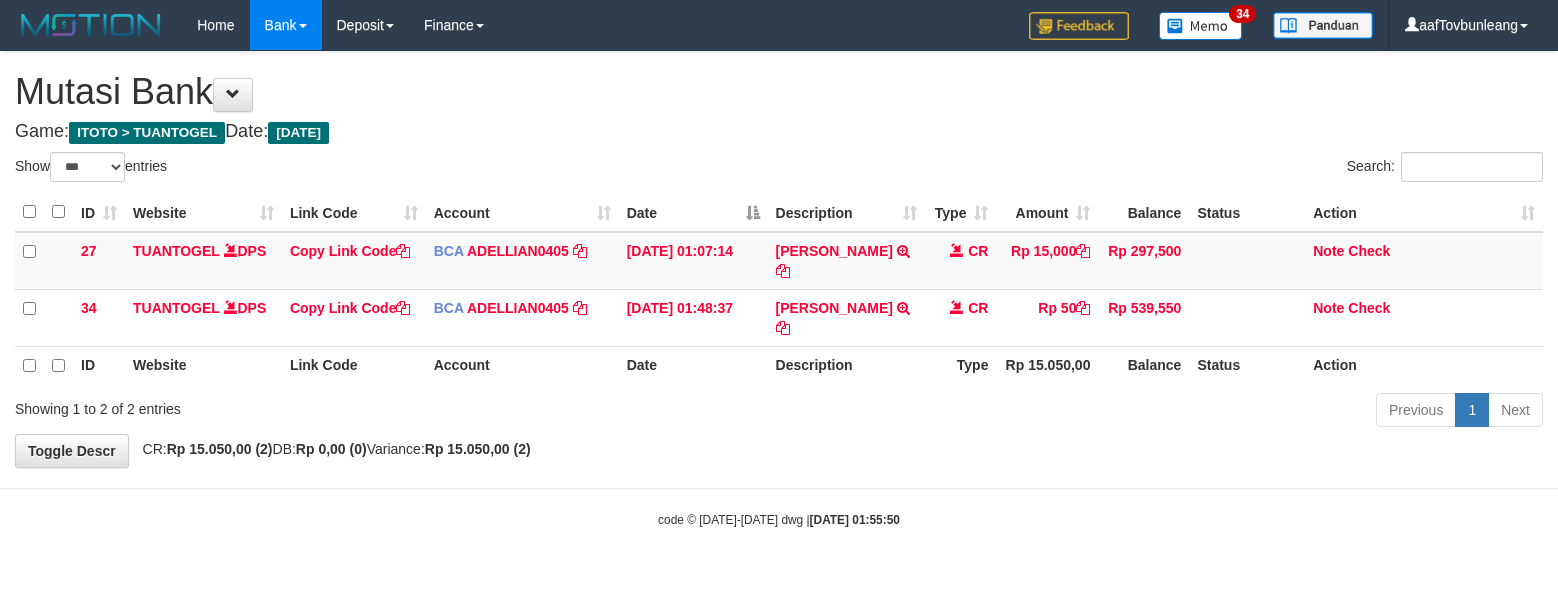 select on "***" 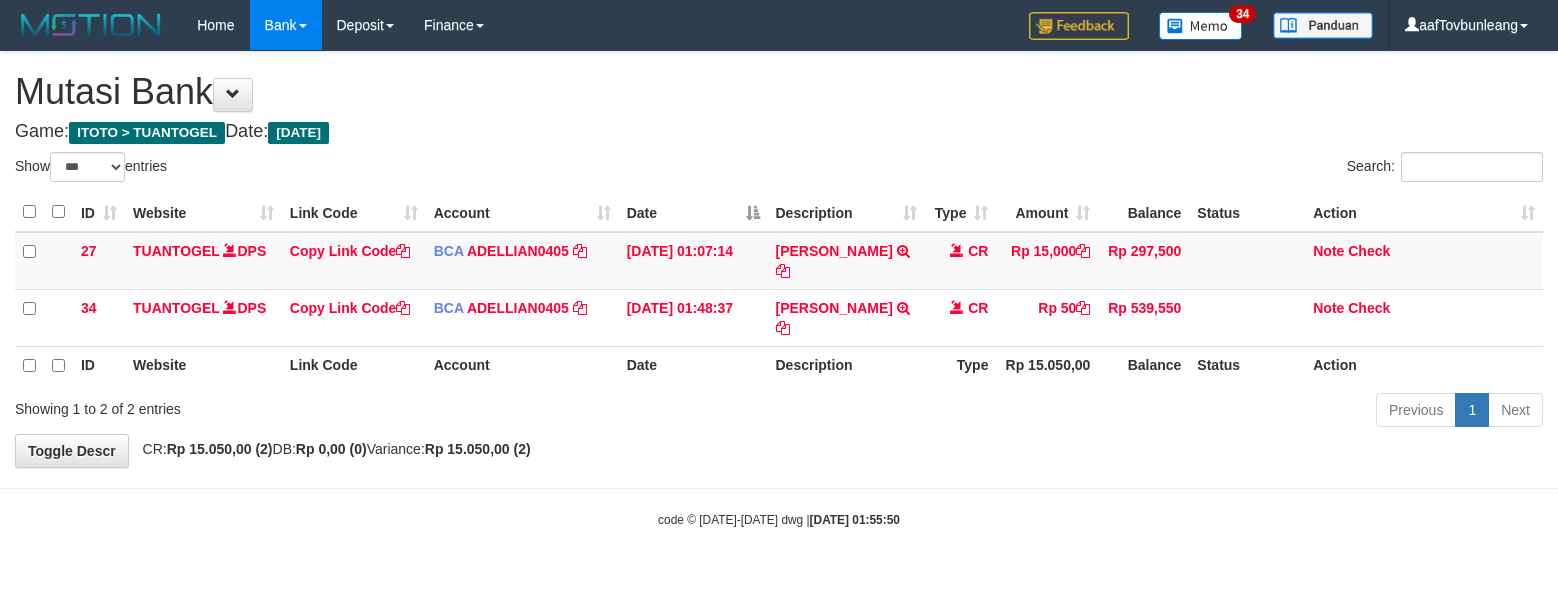 scroll, scrollTop: 0, scrollLeft: 0, axis: both 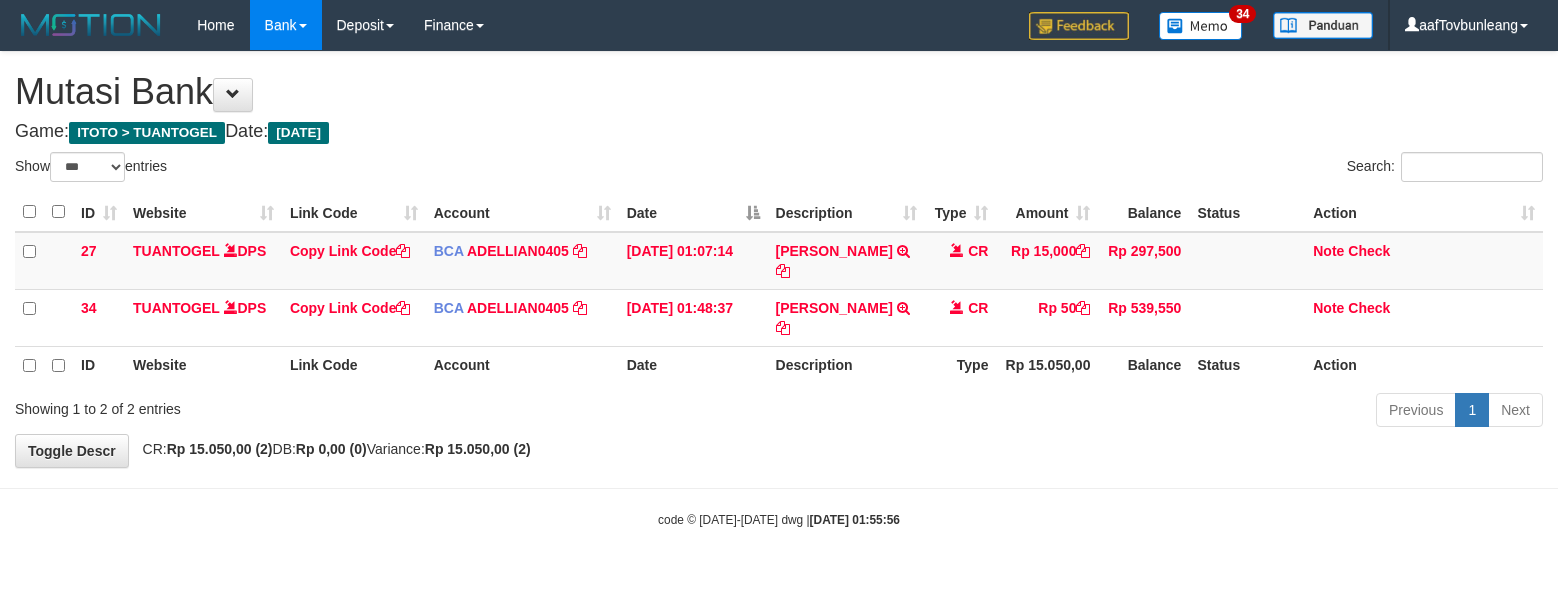 select on "***" 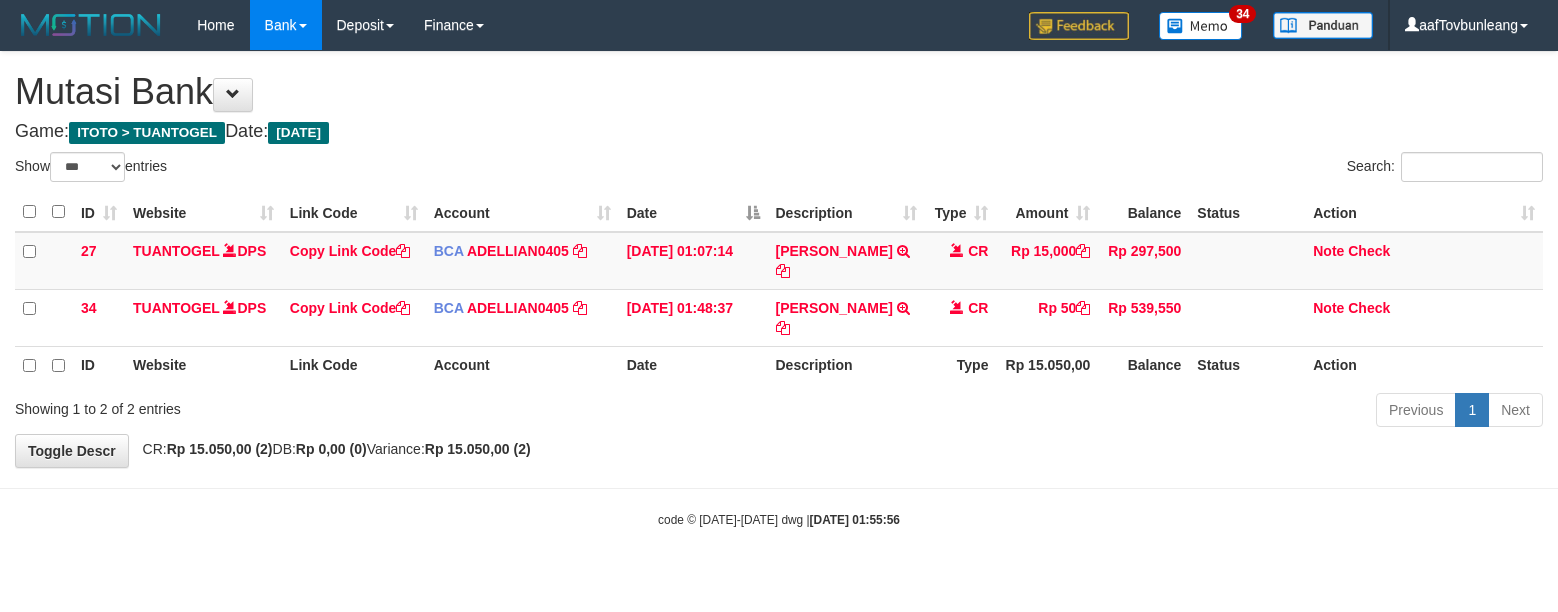 scroll, scrollTop: 0, scrollLeft: 0, axis: both 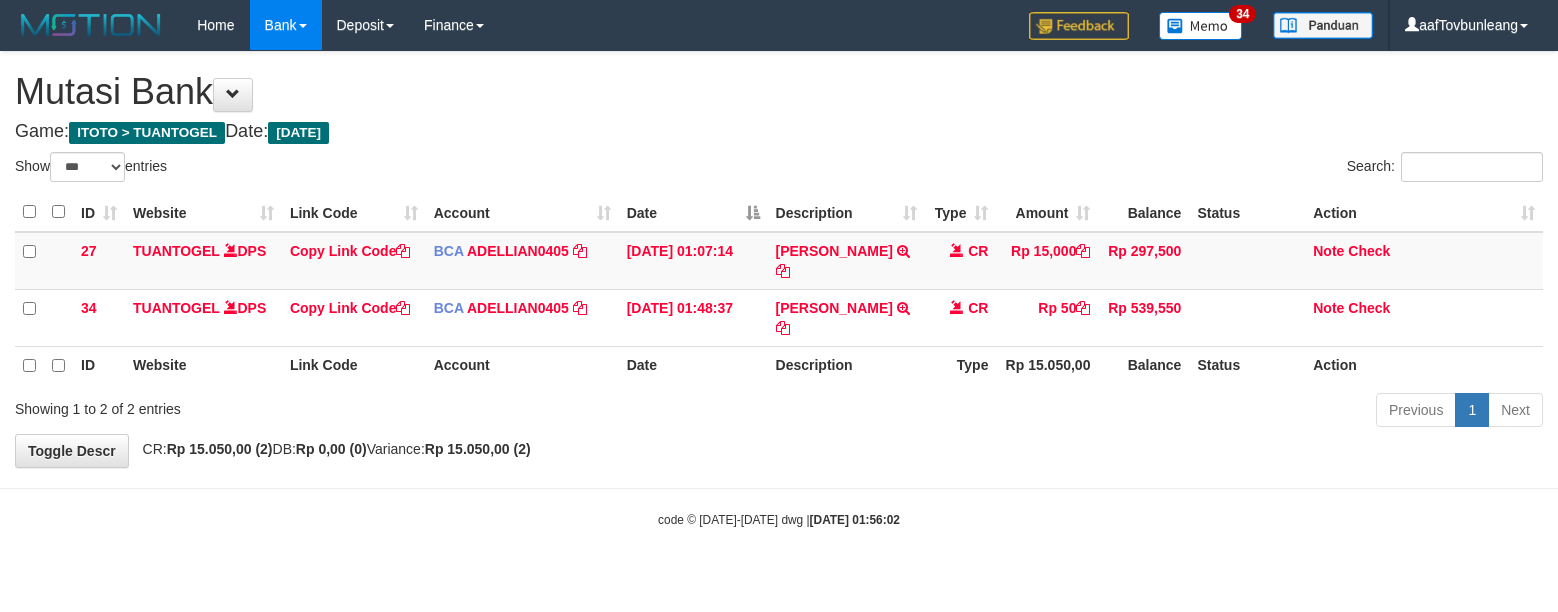 select on "***" 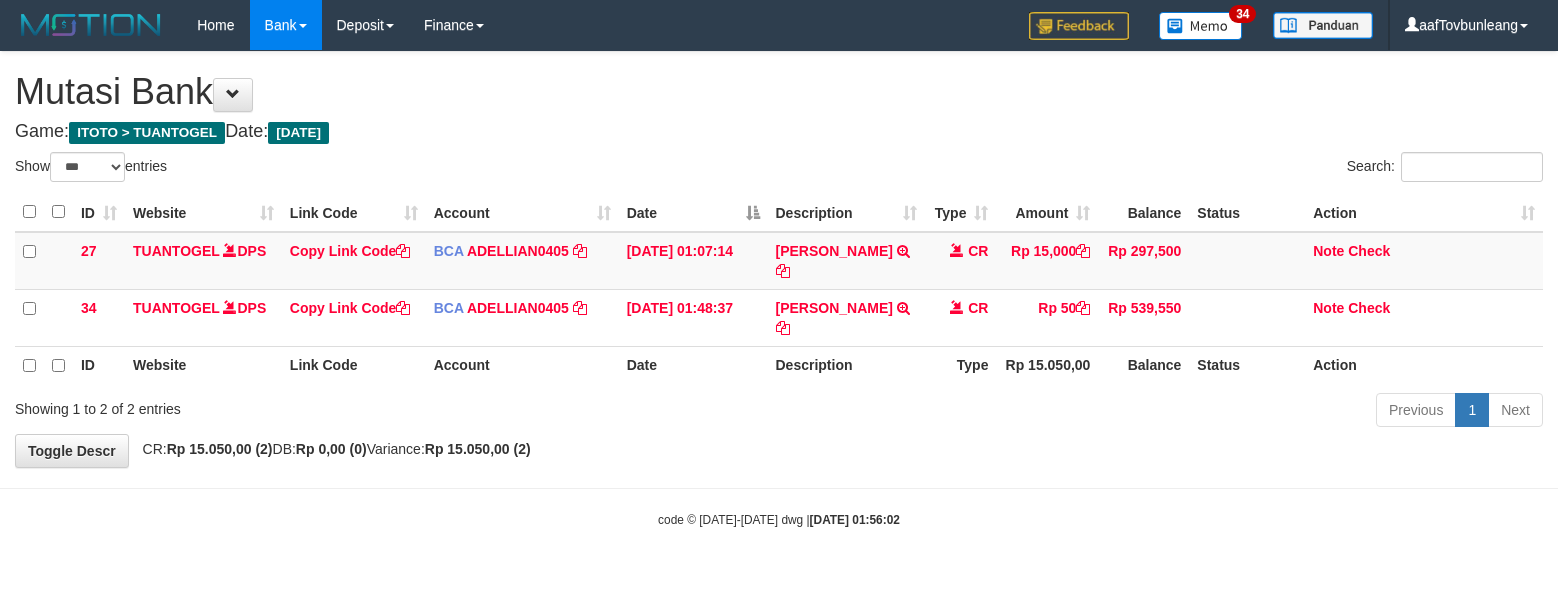 scroll, scrollTop: 0, scrollLeft: 0, axis: both 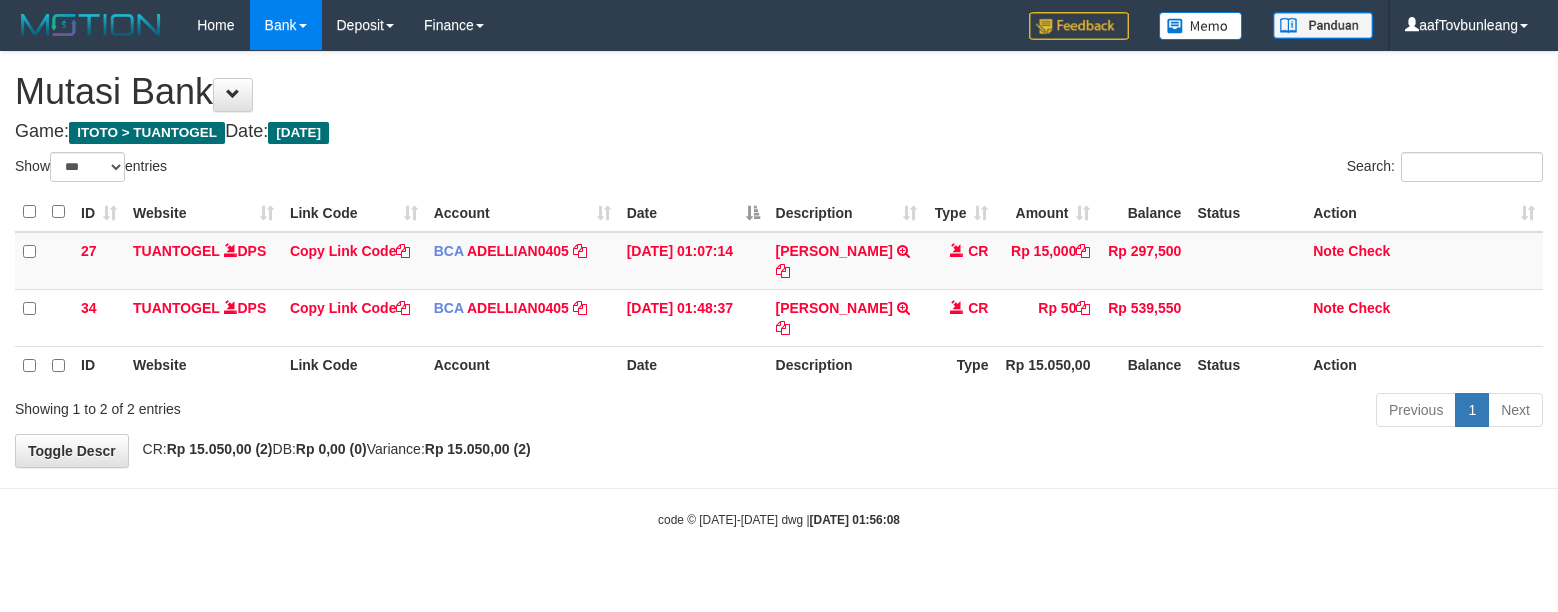select on "***" 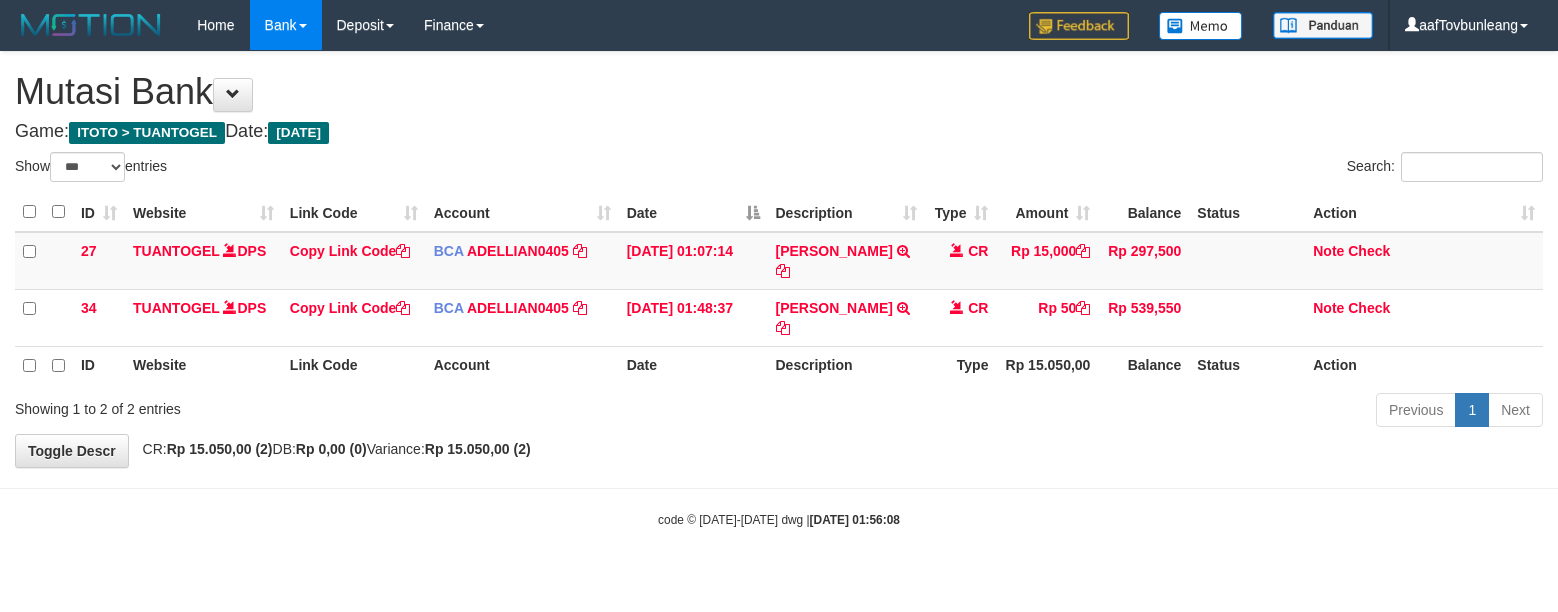 scroll, scrollTop: 0, scrollLeft: 0, axis: both 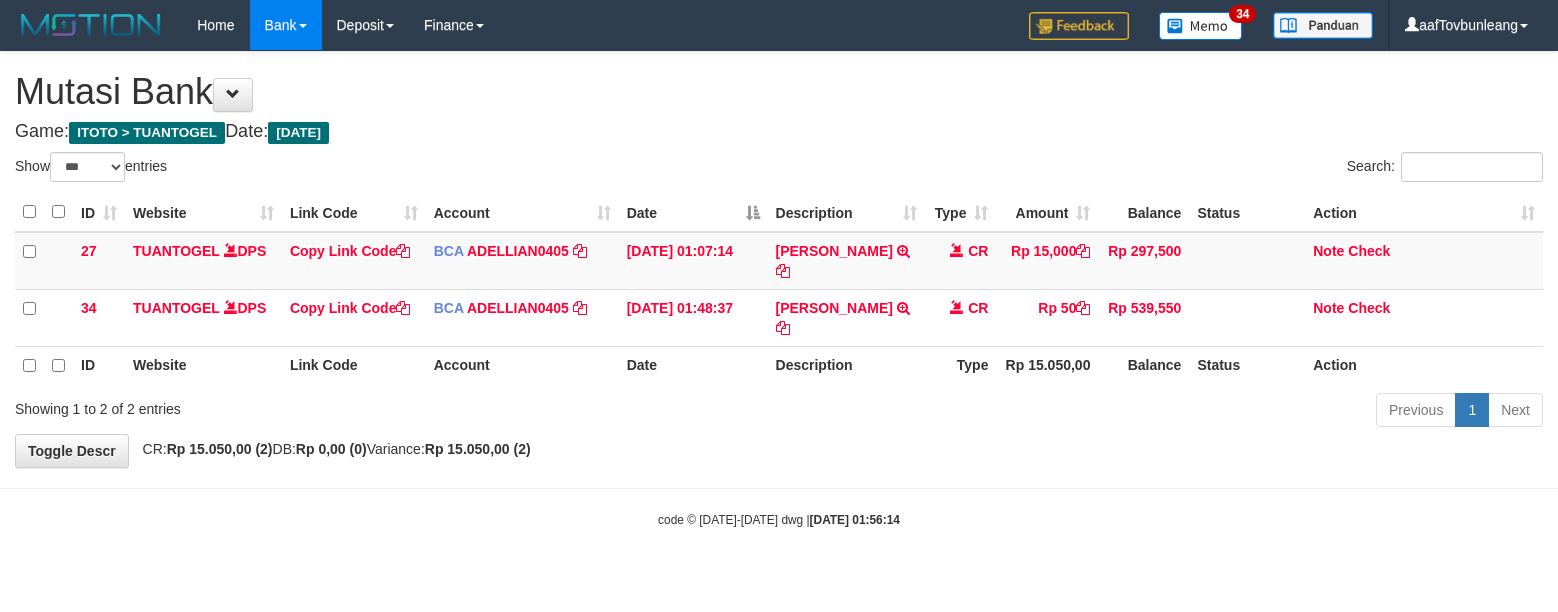 select on "***" 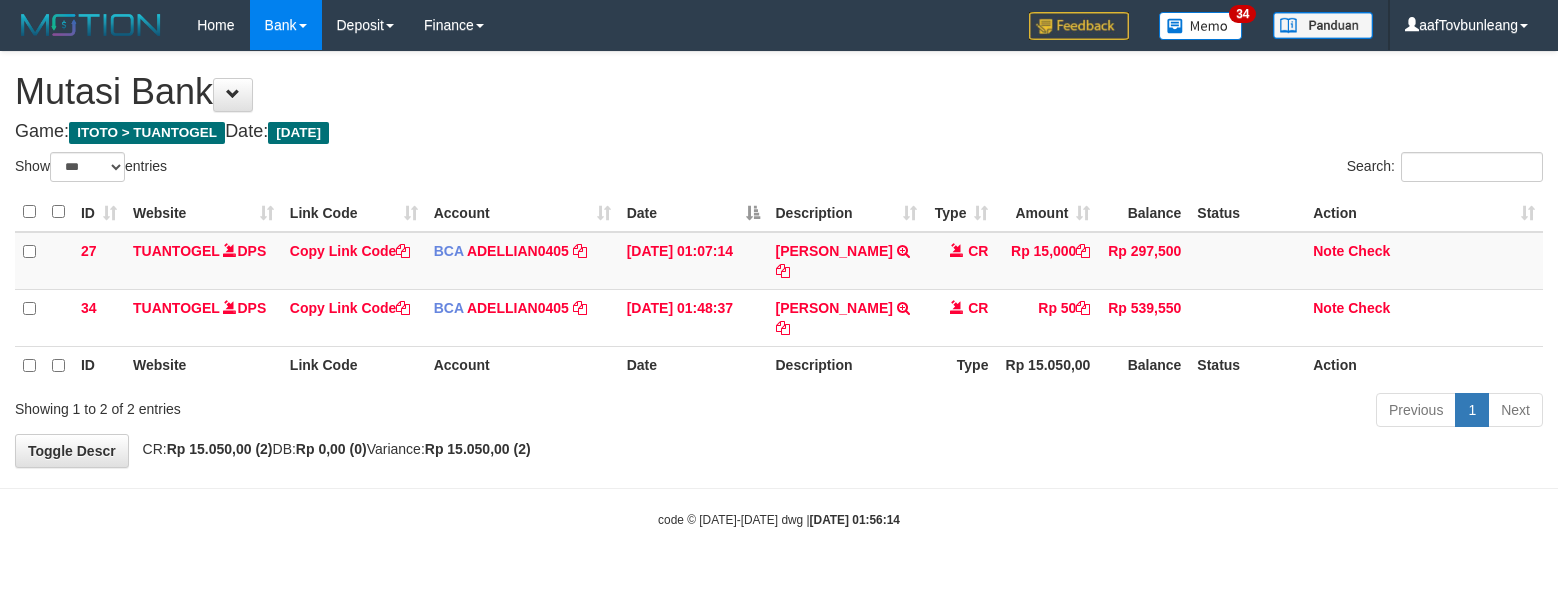 scroll, scrollTop: 0, scrollLeft: 0, axis: both 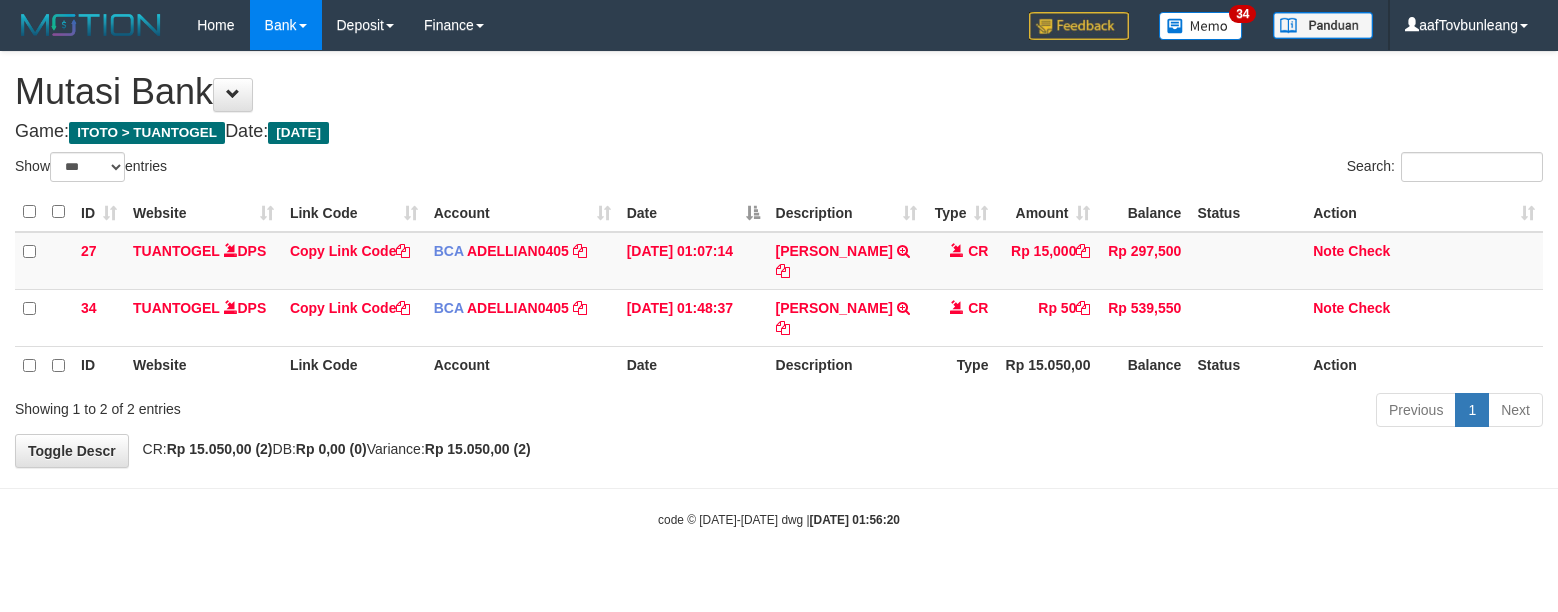 select on "***" 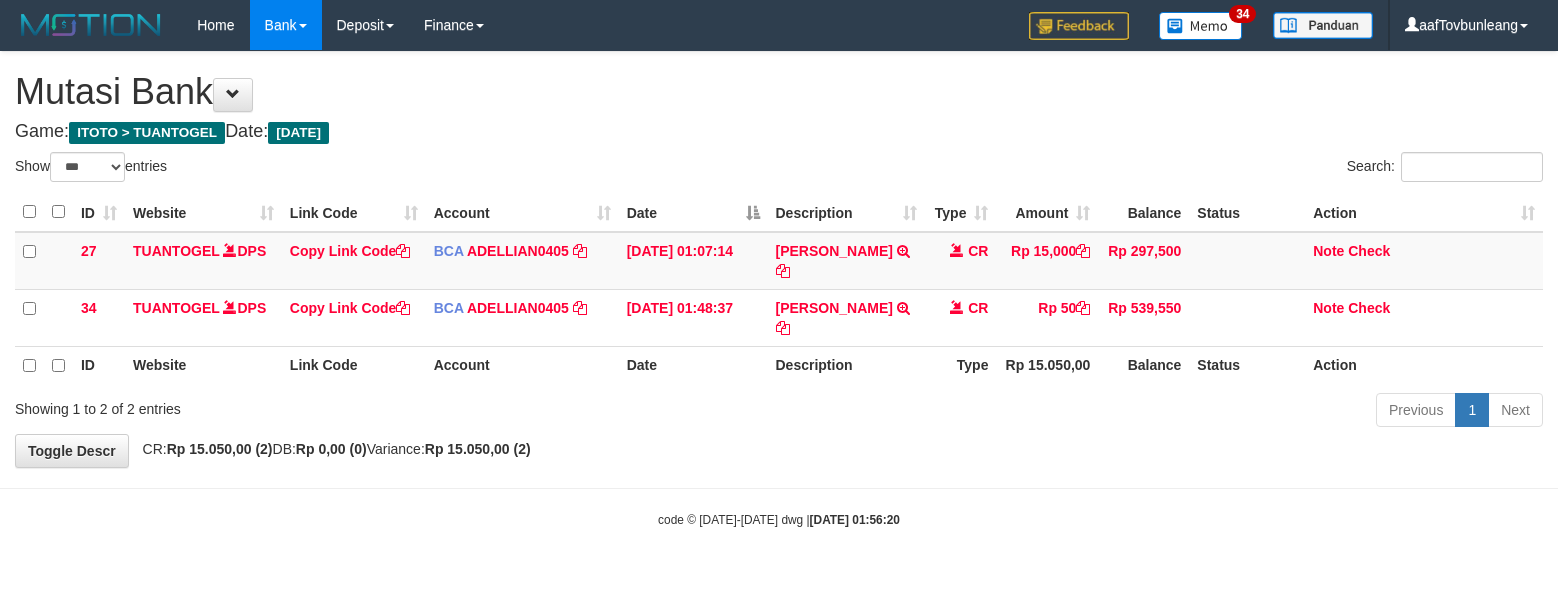 scroll, scrollTop: 0, scrollLeft: 0, axis: both 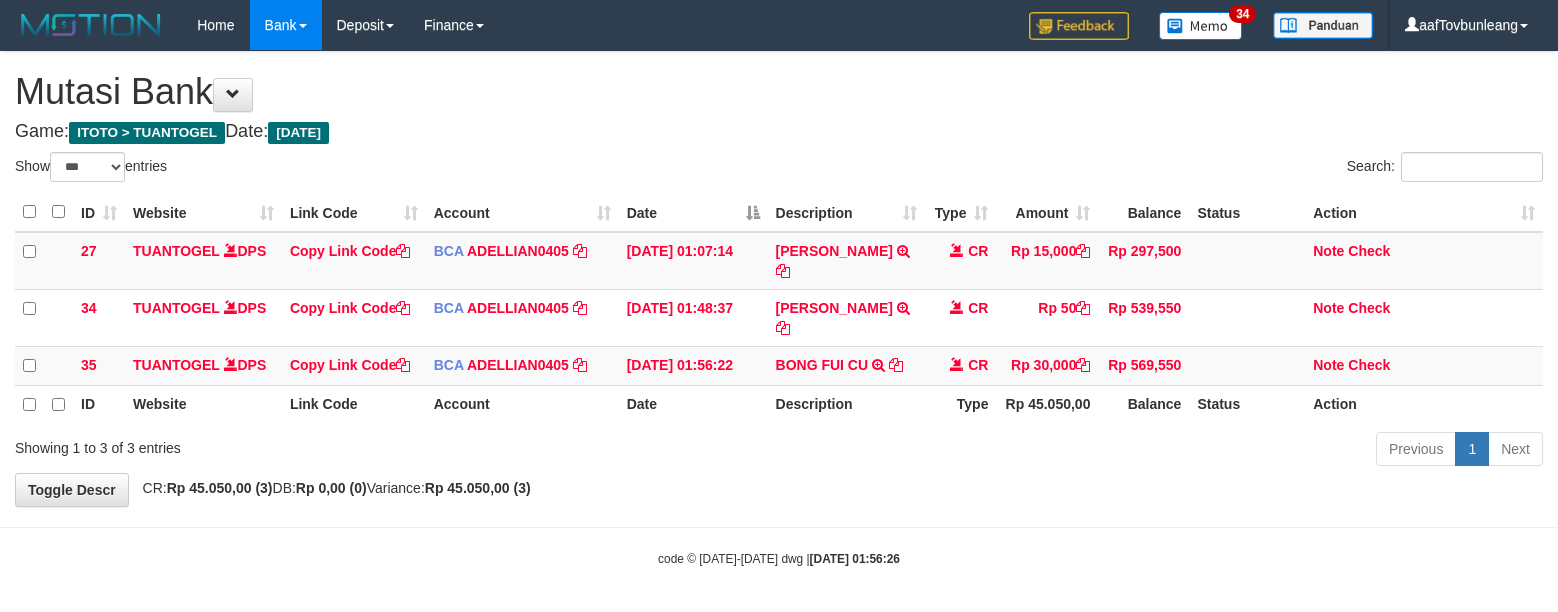 select on "***" 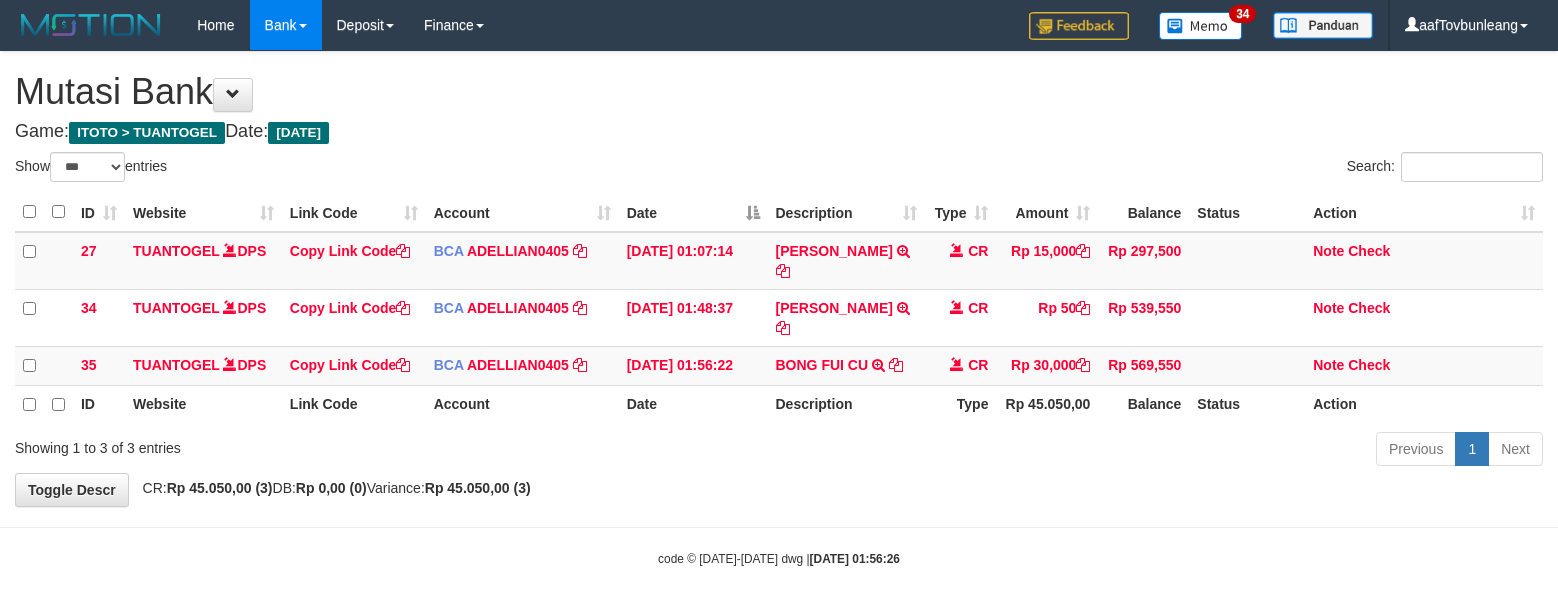 scroll, scrollTop: 0, scrollLeft: 0, axis: both 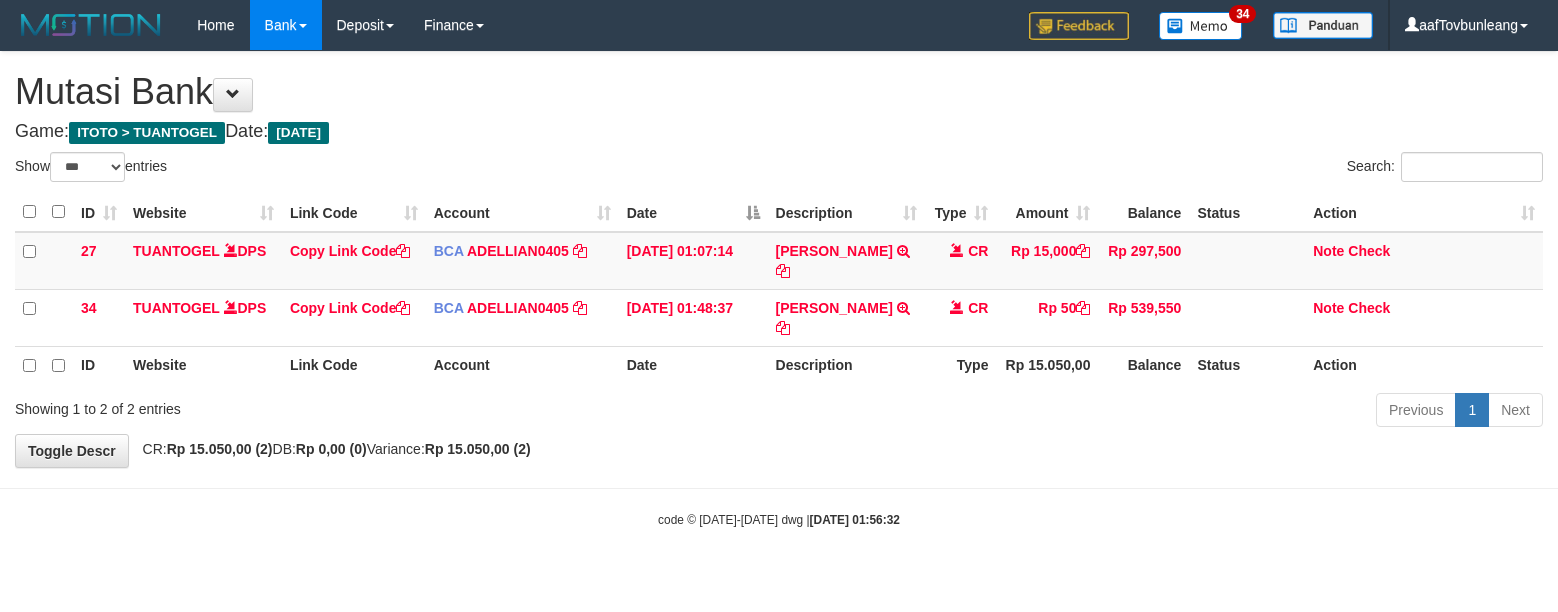 select on "***" 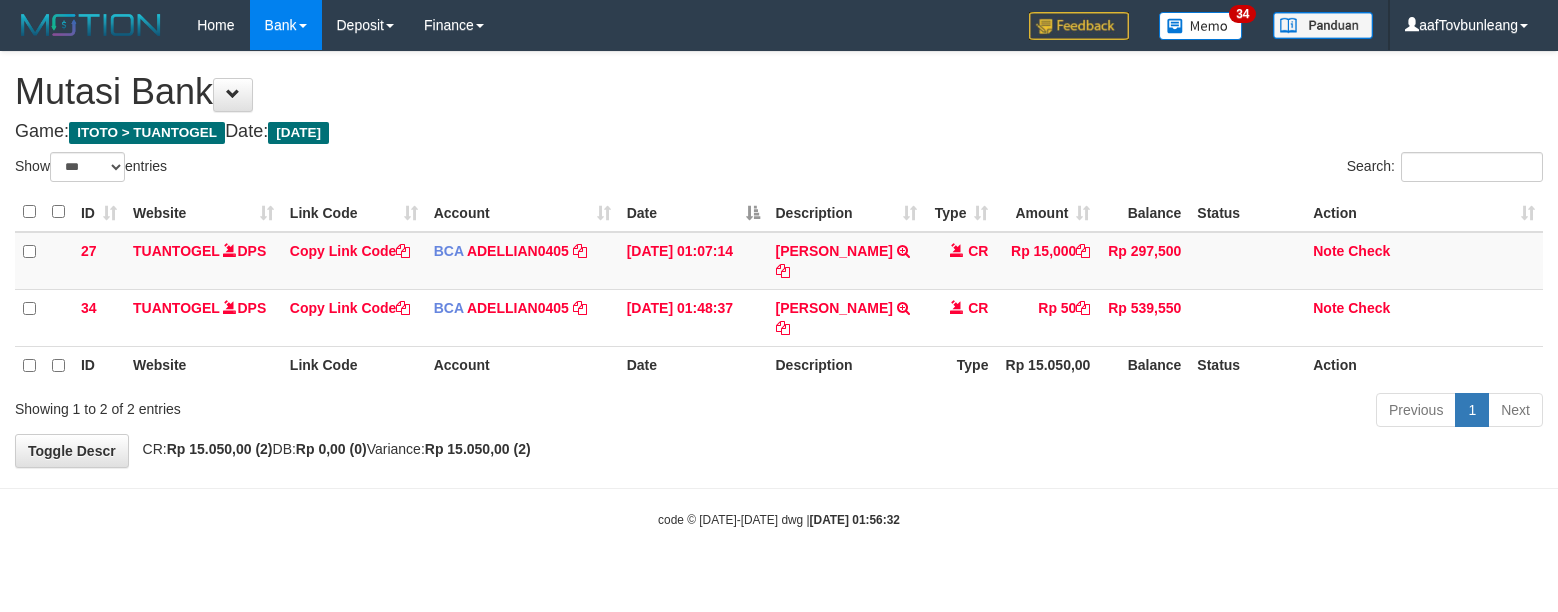 scroll, scrollTop: 0, scrollLeft: 0, axis: both 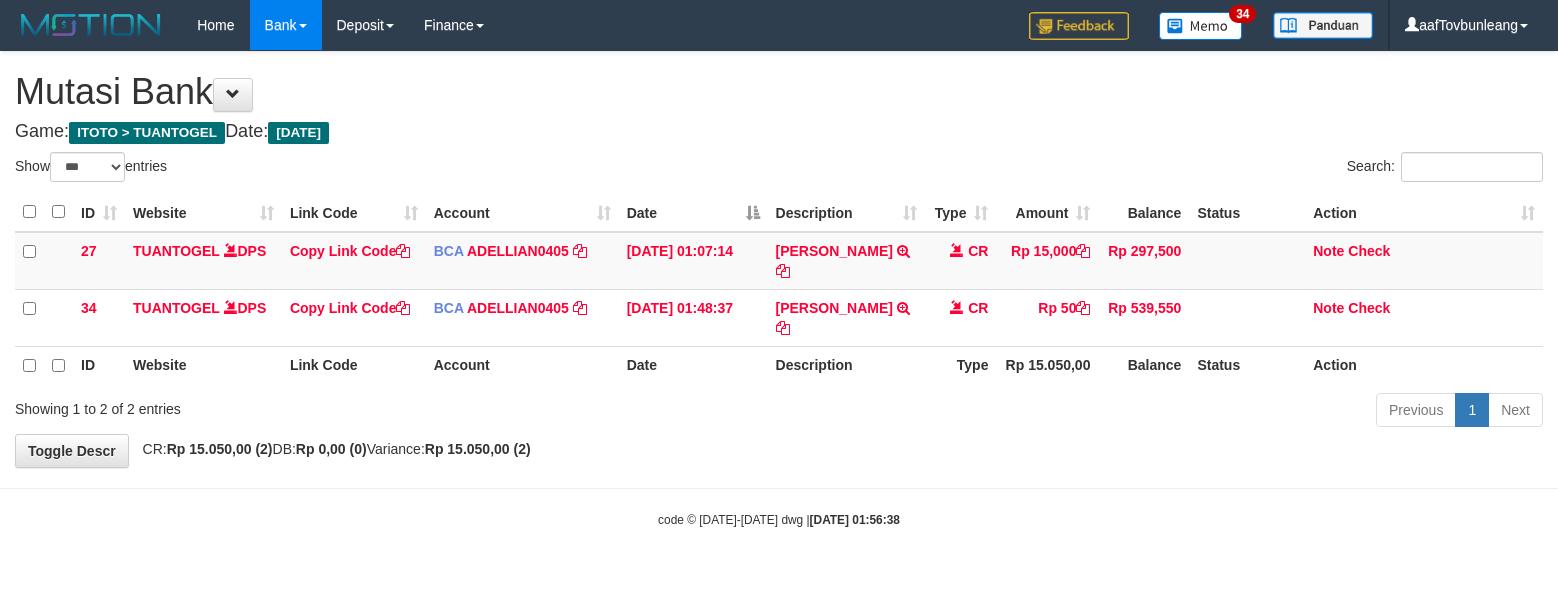 select on "***" 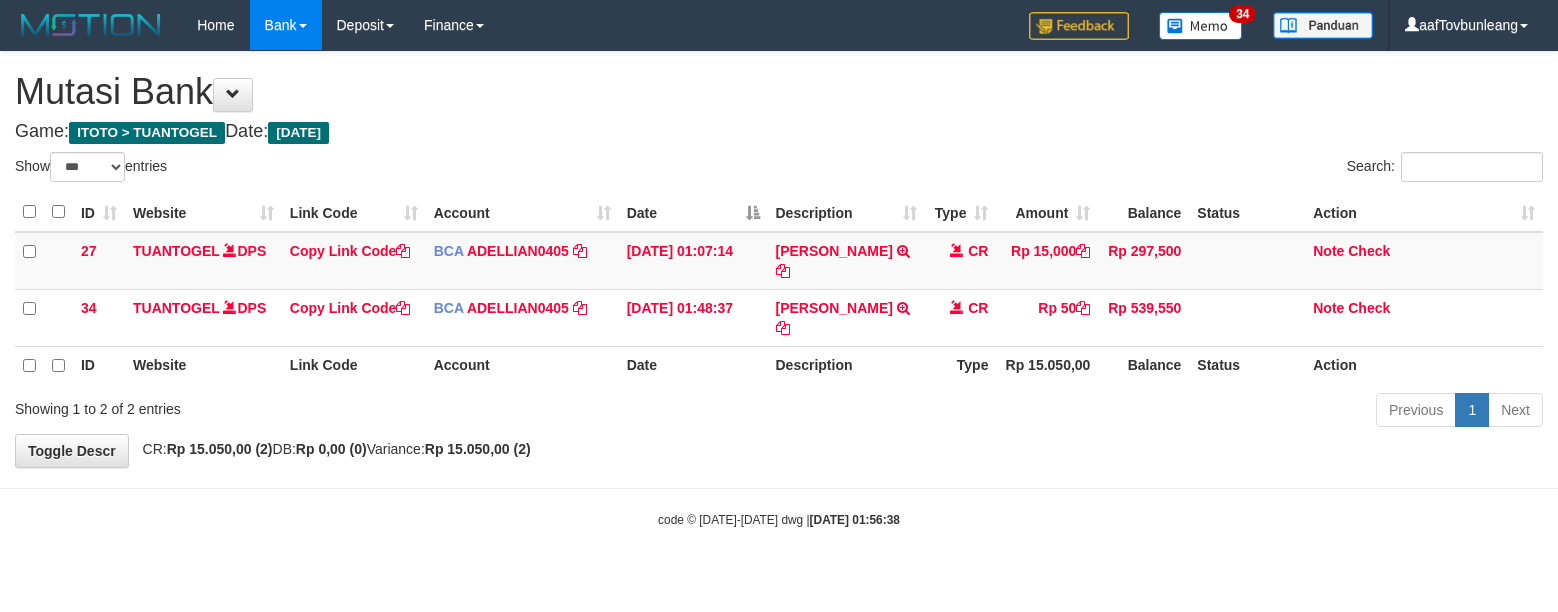 scroll, scrollTop: 0, scrollLeft: 0, axis: both 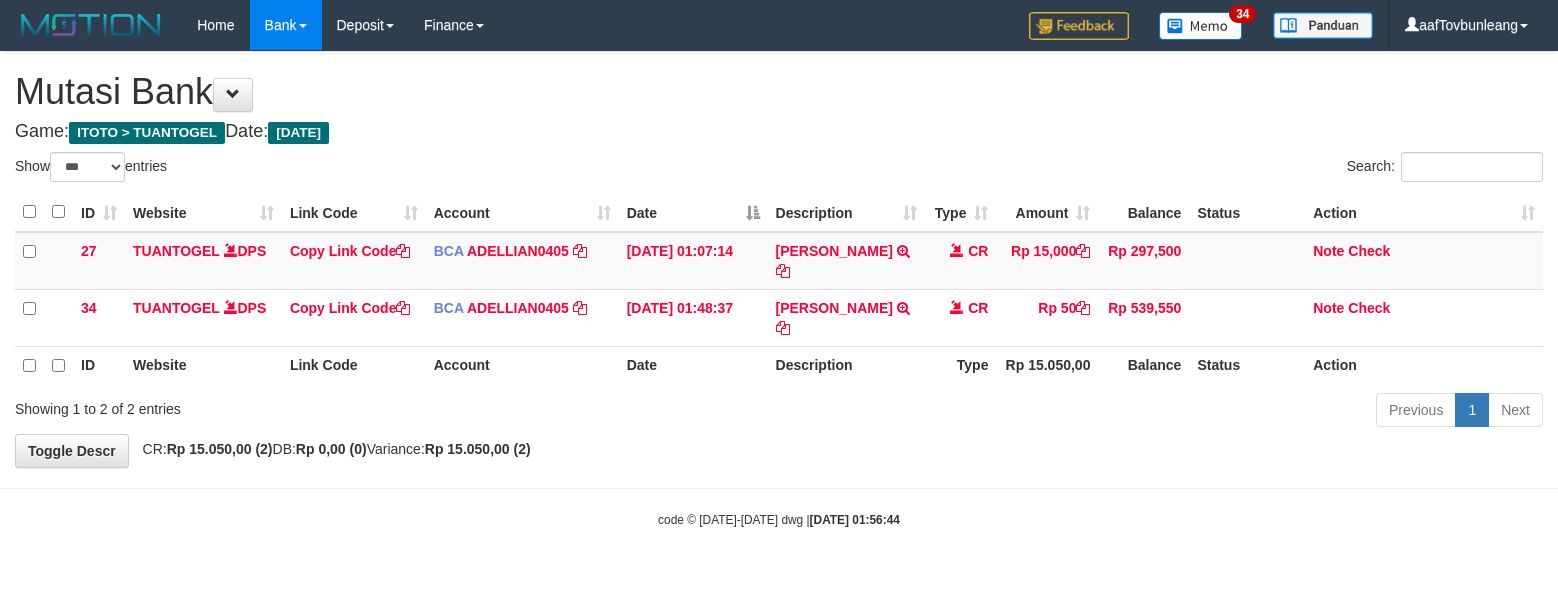 select on "***" 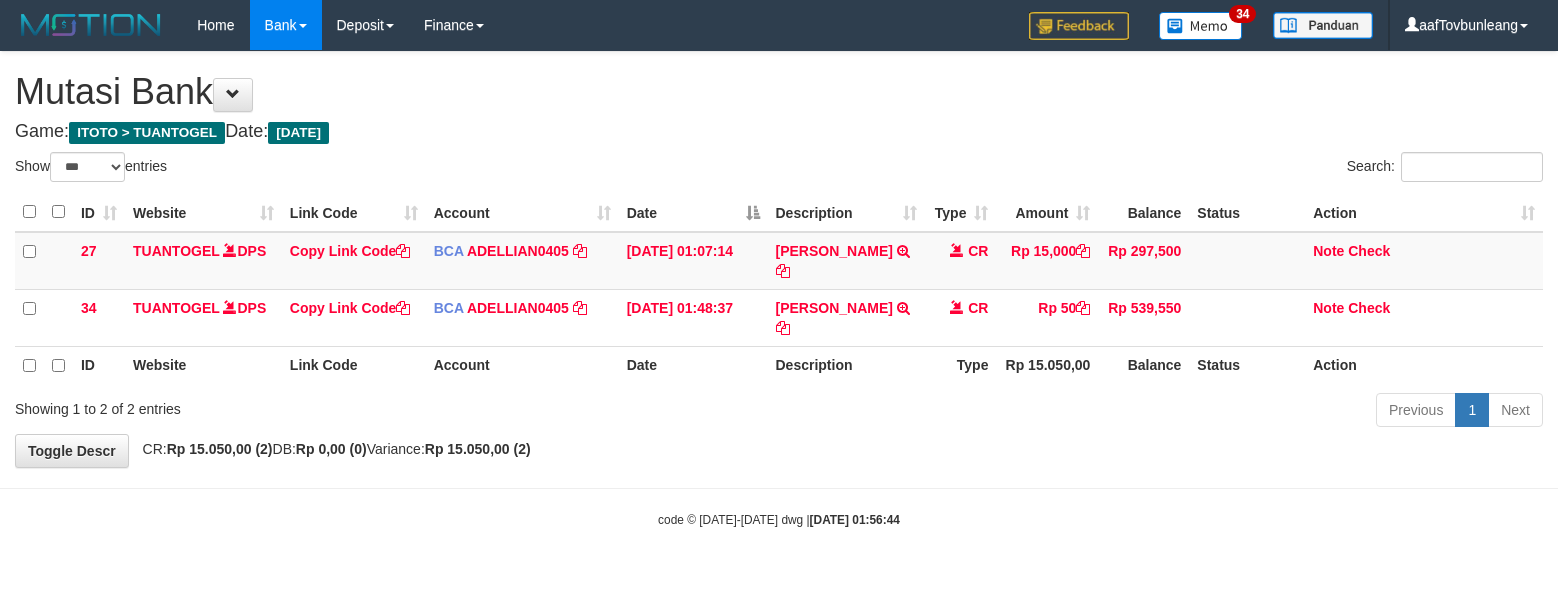 scroll, scrollTop: 0, scrollLeft: 0, axis: both 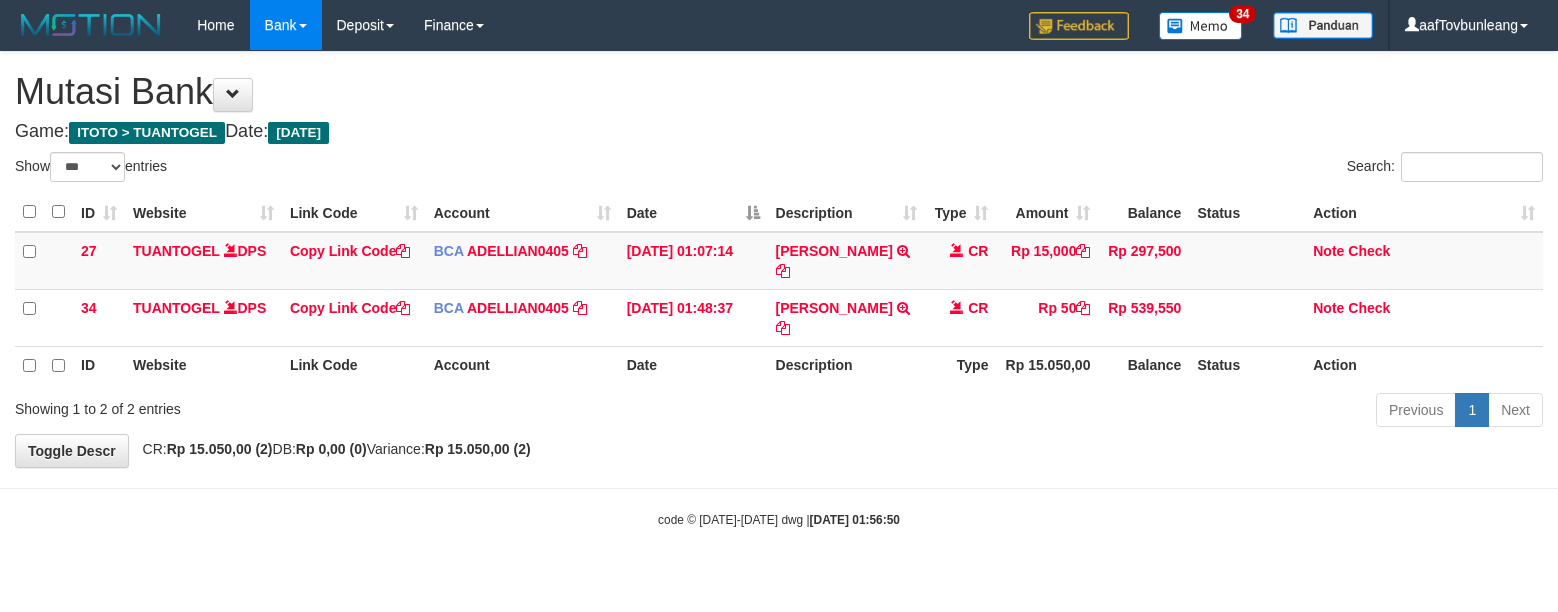 select on "***" 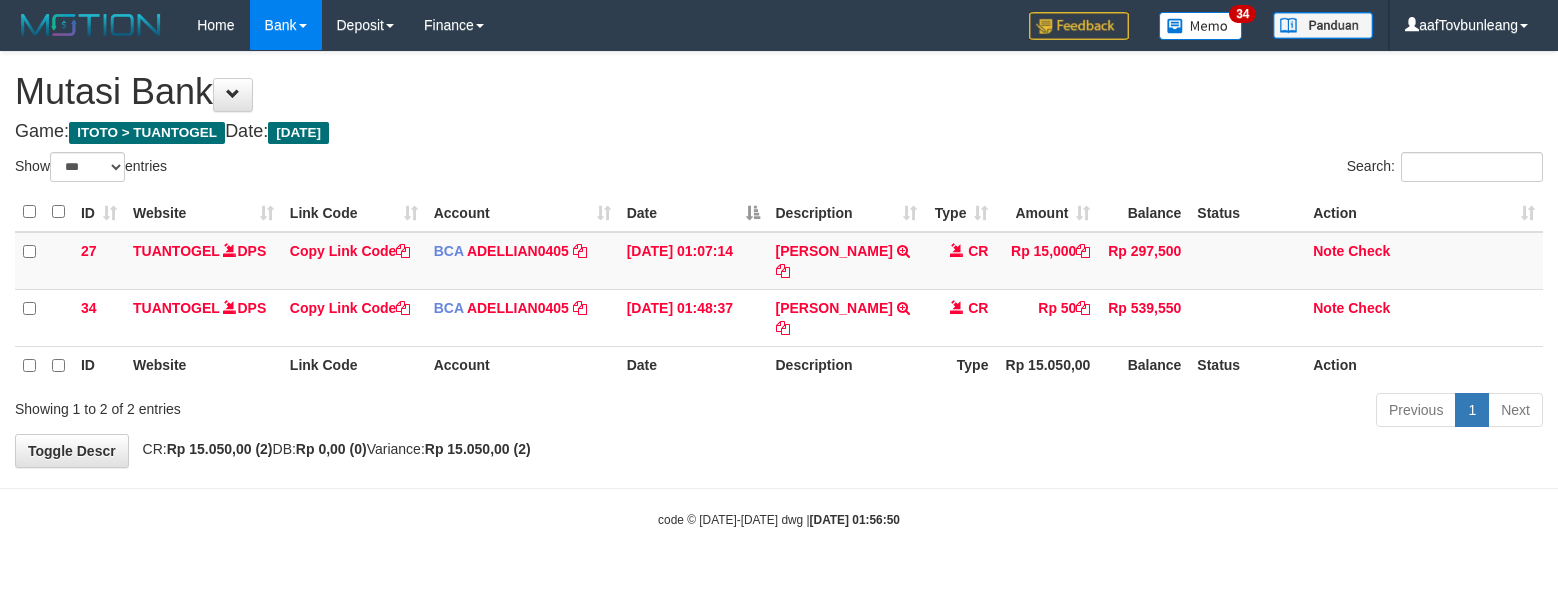 scroll, scrollTop: 0, scrollLeft: 0, axis: both 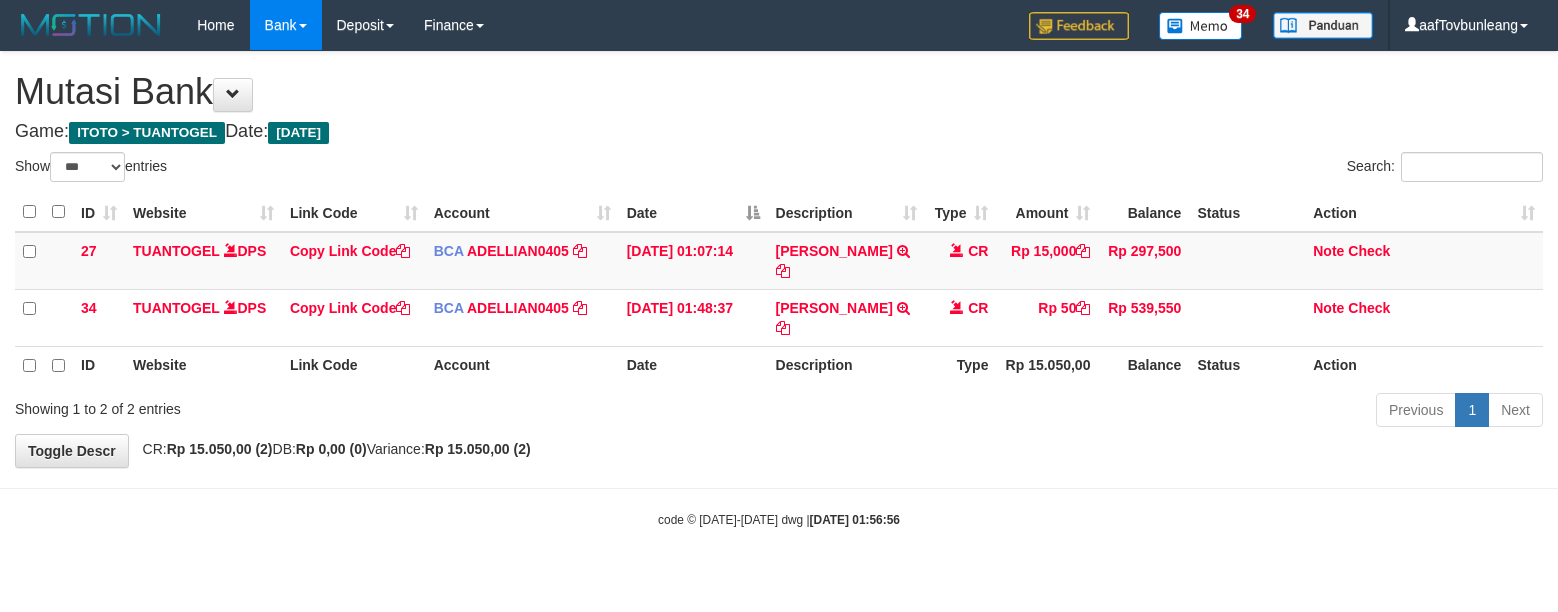 select on "***" 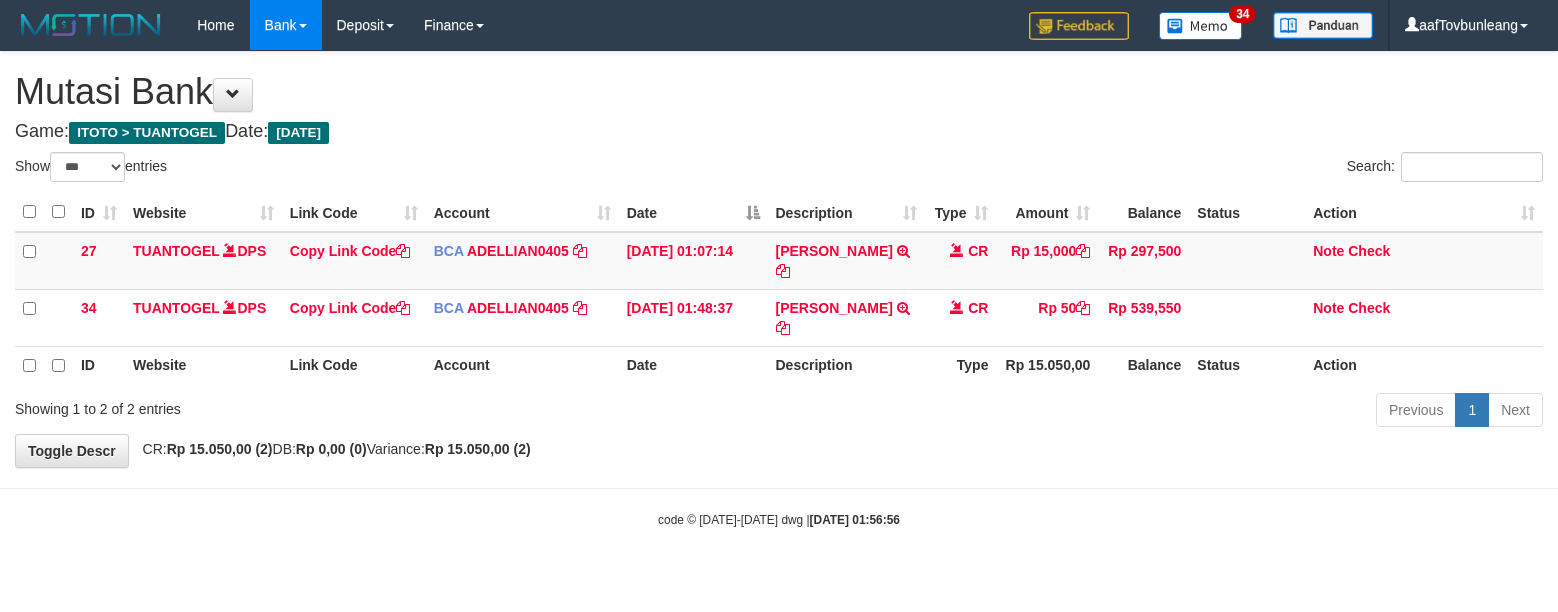 scroll, scrollTop: 0, scrollLeft: 0, axis: both 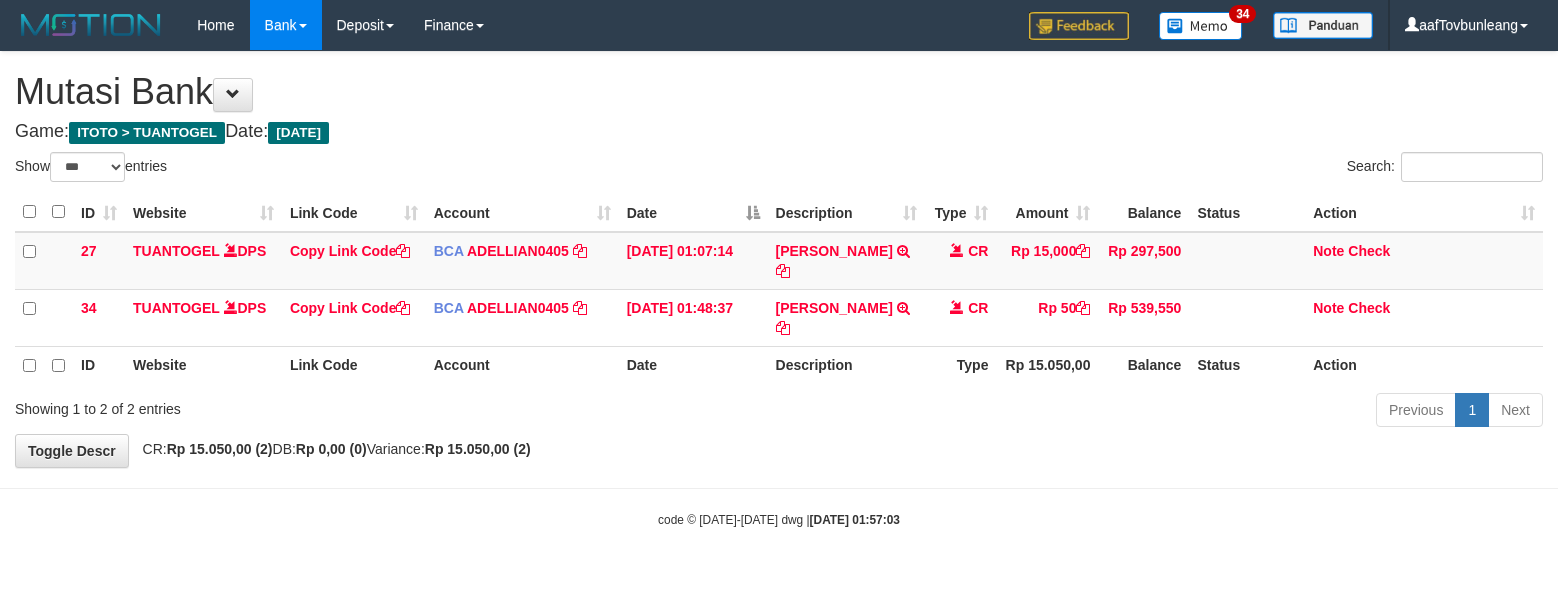 select on "***" 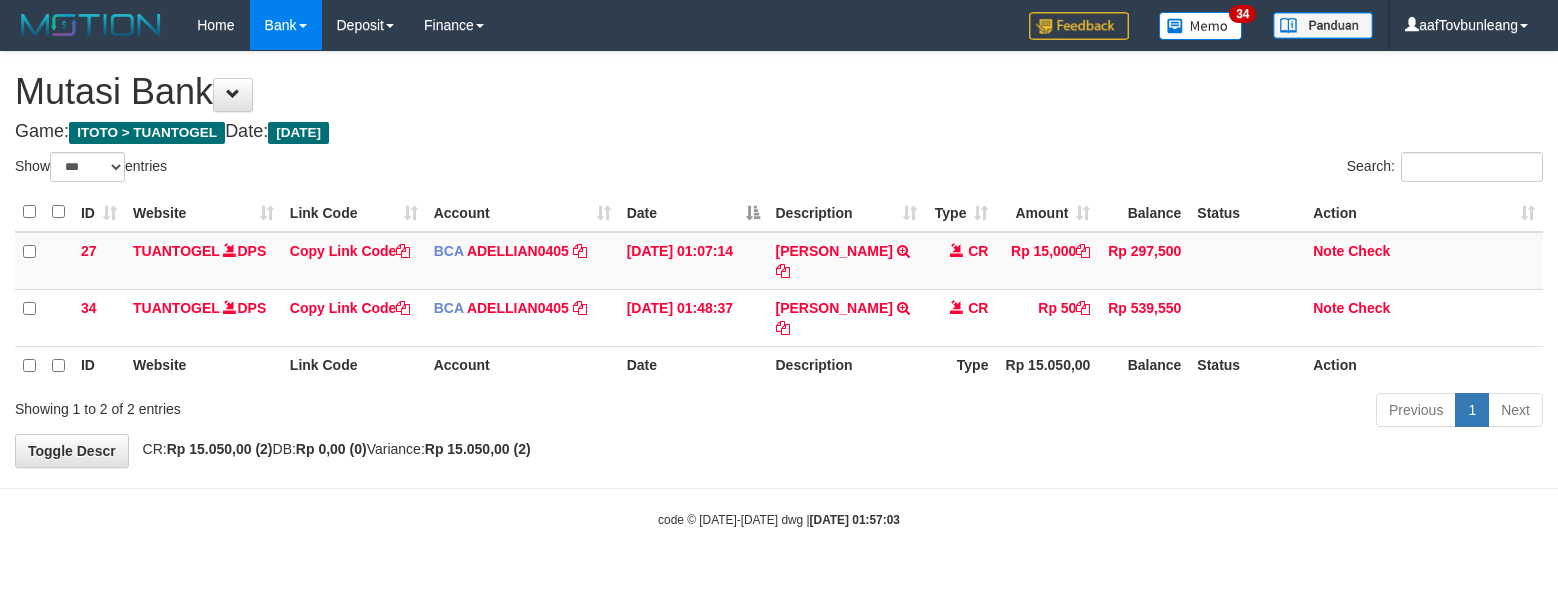 scroll, scrollTop: 0, scrollLeft: 0, axis: both 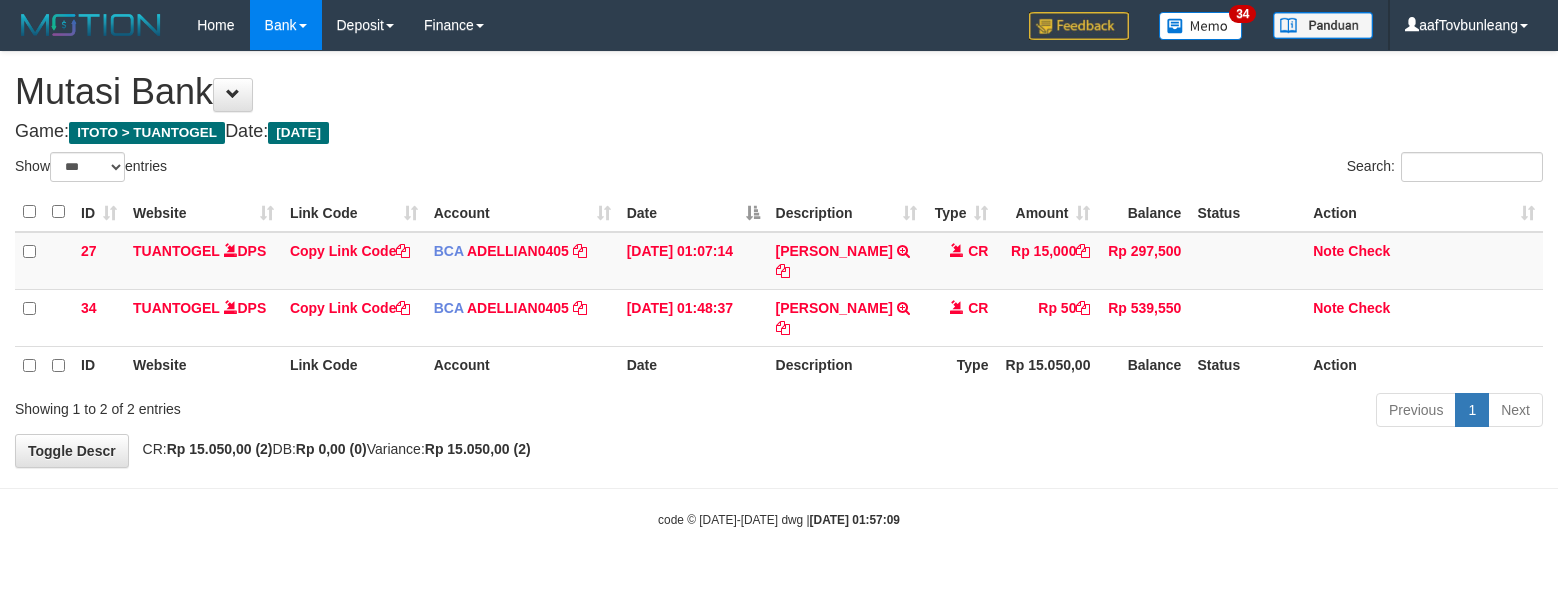 select on "***" 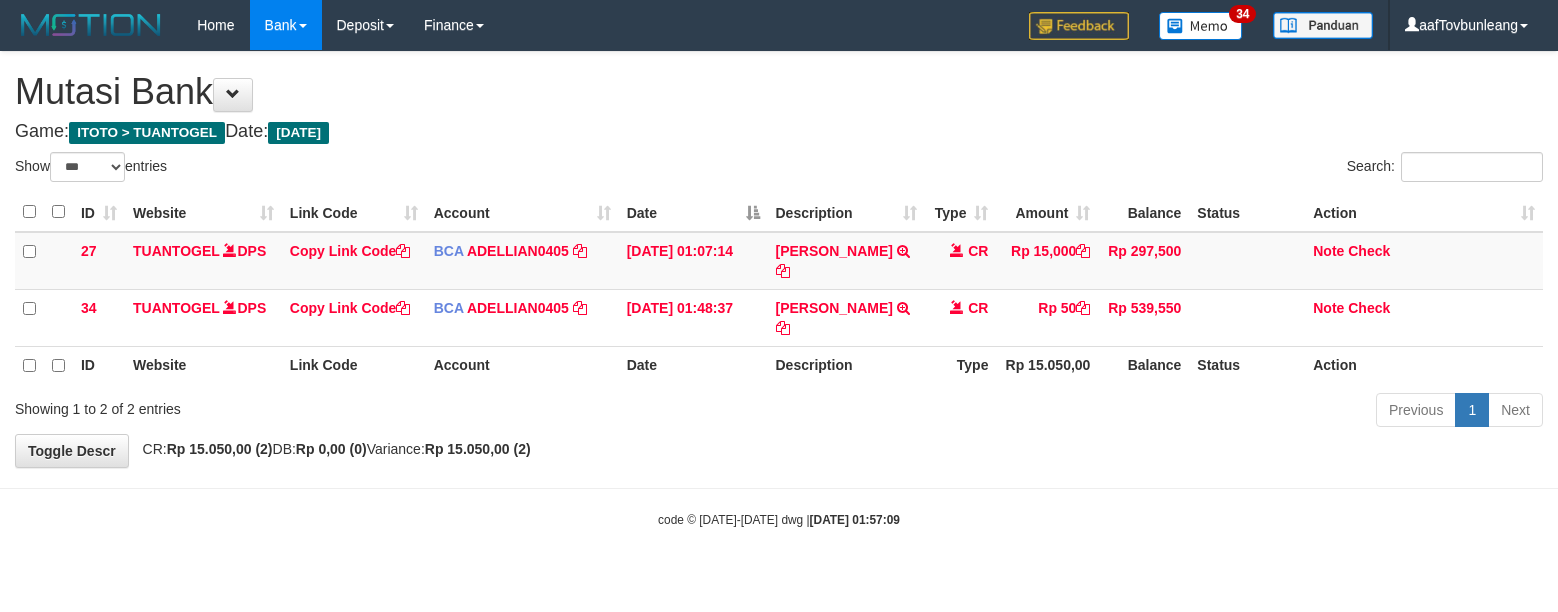 scroll, scrollTop: 0, scrollLeft: 0, axis: both 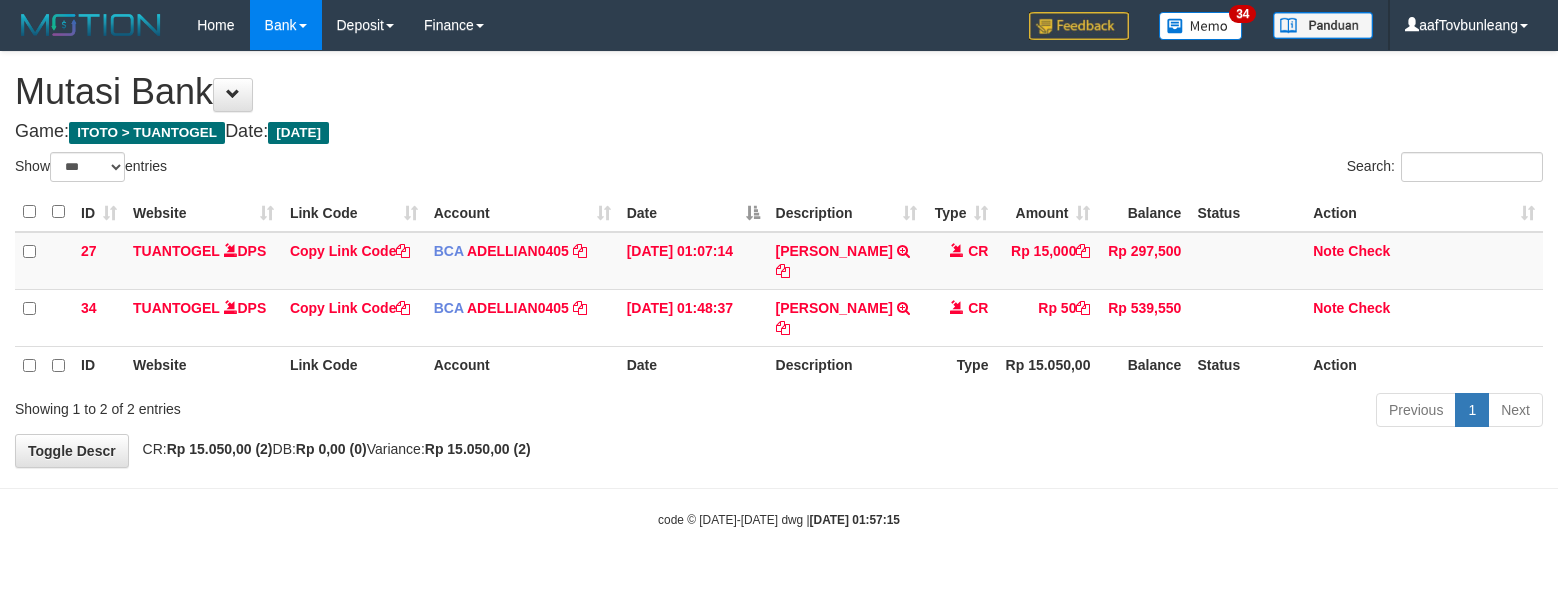 select on "***" 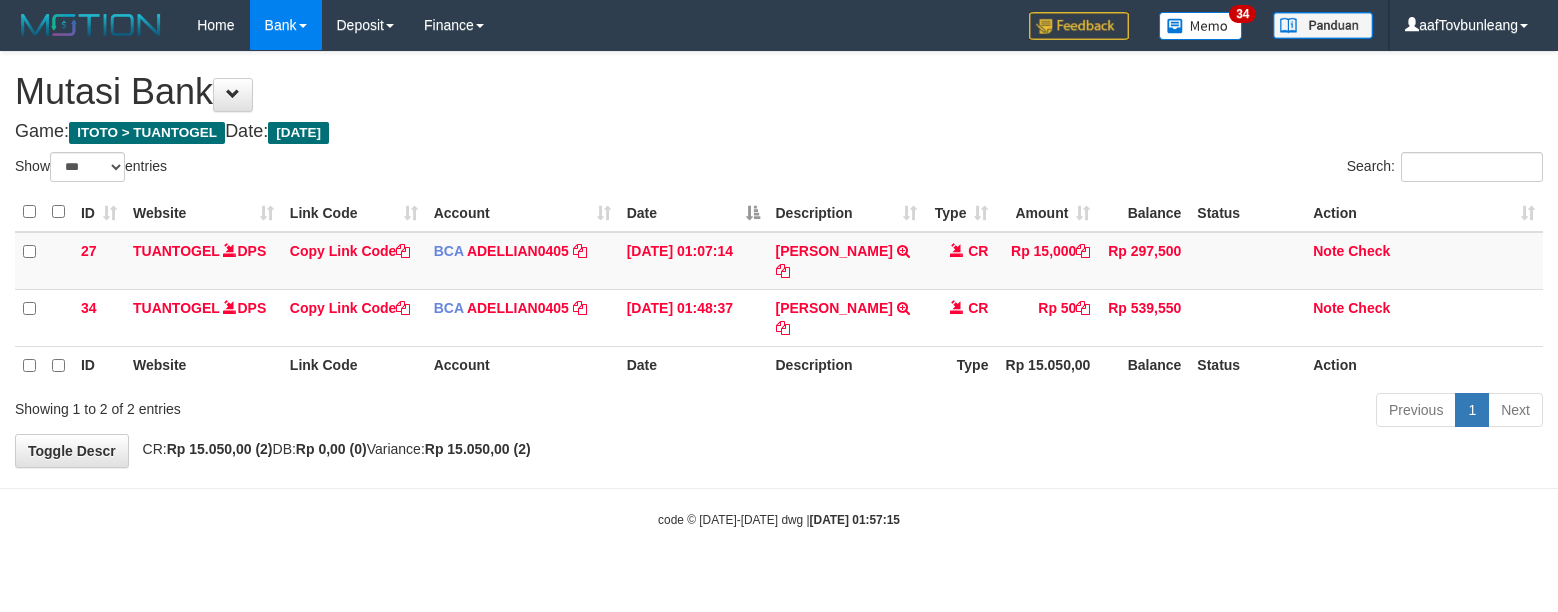 scroll, scrollTop: 0, scrollLeft: 0, axis: both 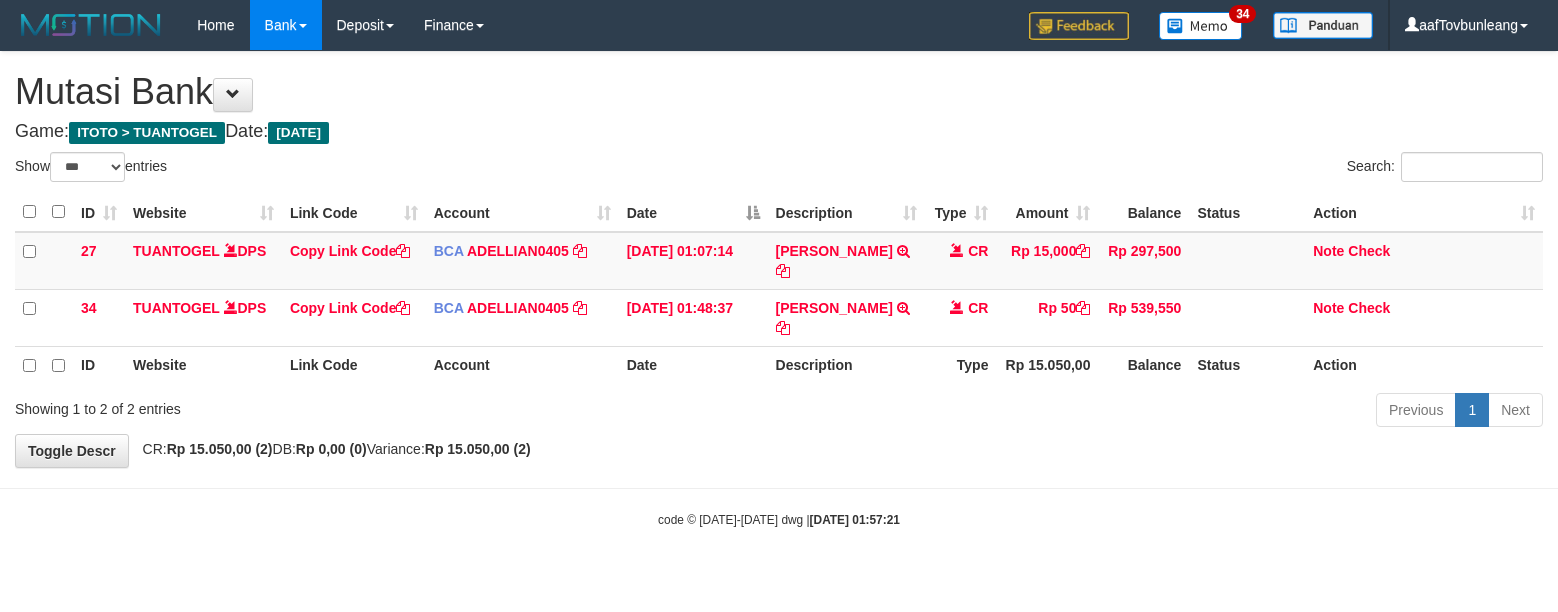 select on "***" 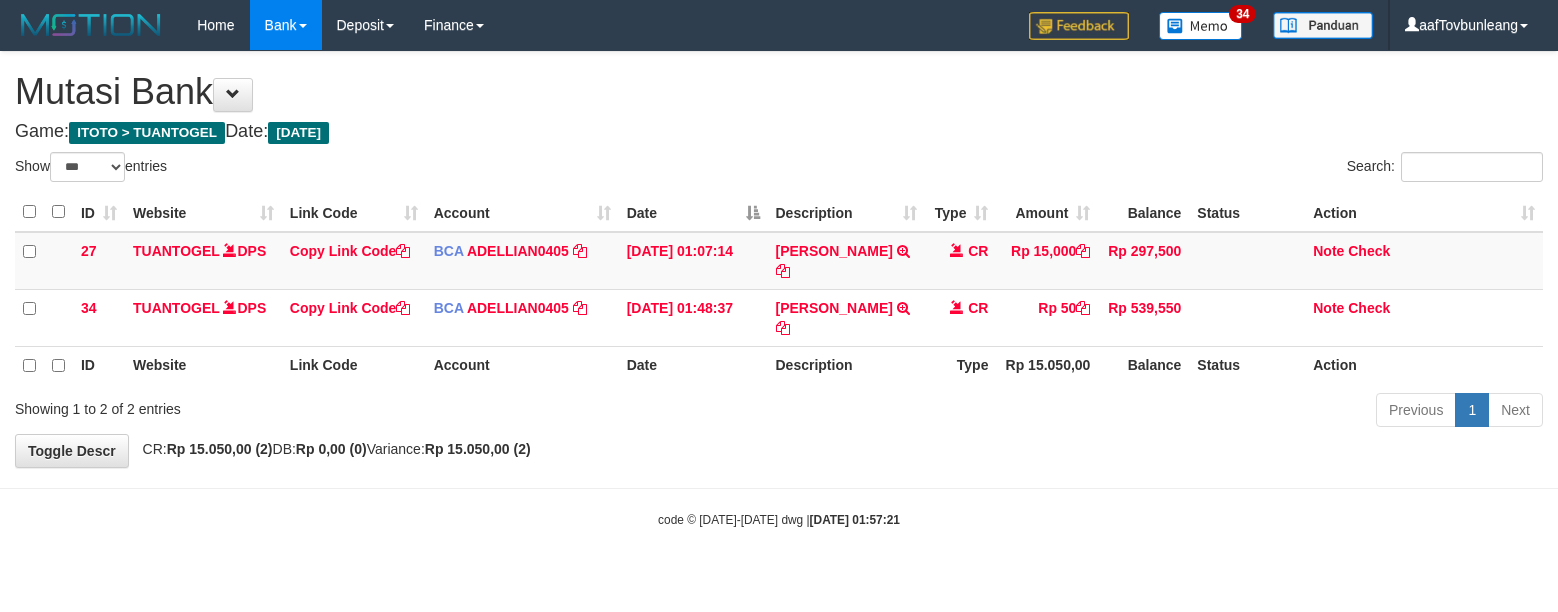 scroll, scrollTop: 0, scrollLeft: 0, axis: both 